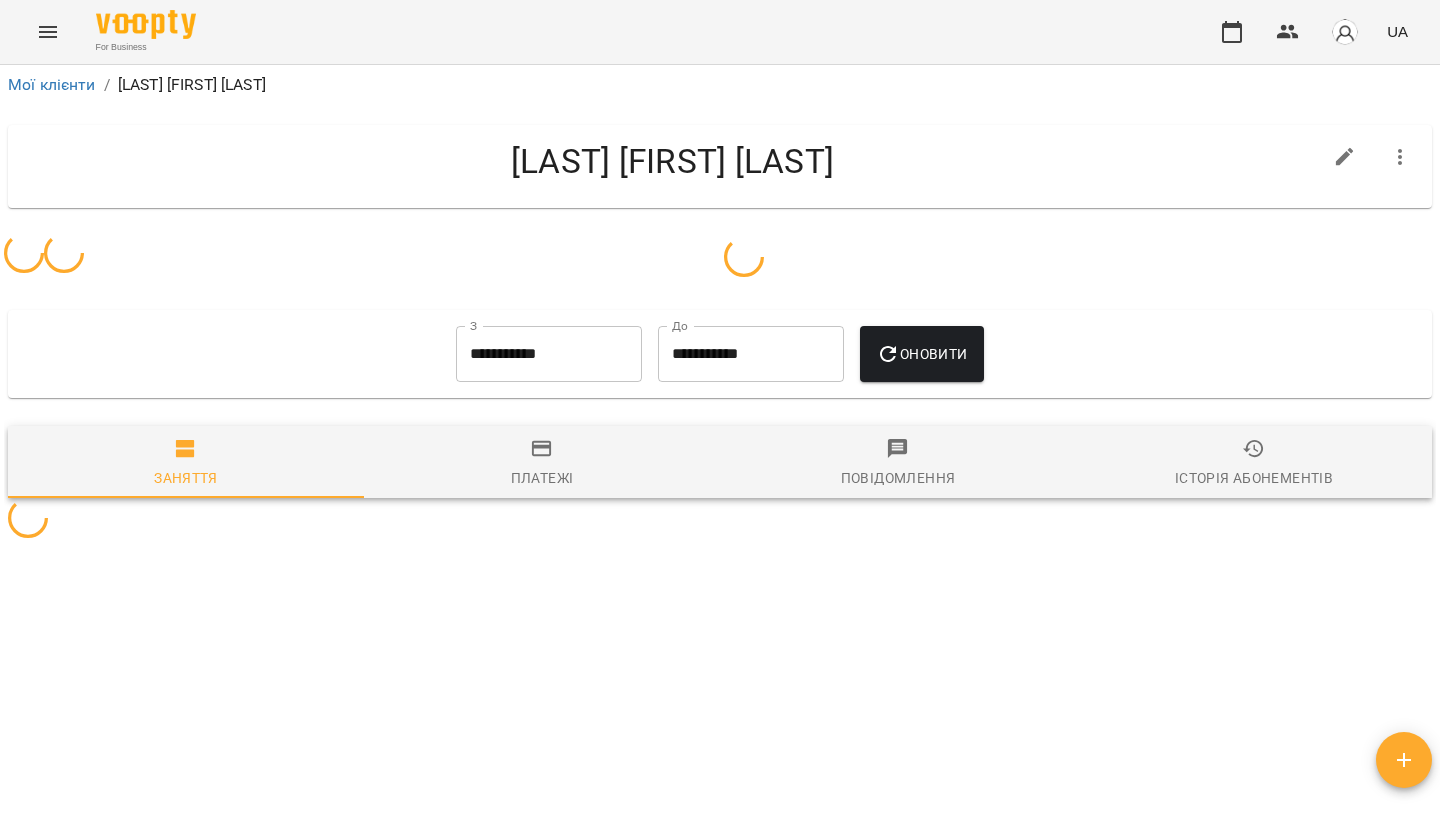 scroll, scrollTop: 0, scrollLeft: 0, axis: both 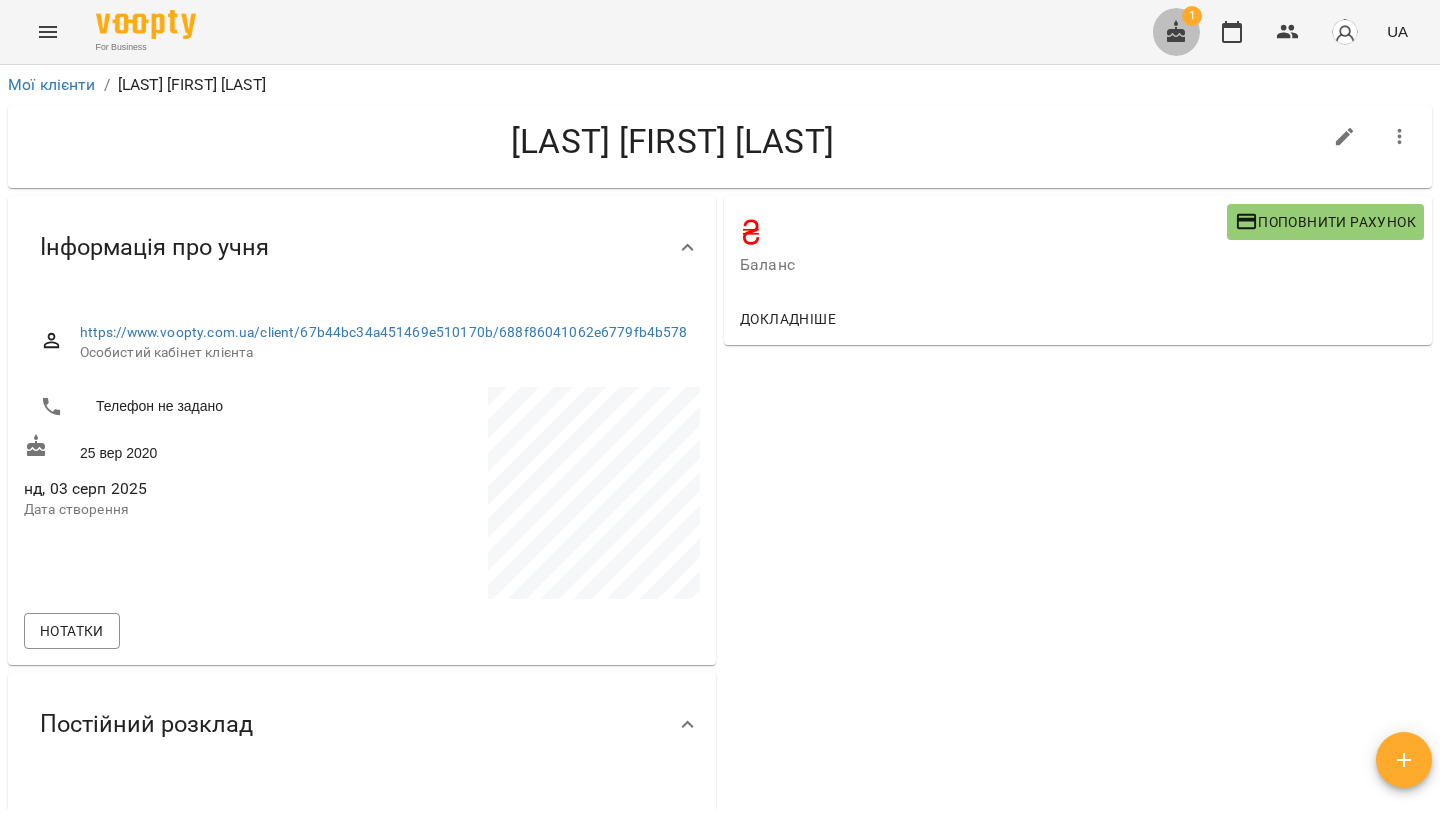 click at bounding box center [1176, 32] 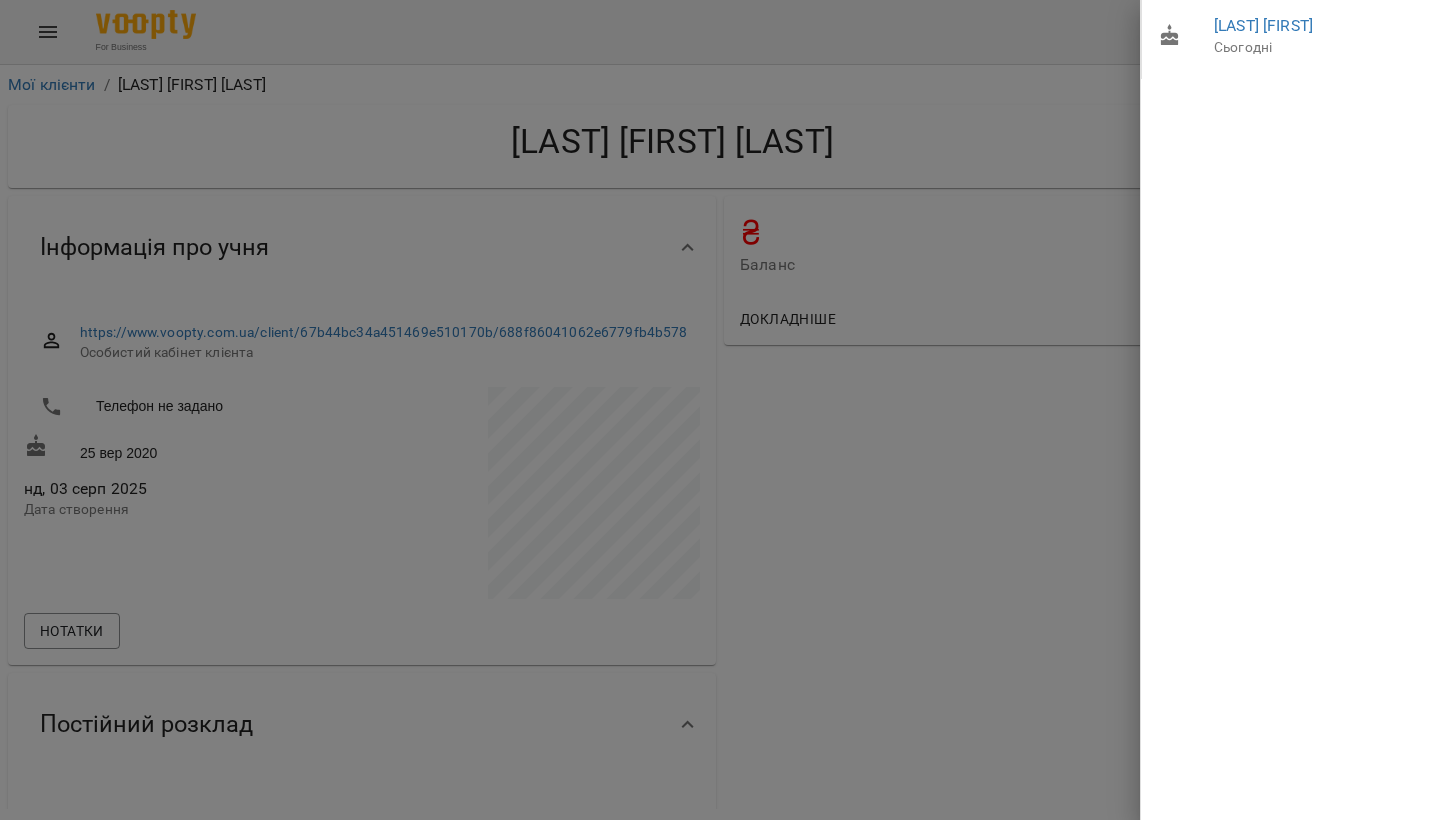 drag, startPoint x: 985, startPoint y: 158, endPoint x: 1086, endPoint y: 95, distance: 119.03781 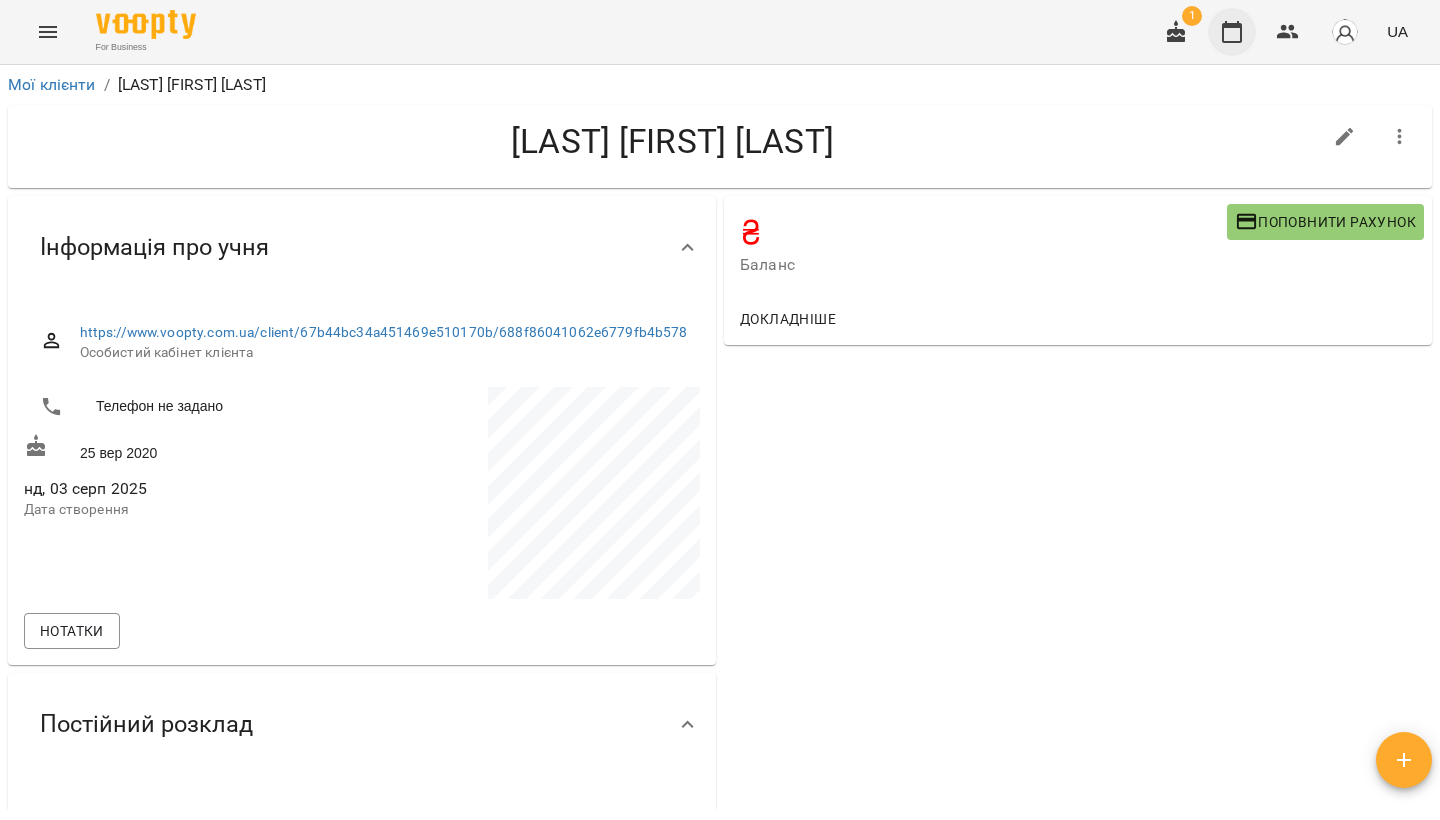 click 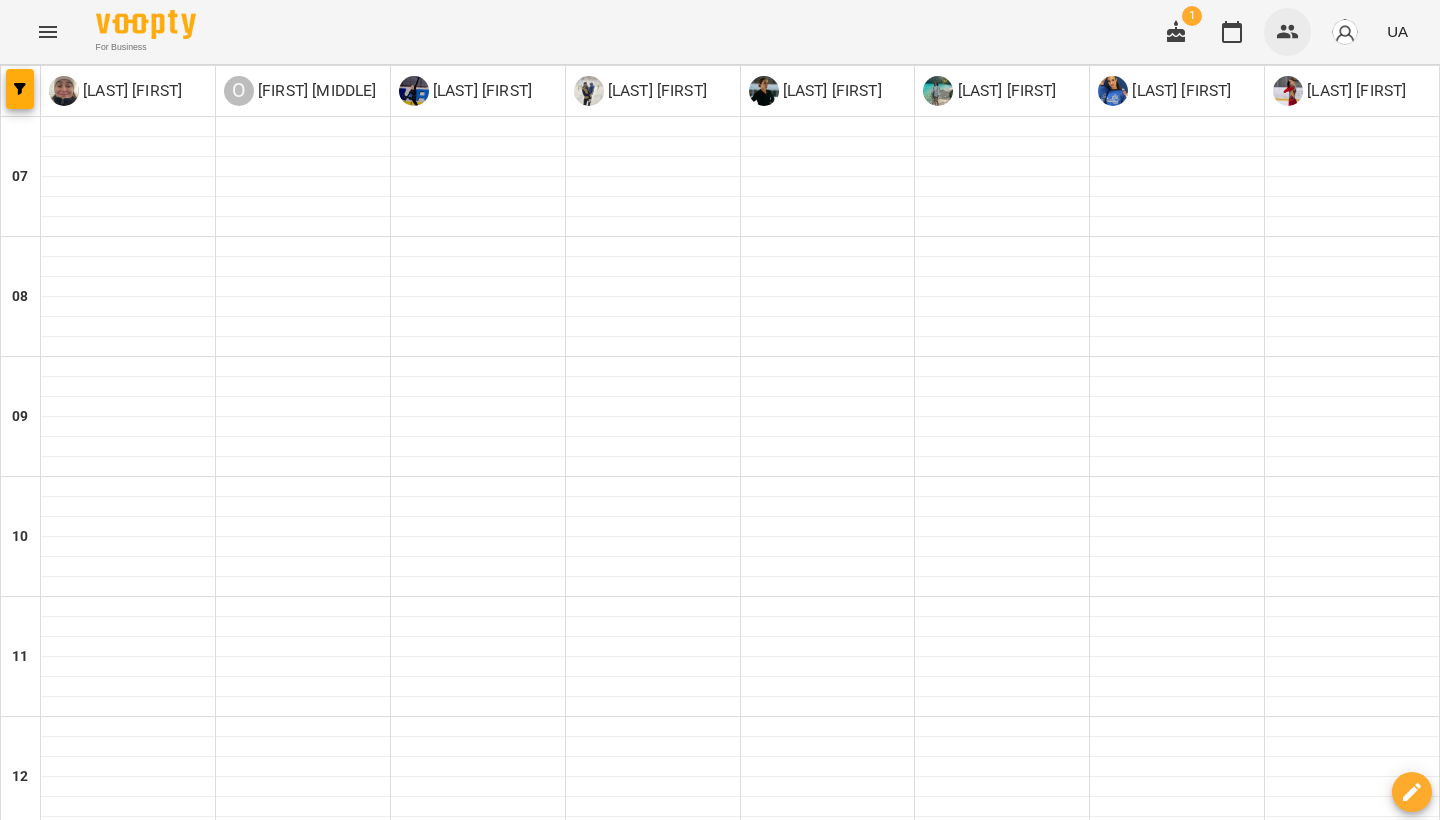 click 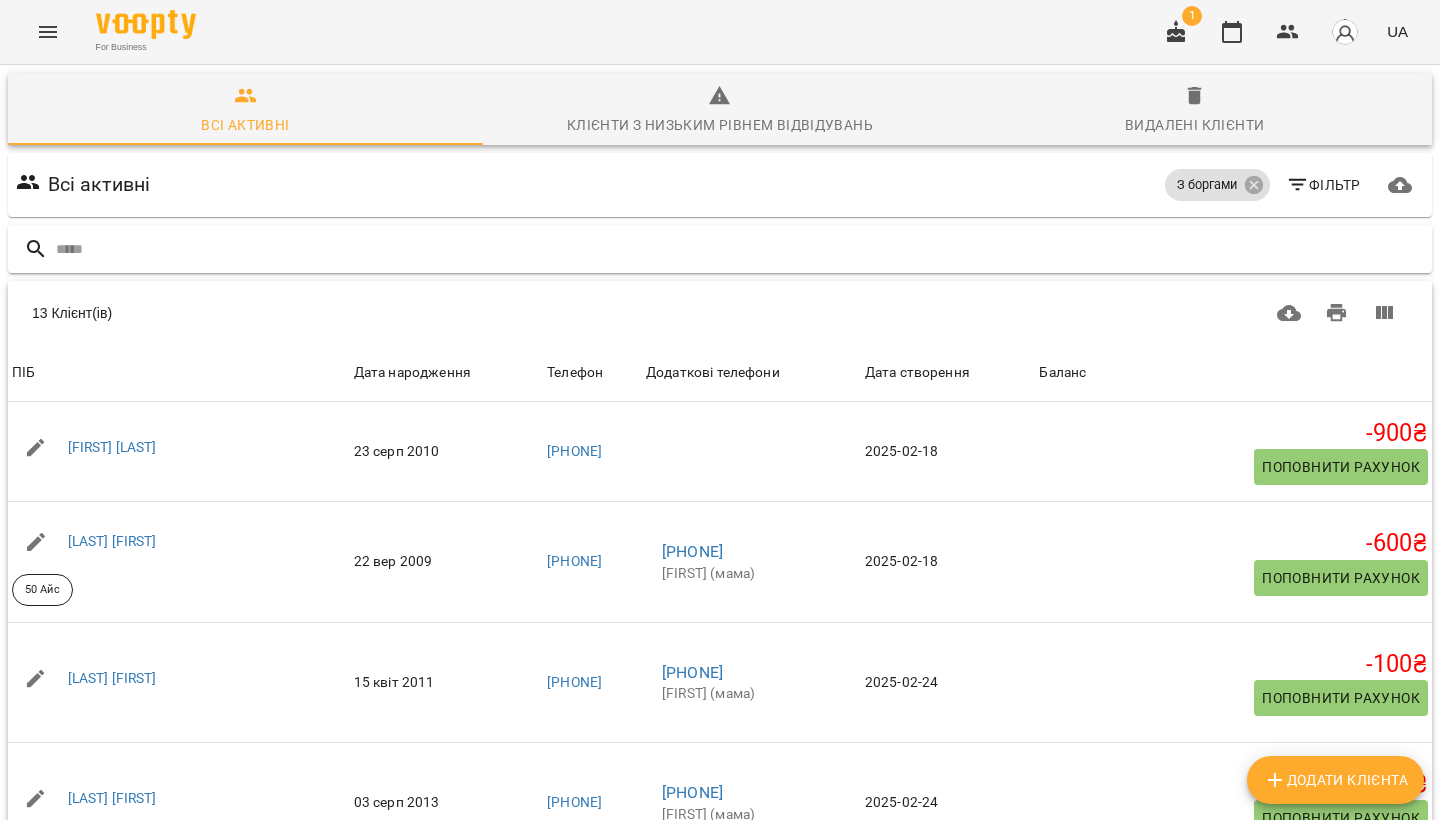 click at bounding box center (740, 249) 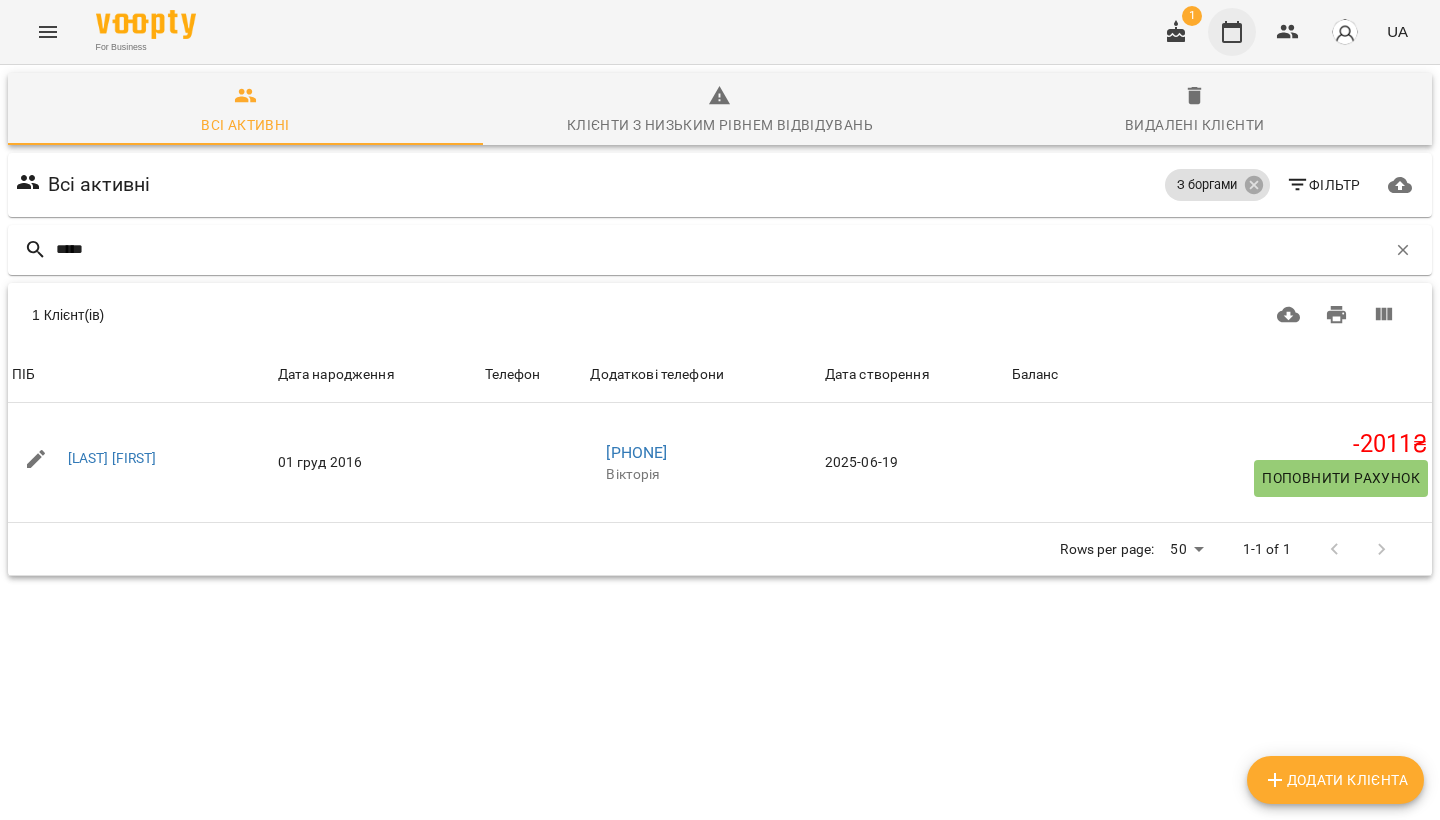 type on "*****" 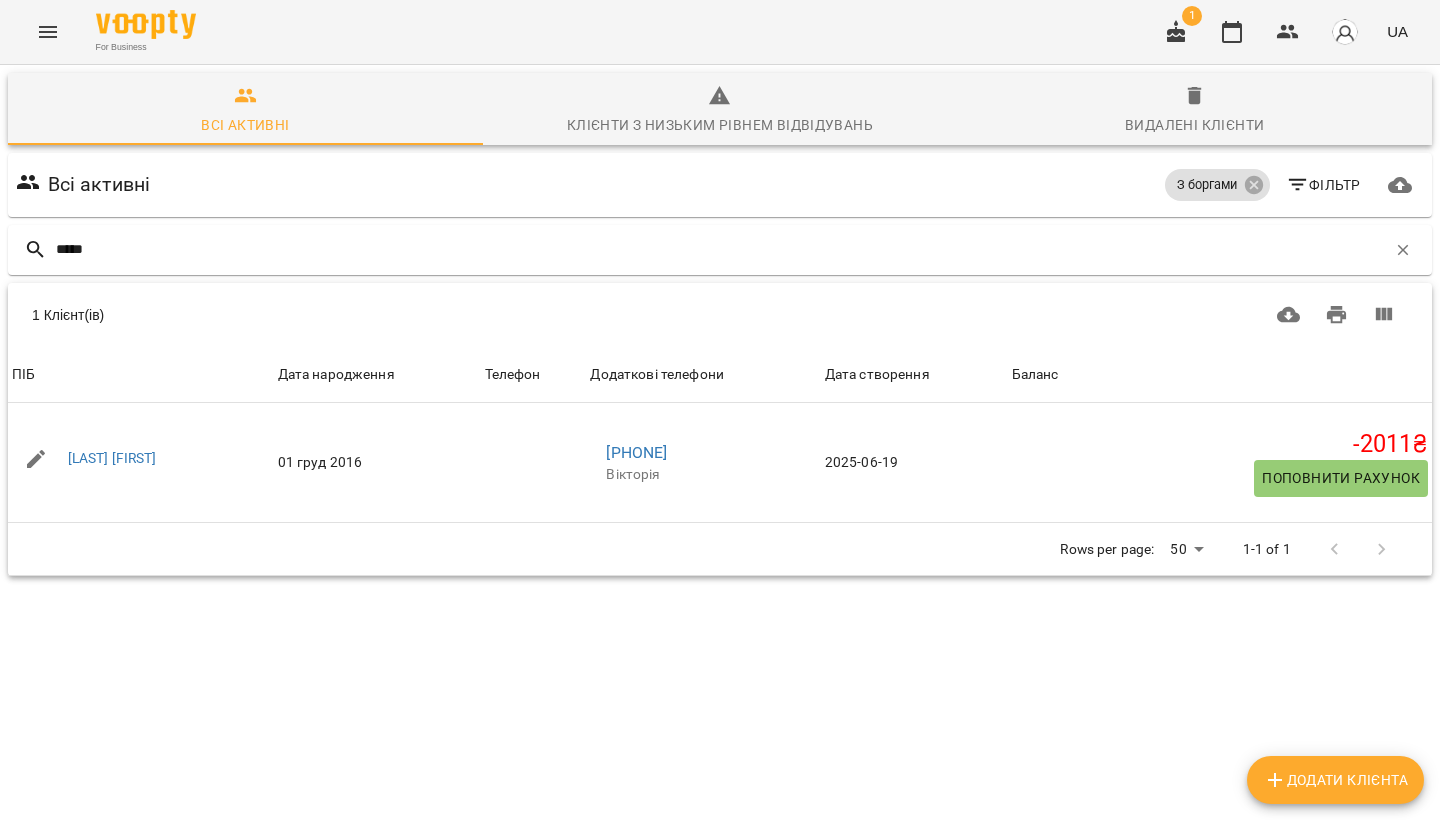 drag, startPoint x: 1231, startPoint y: 33, endPoint x: 1217, endPoint y: 85, distance: 53.851646 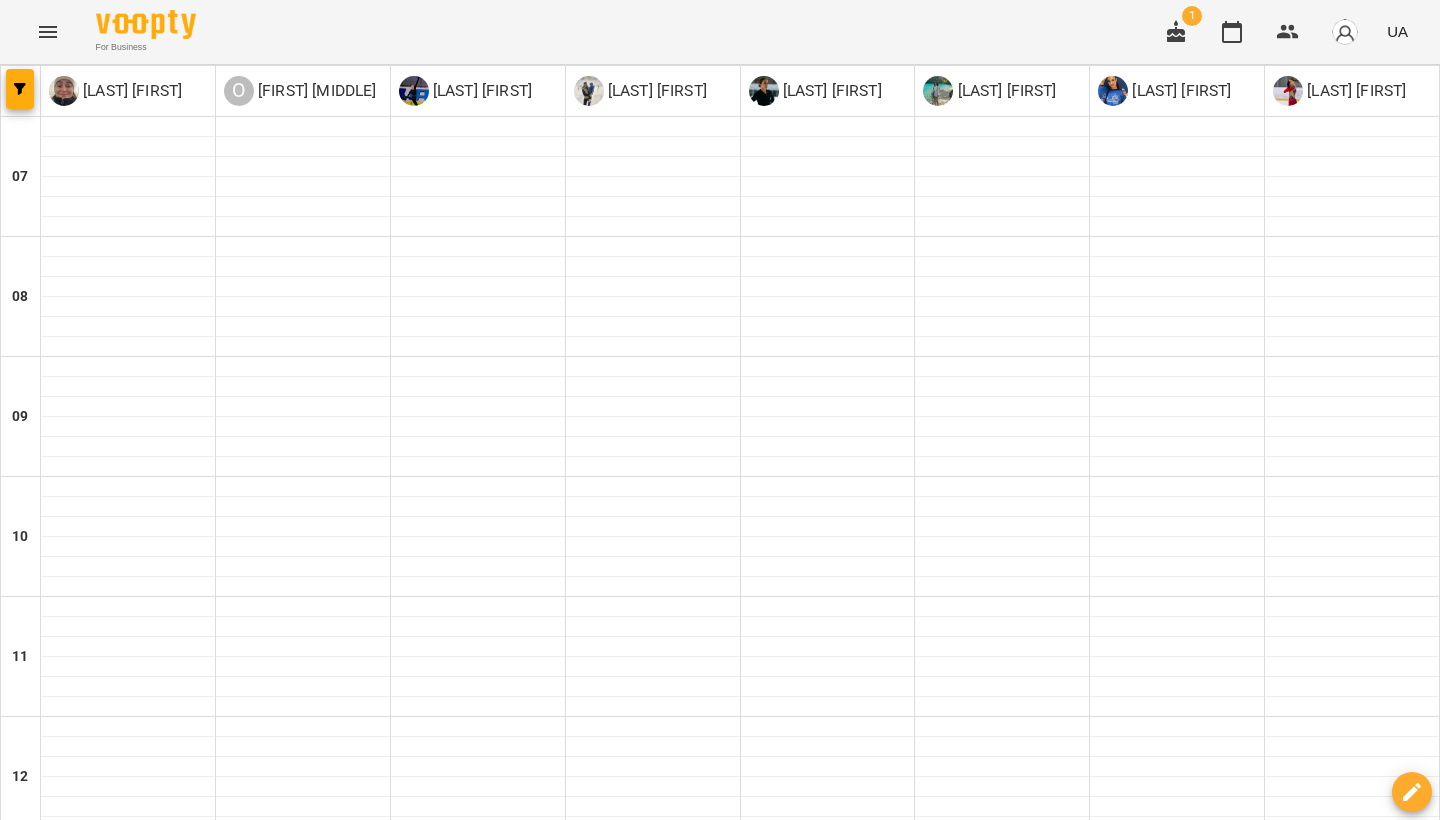 scroll, scrollTop: 584, scrollLeft: 0, axis: vertical 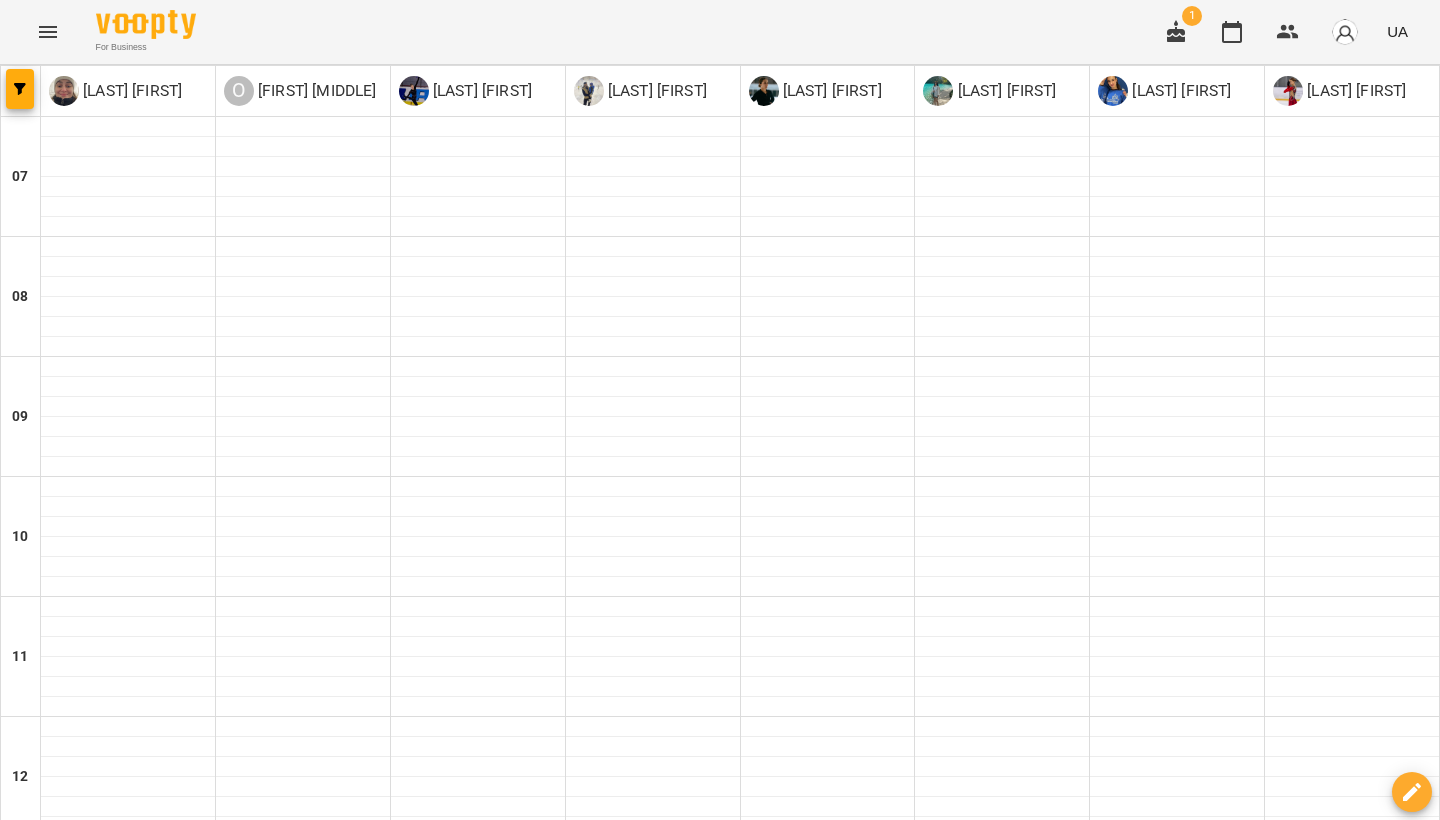 click at bounding box center [653, 887] 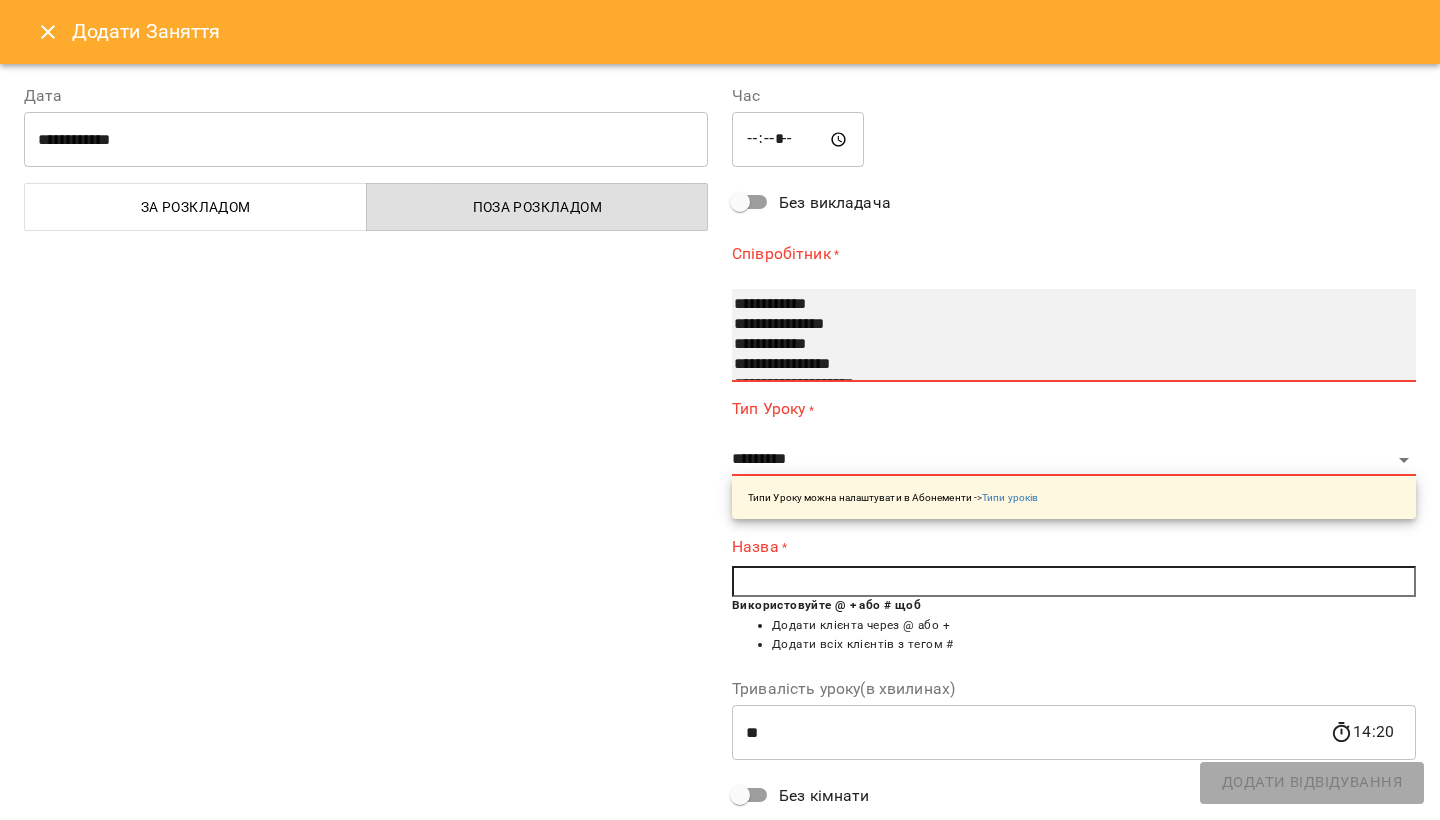 click on "**********" at bounding box center (1062, 305) 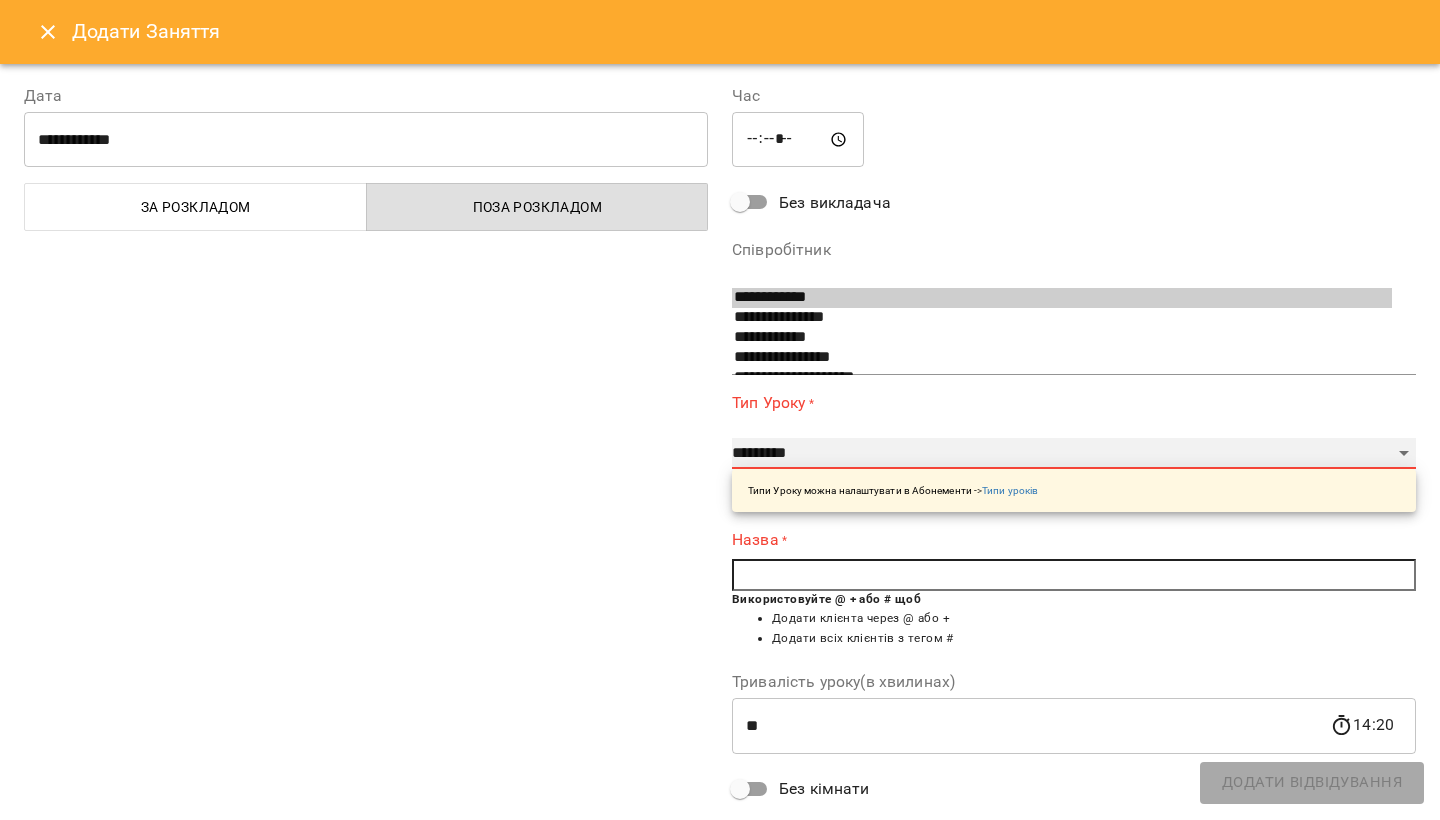 select on "**********" 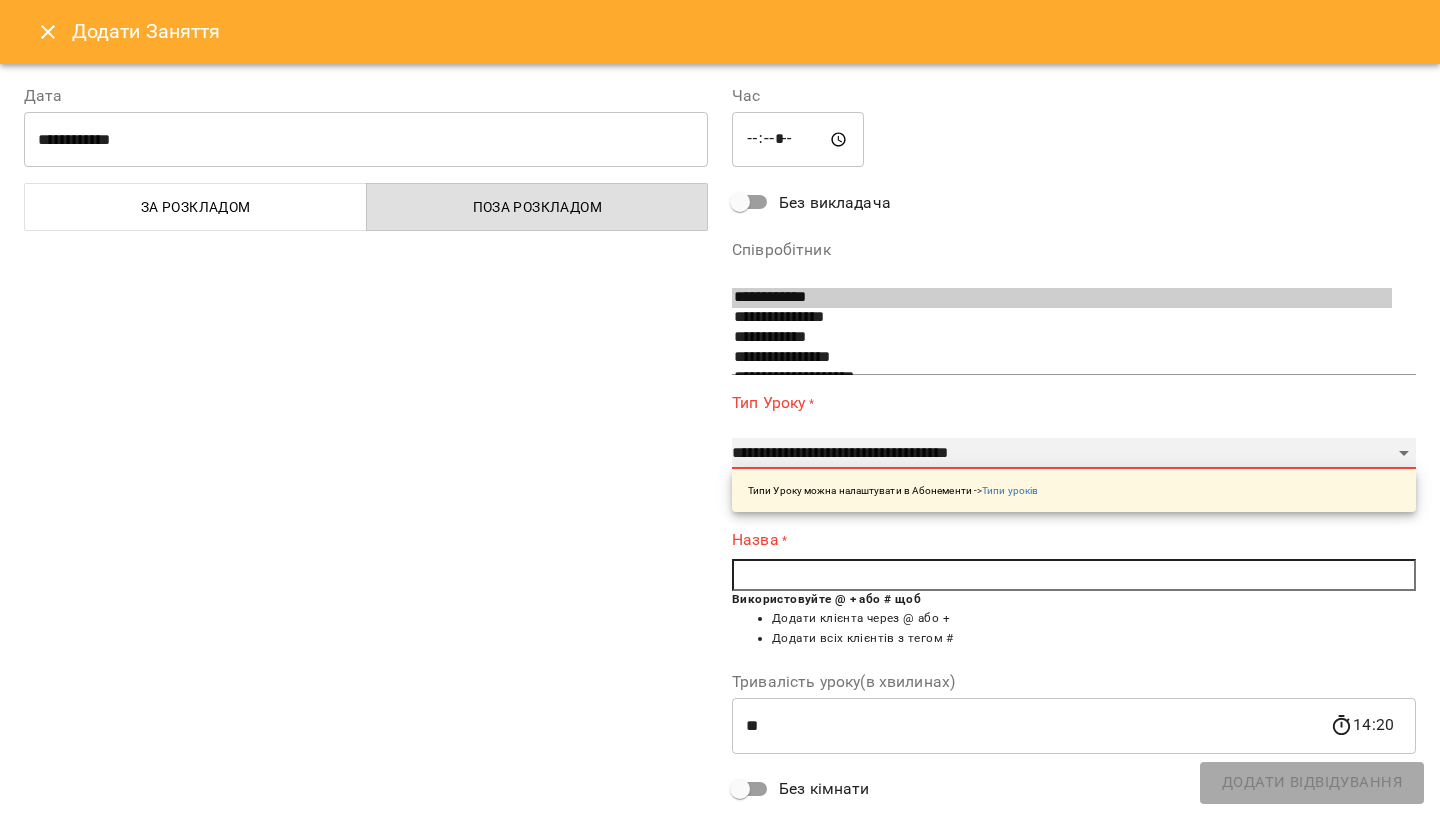 type on "**" 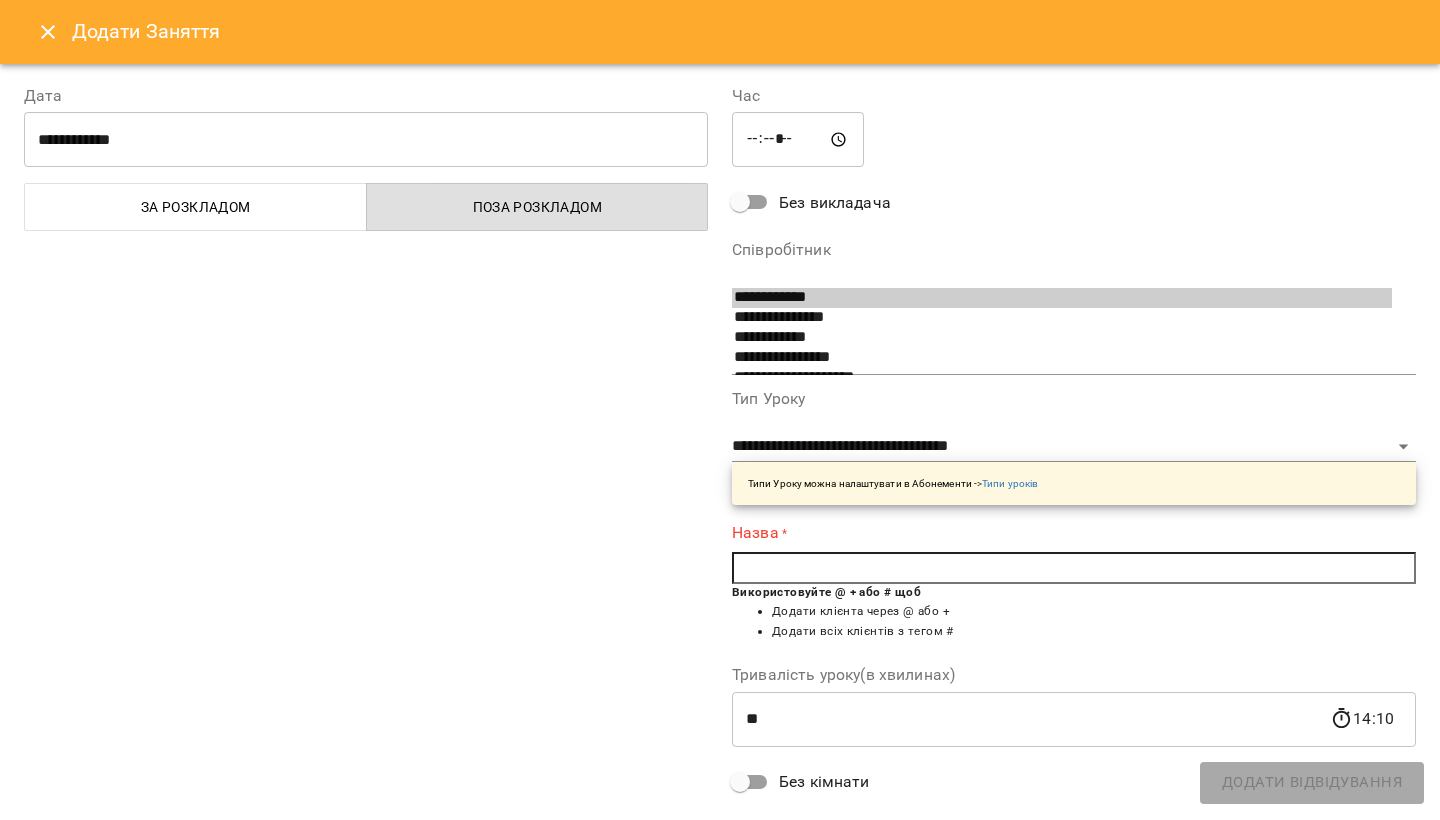 click at bounding box center (1074, 568) 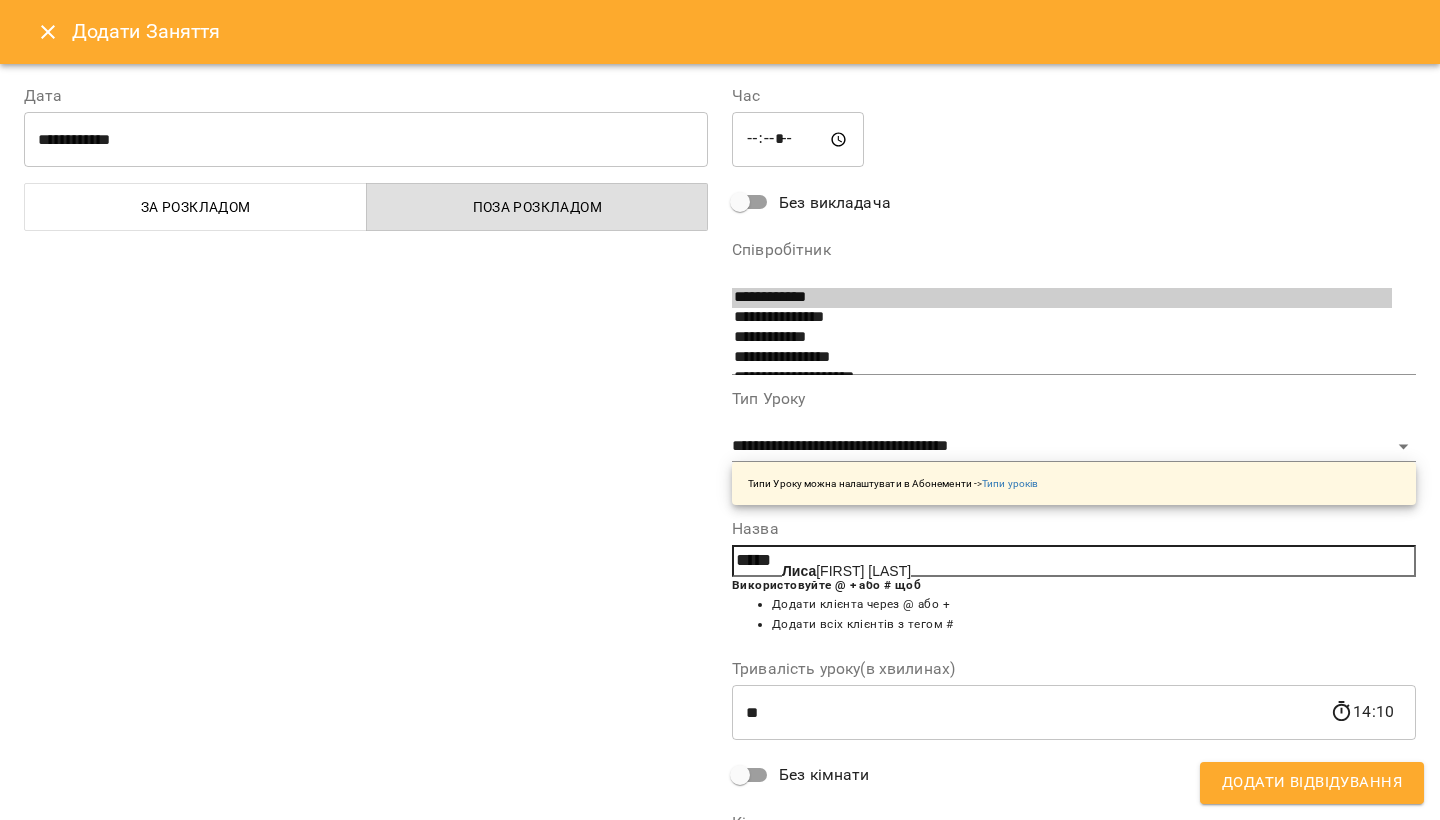 click on "[LAST] [FIRST] [FIRST] [FIRST]" at bounding box center [846, 571] 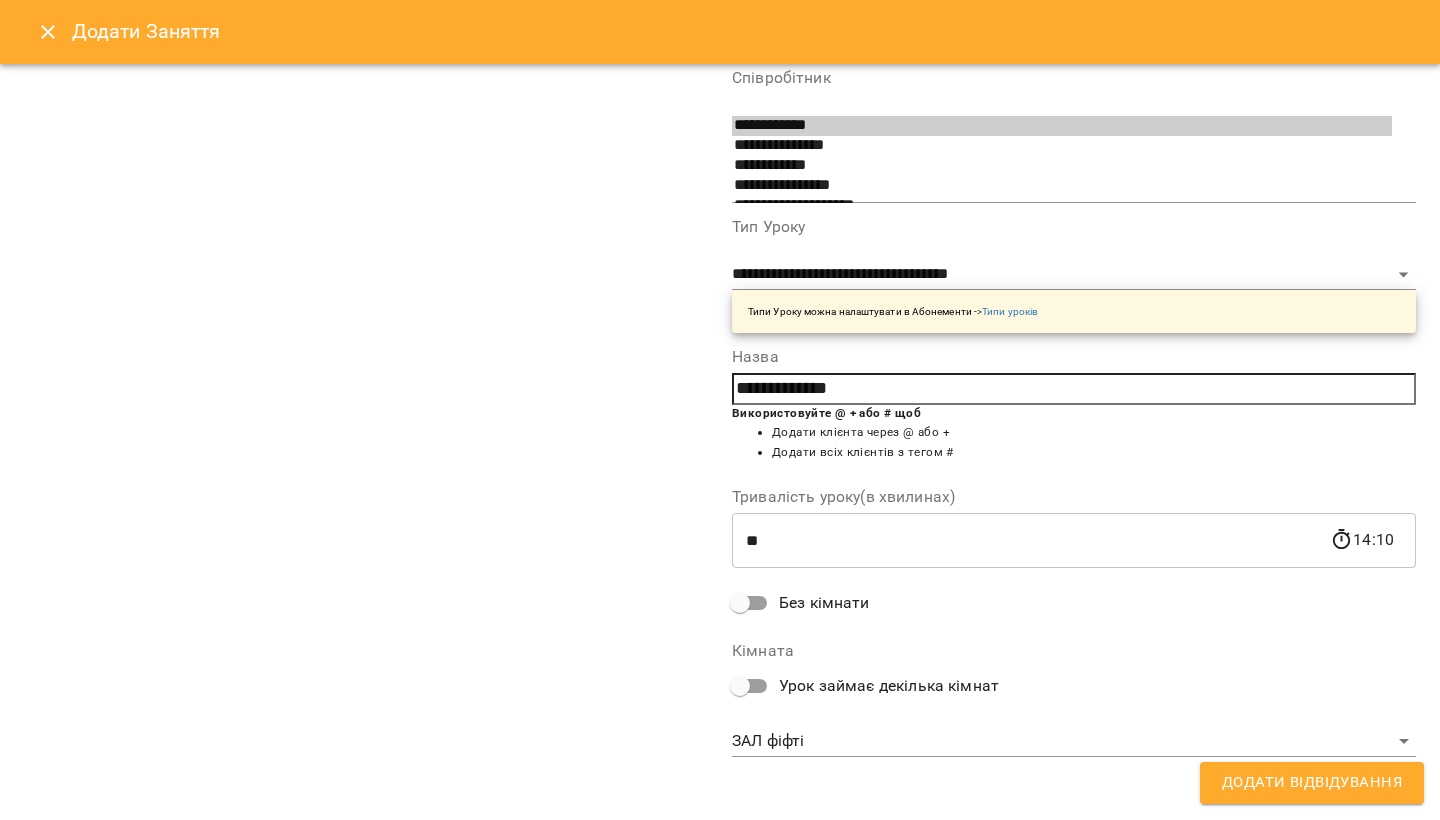 scroll, scrollTop: 171, scrollLeft: 0, axis: vertical 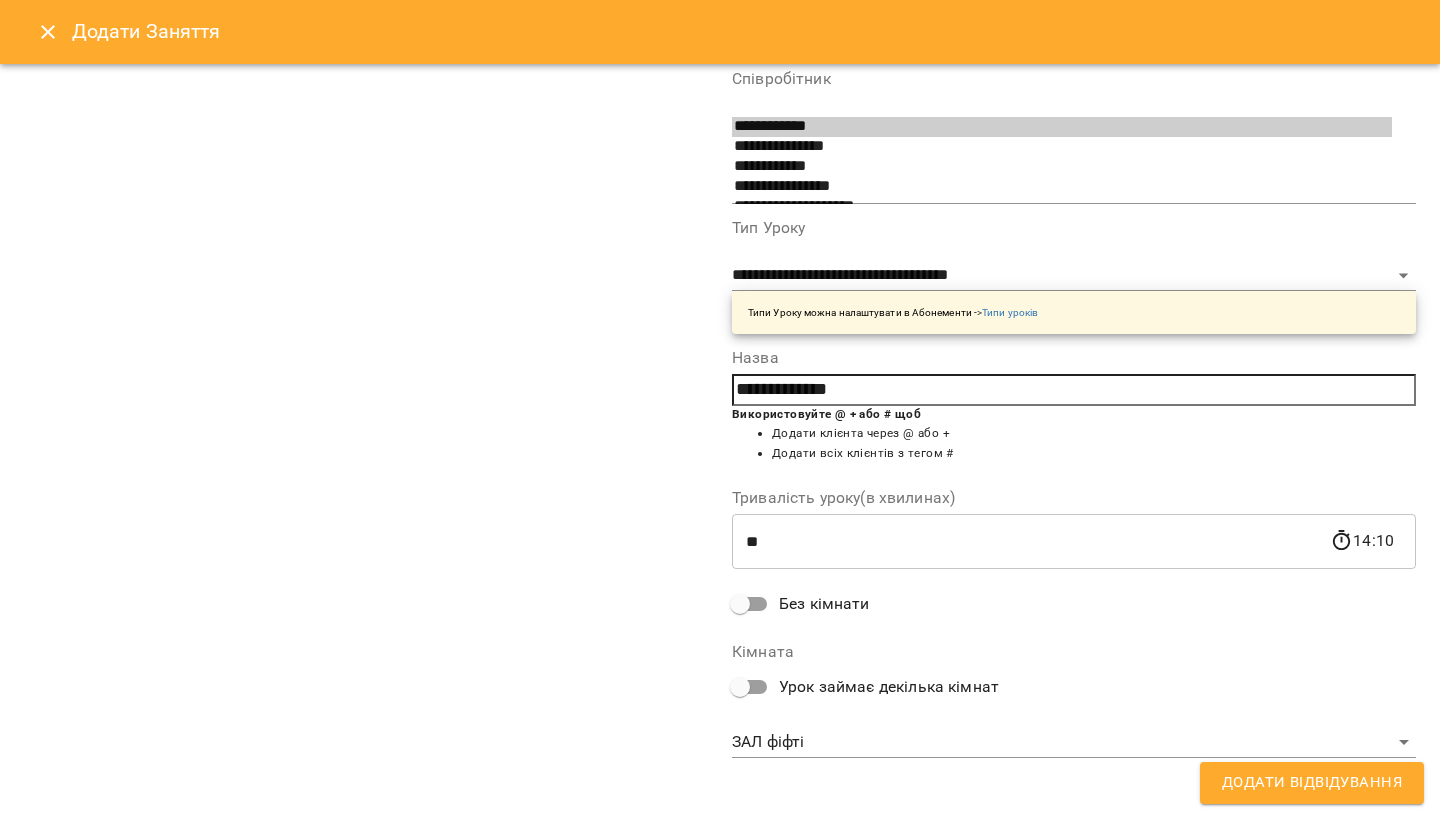 click on "**********" at bounding box center [720, 1025] 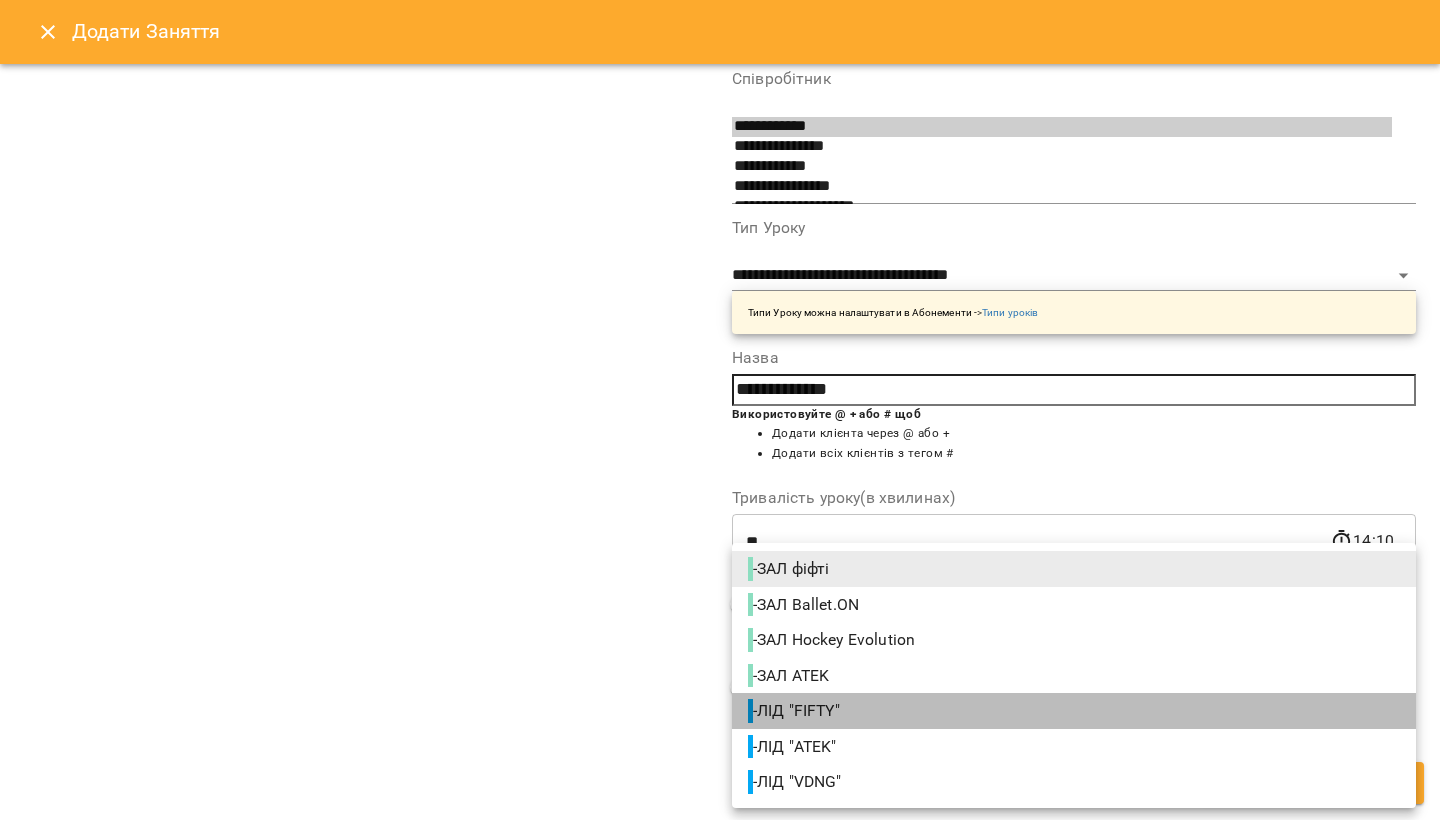 click on "-  ЛІД "FIFTY"" at bounding box center [796, 711] 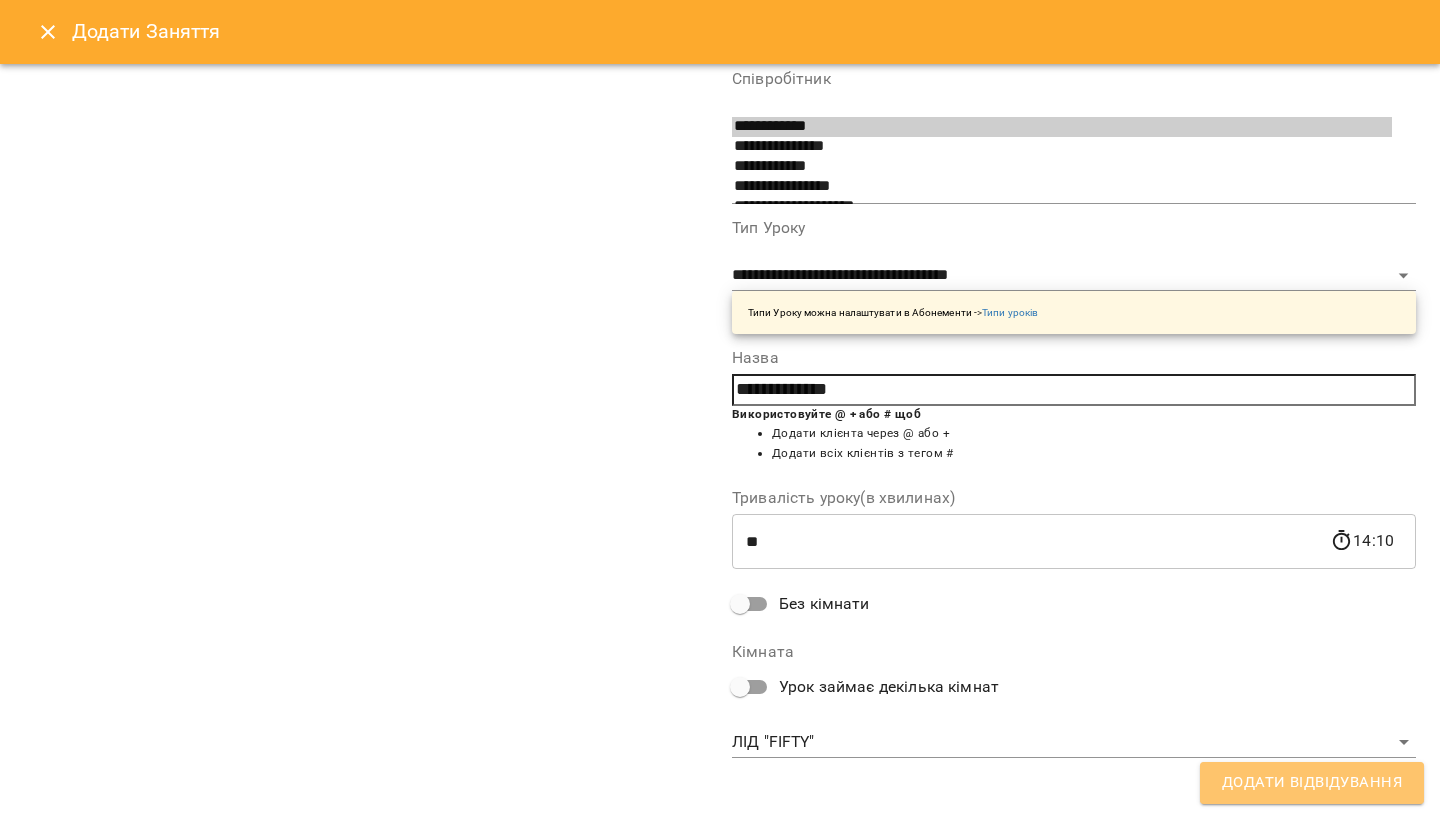 click on "Додати Відвідування" at bounding box center (1312, 783) 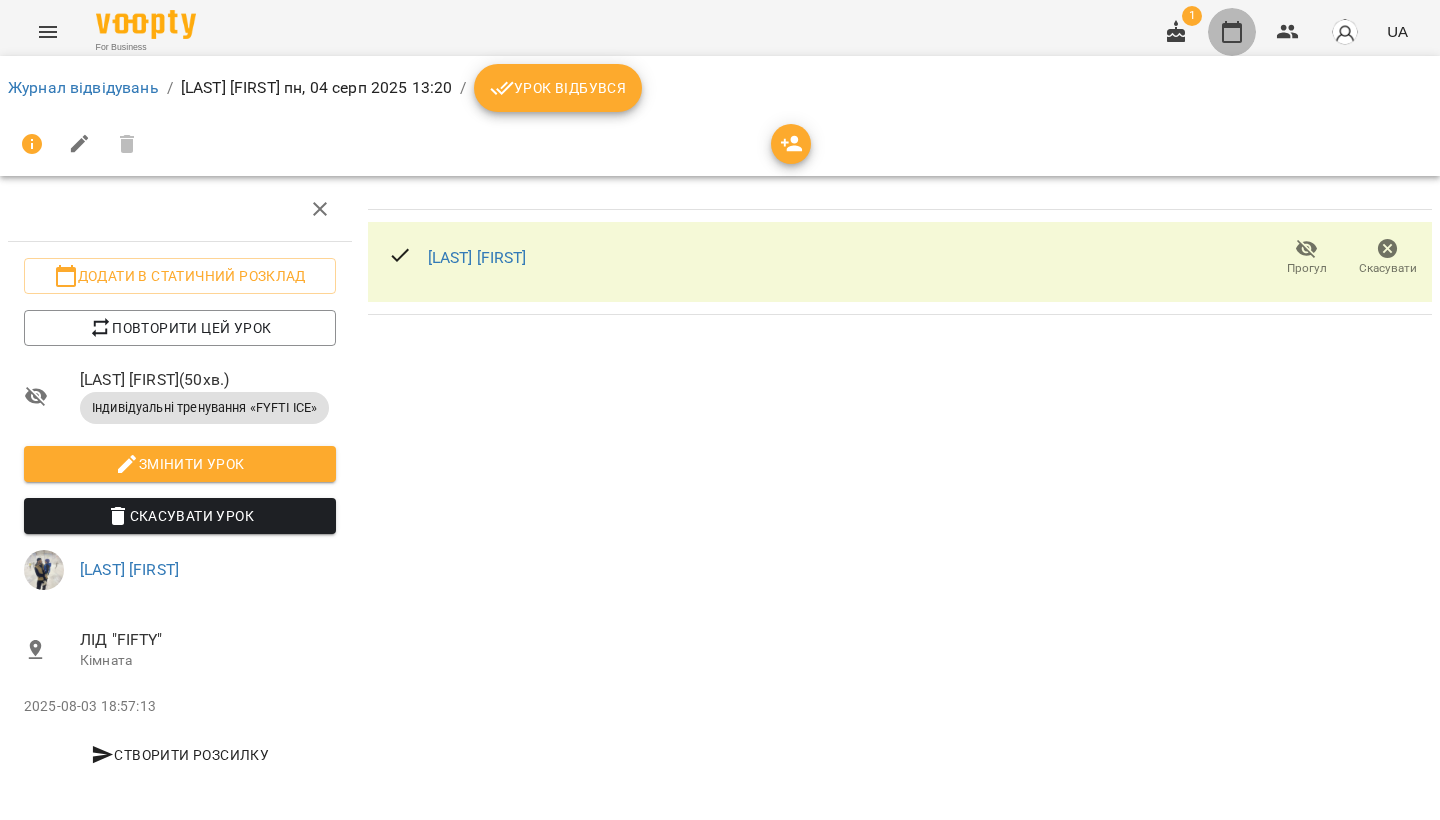 click at bounding box center [1232, 32] 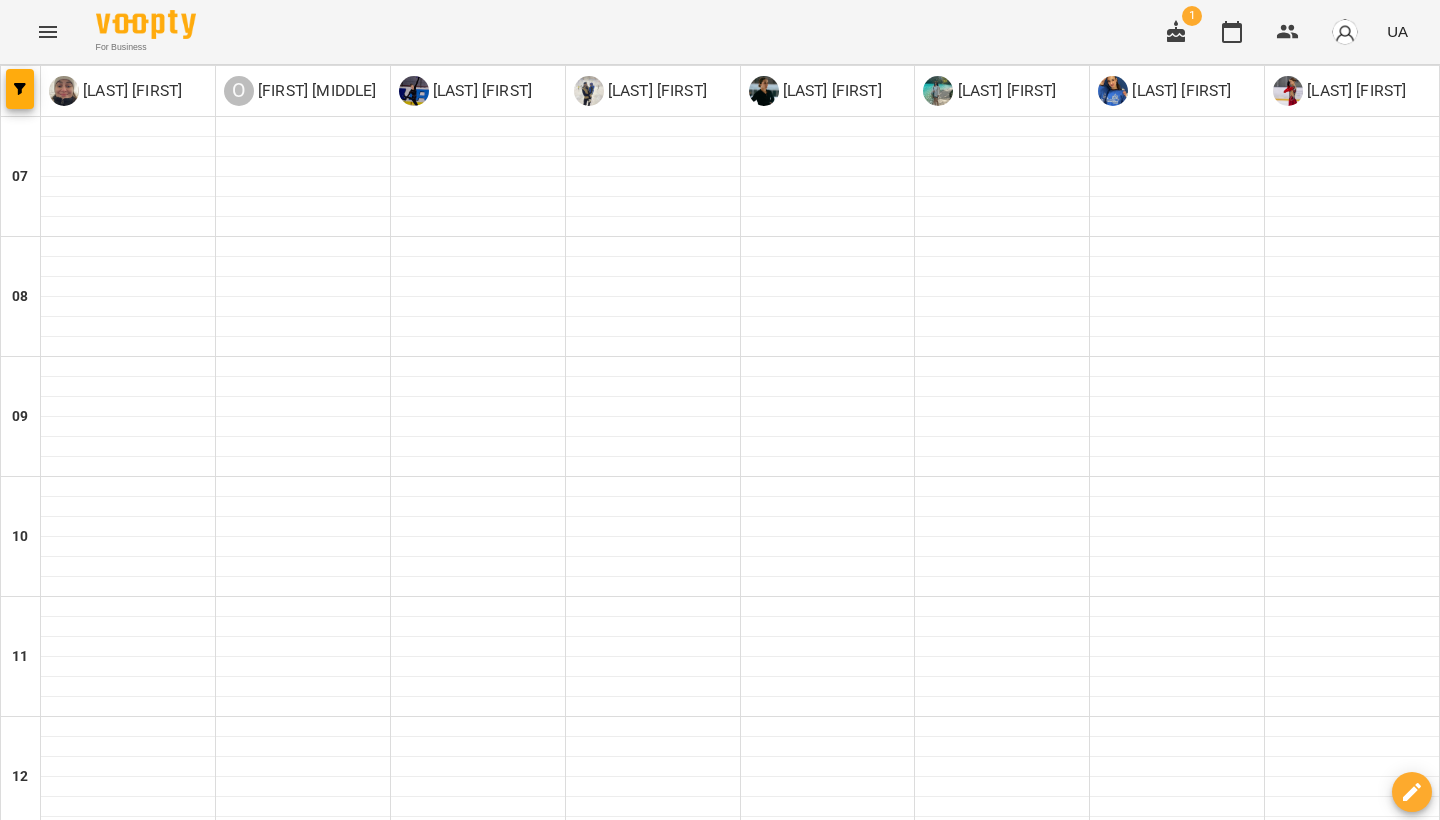 scroll, scrollTop: 702, scrollLeft: 0, axis: vertical 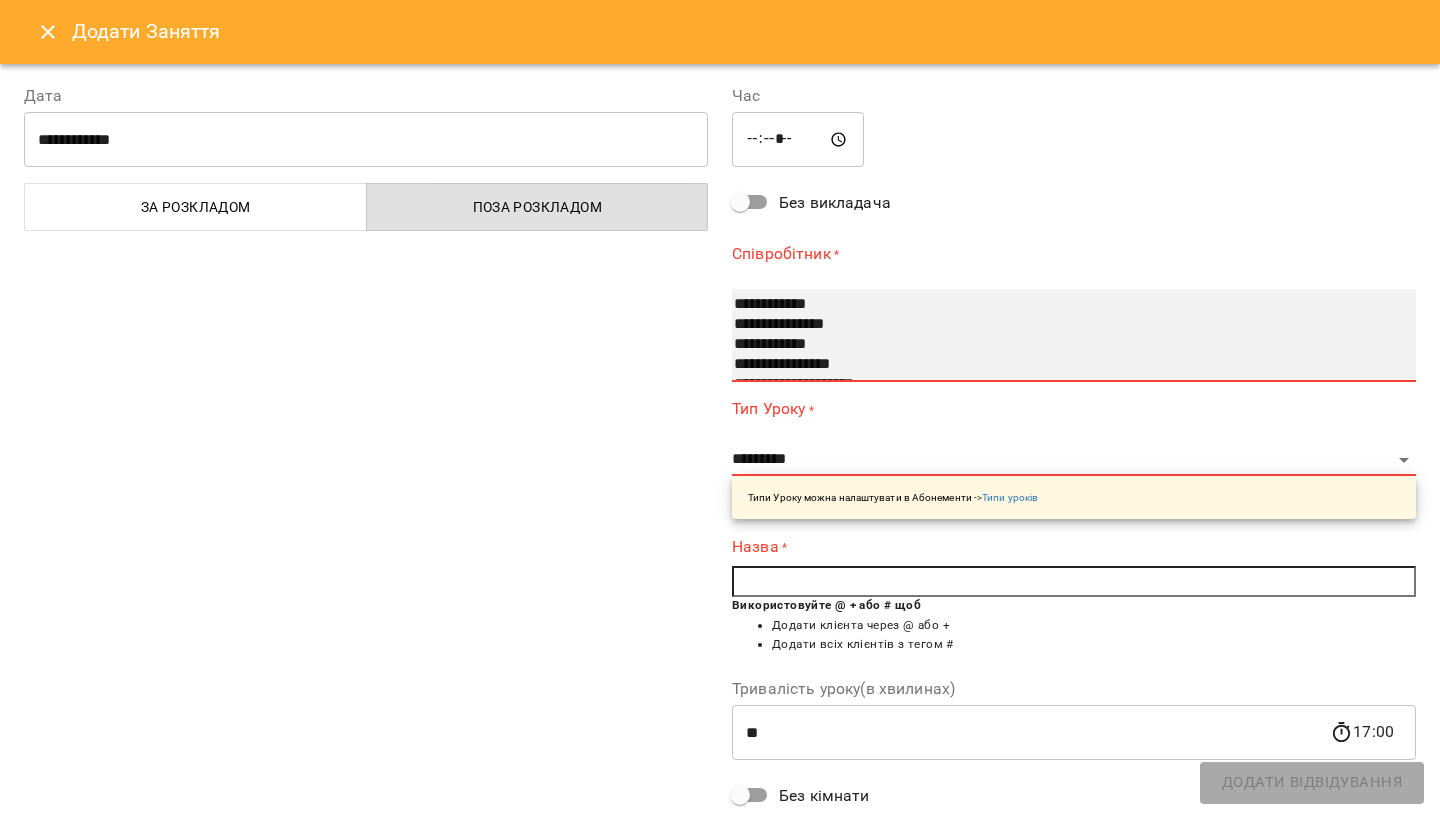 click on "**********" at bounding box center (1062, 345) 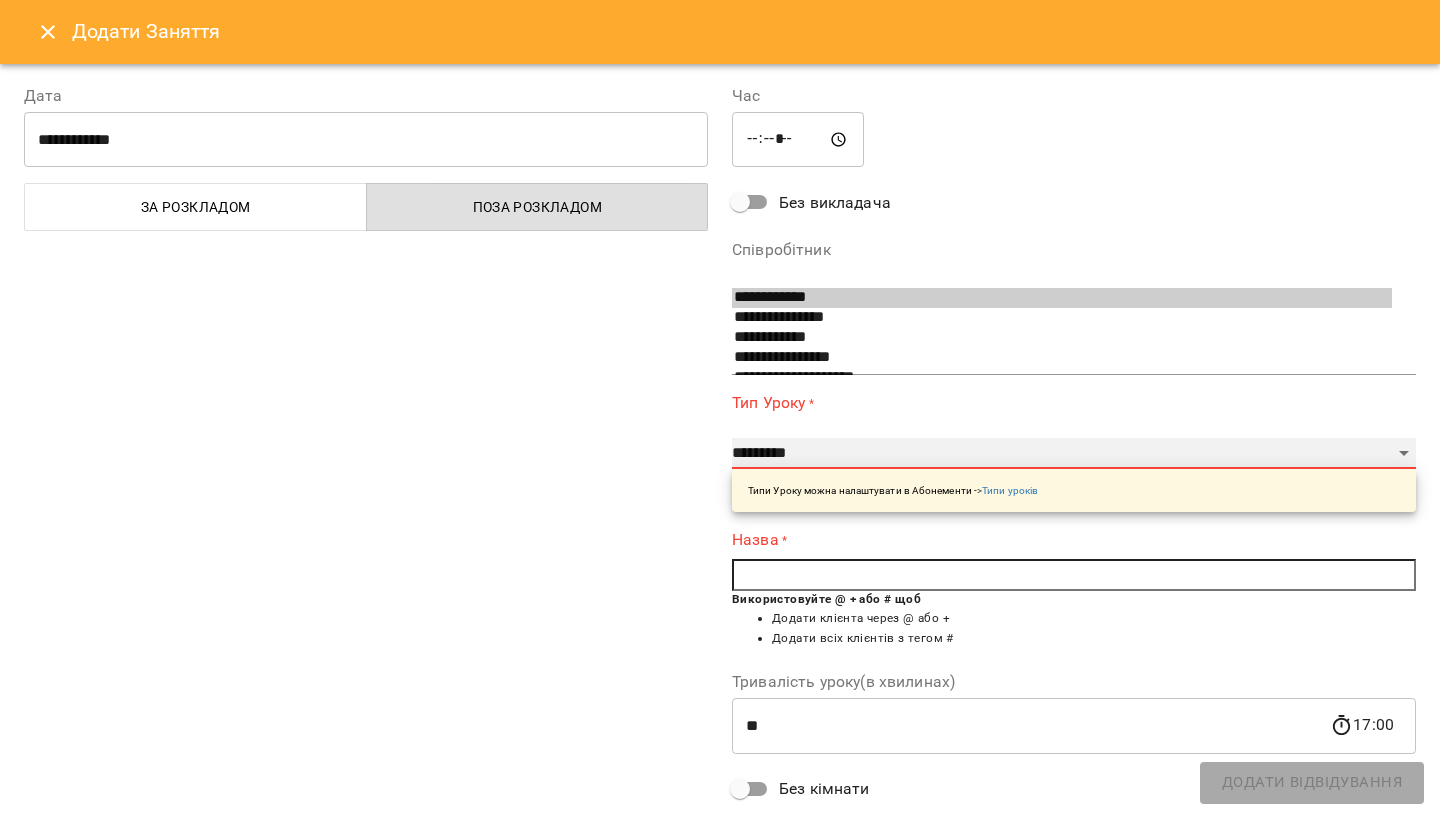 select on "**********" 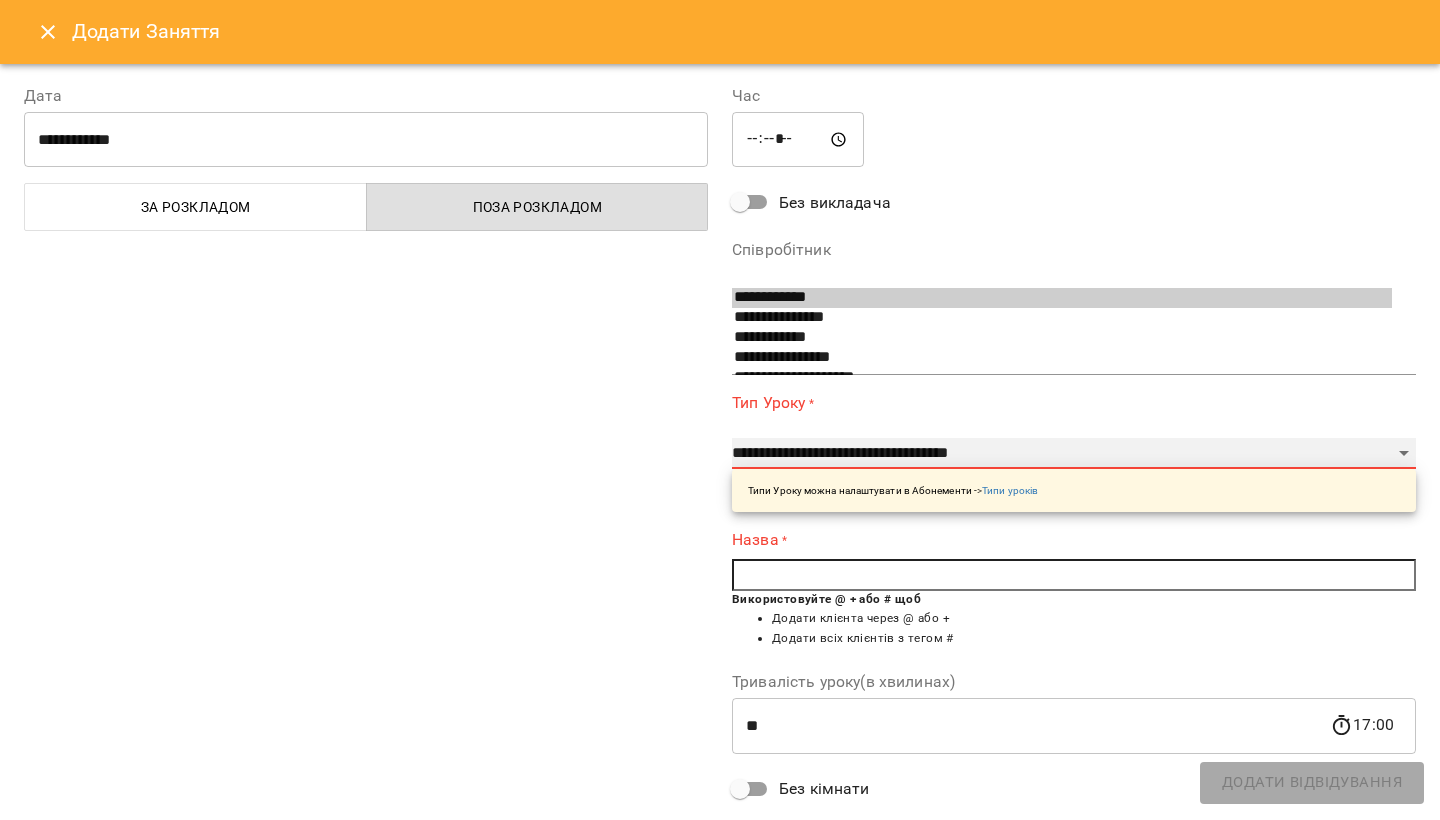 type on "**" 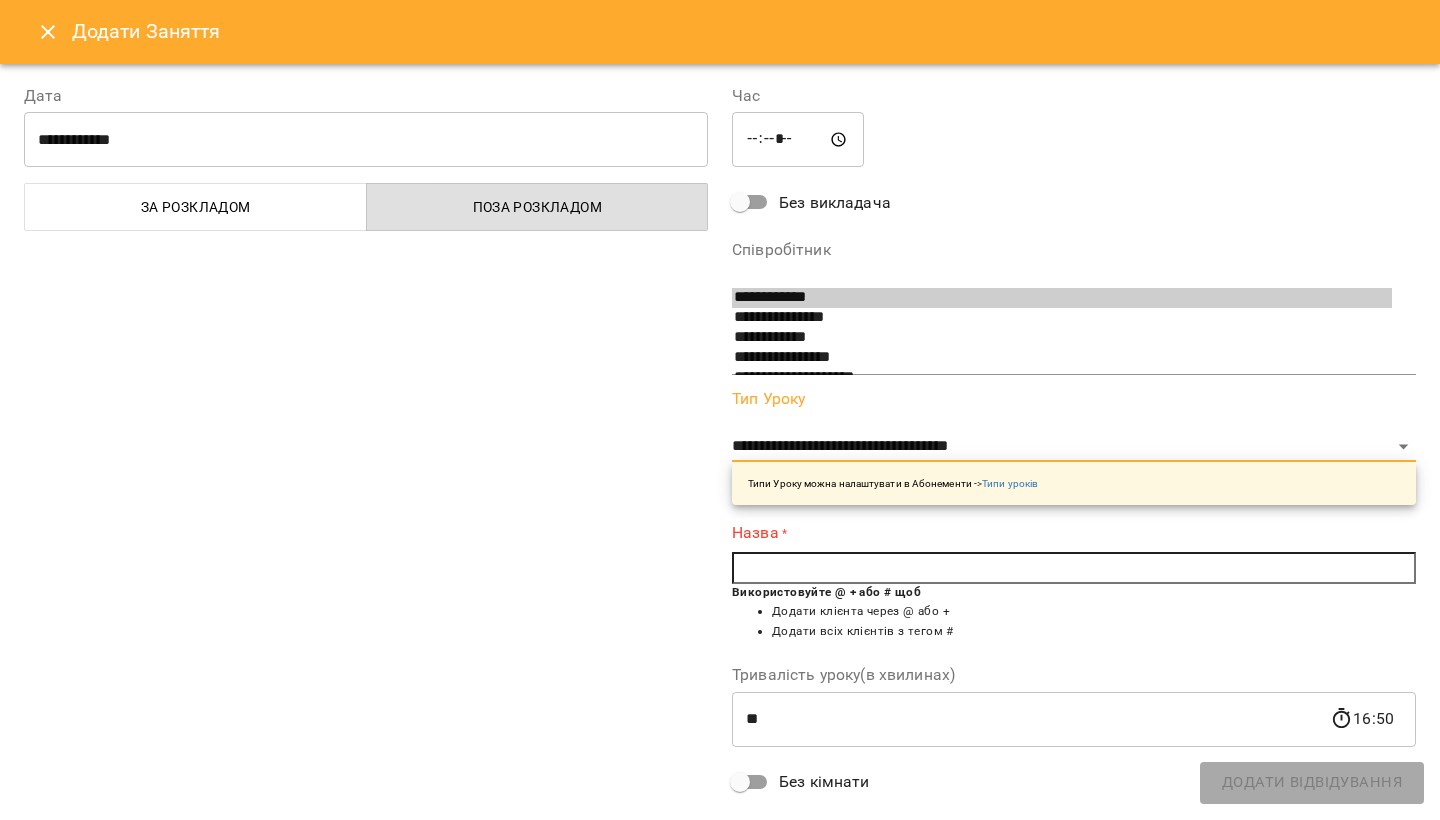 click at bounding box center [1074, 568] 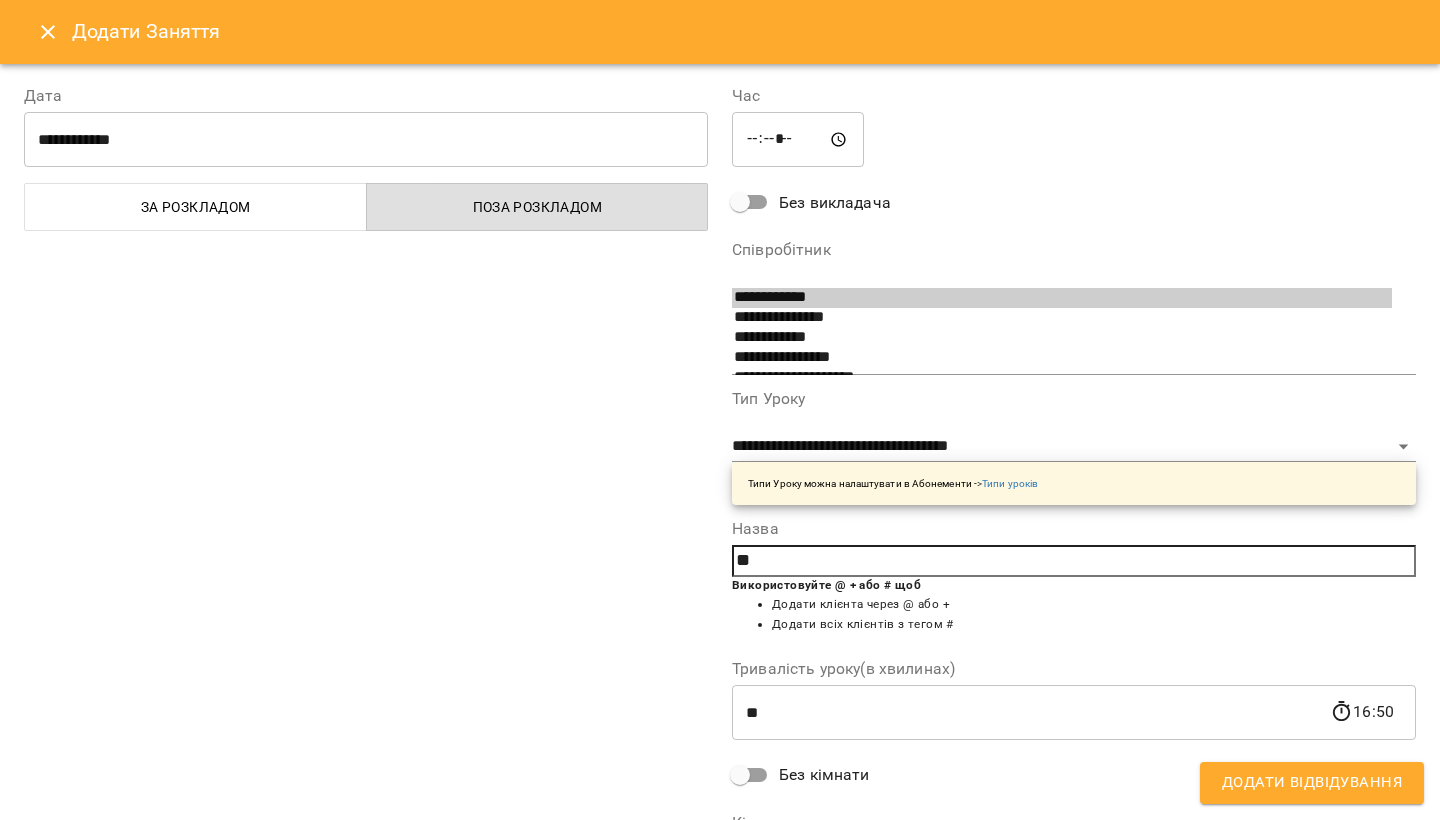 type on "*" 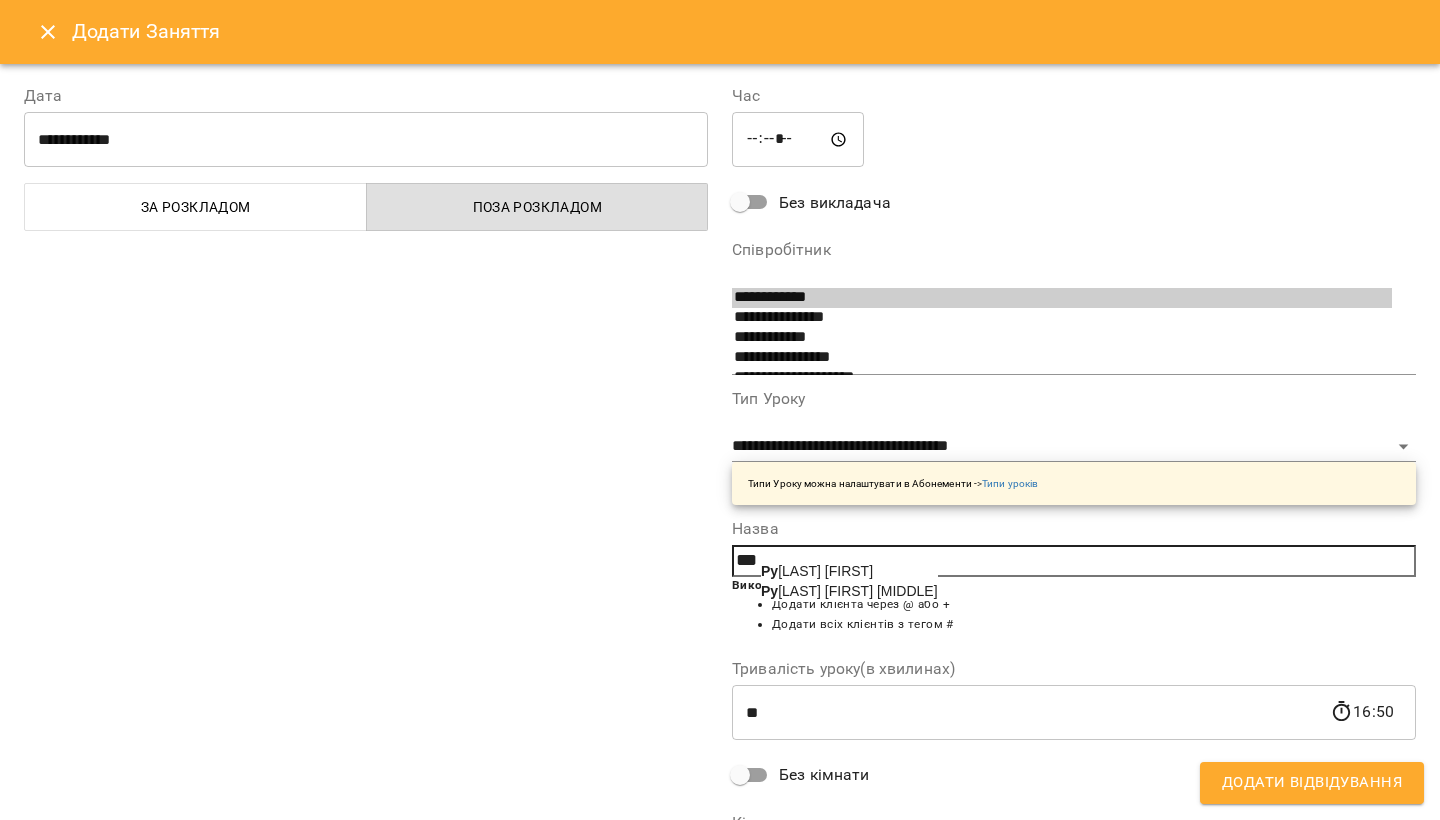 click on "[LAST] [FIRST] [LAST]" at bounding box center [849, 591] 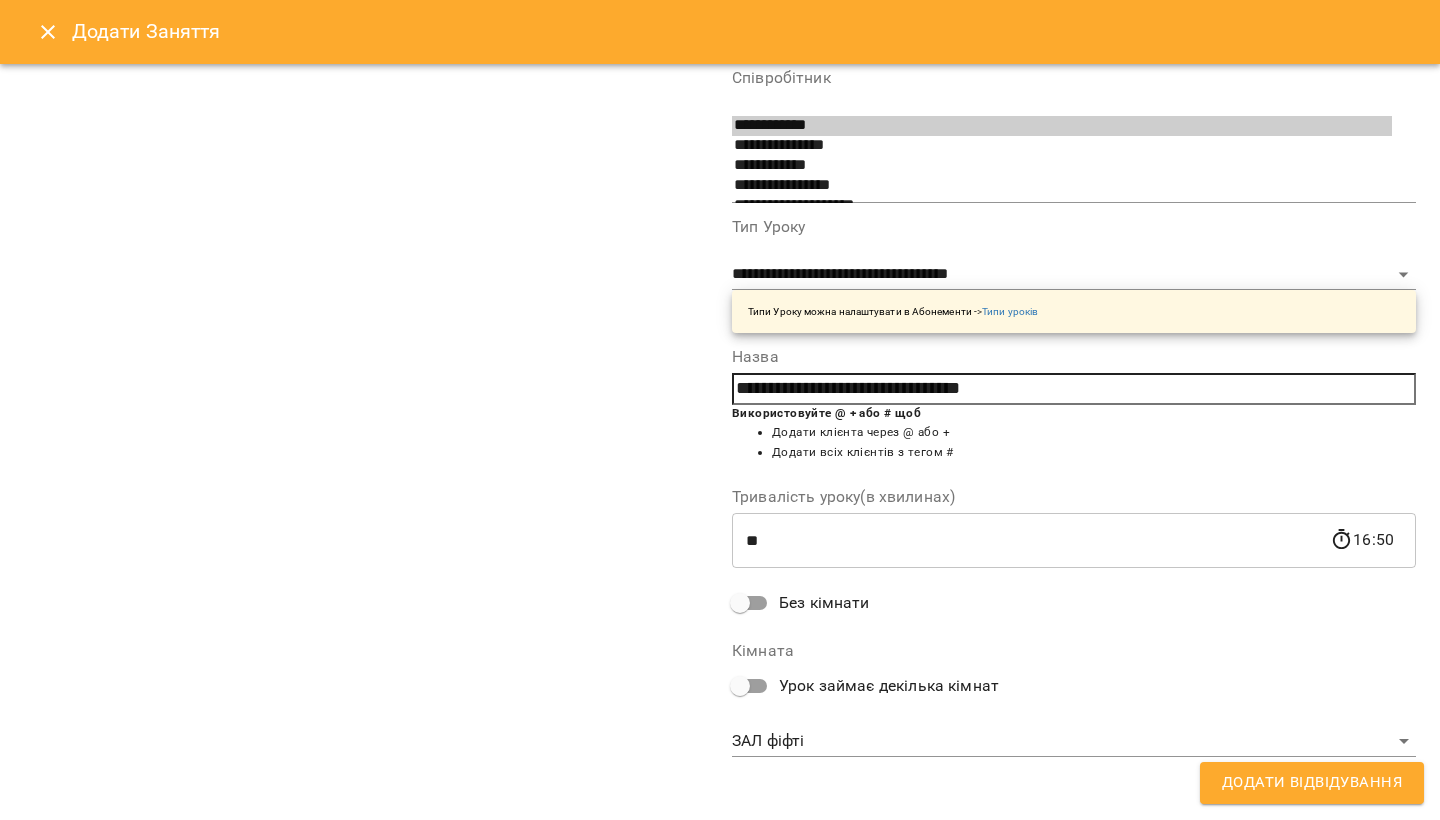 scroll, scrollTop: 171, scrollLeft: 0, axis: vertical 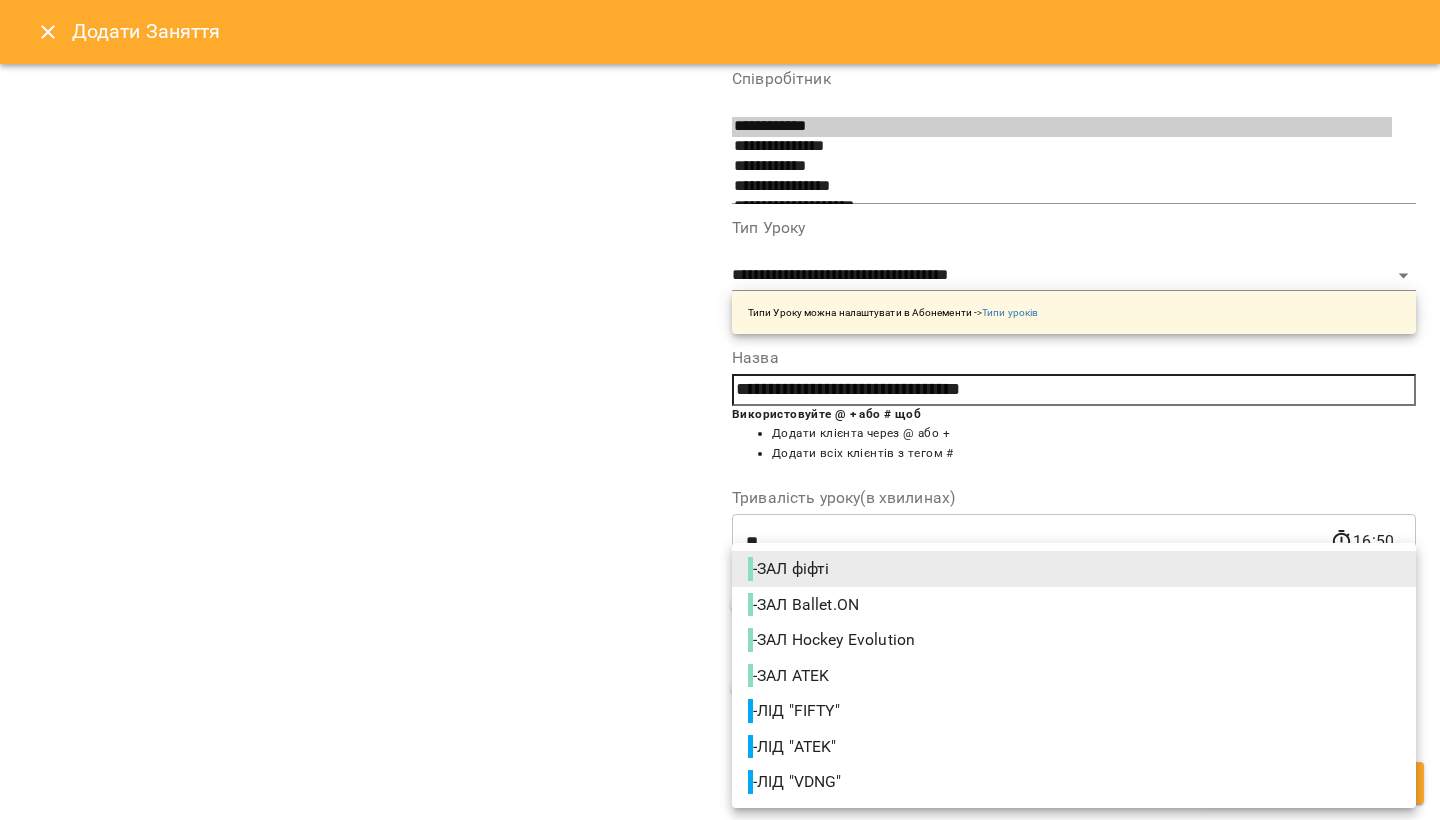 click on "**********" at bounding box center [720, 1025] 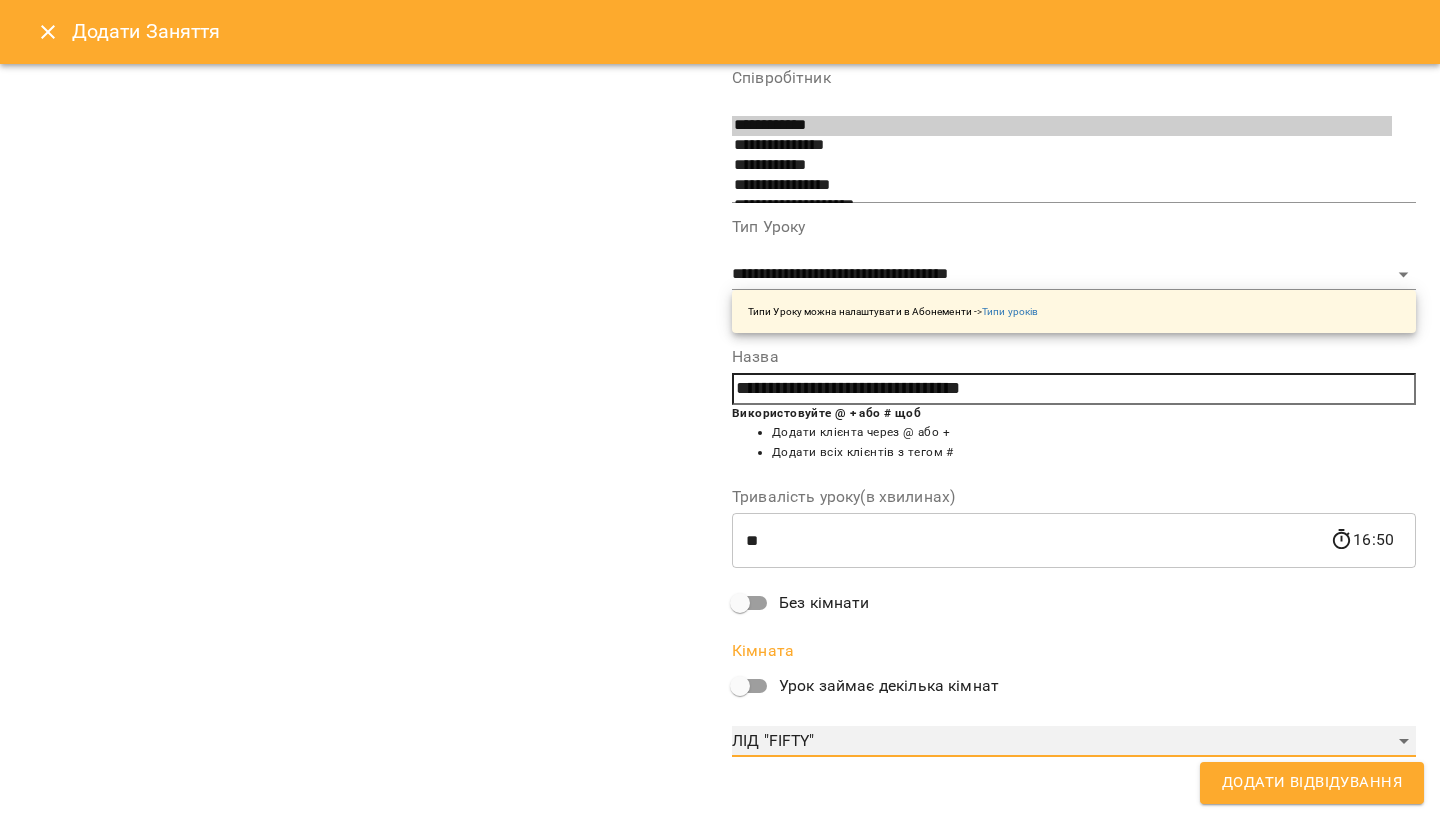 scroll, scrollTop: 171, scrollLeft: 0, axis: vertical 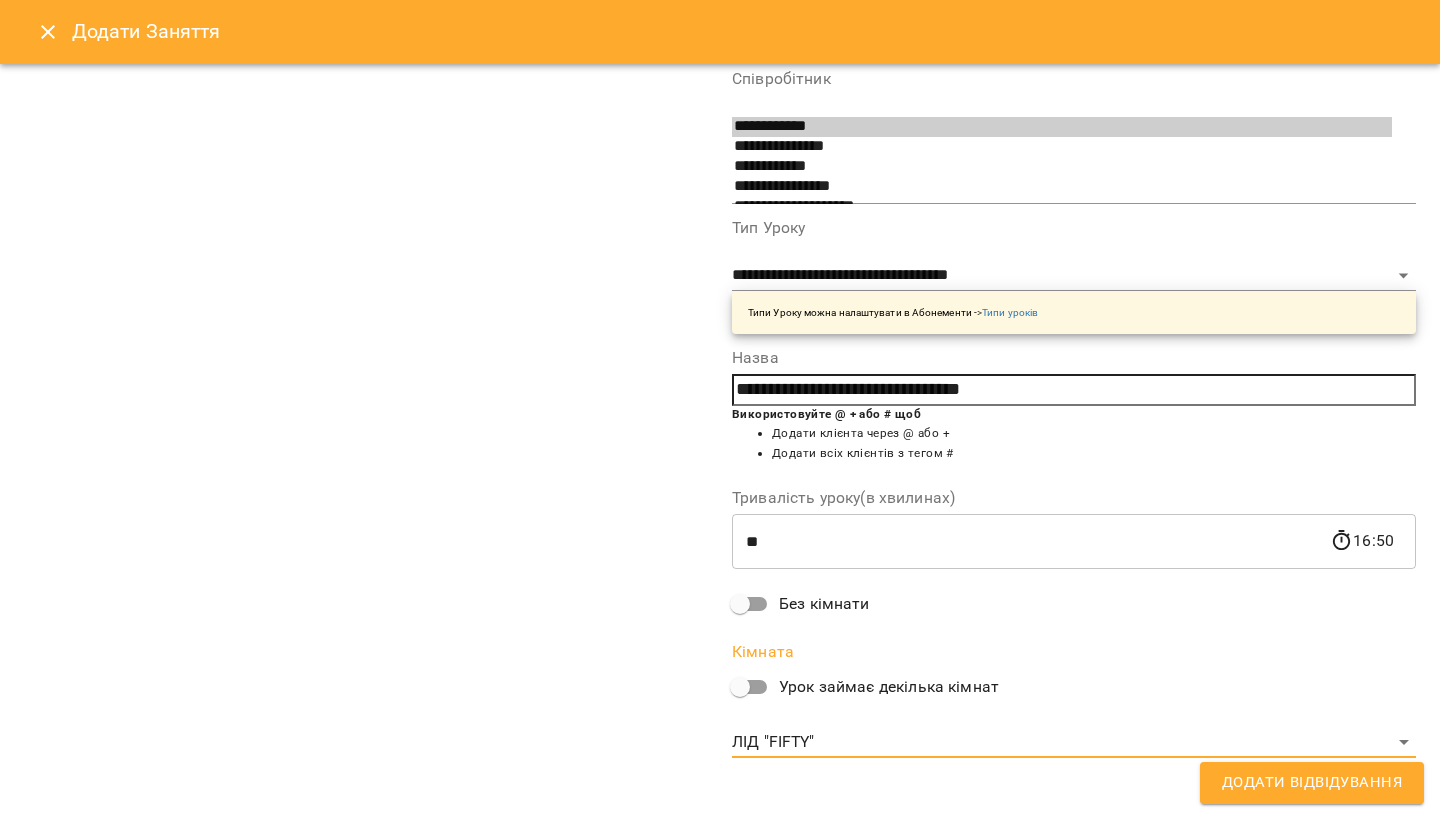 click on "Додати Відвідування" at bounding box center (1312, 783) 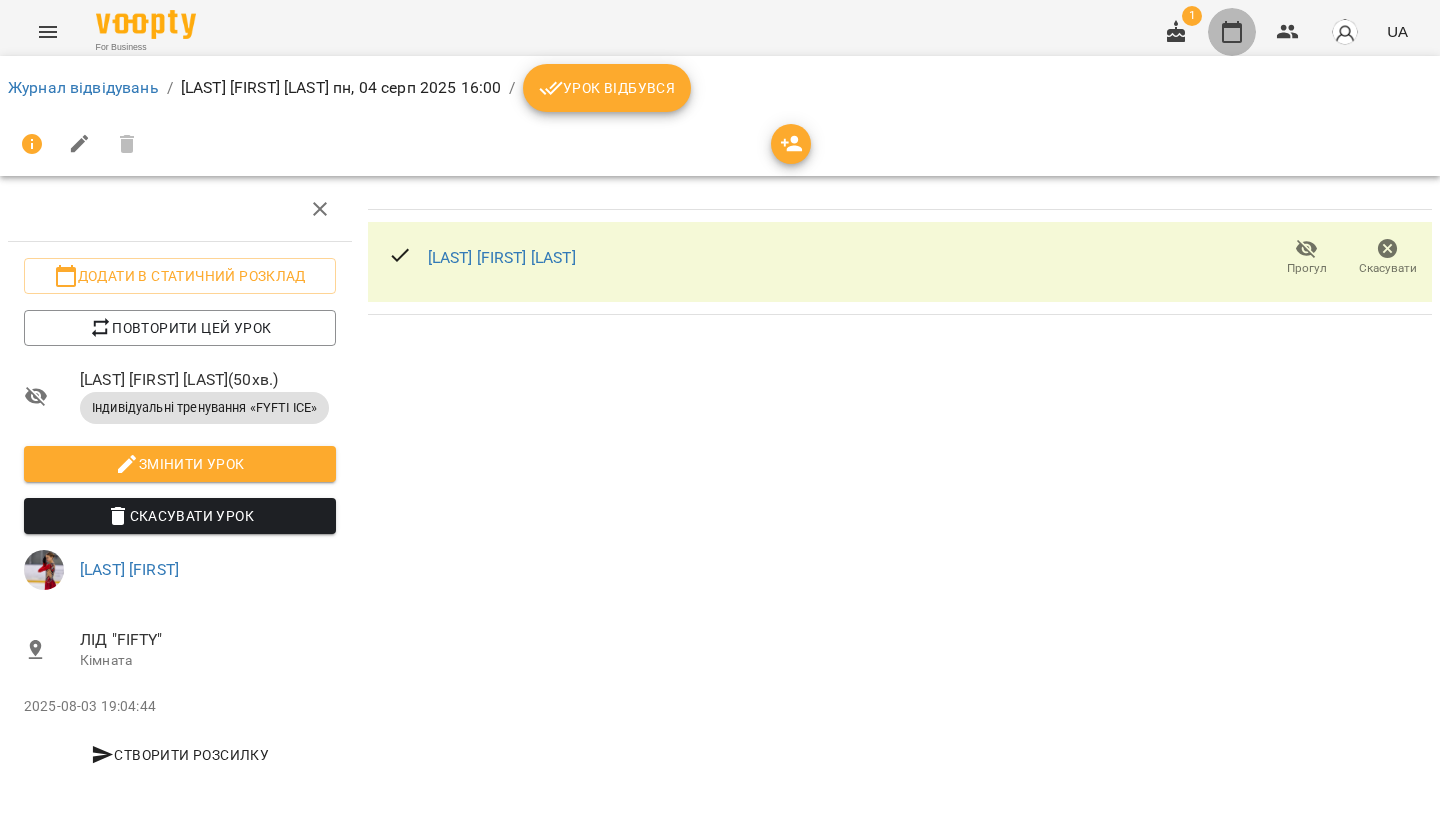 click 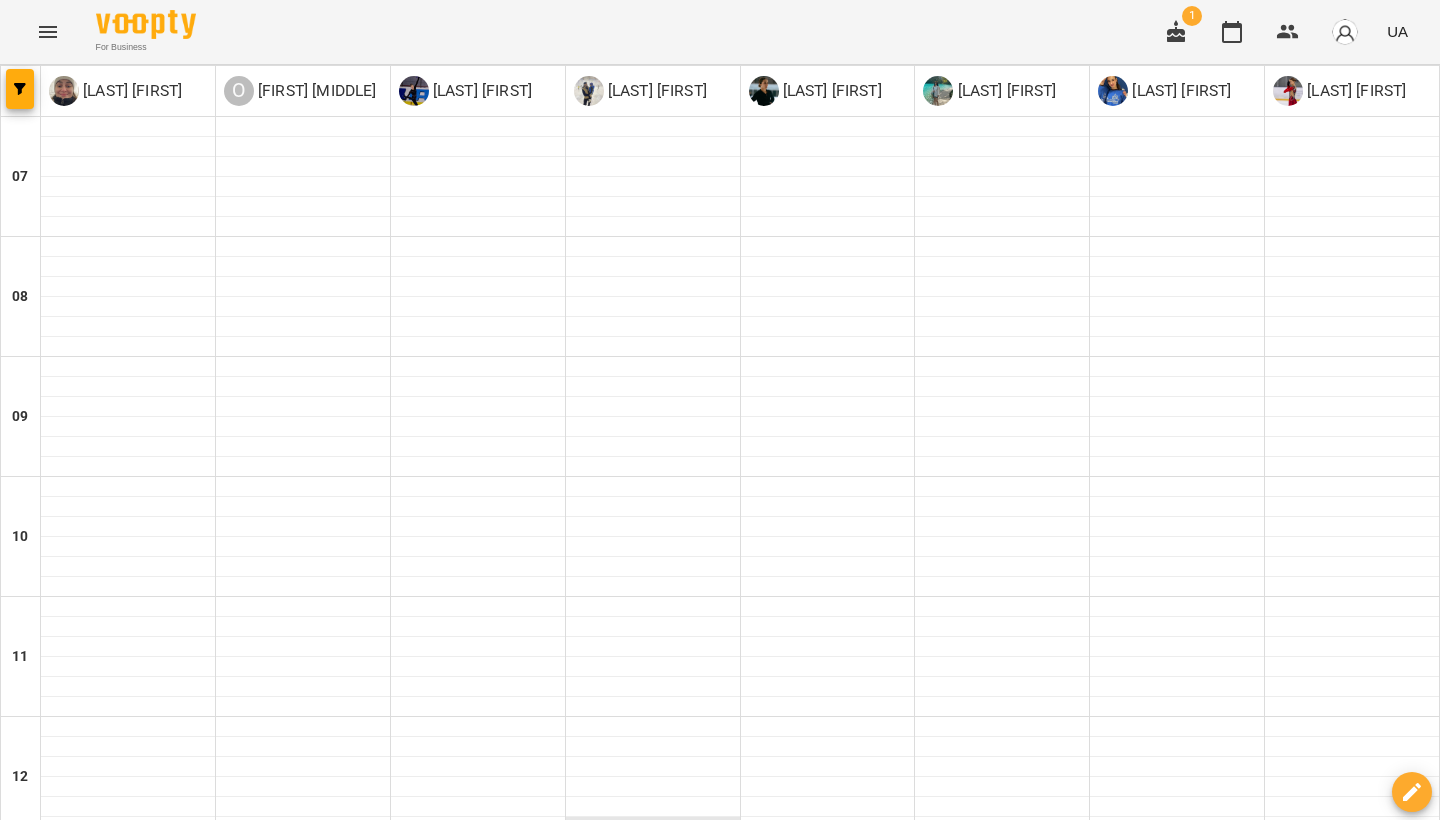 scroll, scrollTop: 550, scrollLeft: 0, axis: vertical 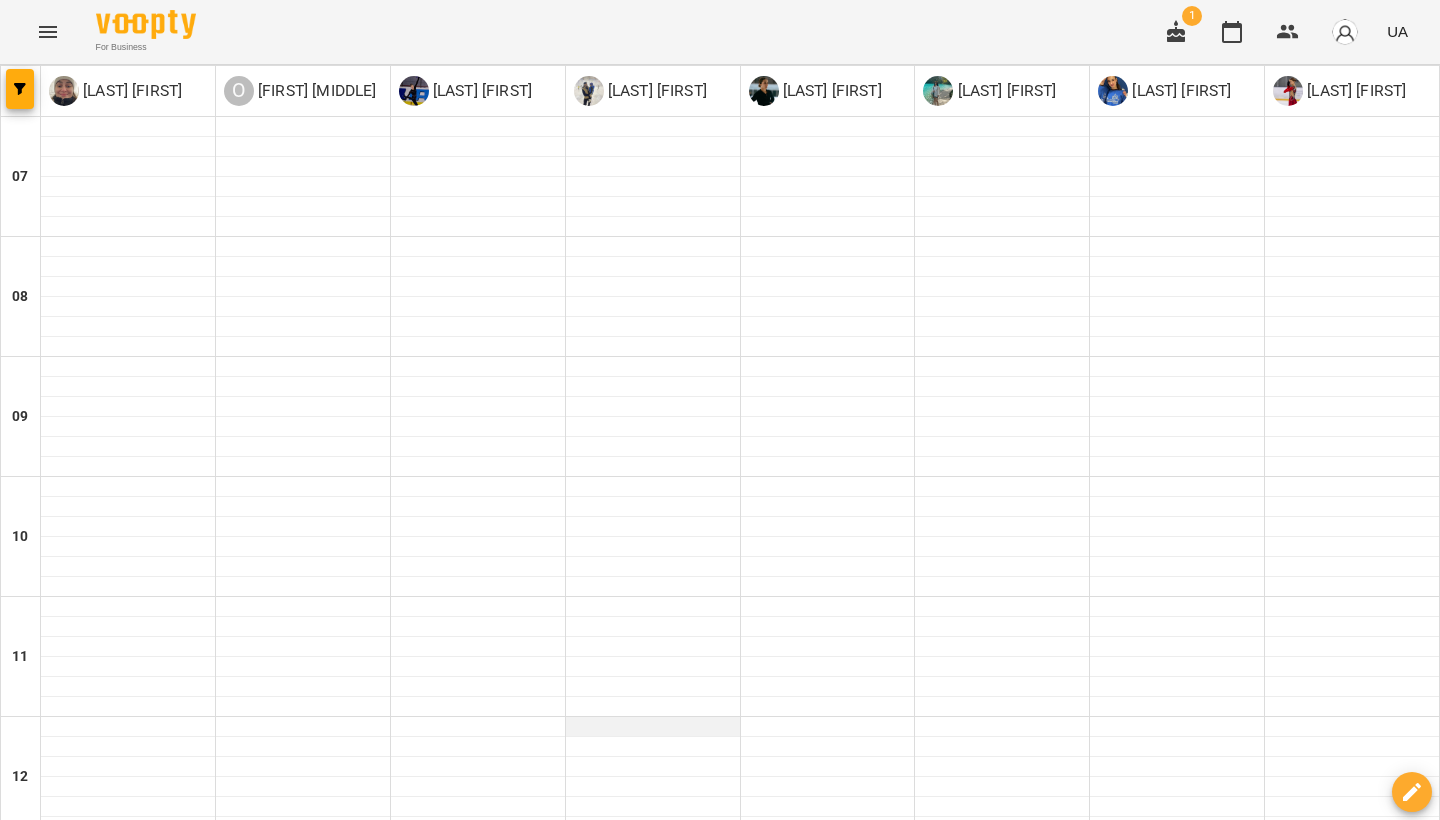 click at bounding box center [653, 727] 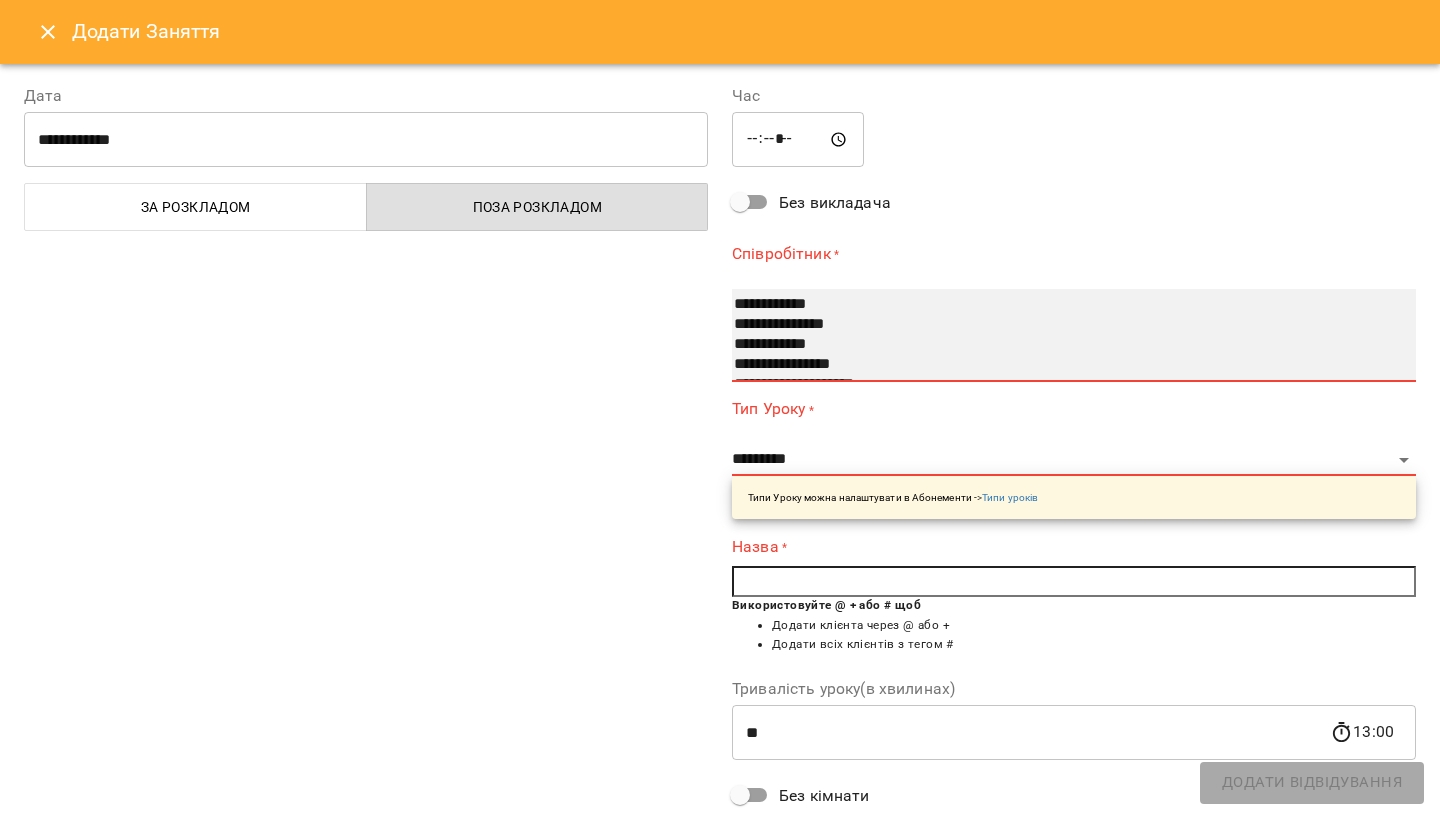 click on "**********" at bounding box center [1062, 305] 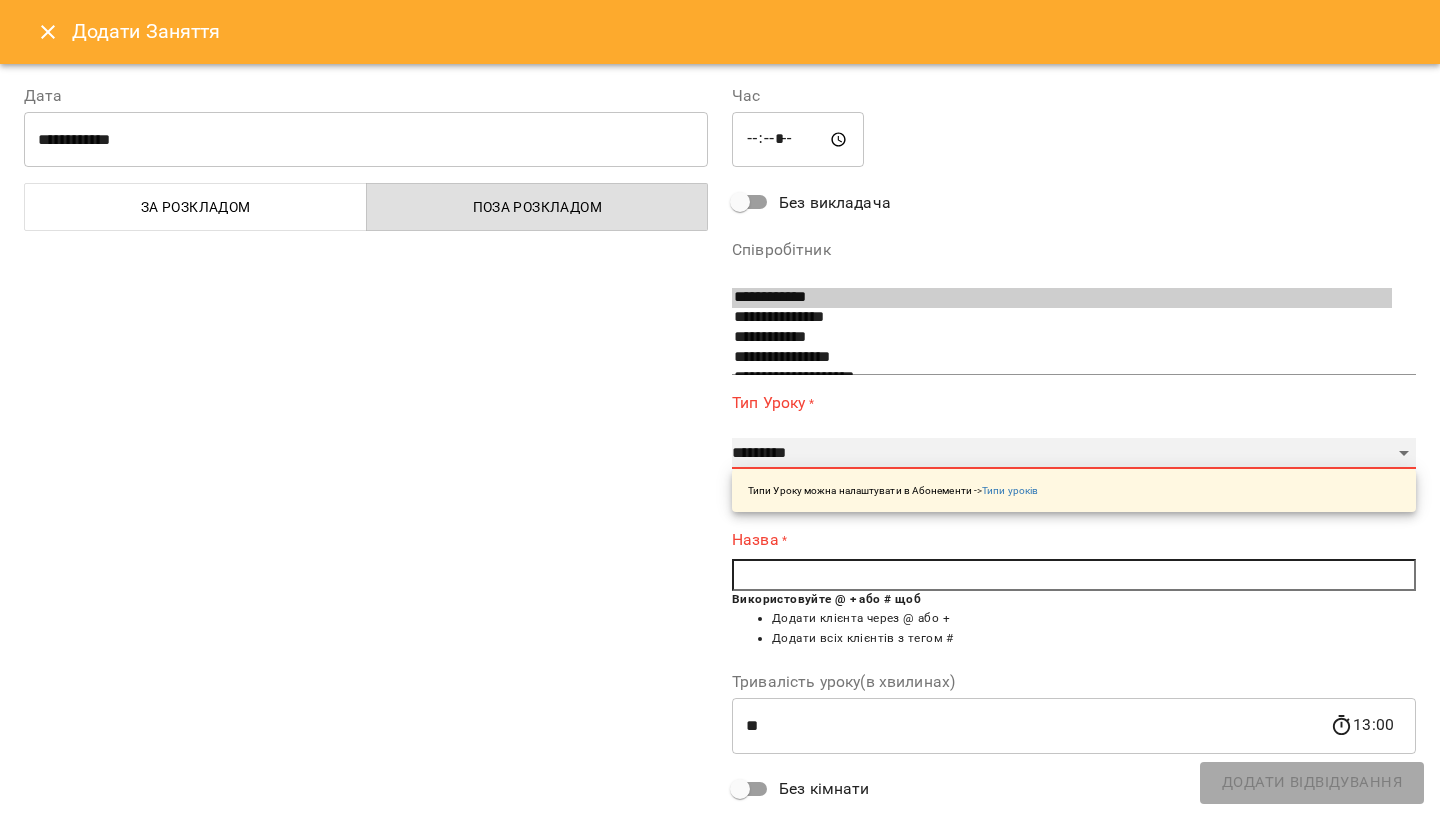 select on "**********" 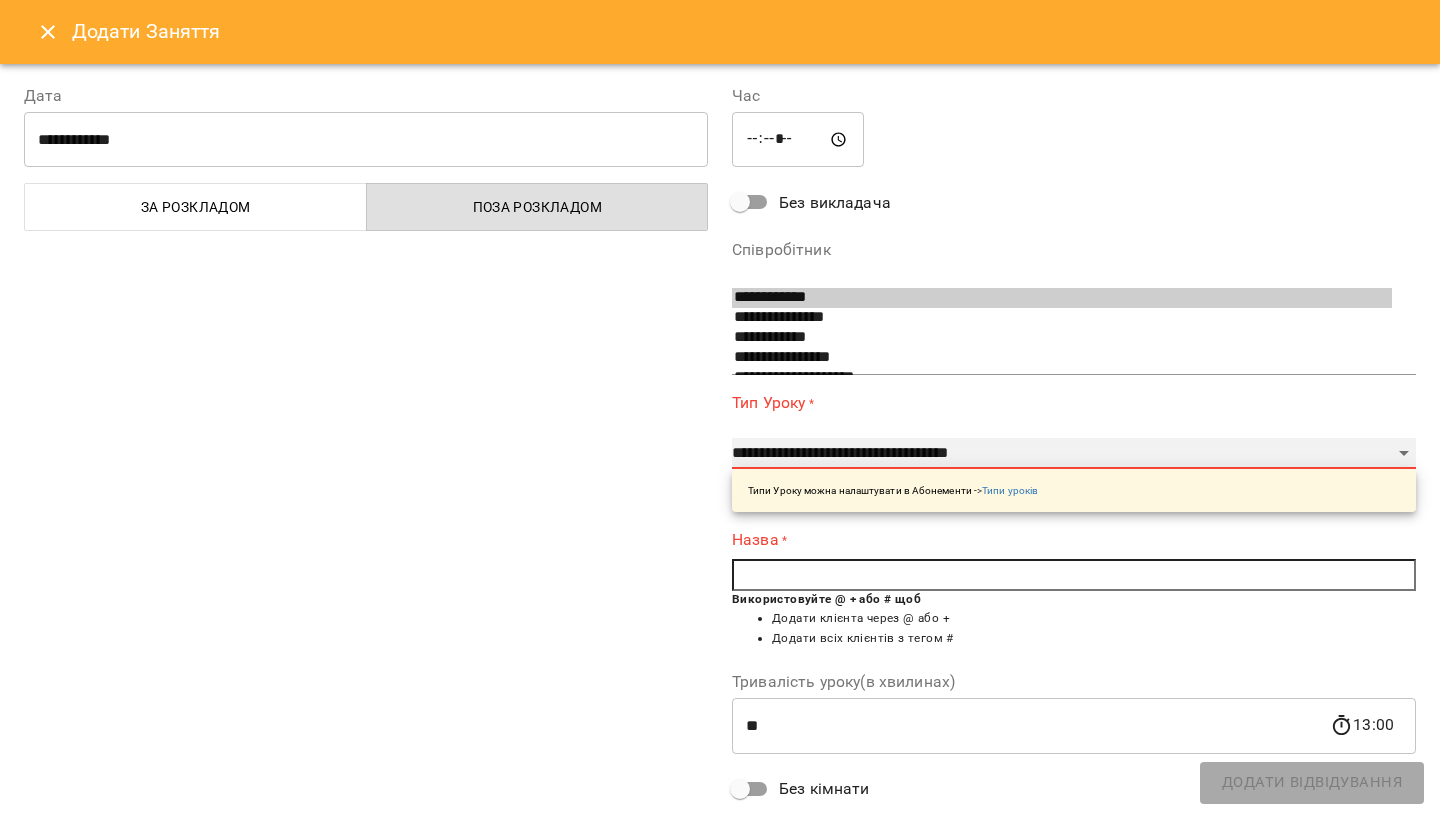 type on "**" 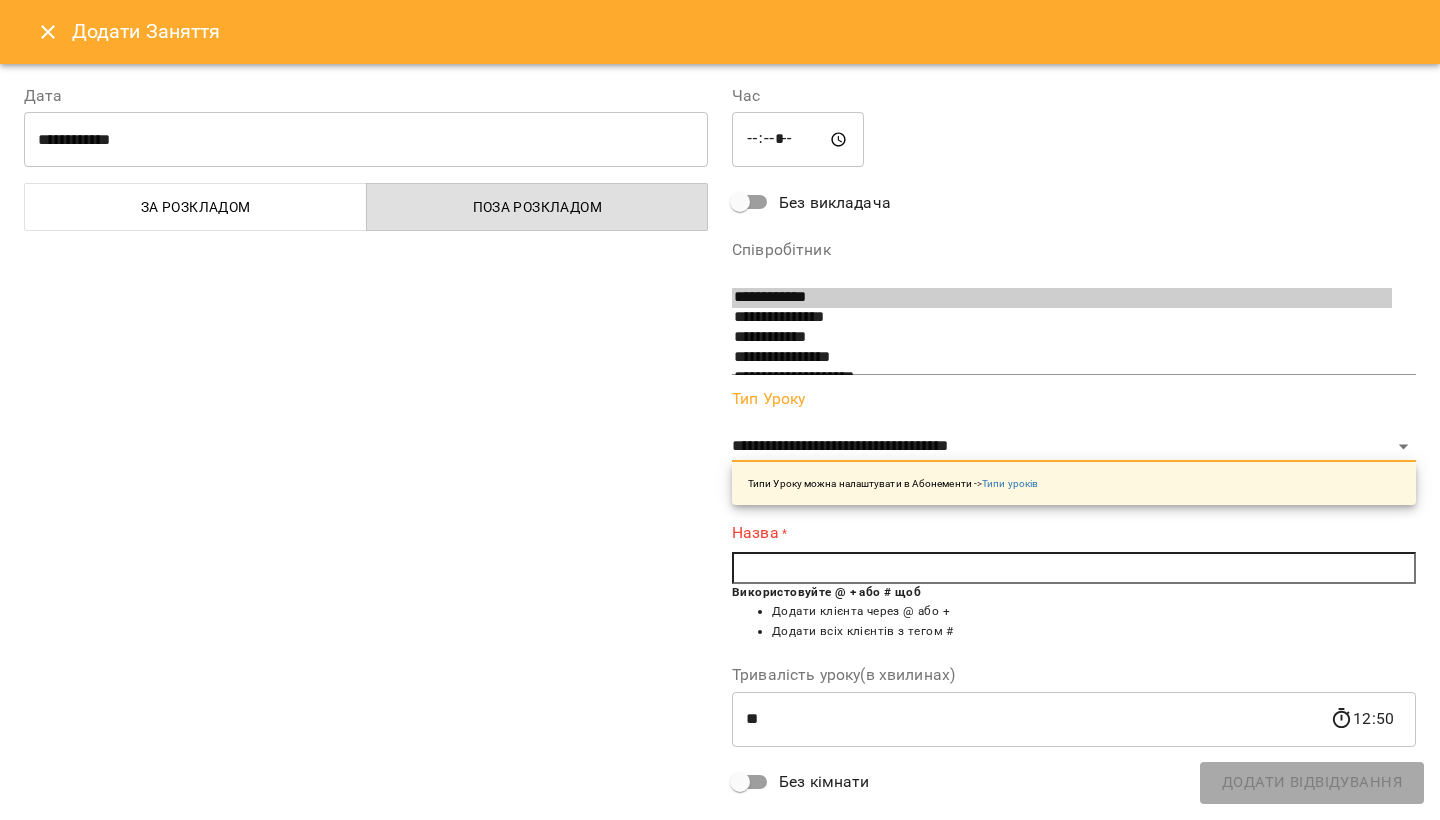 click at bounding box center [1074, 568] 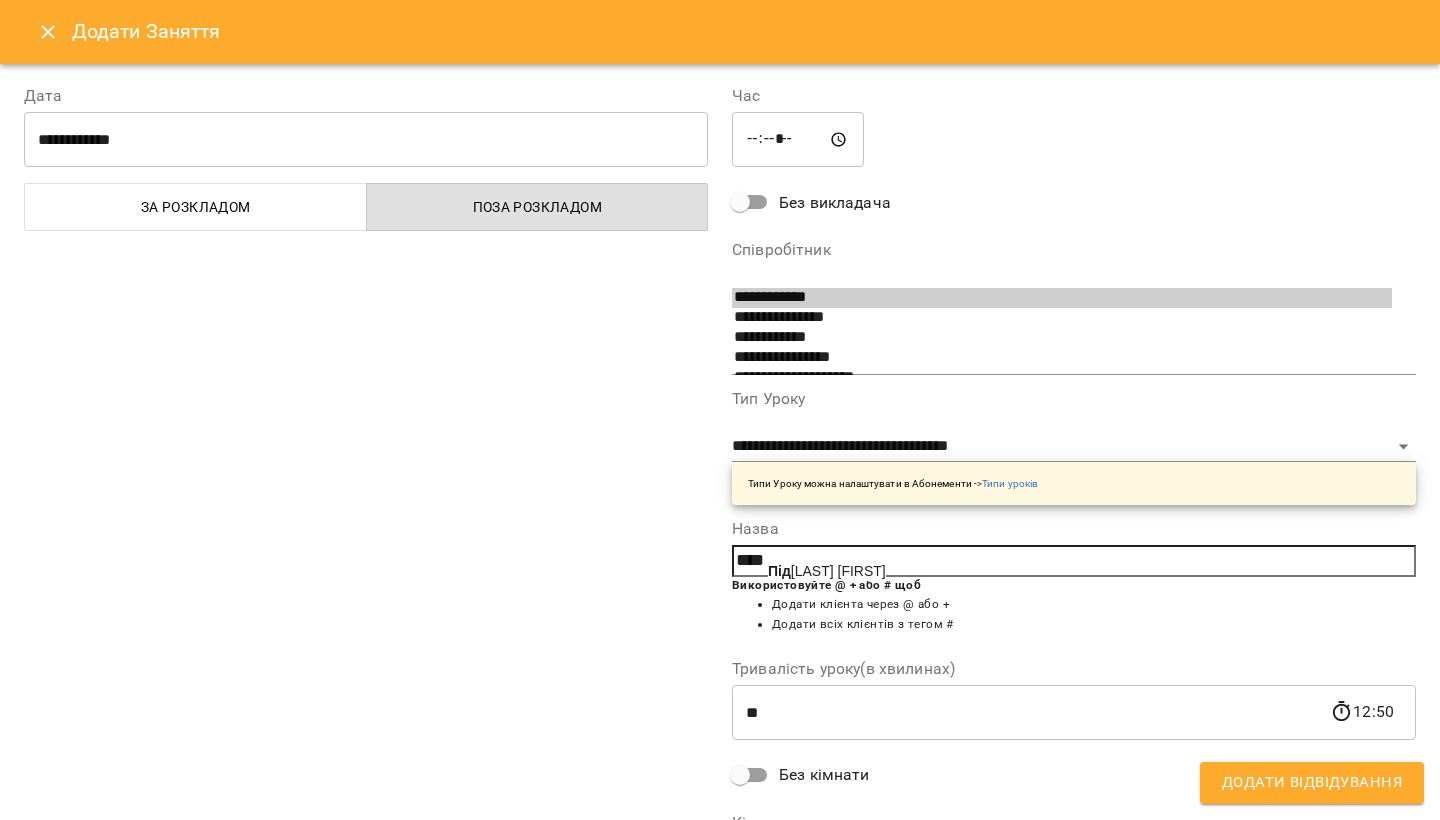 click on "[LAST] [FIRST]" at bounding box center [827, 571] 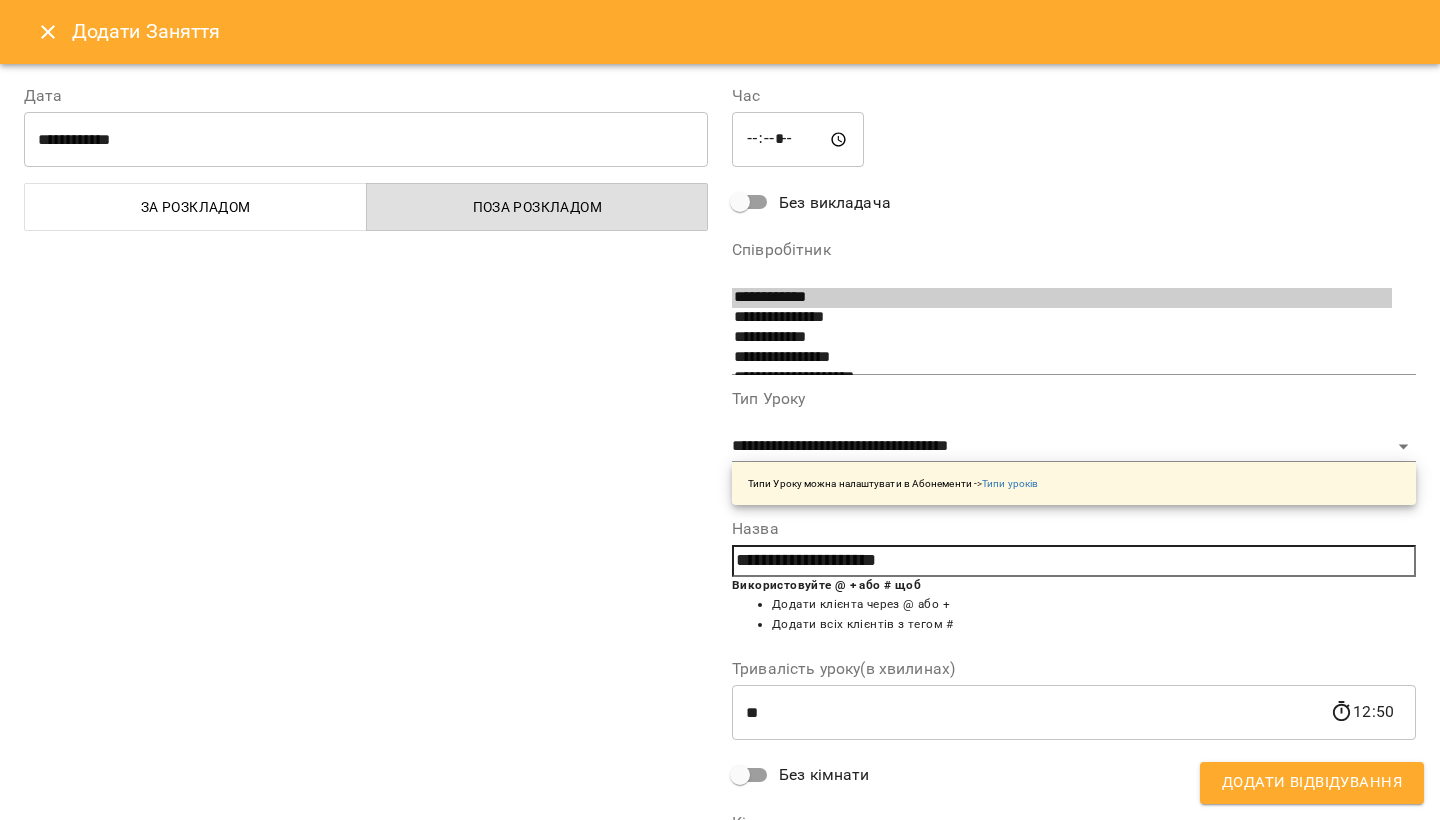 scroll, scrollTop: 171, scrollLeft: 0, axis: vertical 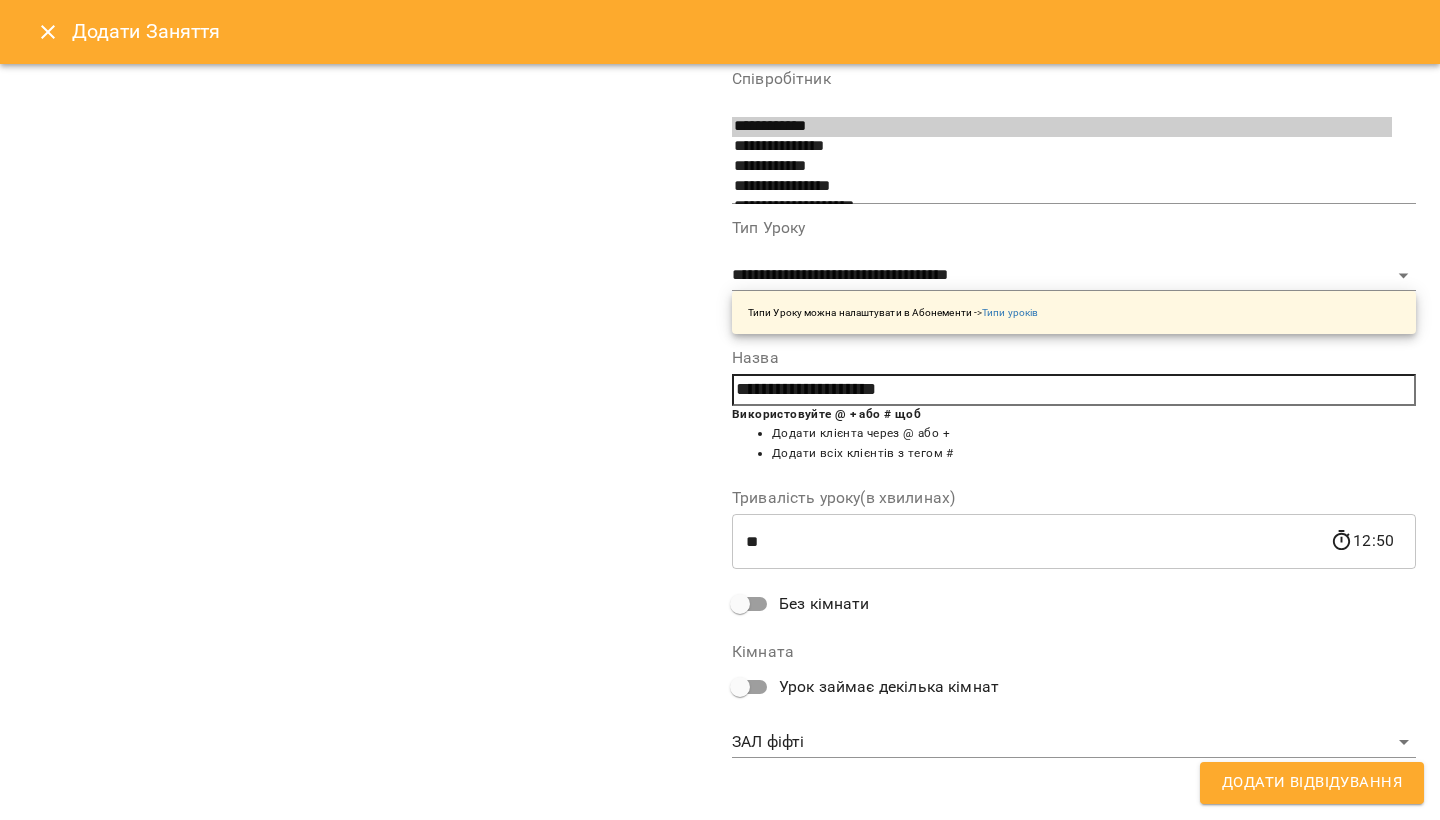 click on "**********" at bounding box center (720, 1025) 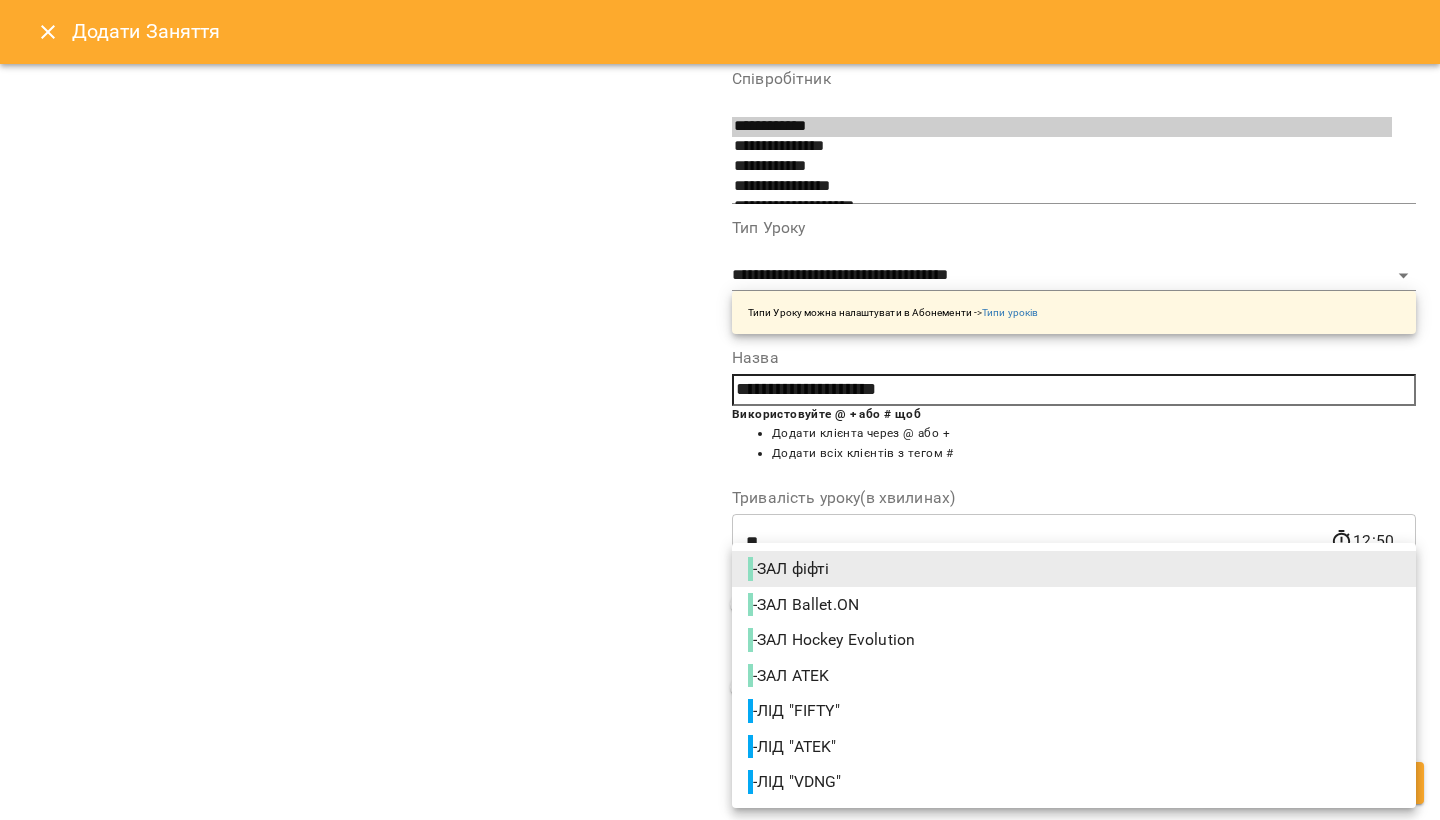 click on "-  ЛІД "FIFTY"" at bounding box center (796, 711) 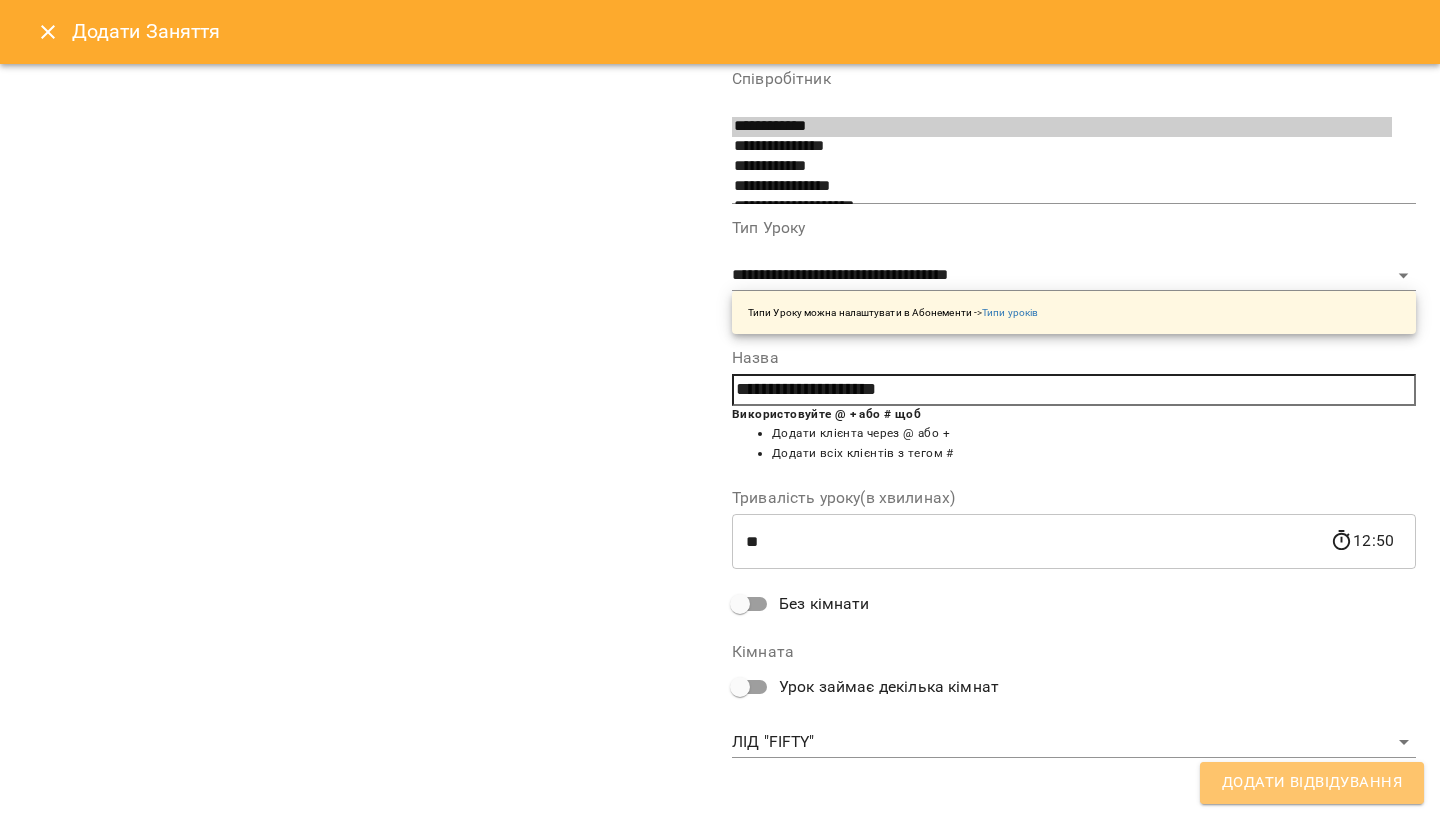 click on "Додати Відвідування" at bounding box center (1312, 783) 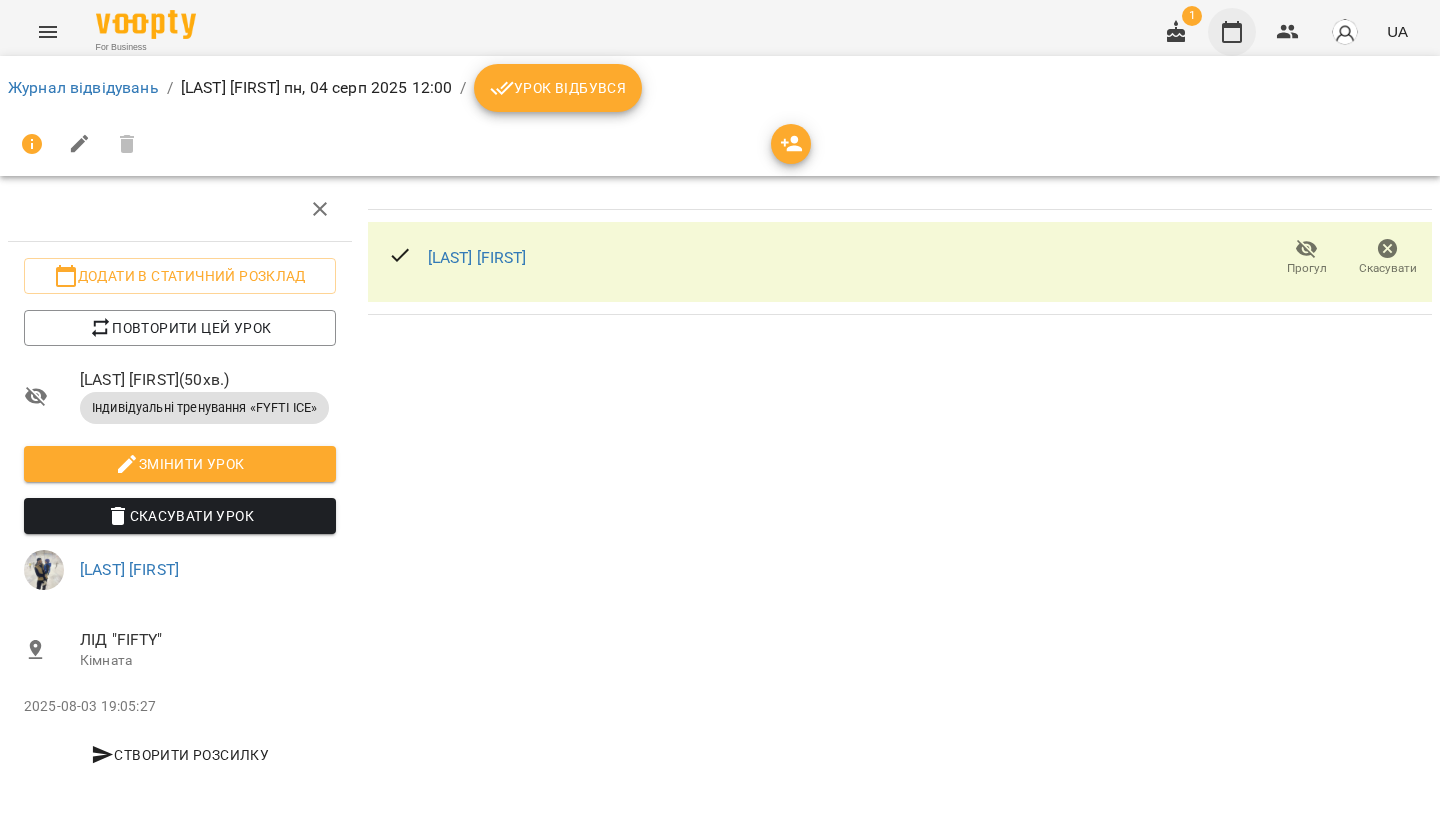click at bounding box center [1232, 32] 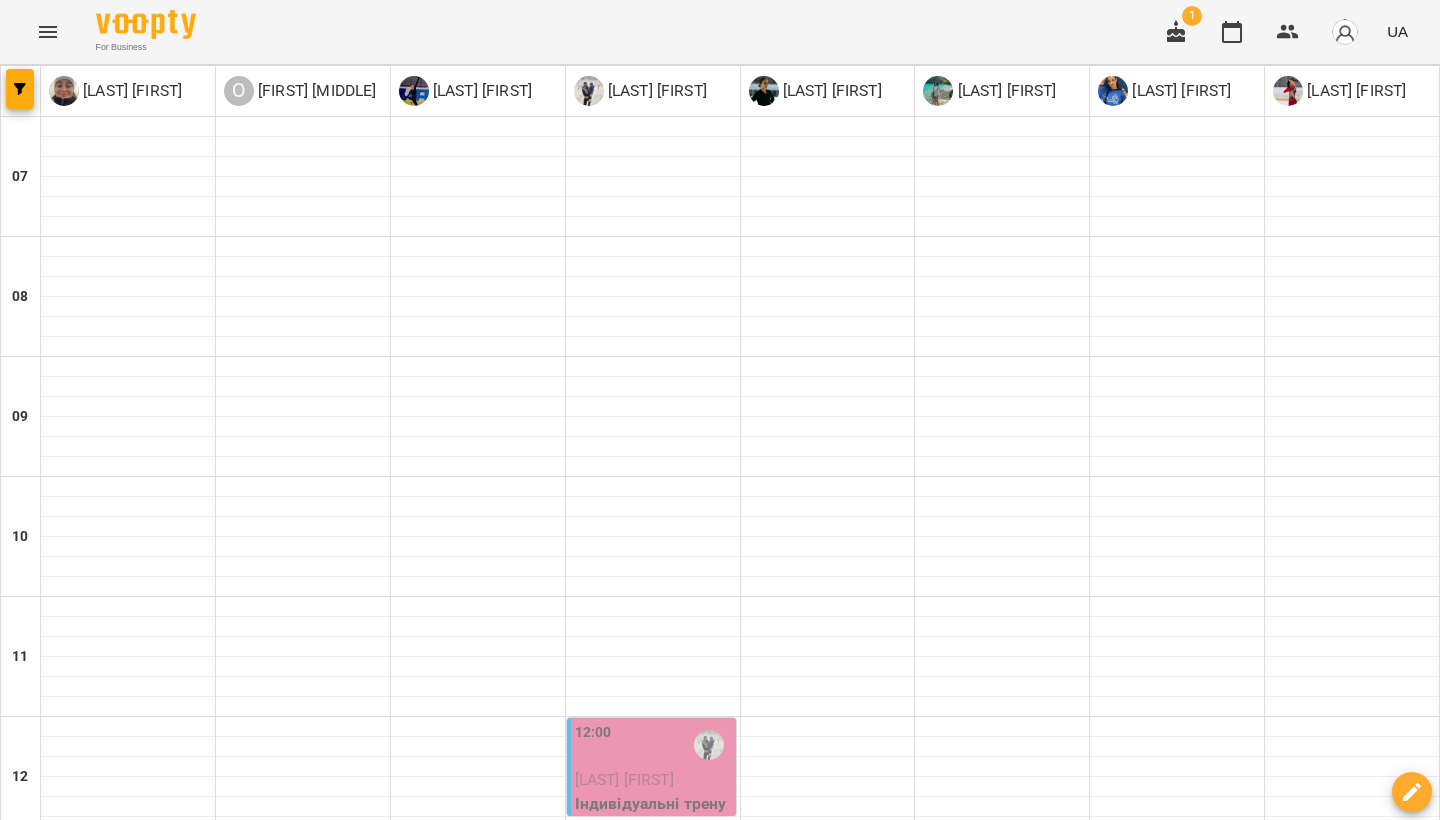 scroll, scrollTop: 594, scrollLeft: 0, axis: vertical 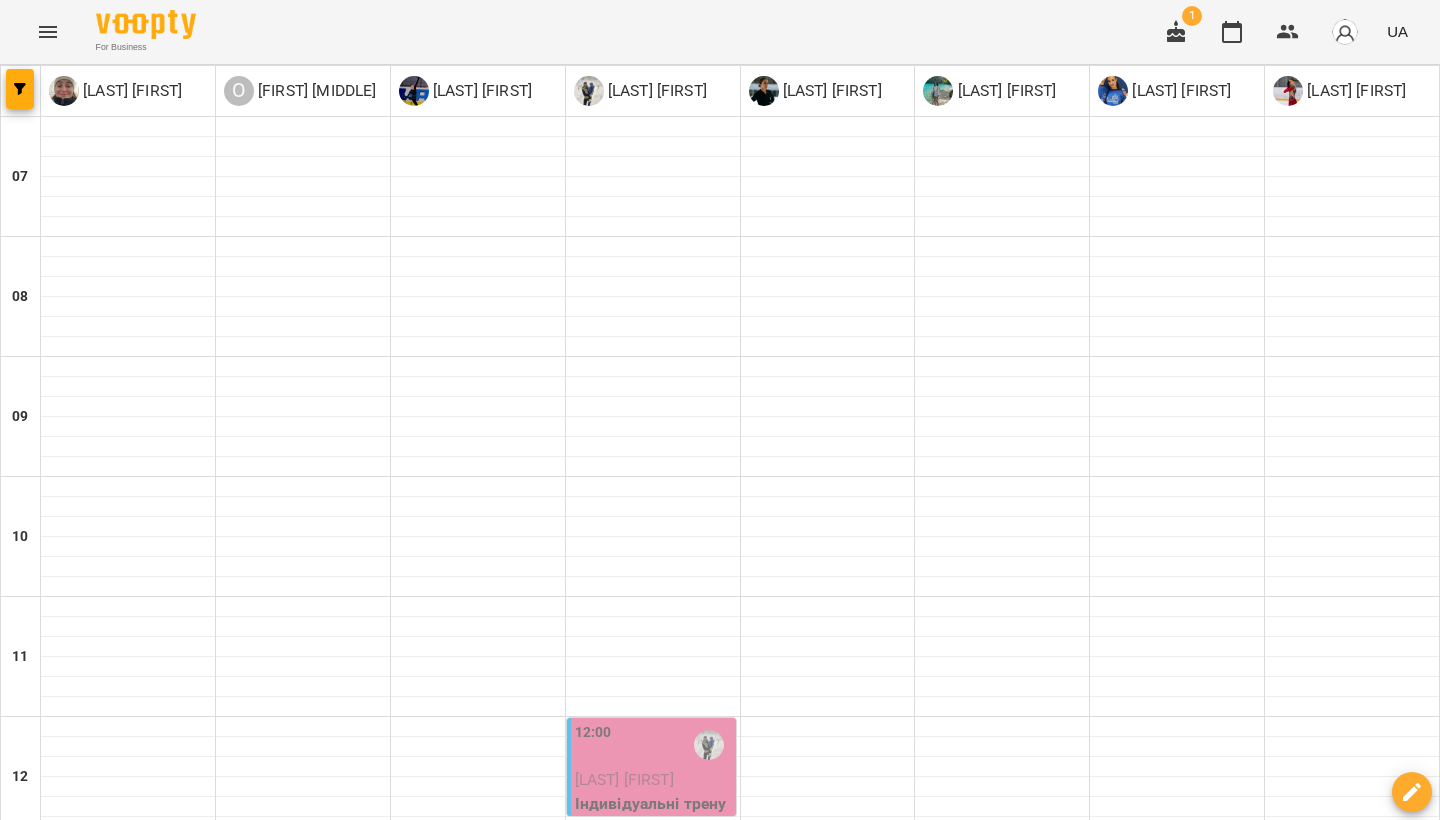 click at bounding box center [653, 1047] 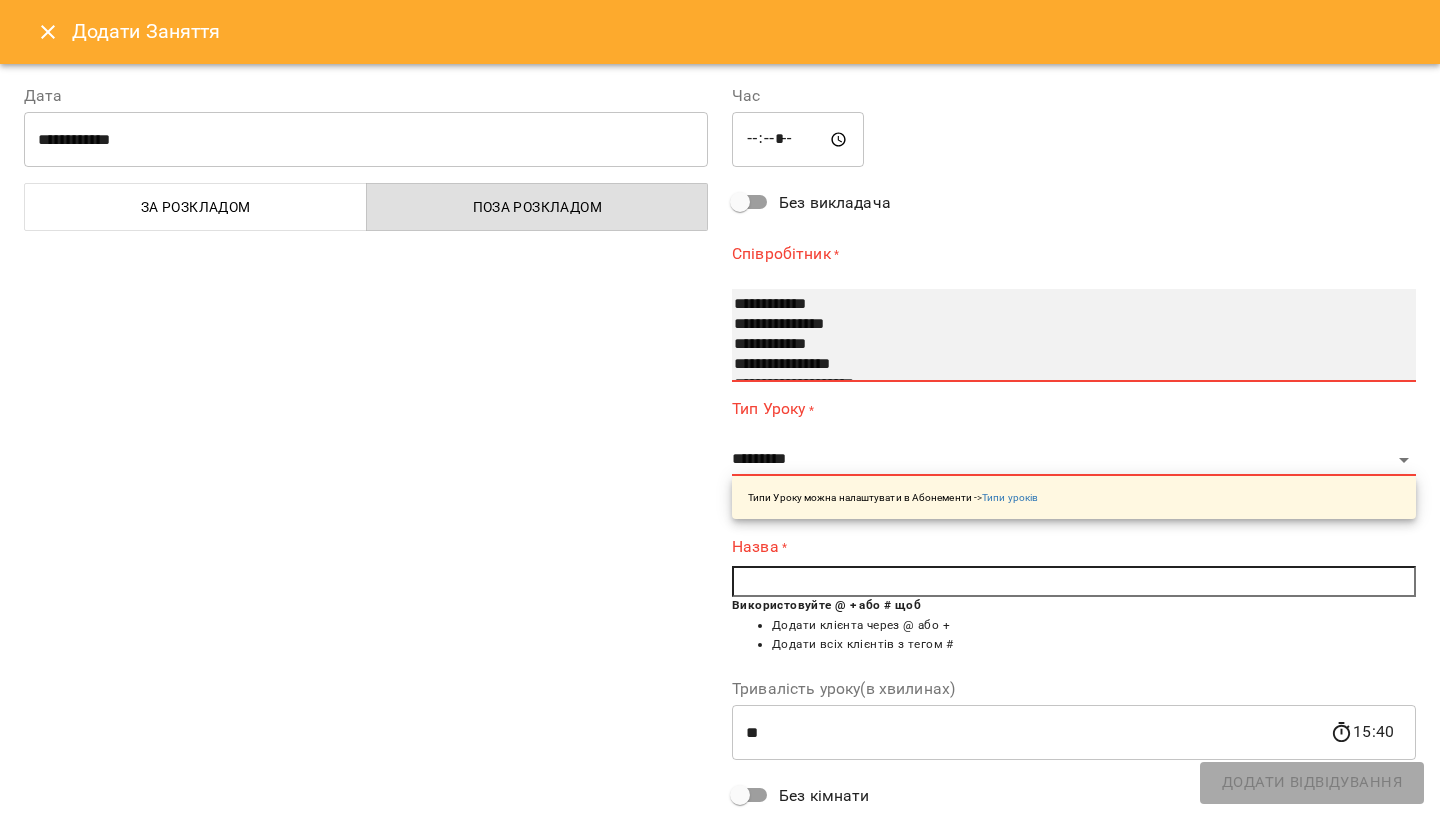 click on "**********" at bounding box center (1062, 305) 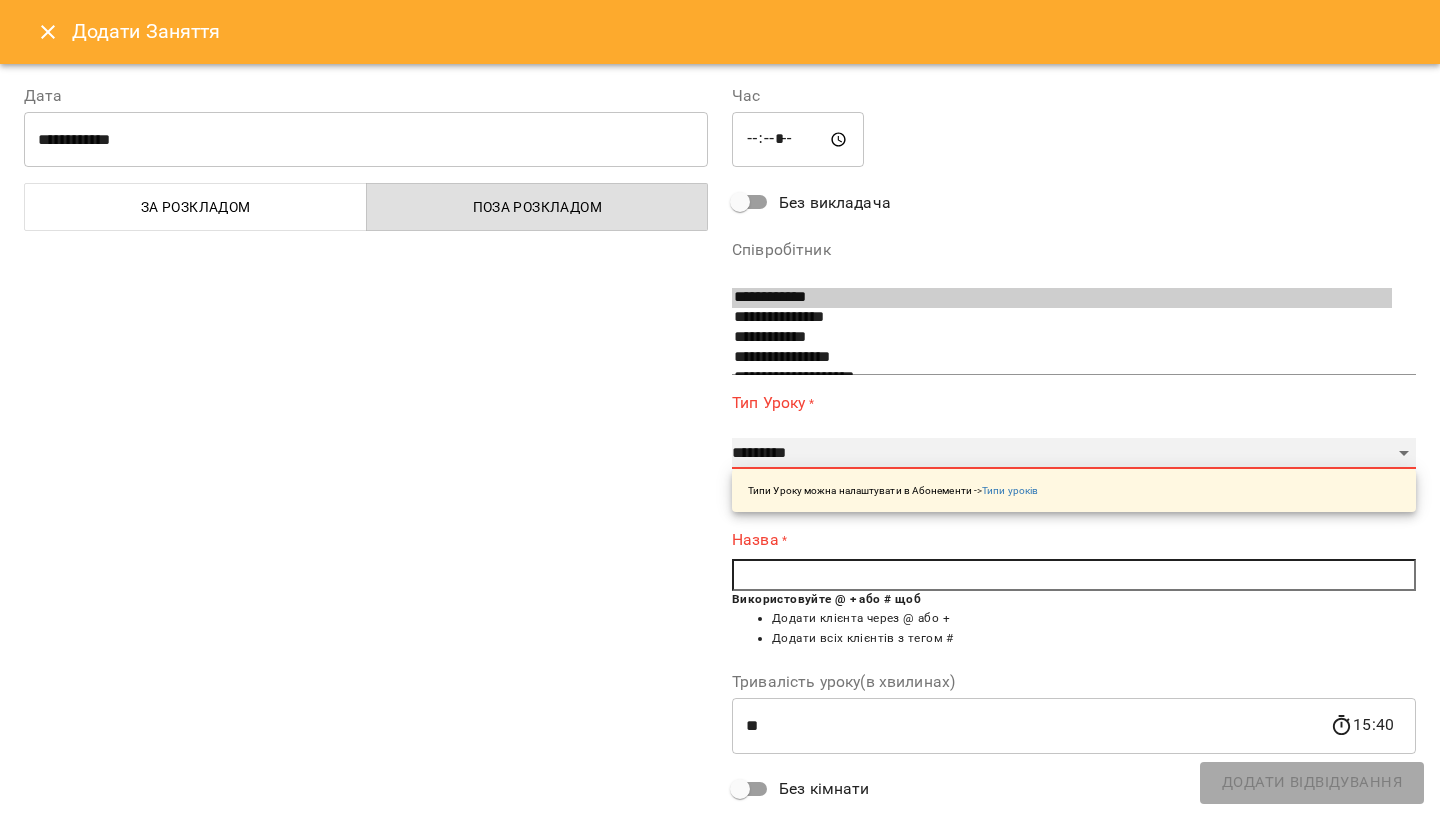 select on "**********" 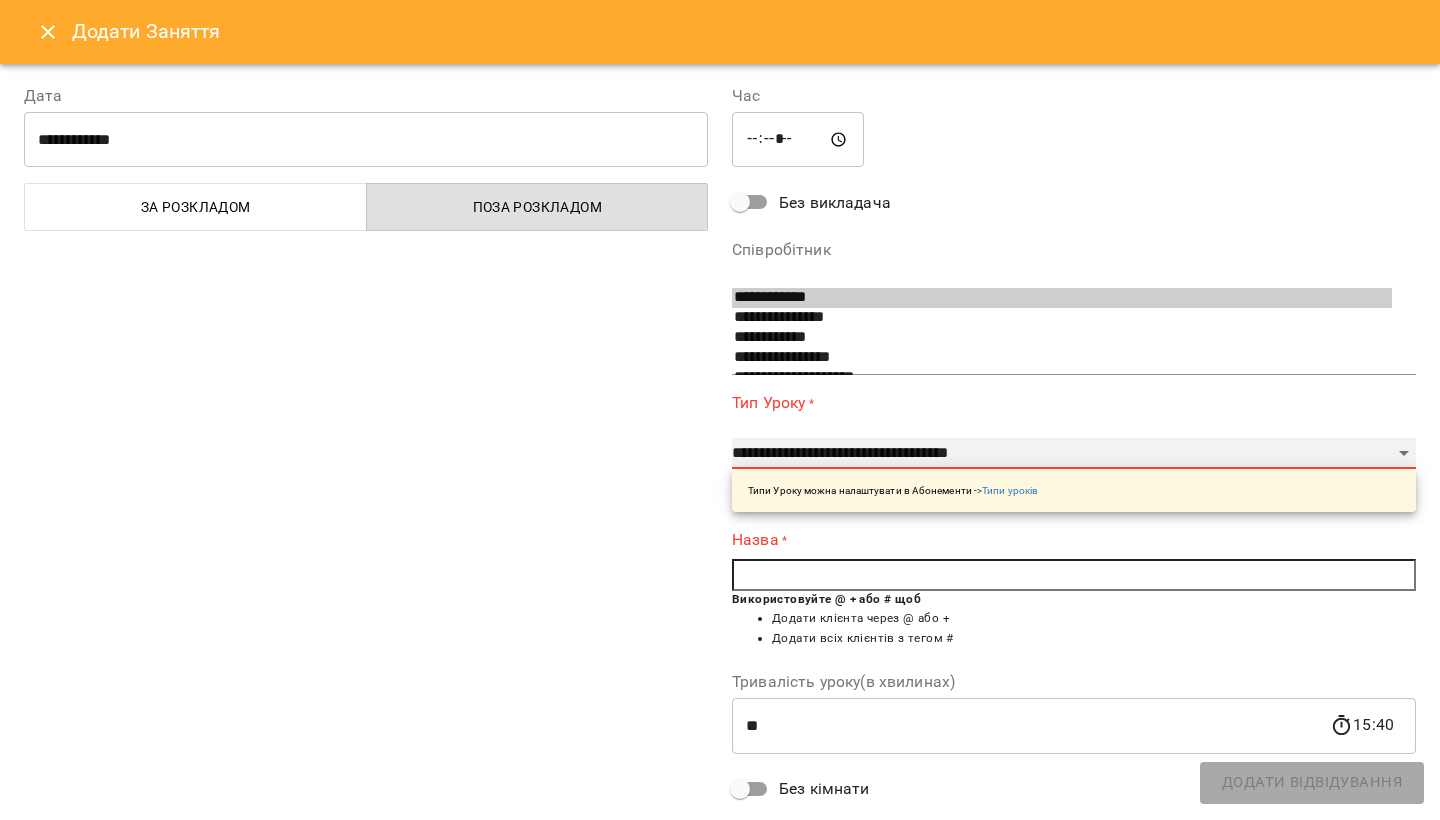 type on "**" 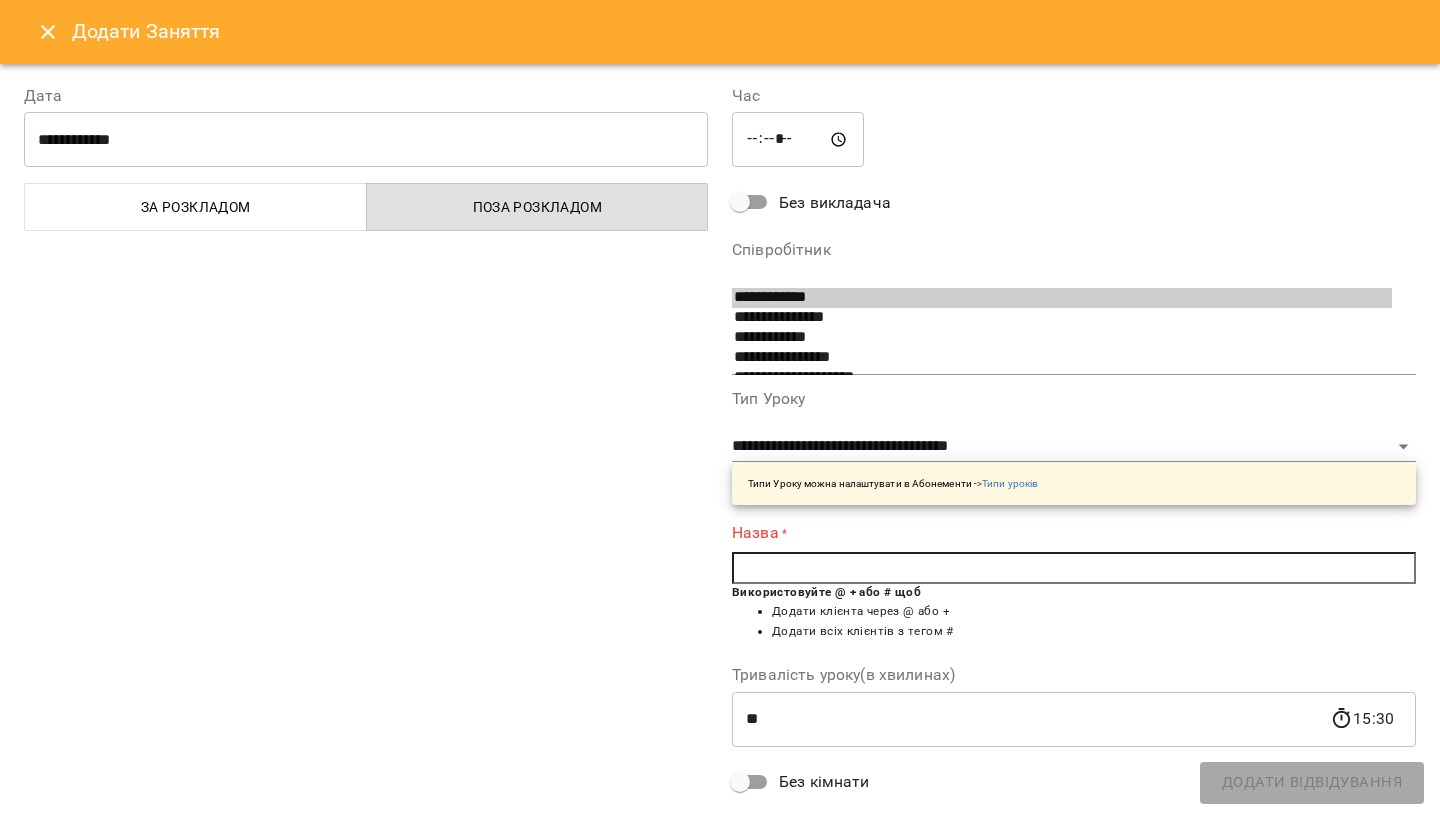 click at bounding box center [1074, 568] 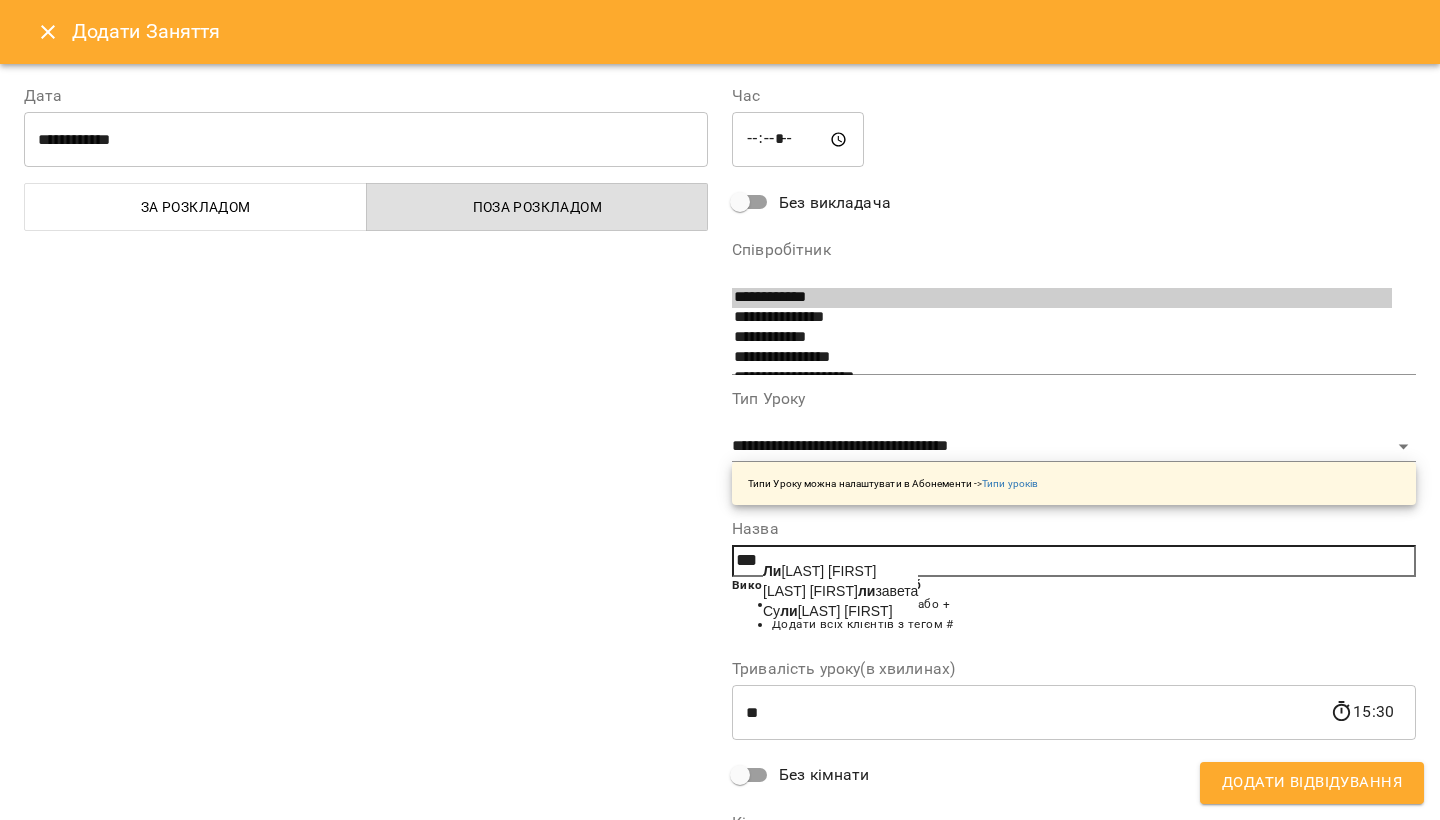 click on "[LAST] [FIRST] [FIRST] [FIRST]" at bounding box center (819, 571) 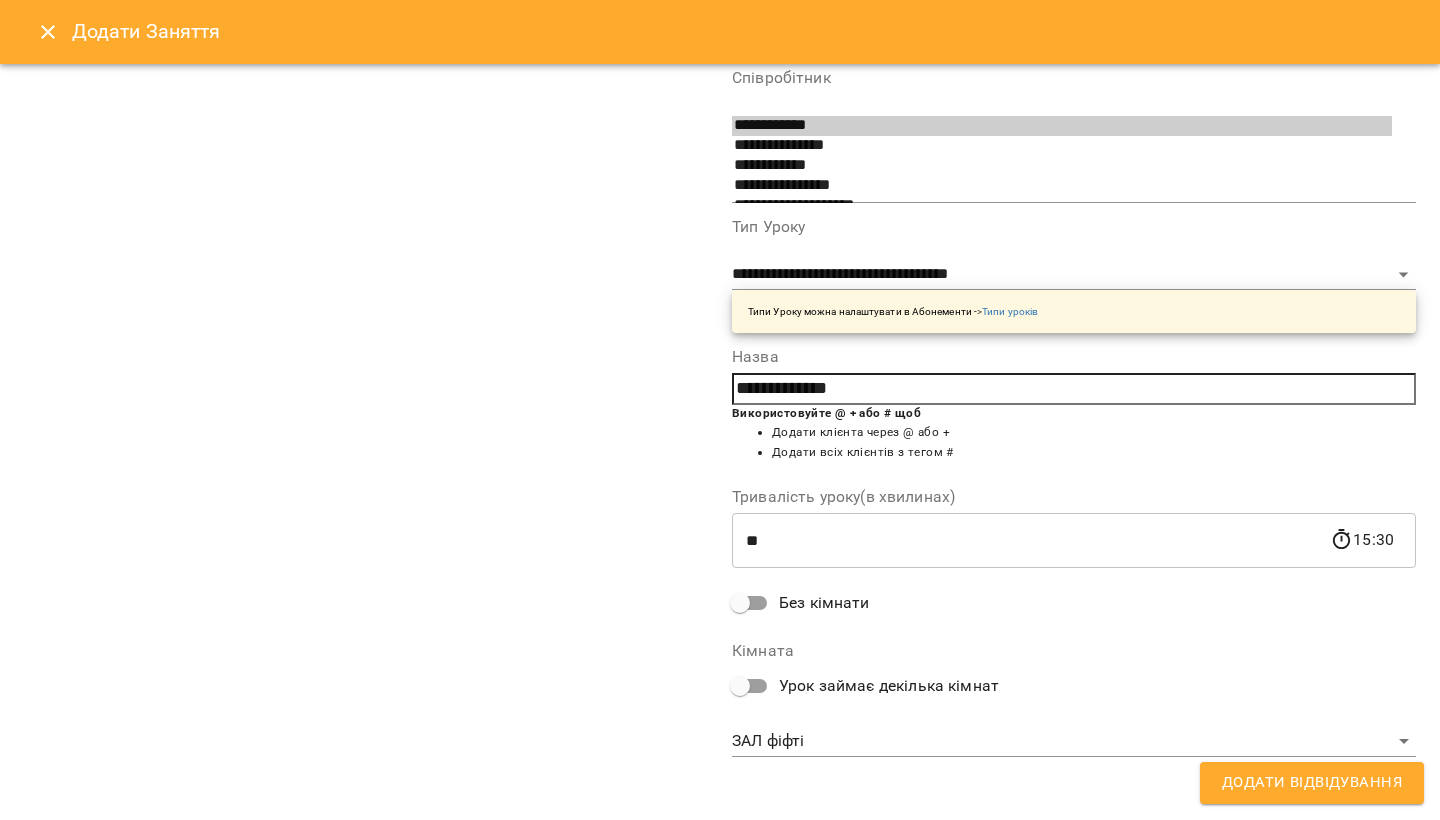 scroll, scrollTop: 171, scrollLeft: 0, axis: vertical 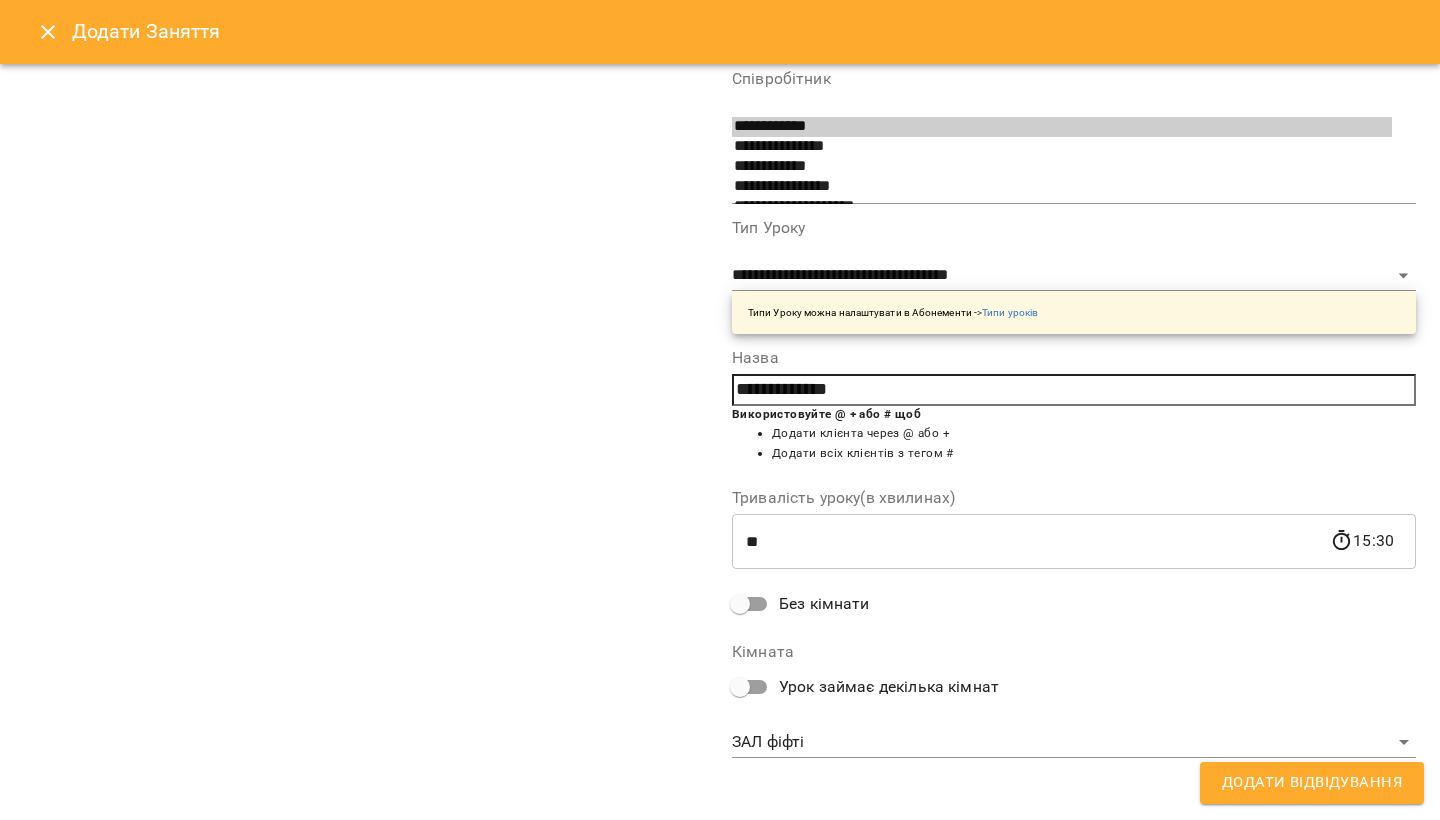 click on "For Business 1 UA   [LAST] [FIRST]   [FIRST] [LAST]   [LAST] [FIRST]   [LAST] [FIRST]   [LAST] [FIRST]   [LAST] [FIRST]   [LAST] [FIRST]   [LAST] [FIRST]   [FIRST] [FIRST] [FIRST] [FIRST] [FIRST] [FIRST] [FIRST] [FIRST] [FIRST] [FIRST] [FIRST] [FIRST] [FIRST] [FIRST] [FIRST] [FIRST] [FIRST] [FIRST] [FIRST] [FIRST] [FIRST] 12:00 [LAST] [FIRST] Індивідуальні тренування «FYFTI ICE» 13:20 [LAST] [FIRST] Індивідуальні тренування «FYFTI ICE» 13:20 [LAST] [FIRST]  Індивідуальні тренування «FYFTI ICE» 14:40 [LAST] [FIRST] Індивідуальні тренування «FYFTI ICE» 16:00 [LAST] [FIRST] [LAST] Індивідуальні тренування «FYFTI ICE» пн 04 серп вт 05 серп ср 06 серп чт 07 серп пт 08 серп сб нд" at bounding box center [720, 1025] 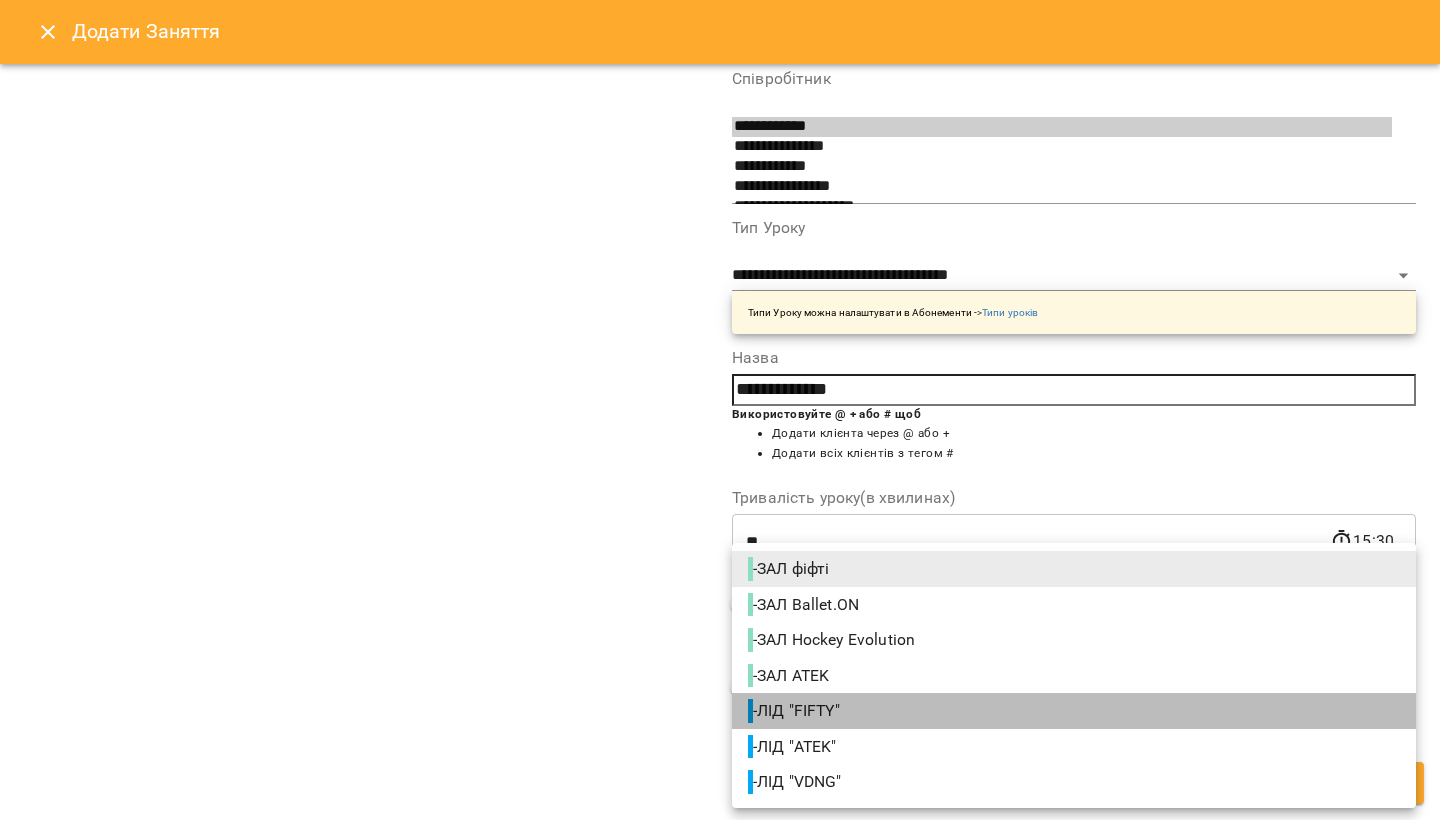 click on "-  ЛІД "FIFTY"" at bounding box center [796, 711] 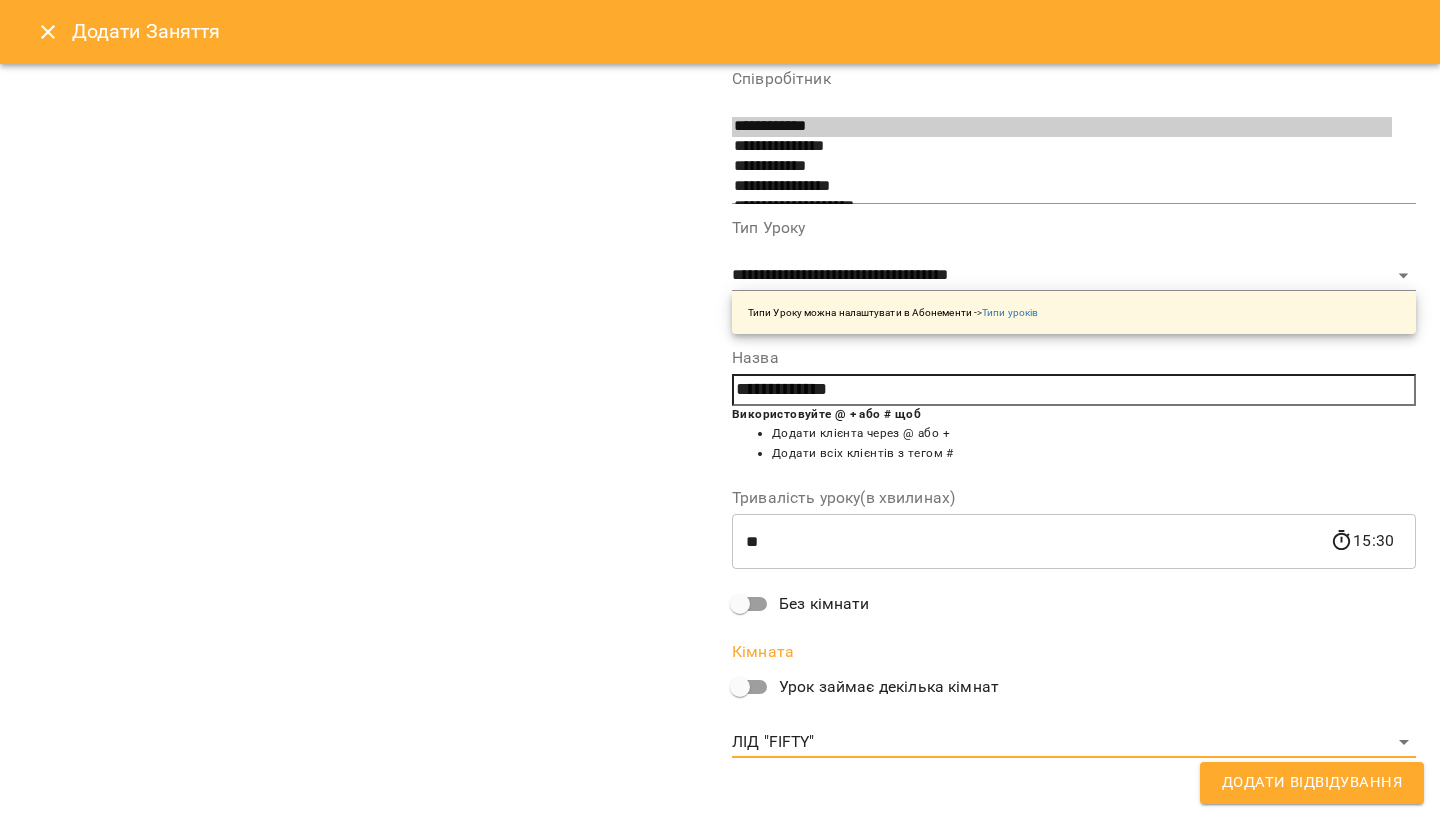 click on "Додати Відвідування" at bounding box center (1312, 783) 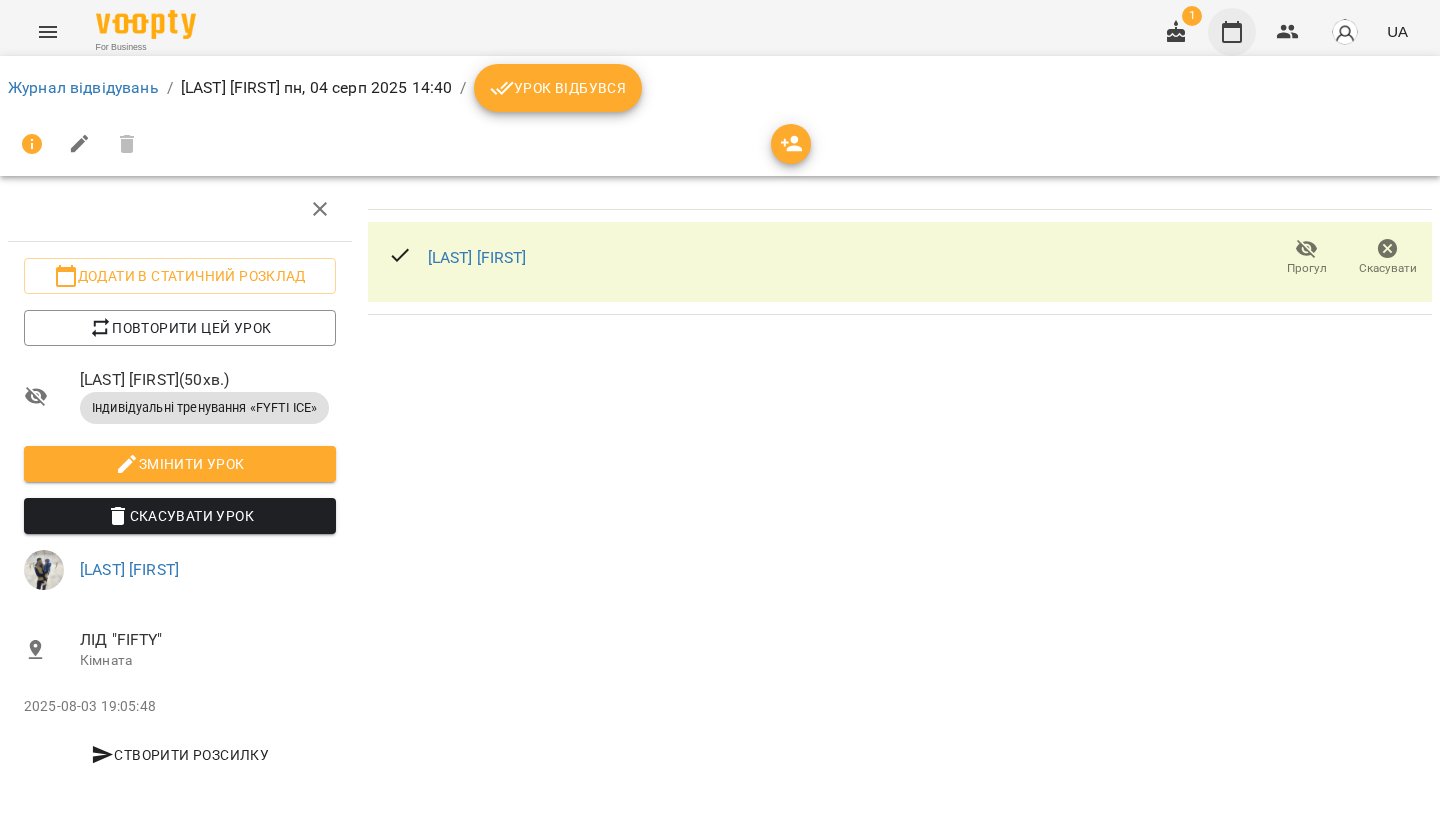 click 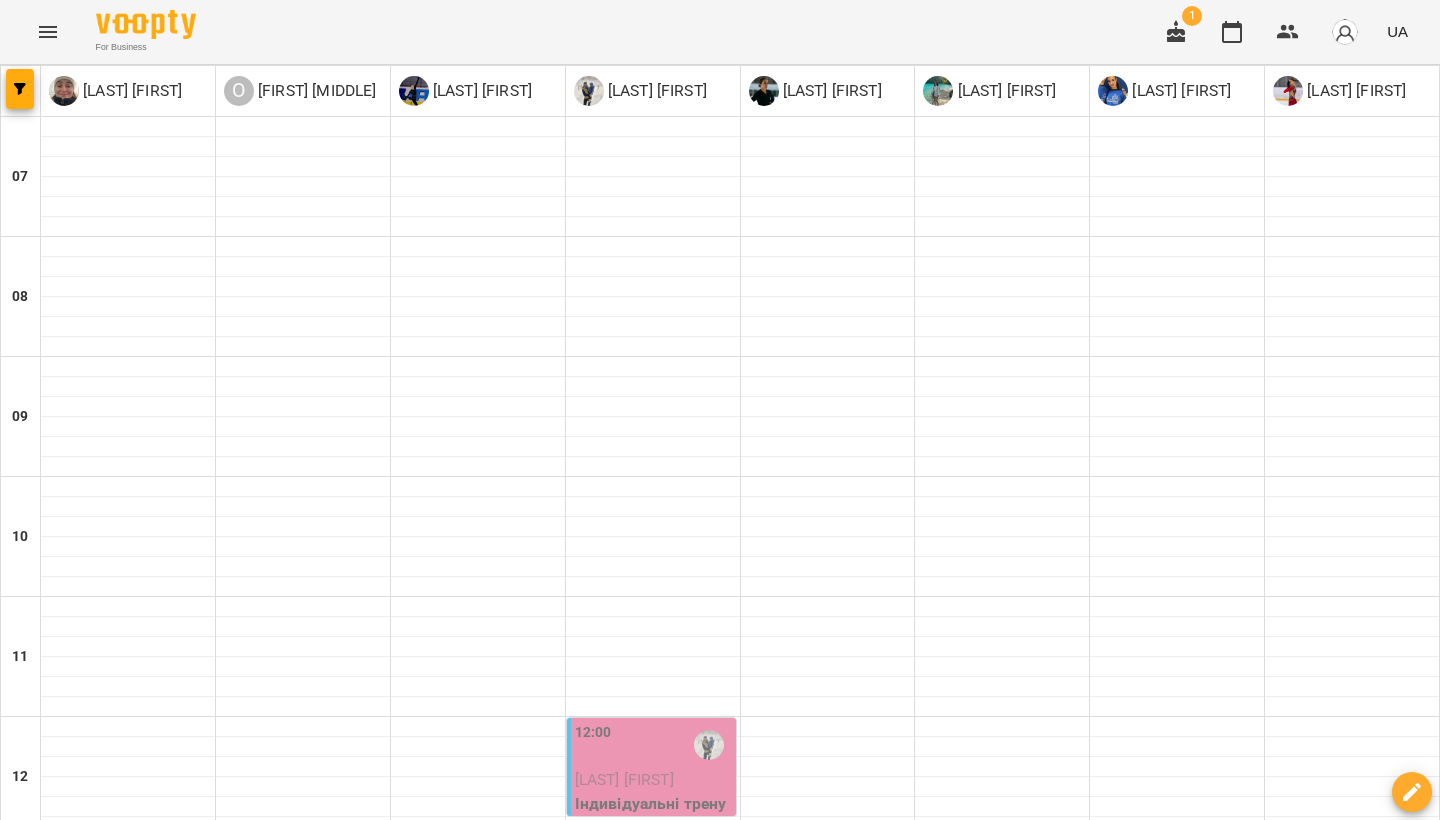 scroll, scrollTop: 676, scrollLeft: 0, axis: vertical 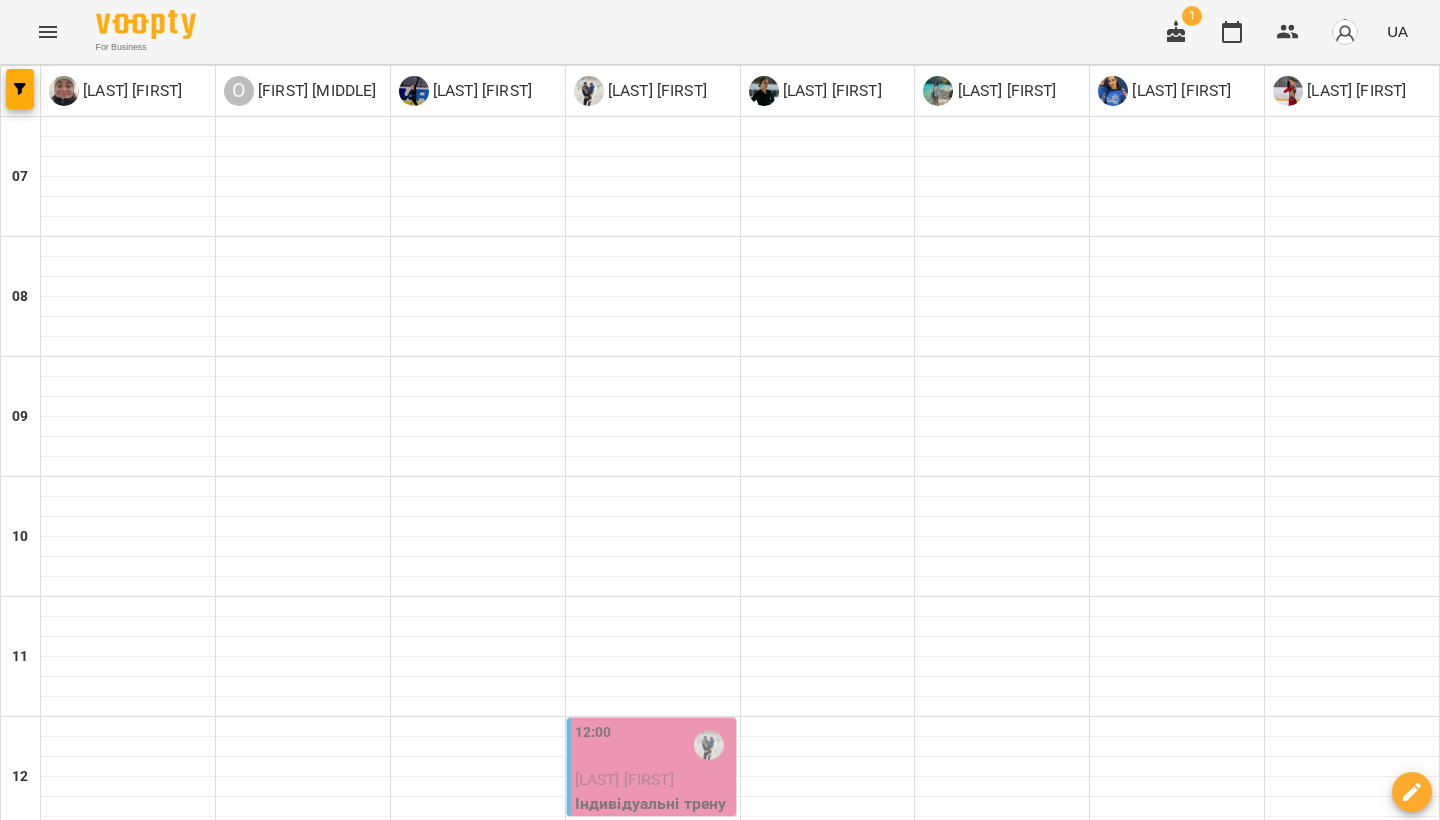 click on "[LAST] [FIRST]" at bounding box center (624, 1099) 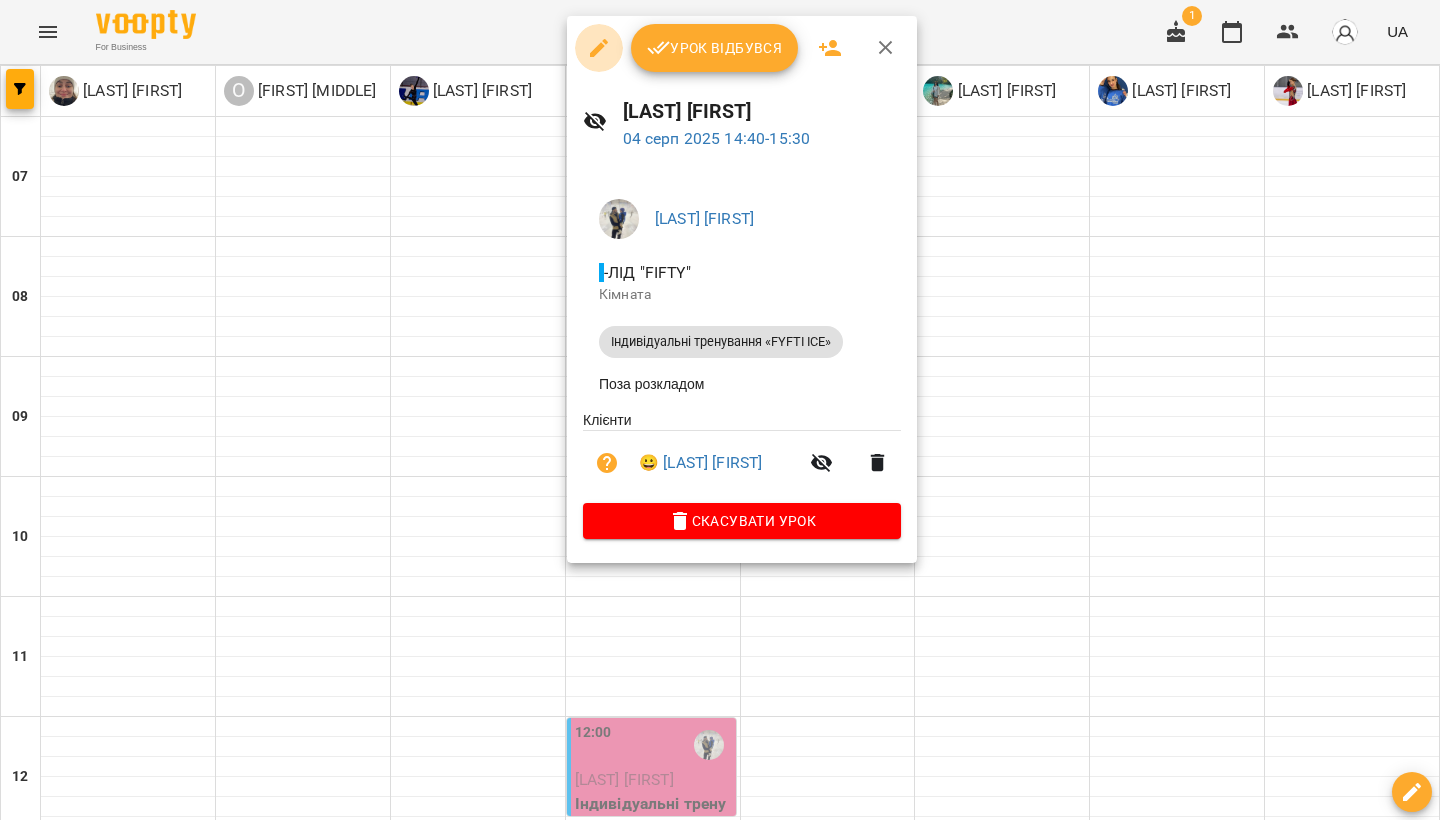click 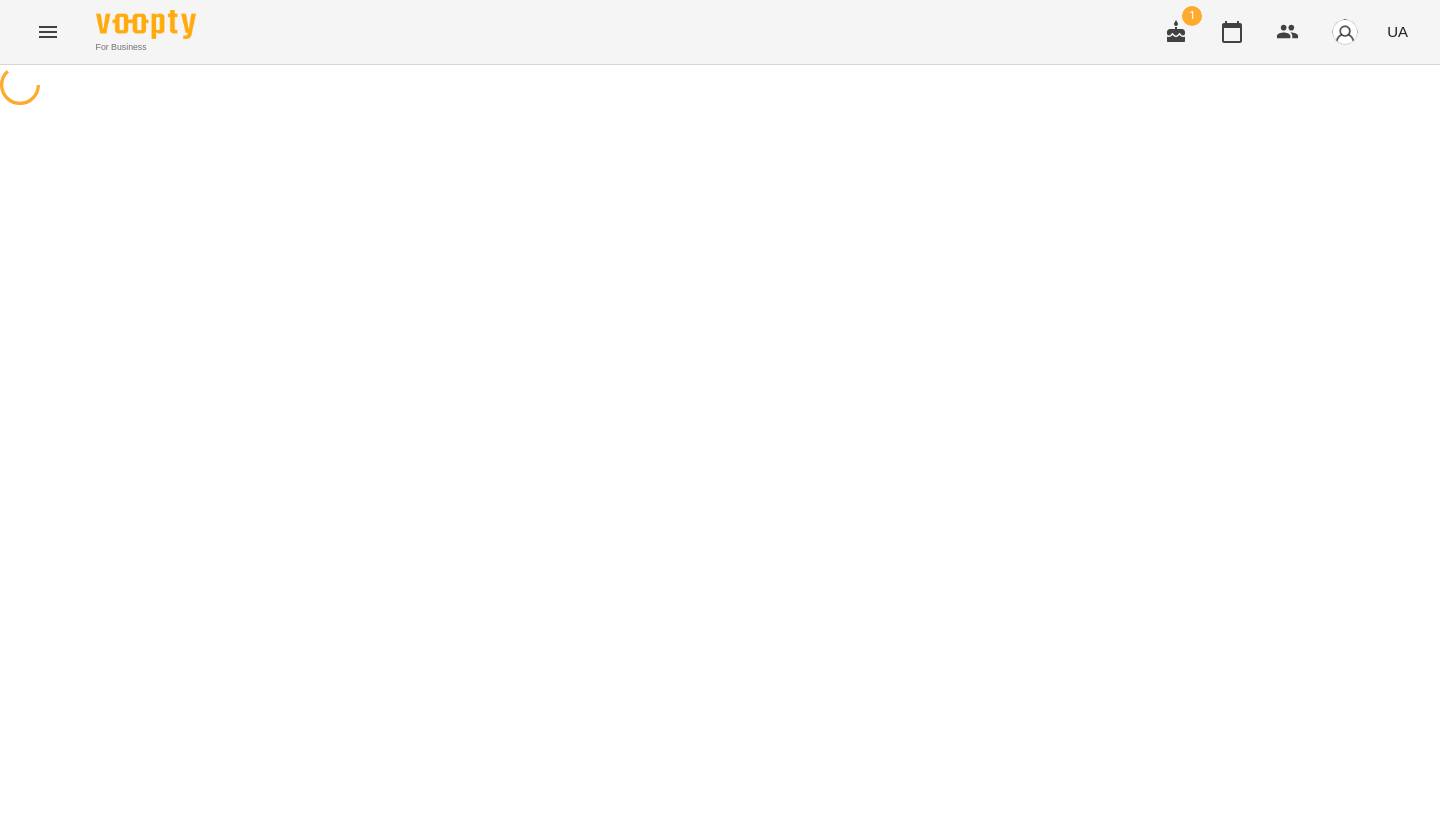 select on "**********" 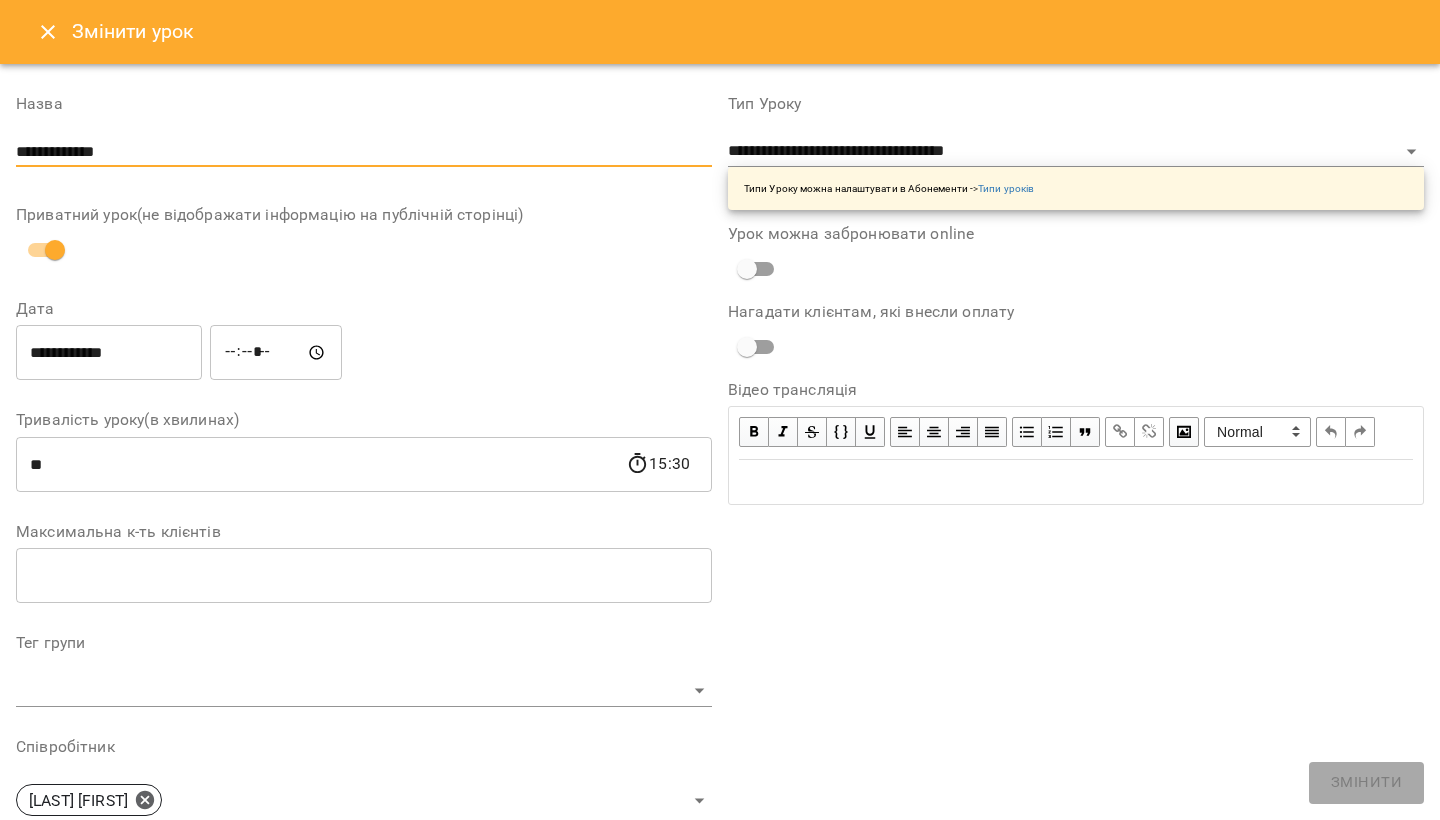 drag, startPoint x: 56, startPoint y: 153, endPoint x: 0, endPoint y: 154, distance: 56.008926 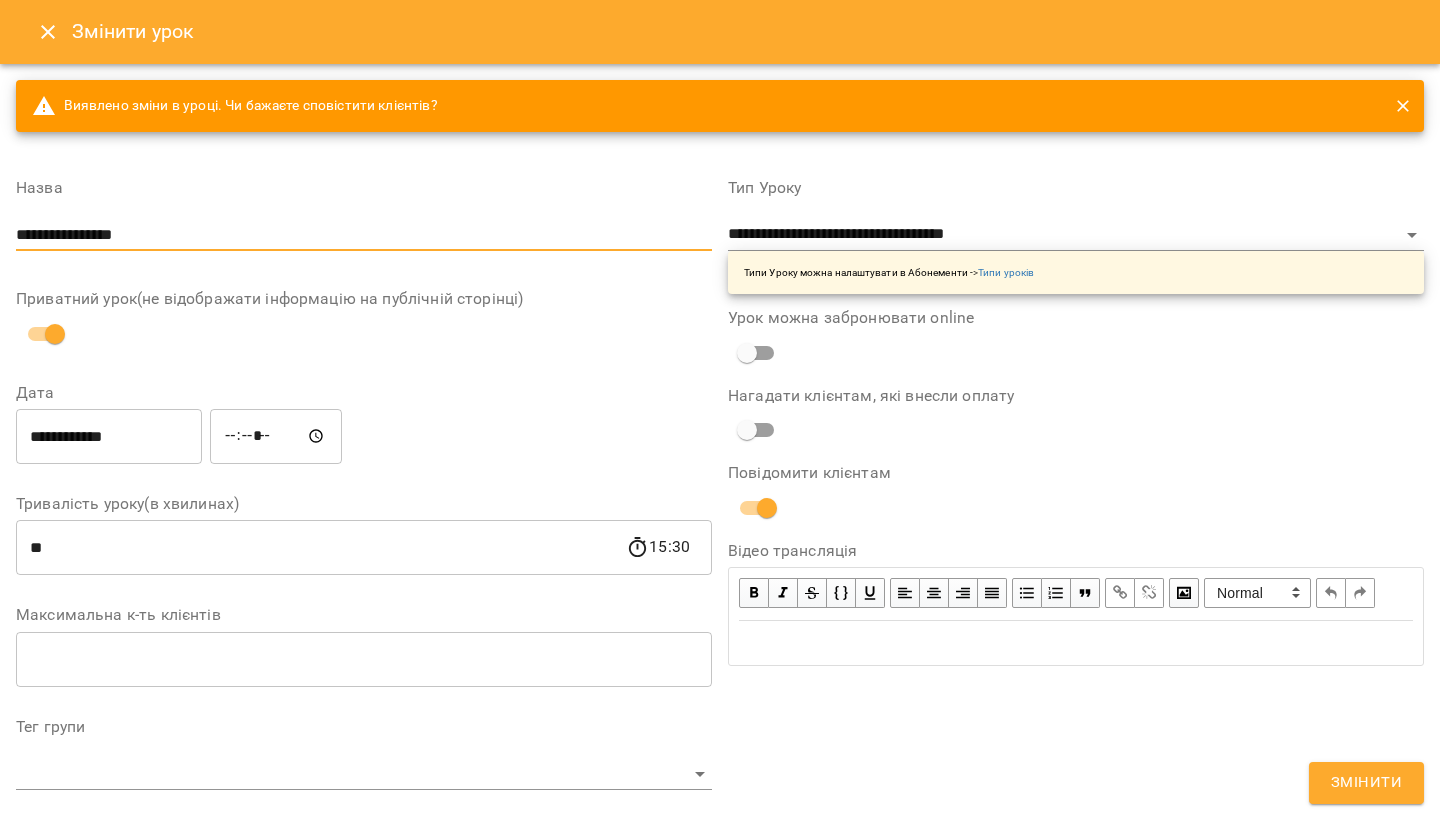type on "**********" 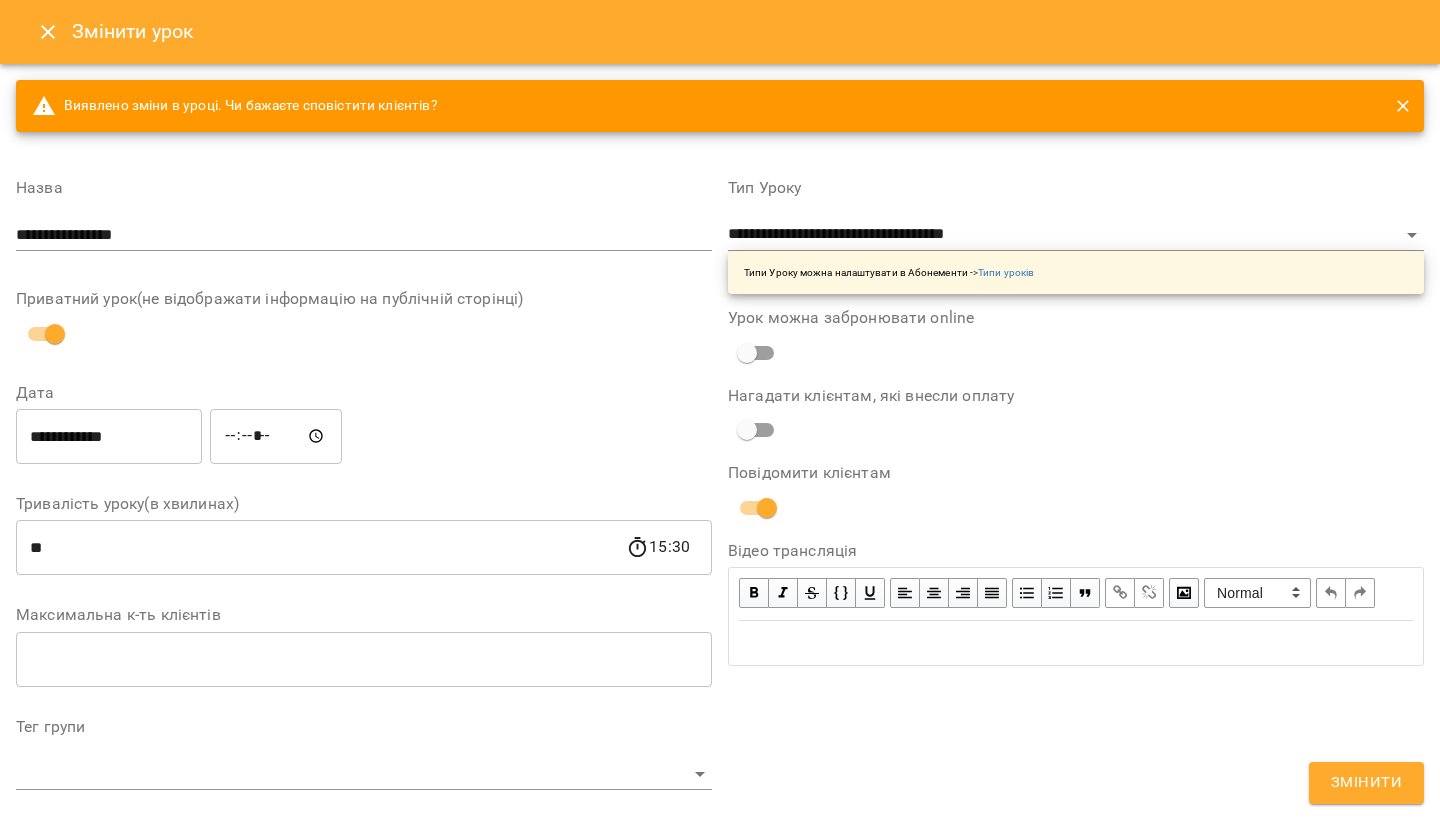 click on "**********" at bounding box center (364, 749) 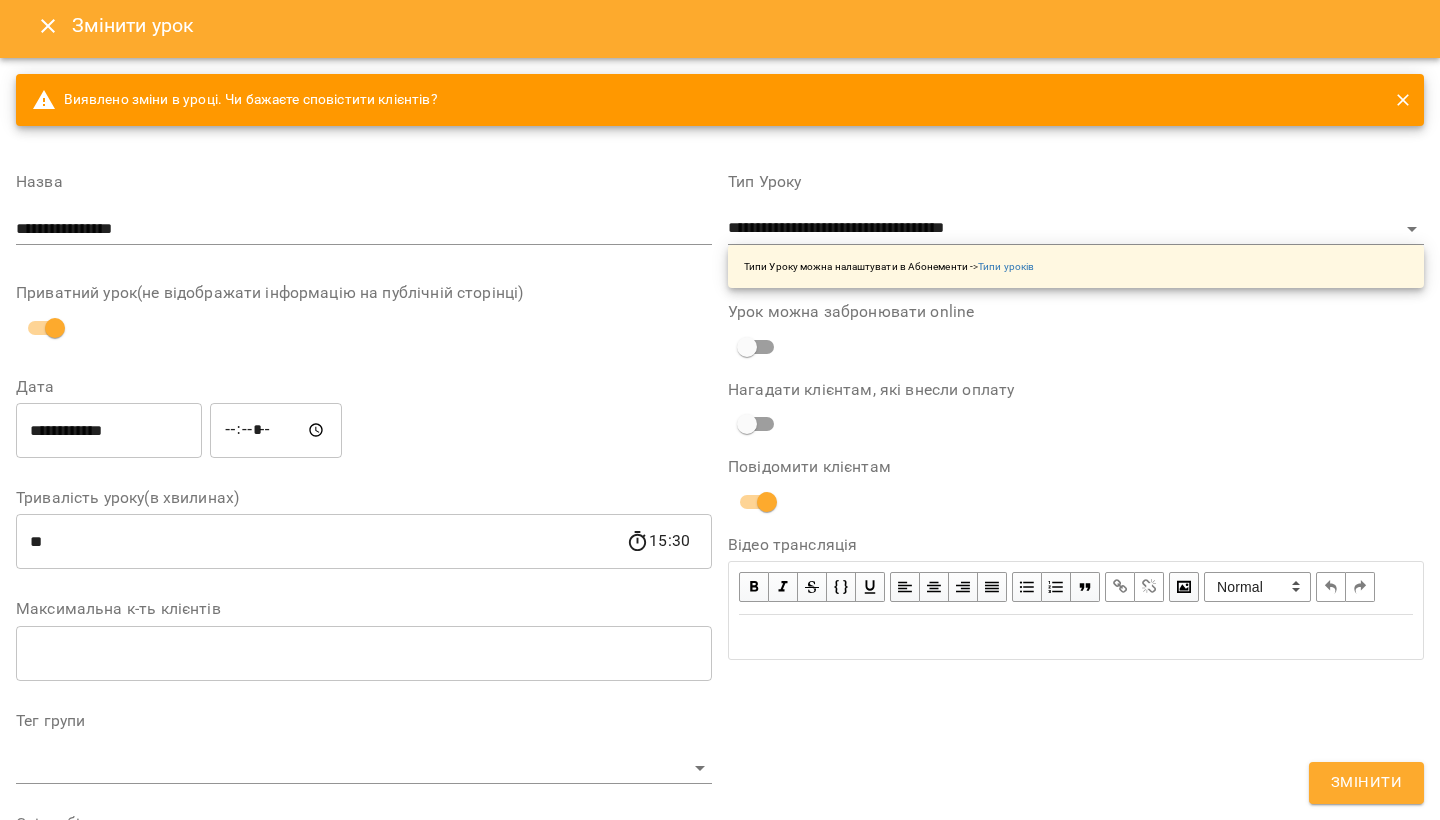 scroll, scrollTop: 0, scrollLeft: 0, axis: both 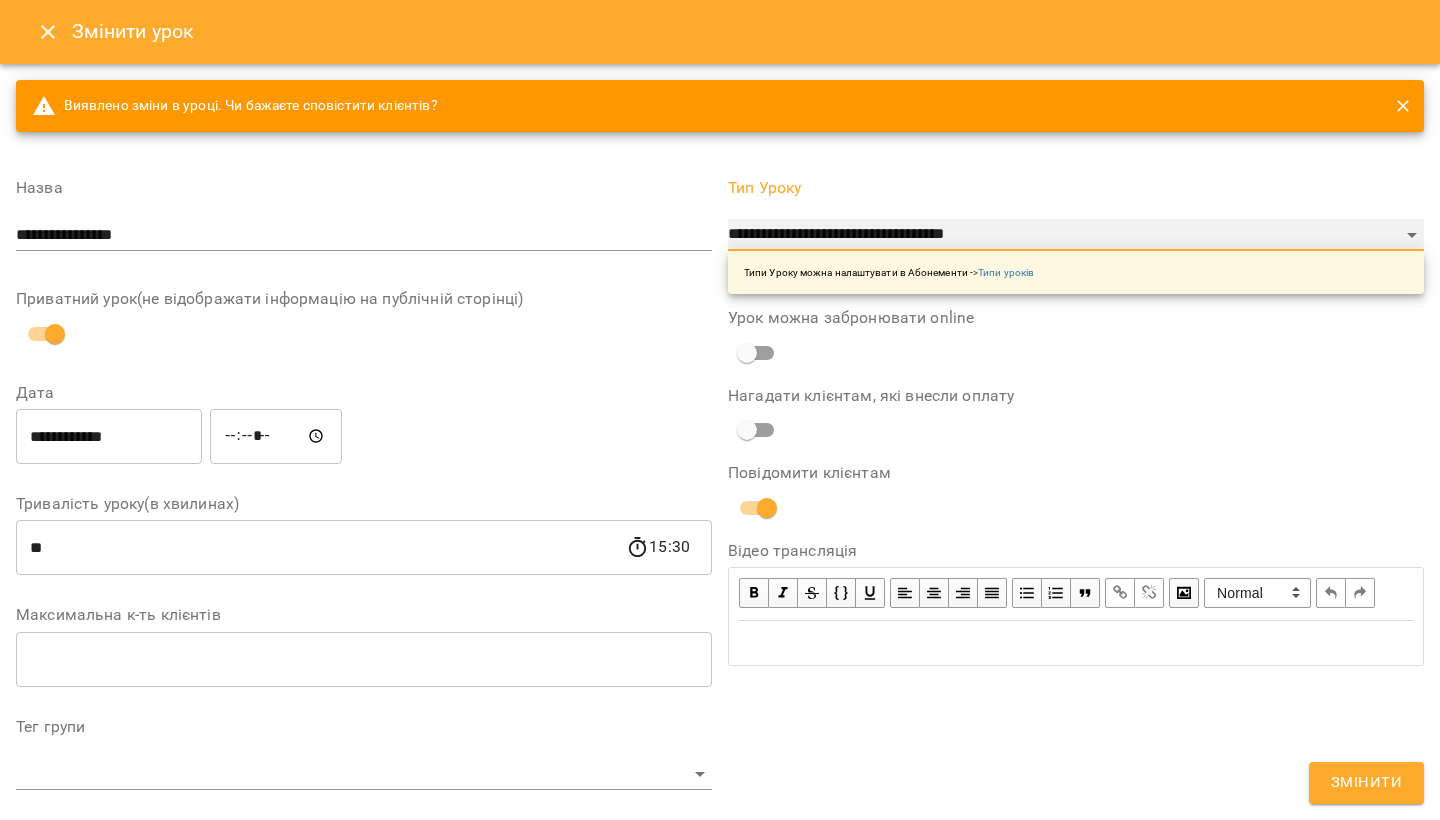 select on "**********" 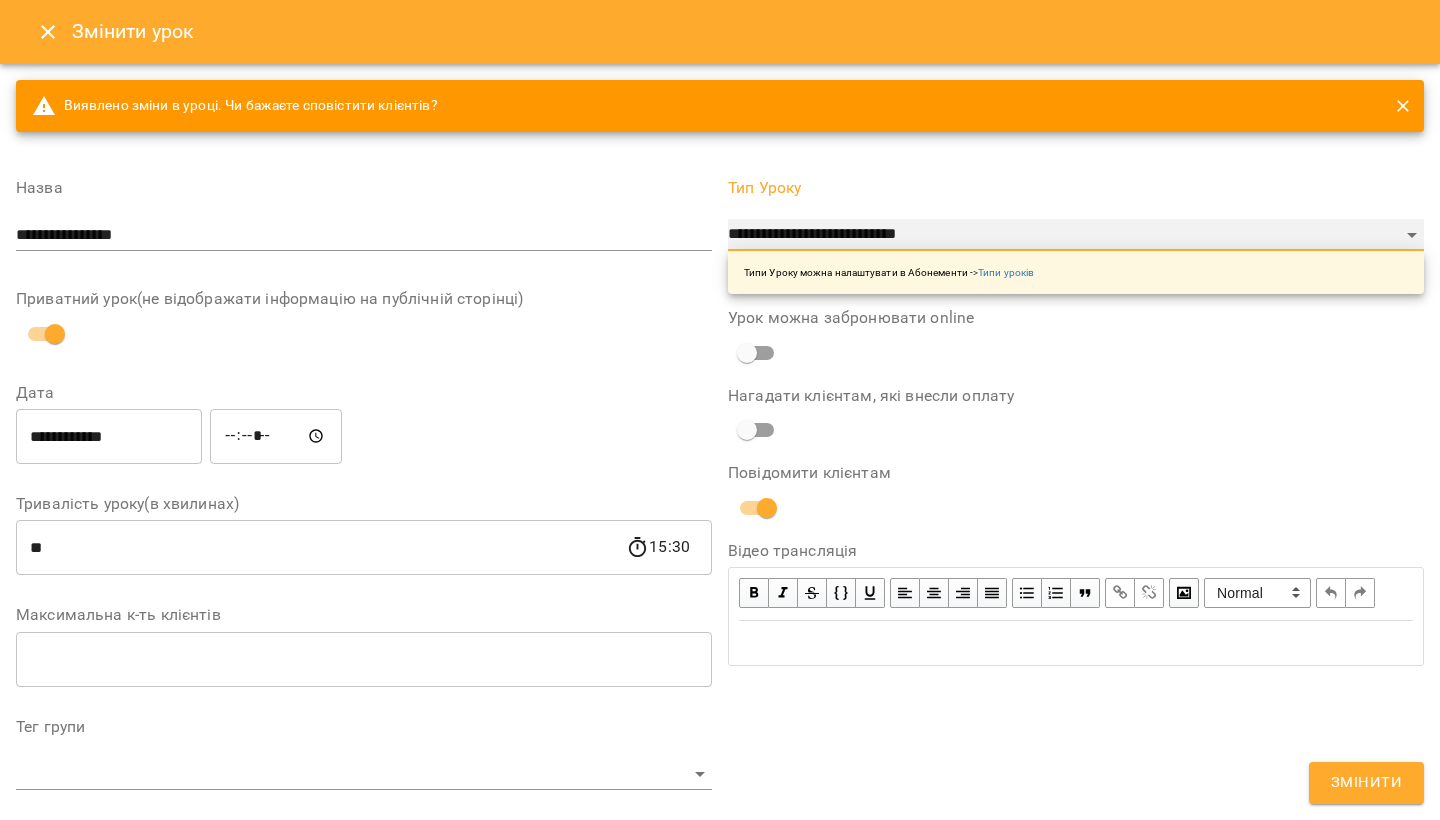 scroll, scrollTop: 0, scrollLeft: 0, axis: both 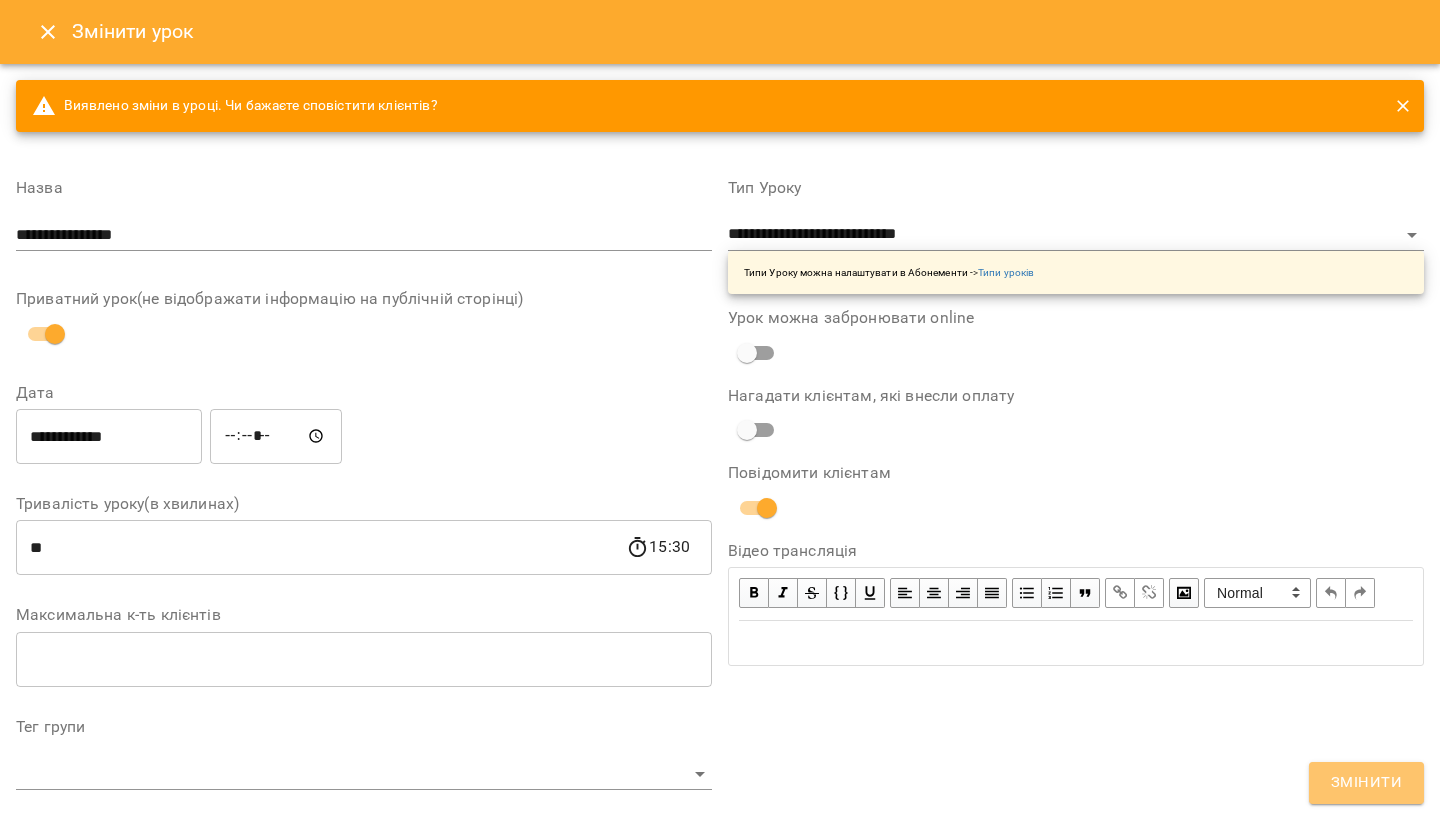 click on "Змінити" at bounding box center [1366, 783] 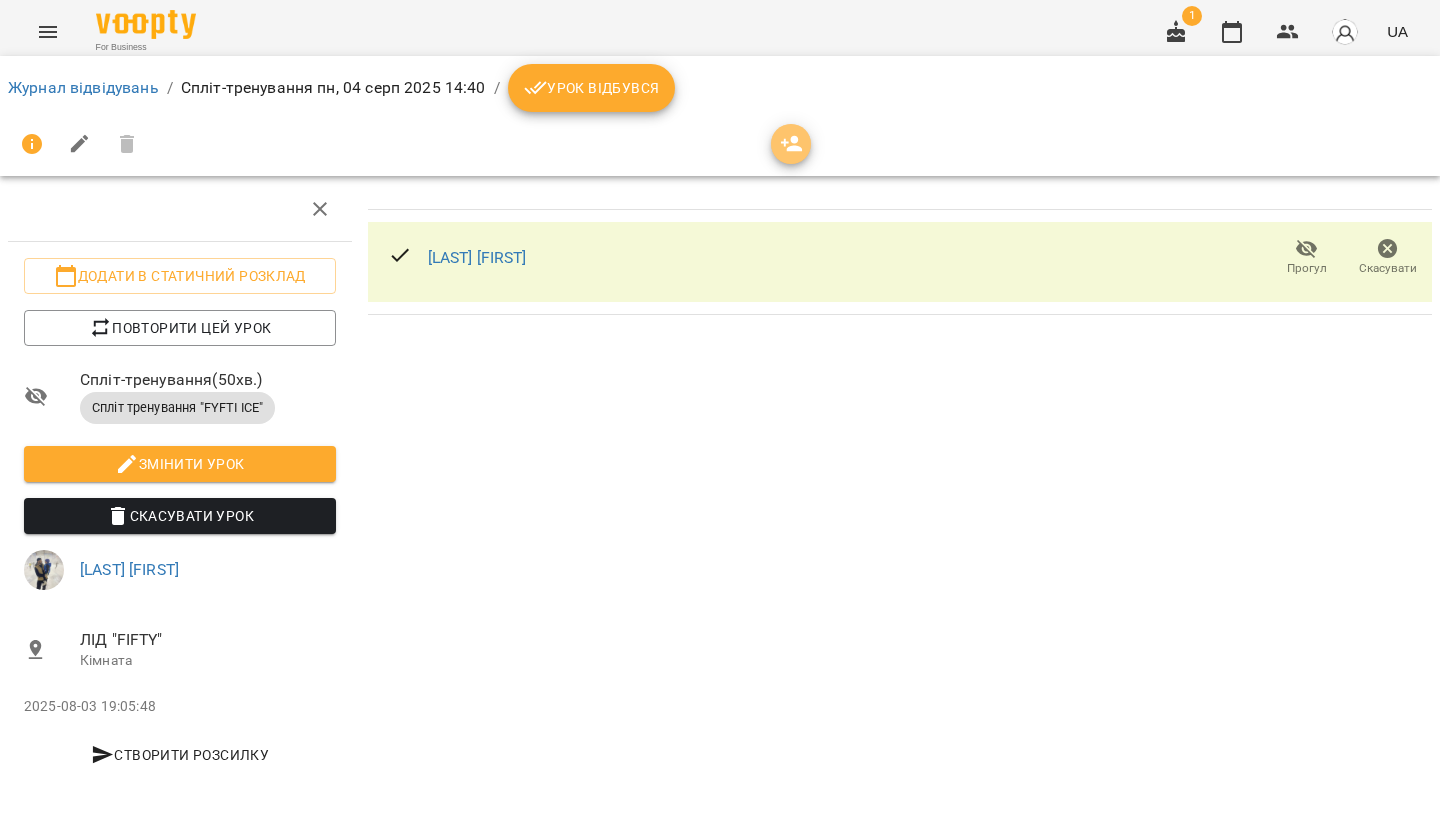 click 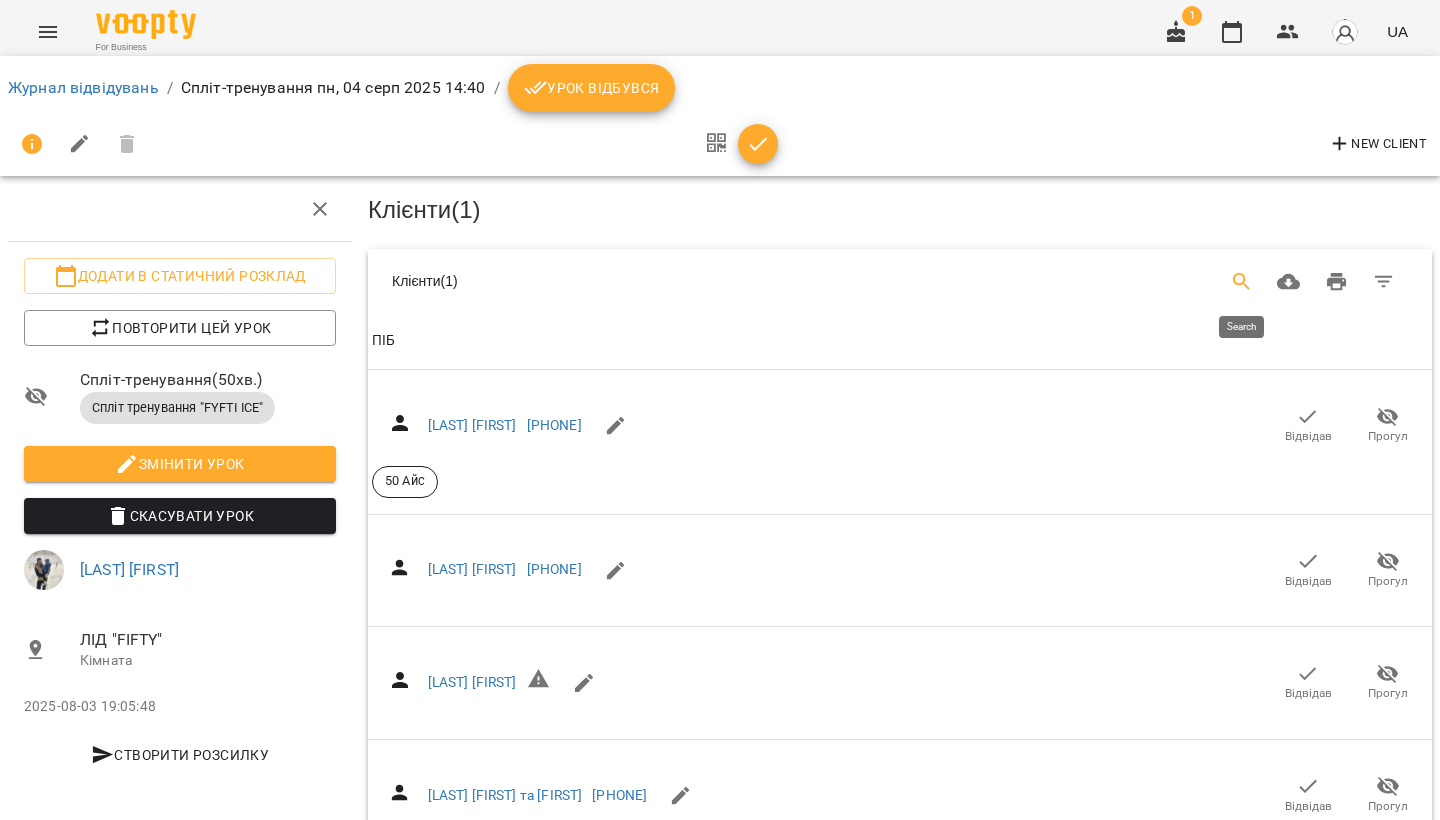 click 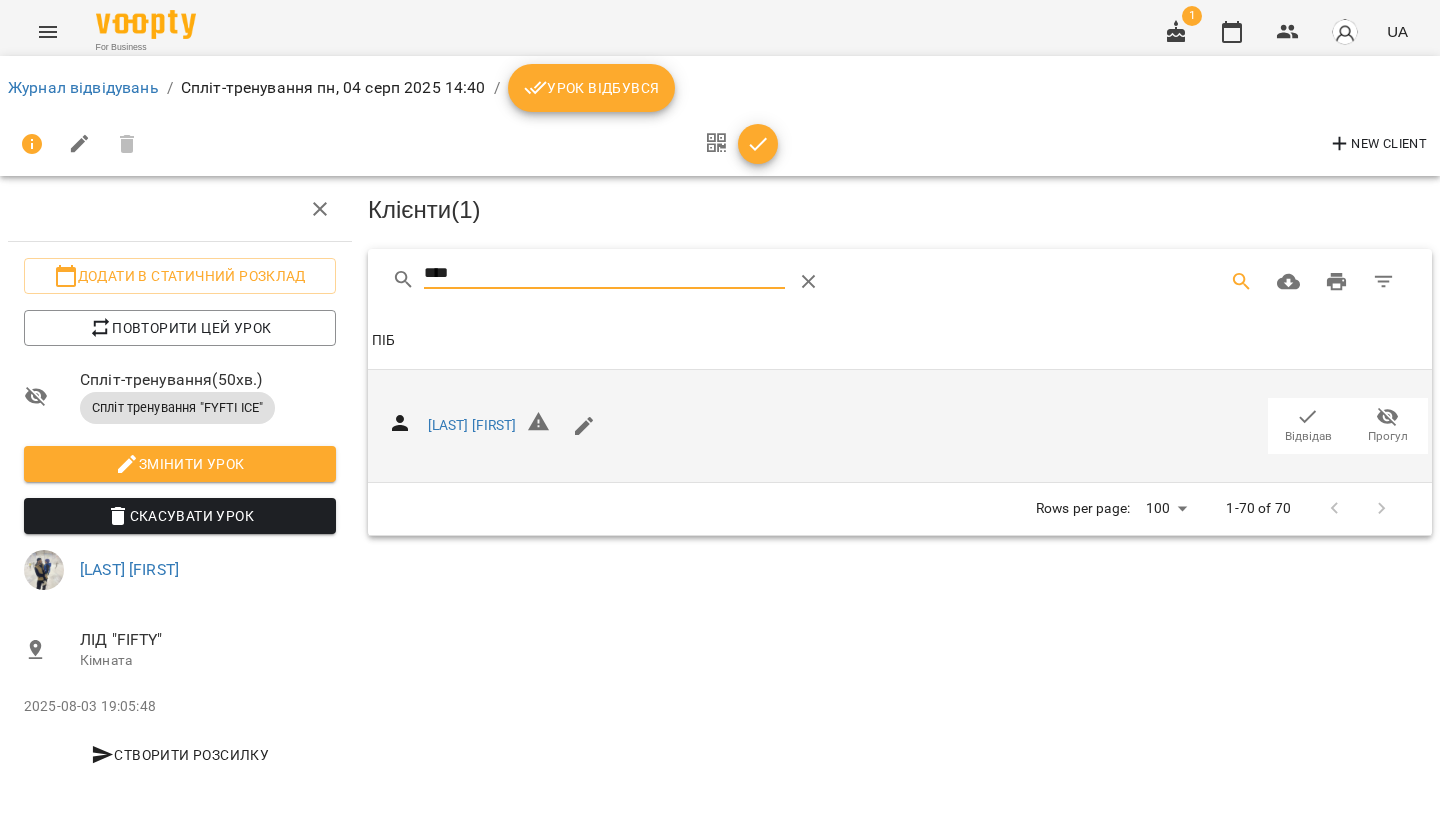 click on "Відвідав" at bounding box center [1308, 436] 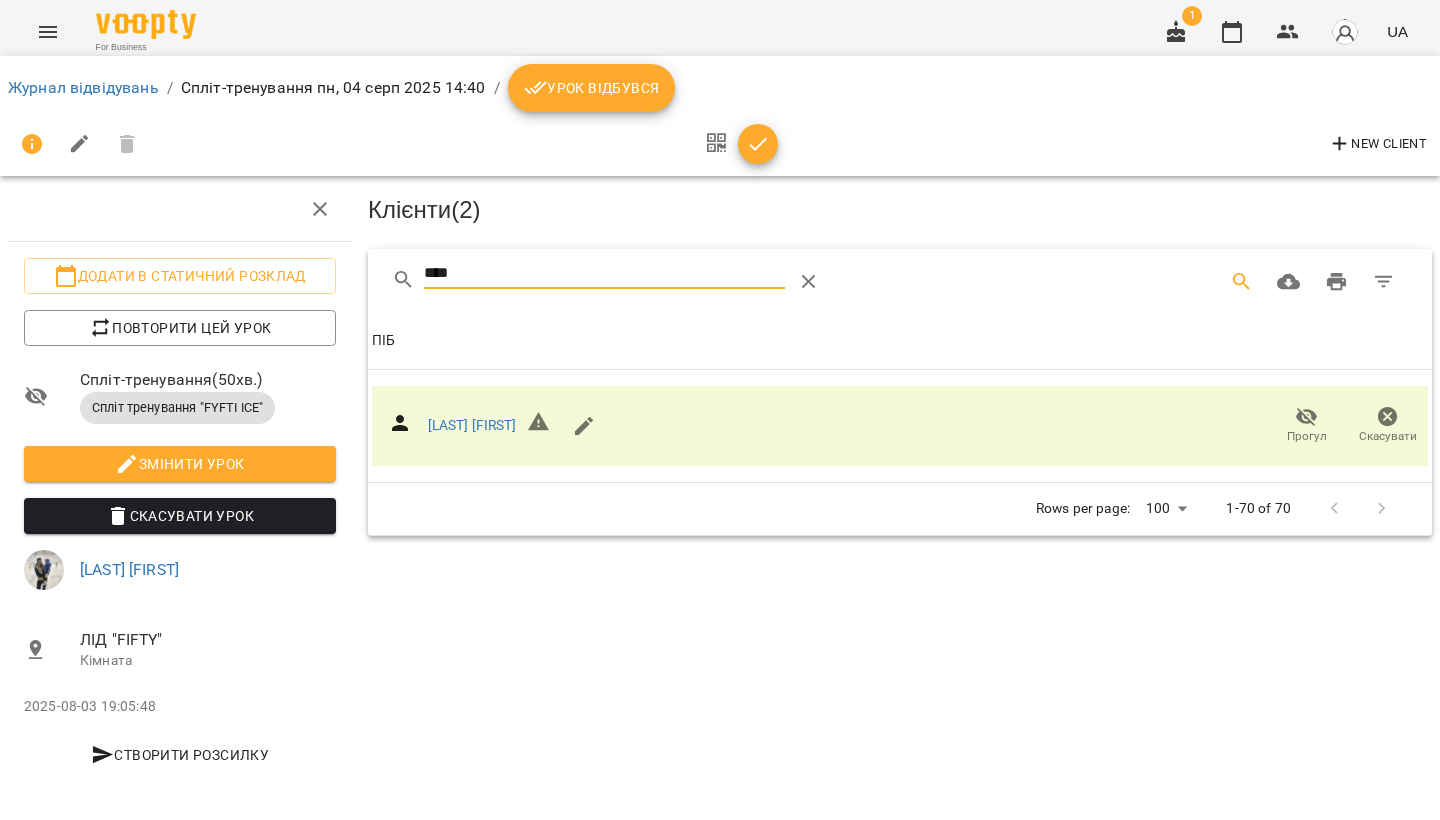drag, startPoint x: 490, startPoint y: 274, endPoint x: 398, endPoint y: 276, distance: 92.021736 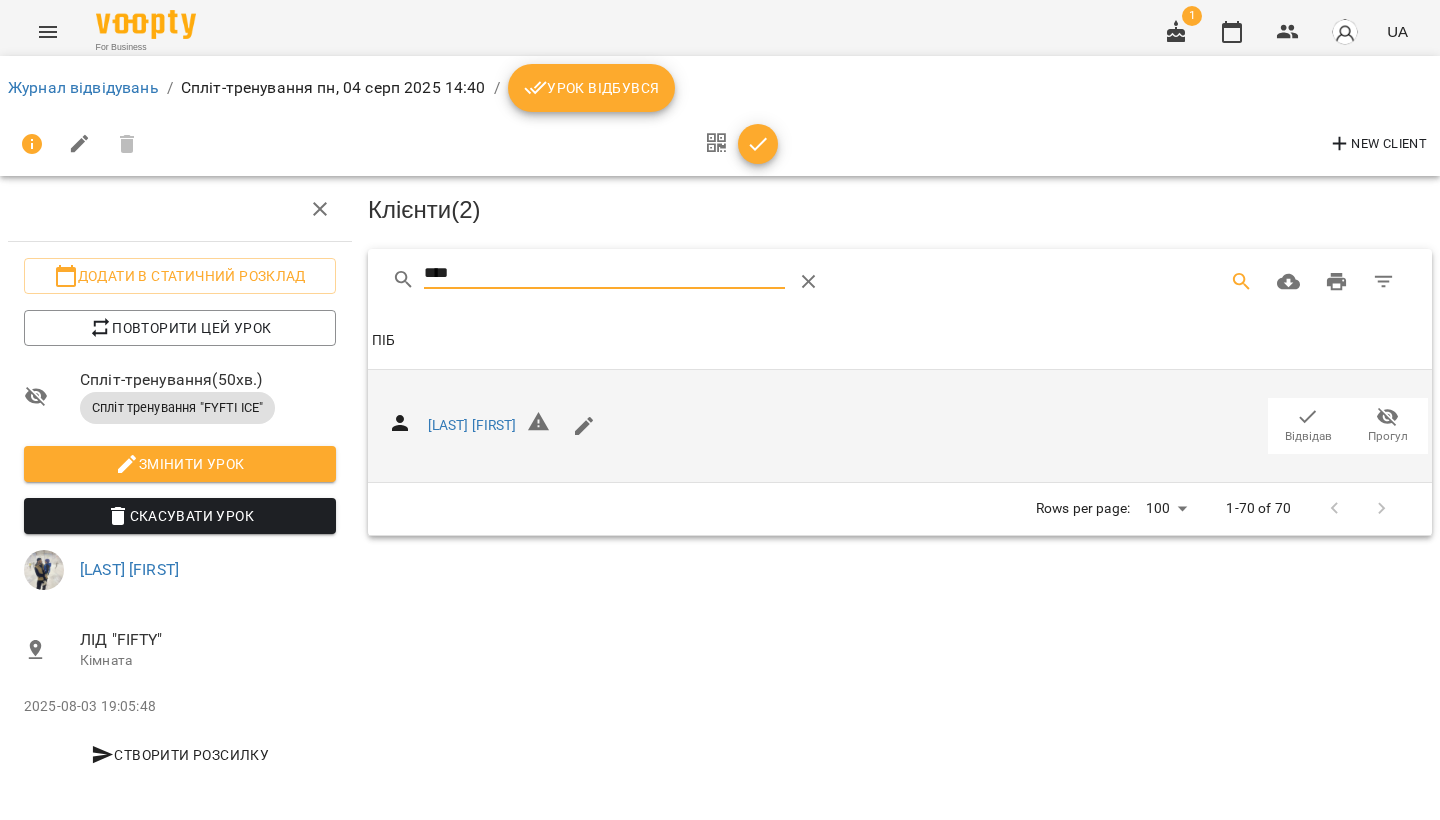 type on "****" 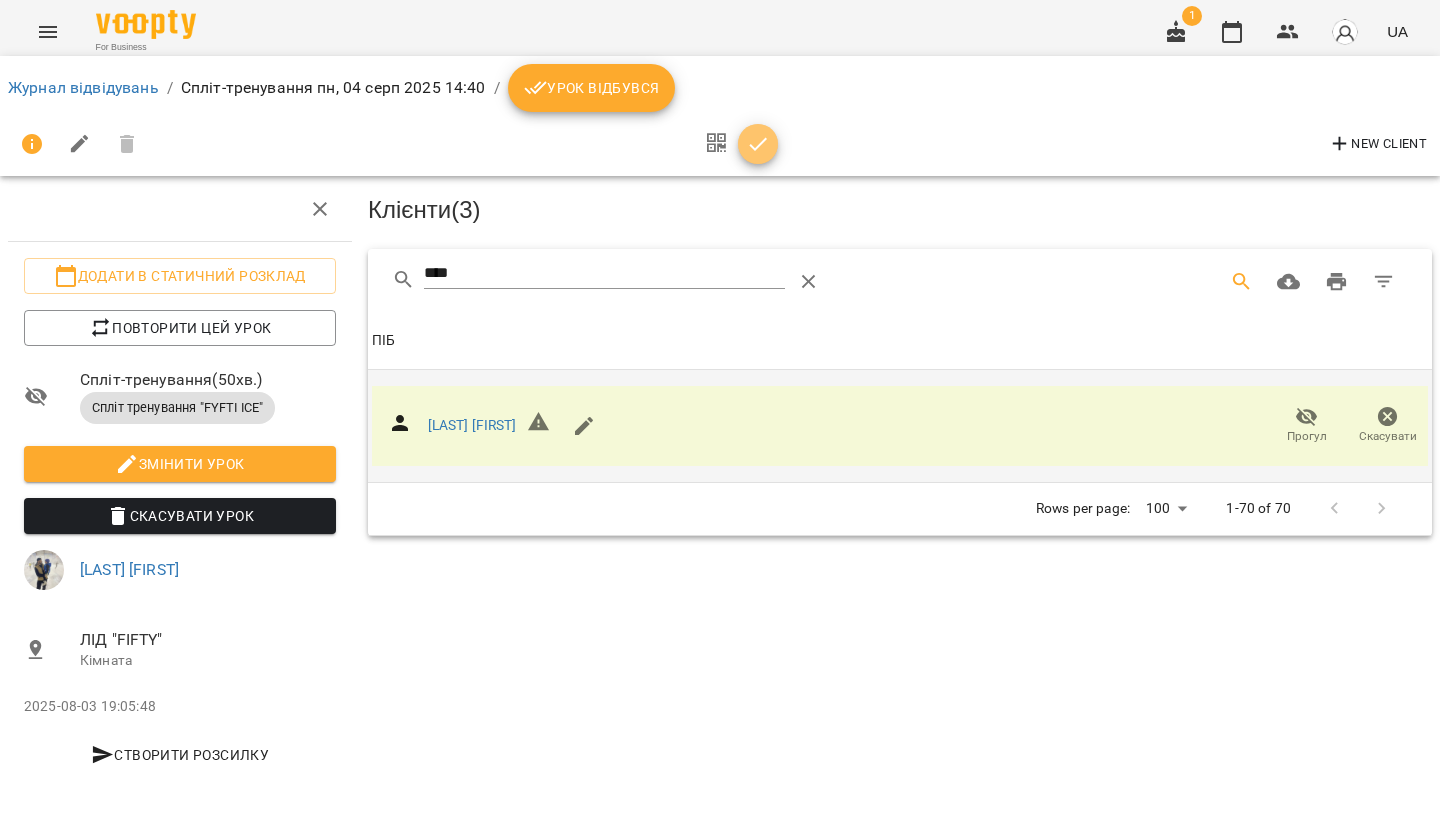 click 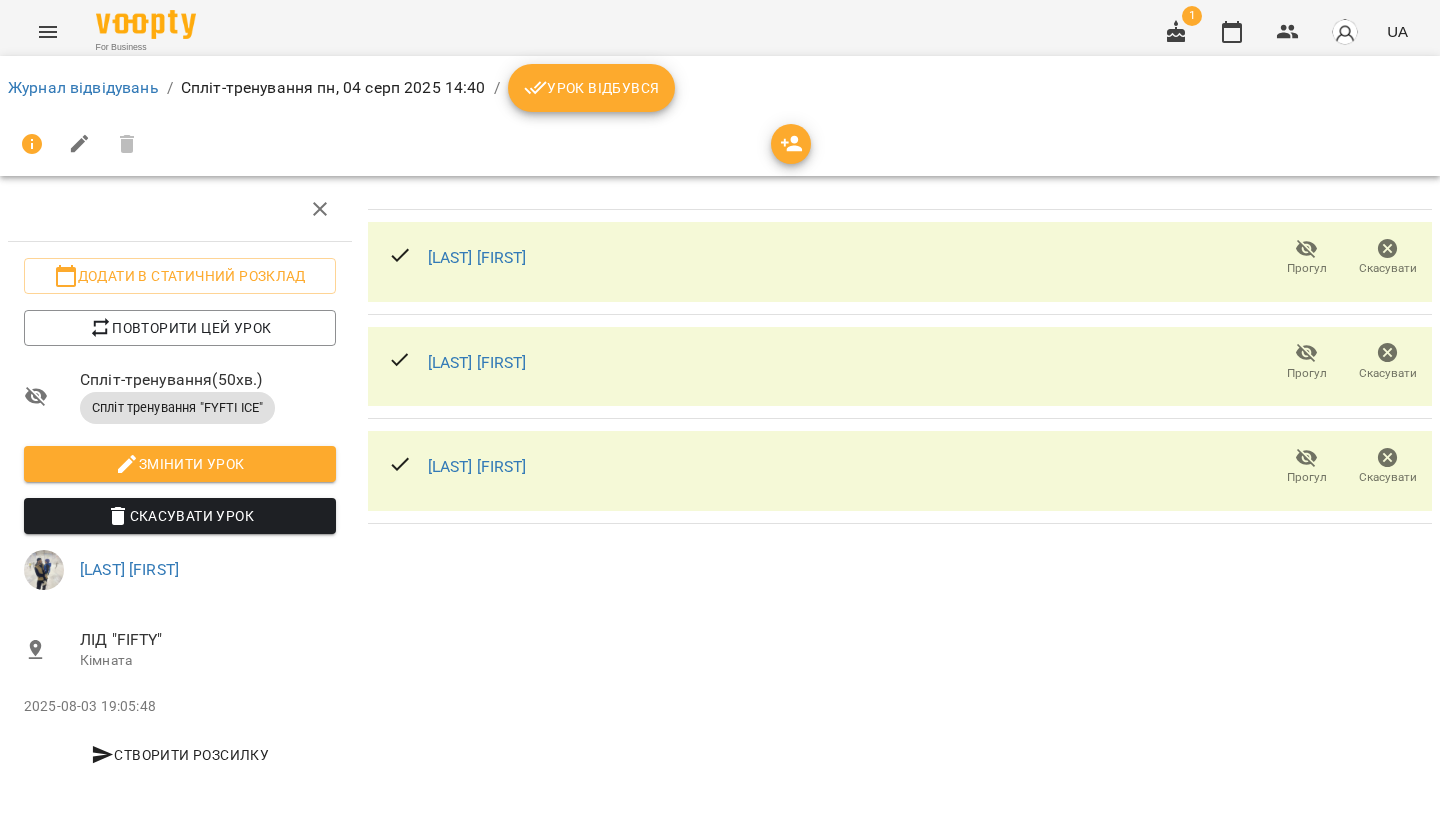click 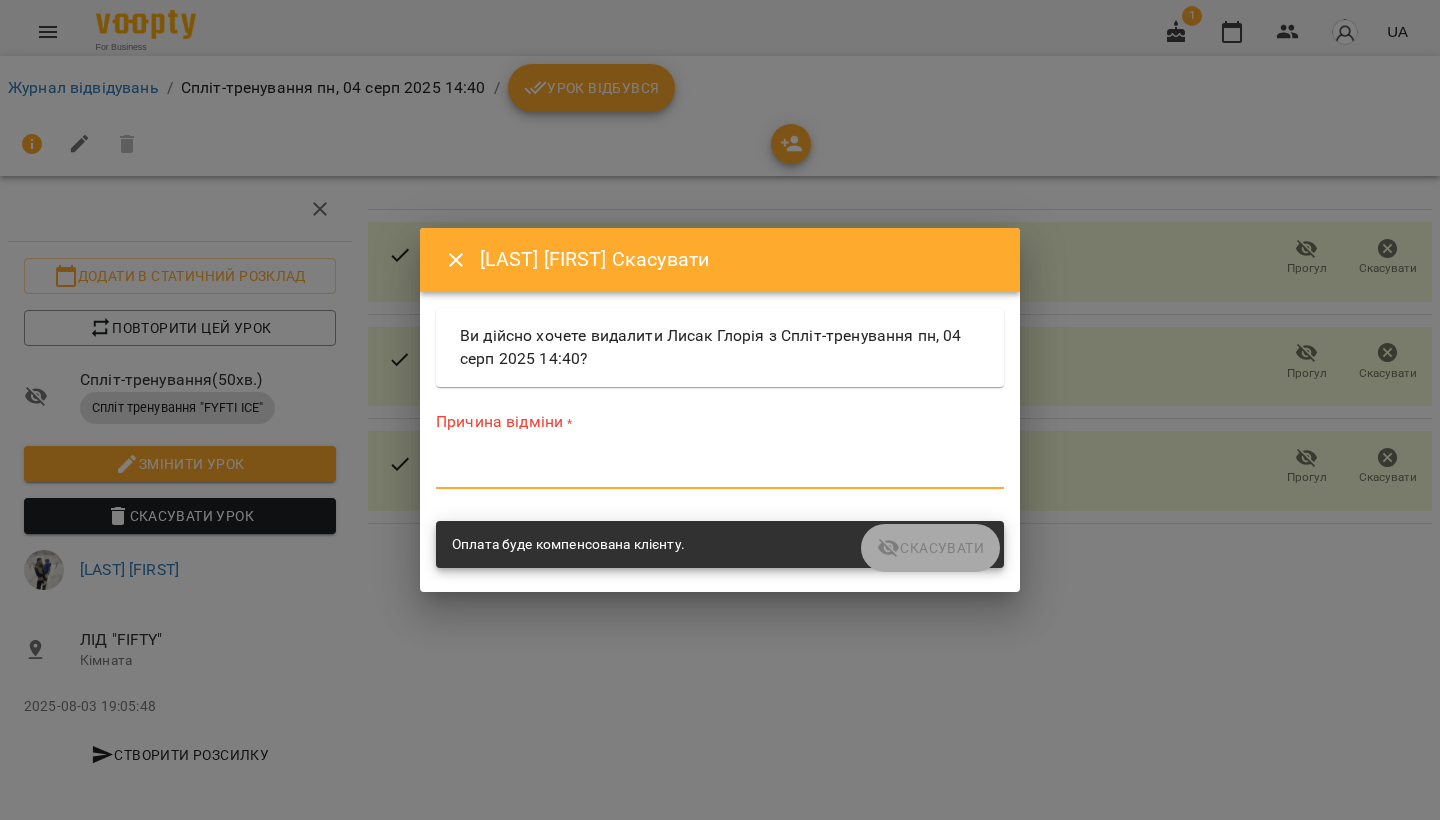click at bounding box center (720, 473) 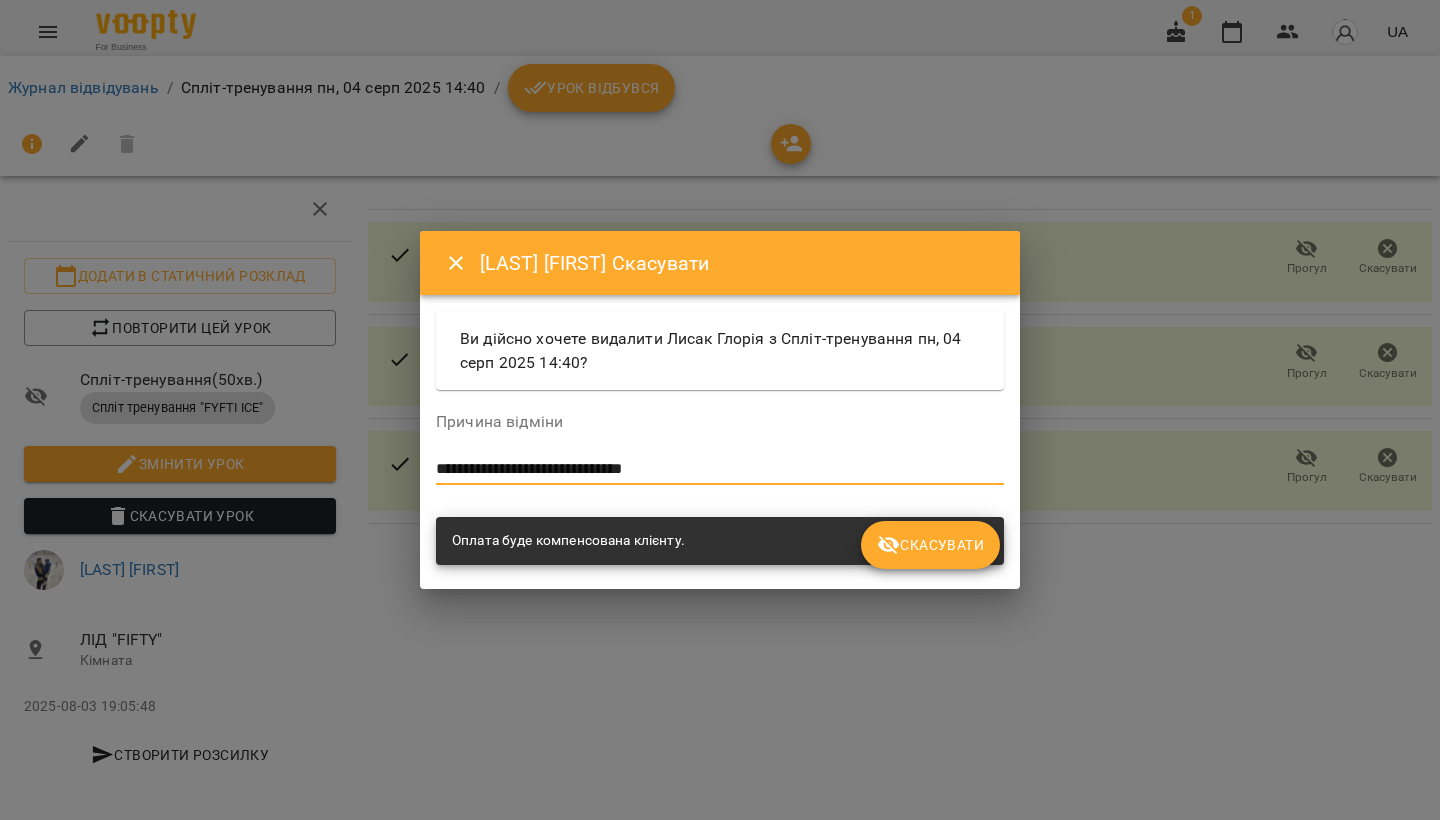 type on "**********" 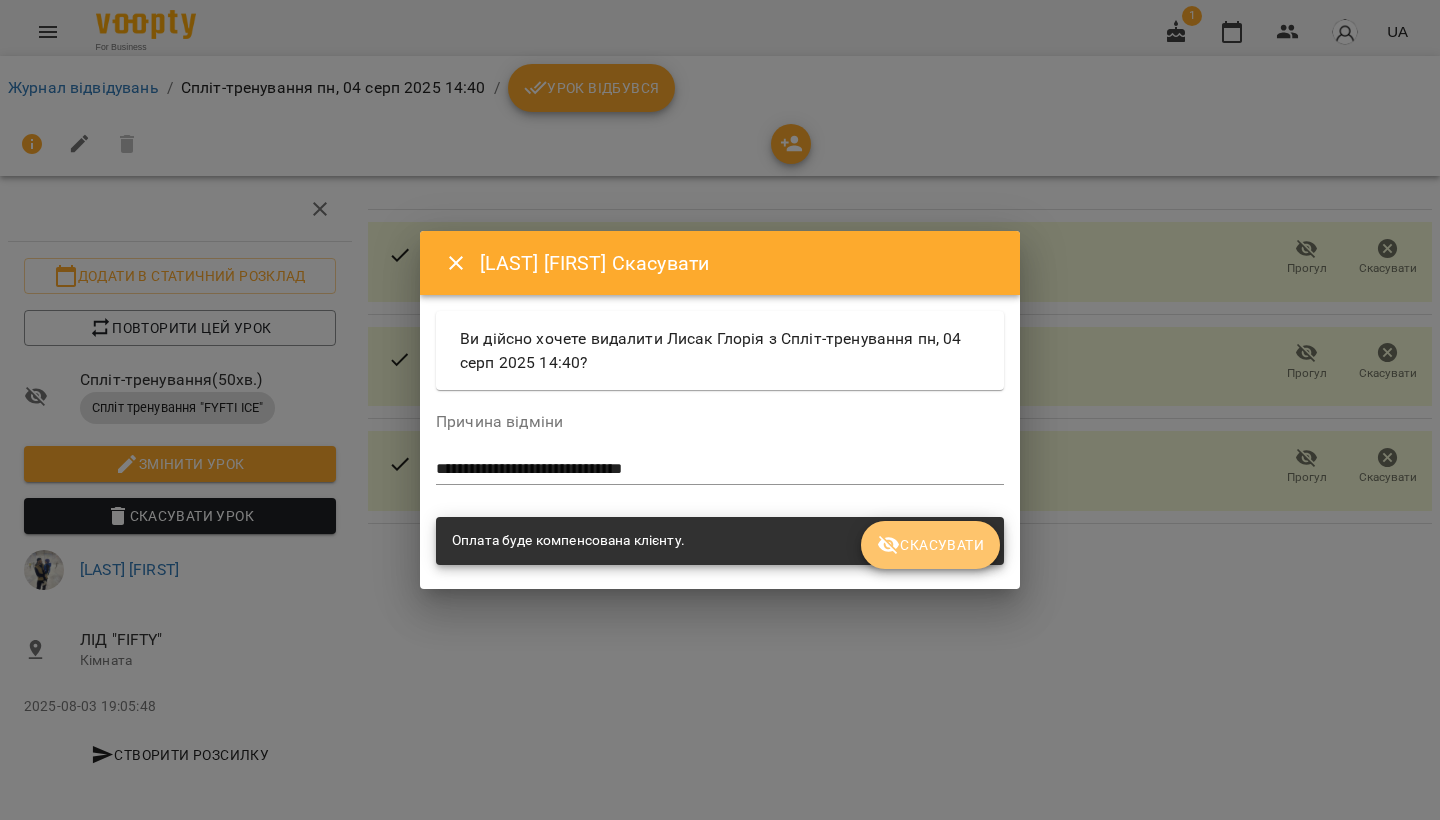 click on "Скасувати" at bounding box center [930, 545] 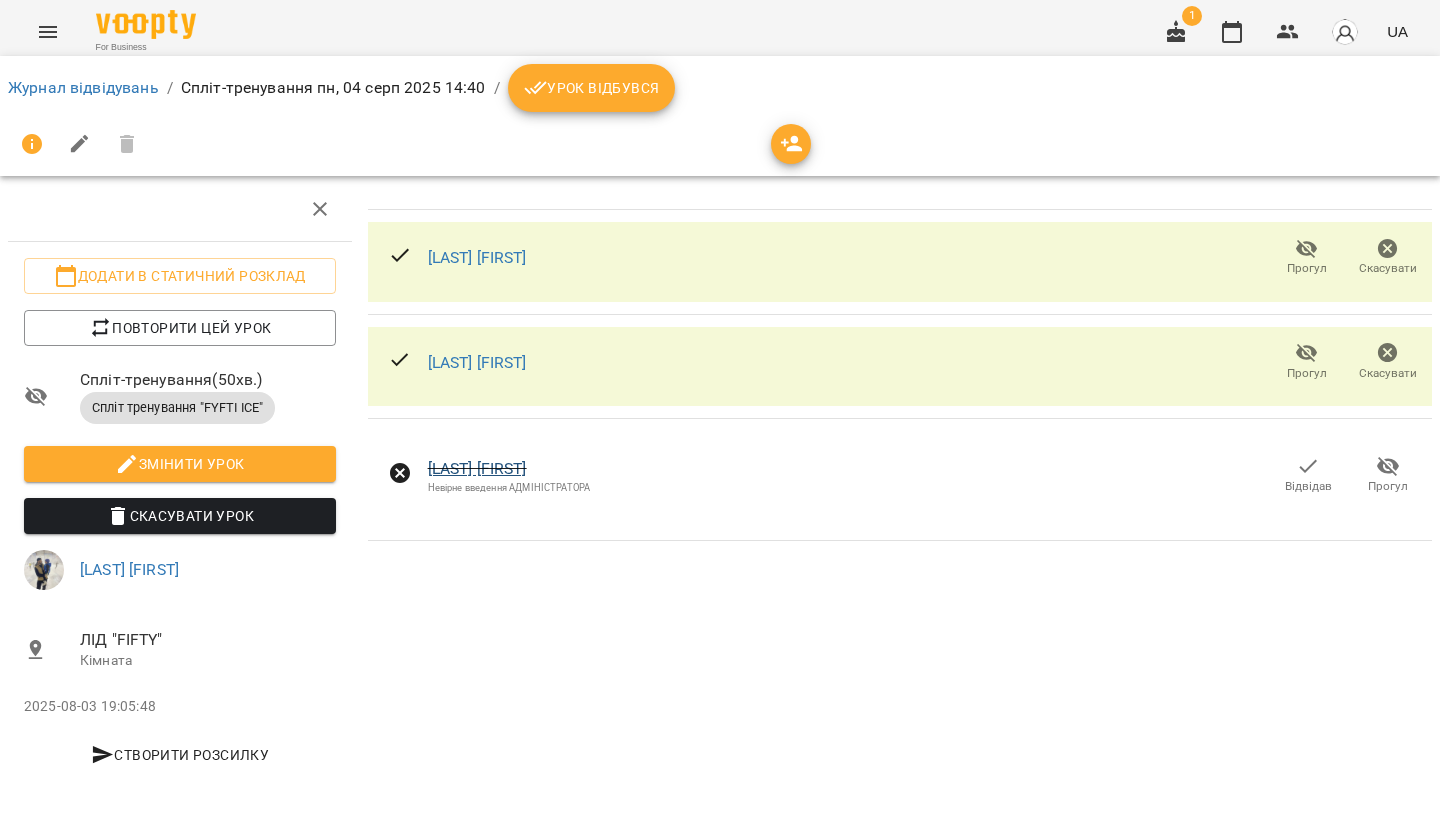 click on "[LAST] [FIRST]" at bounding box center (477, 468) 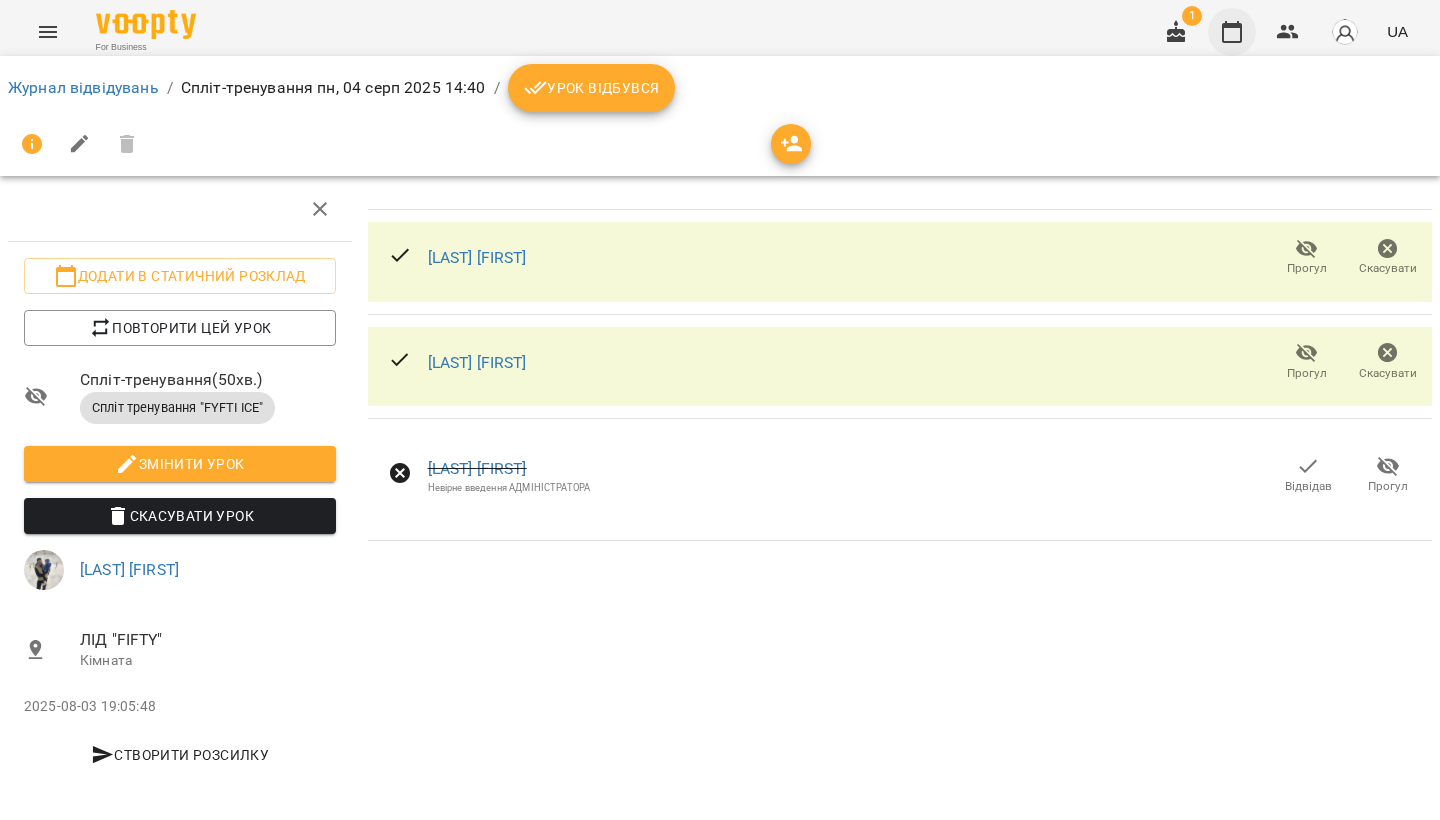 click 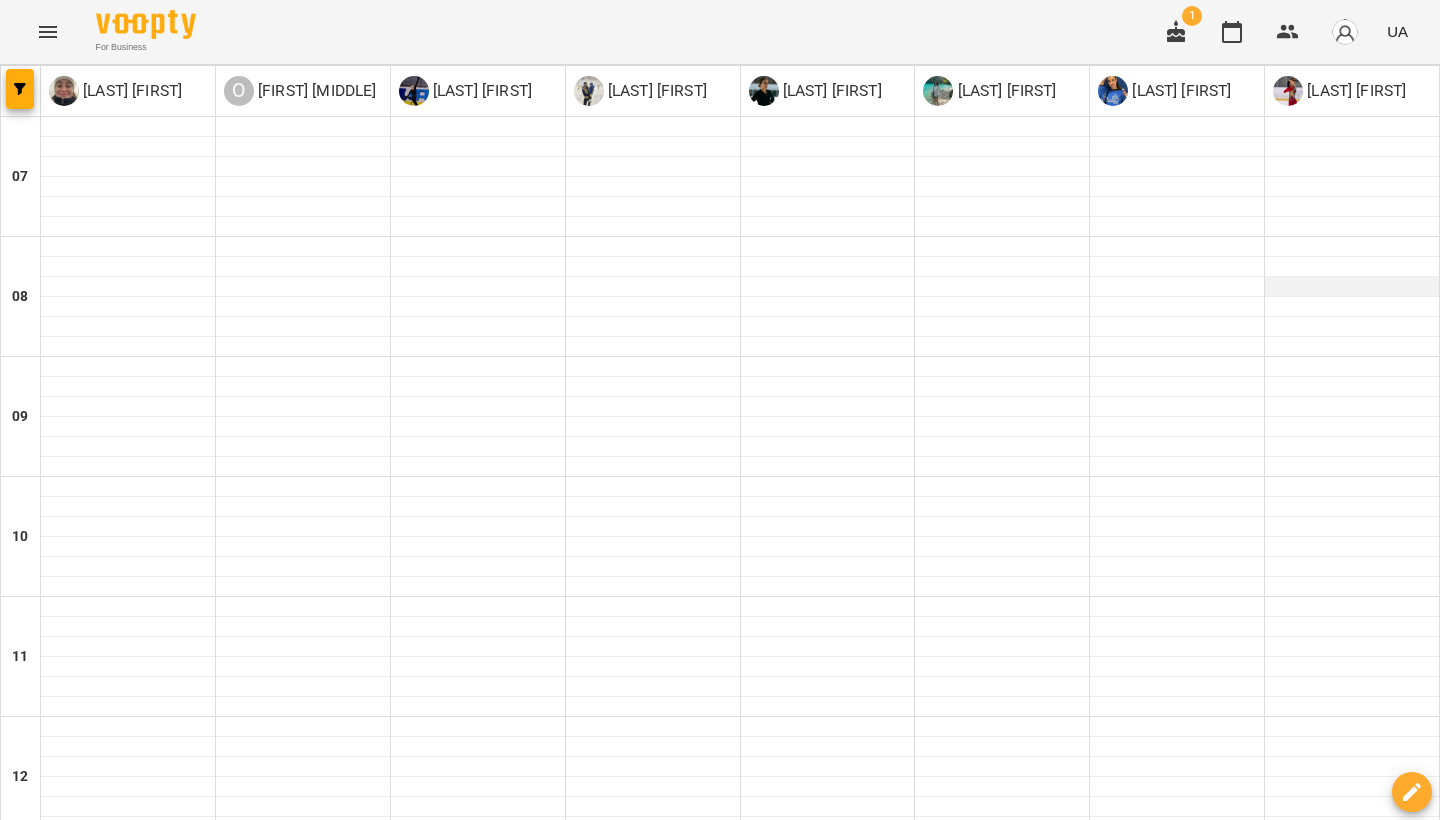 scroll, scrollTop: 16, scrollLeft: 0, axis: vertical 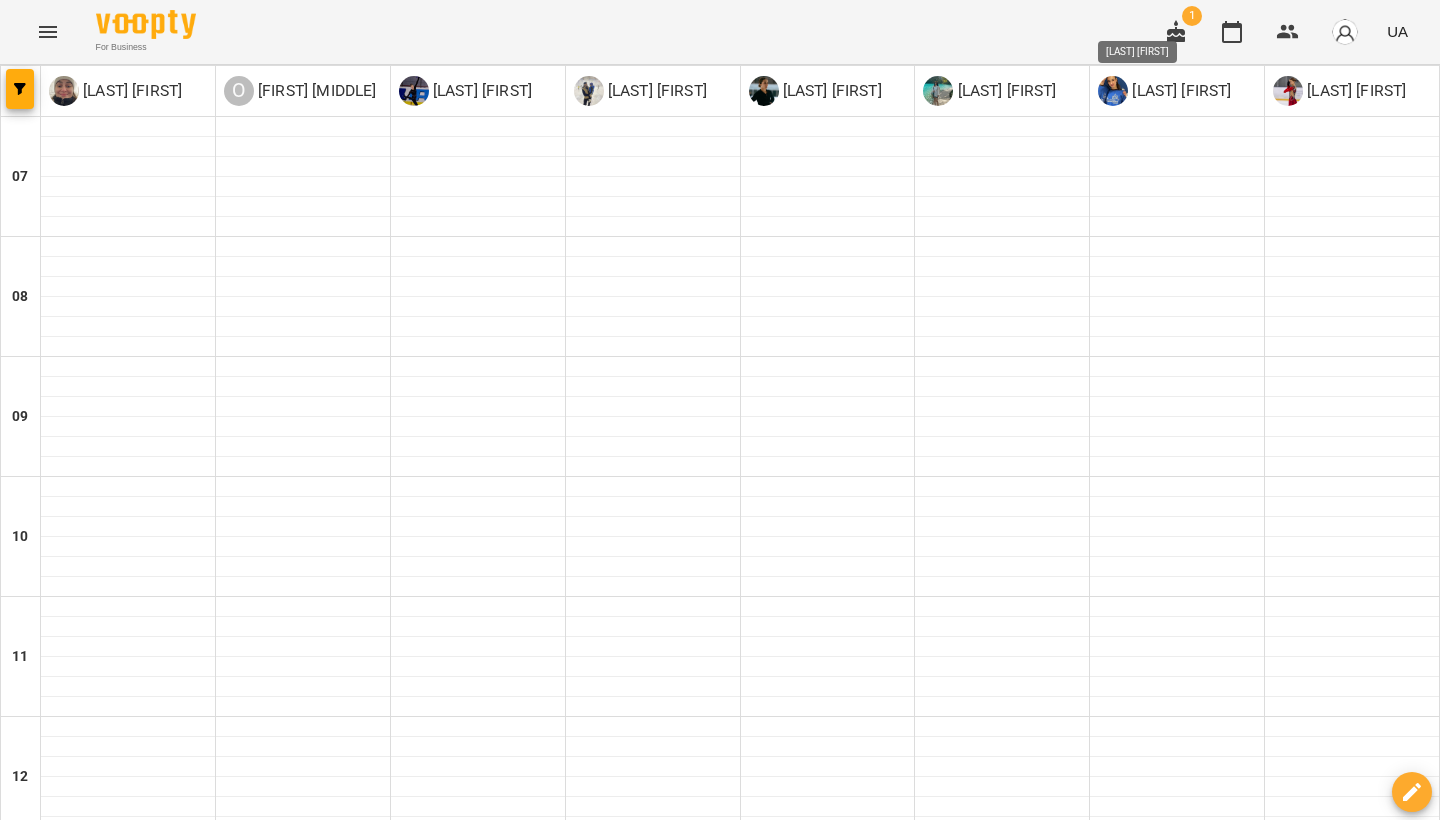 click on "[LAST] [FIRST]" at bounding box center [1179, 91] 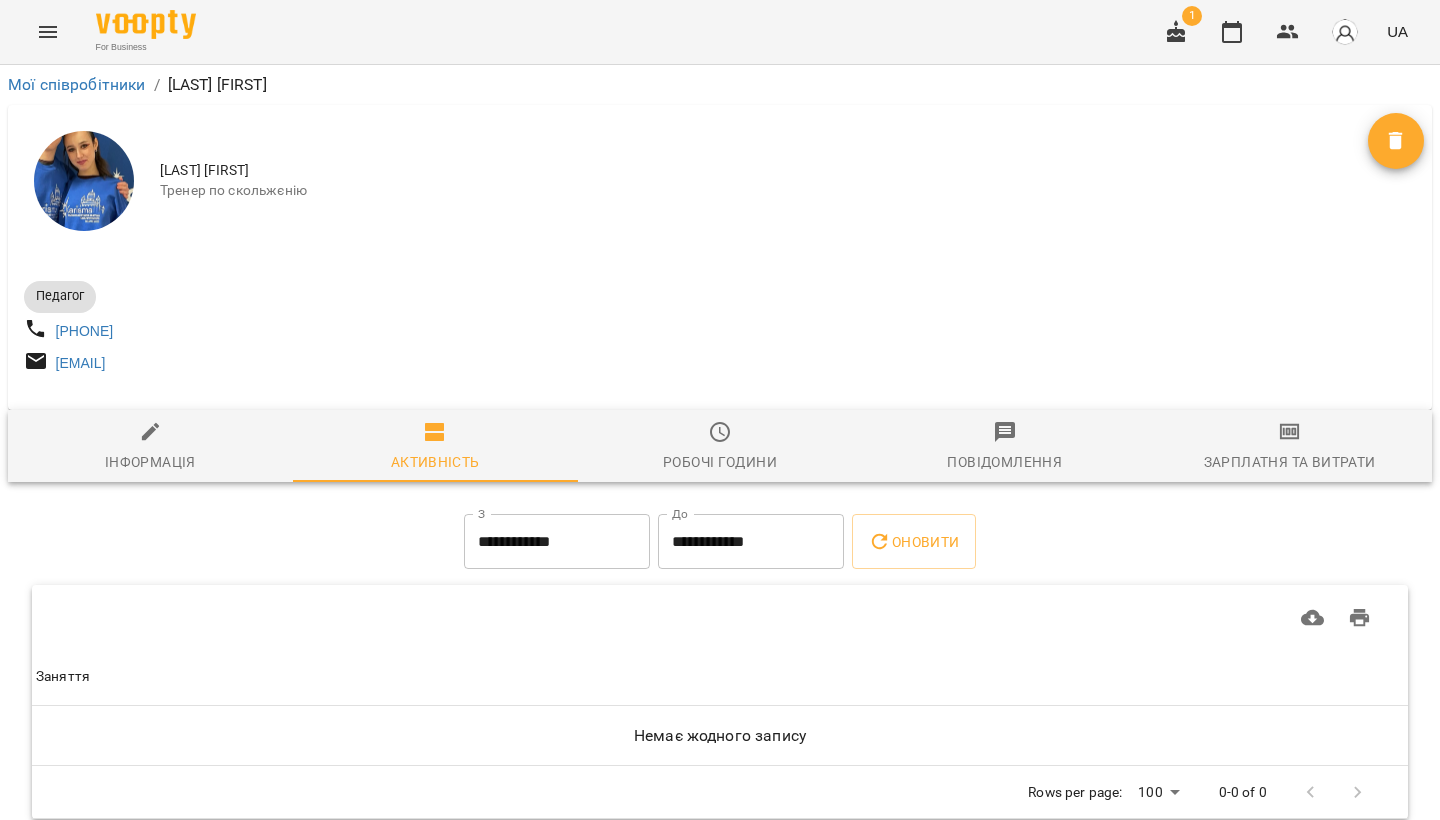 click 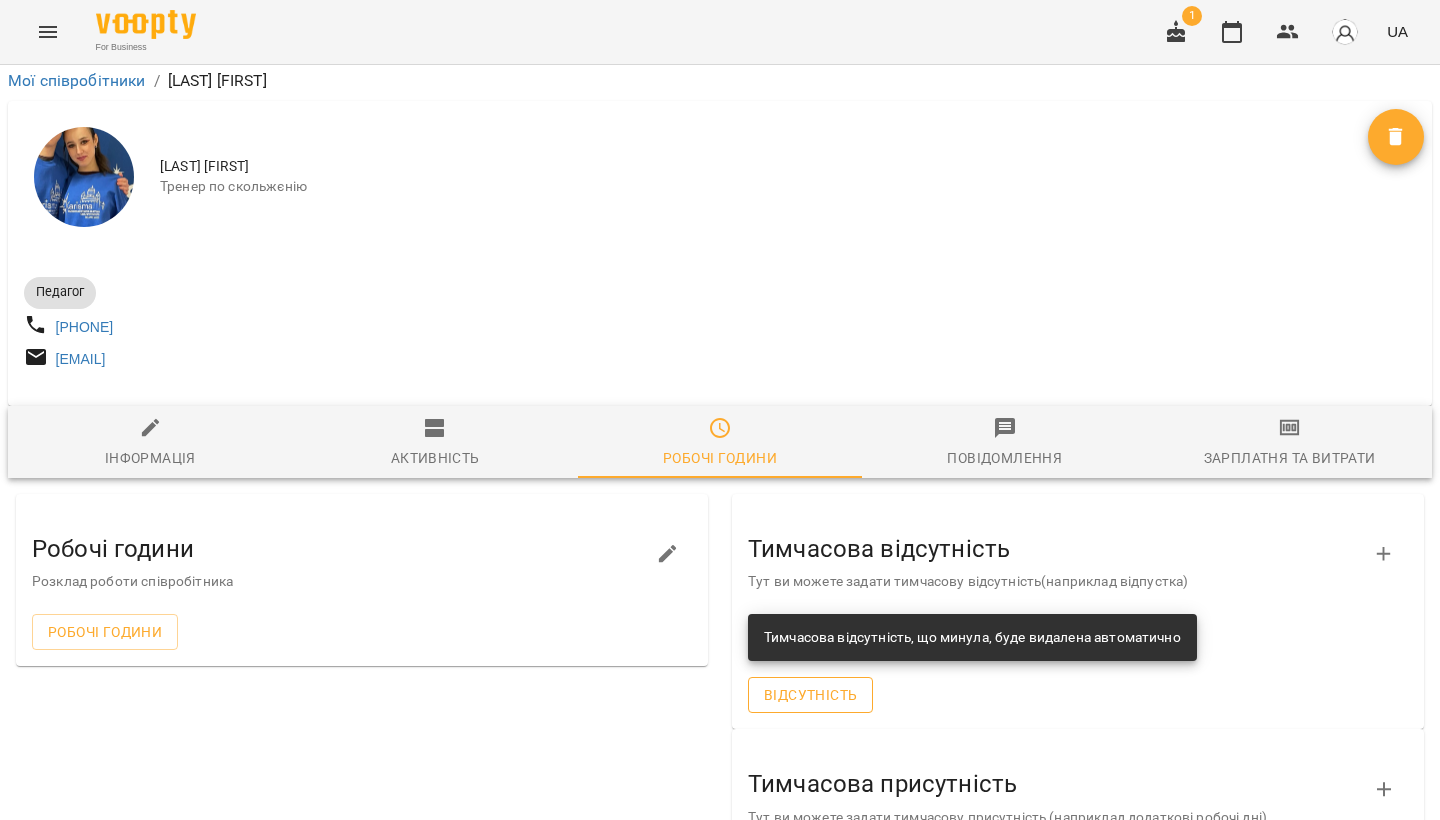 scroll, scrollTop: 160, scrollLeft: 0, axis: vertical 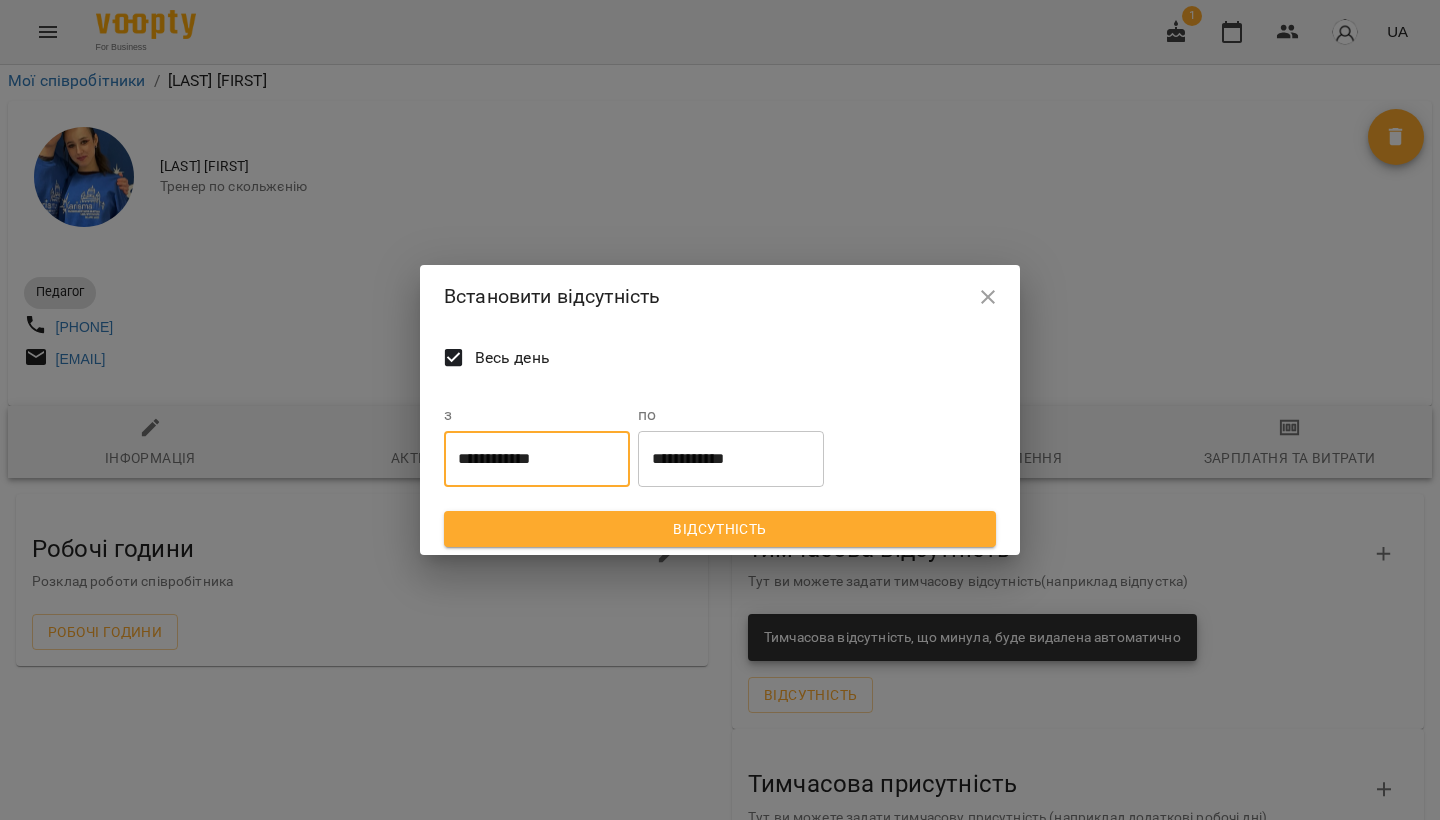 click on "**********" at bounding box center [537, 459] 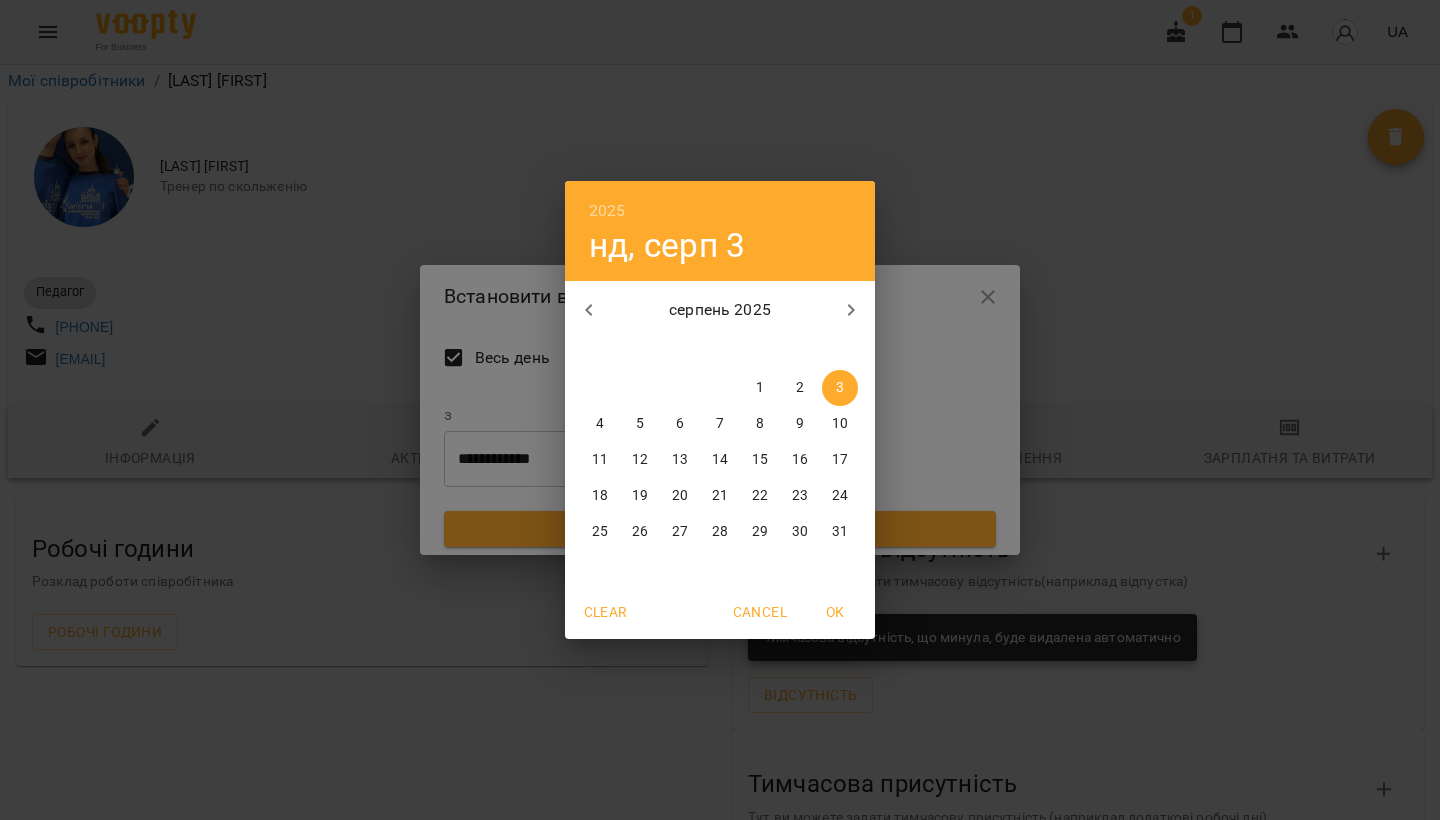 click on "4" at bounding box center [600, 424] 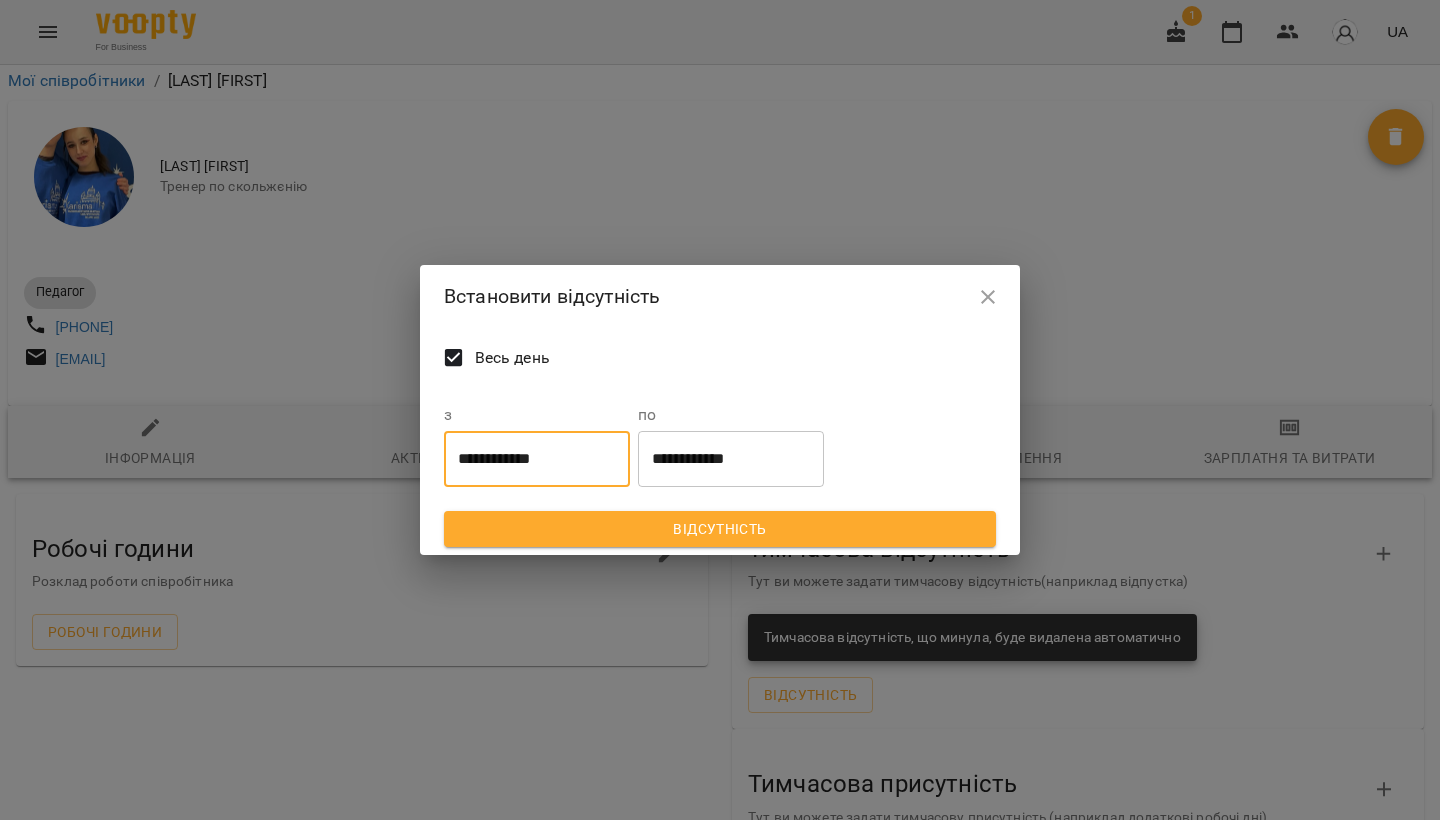 click on "**********" at bounding box center (731, 459) 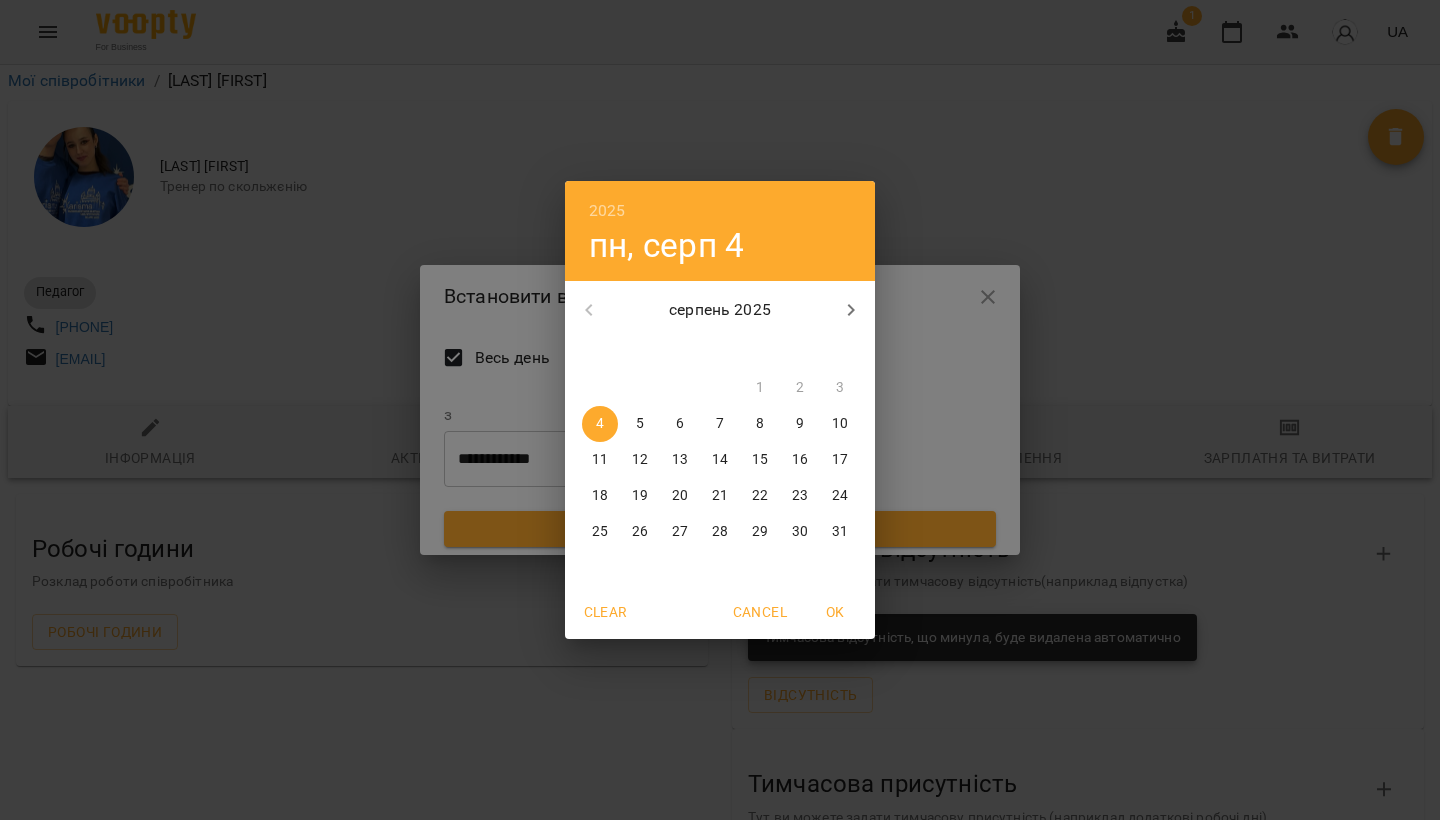 click on "15" at bounding box center (760, 460) 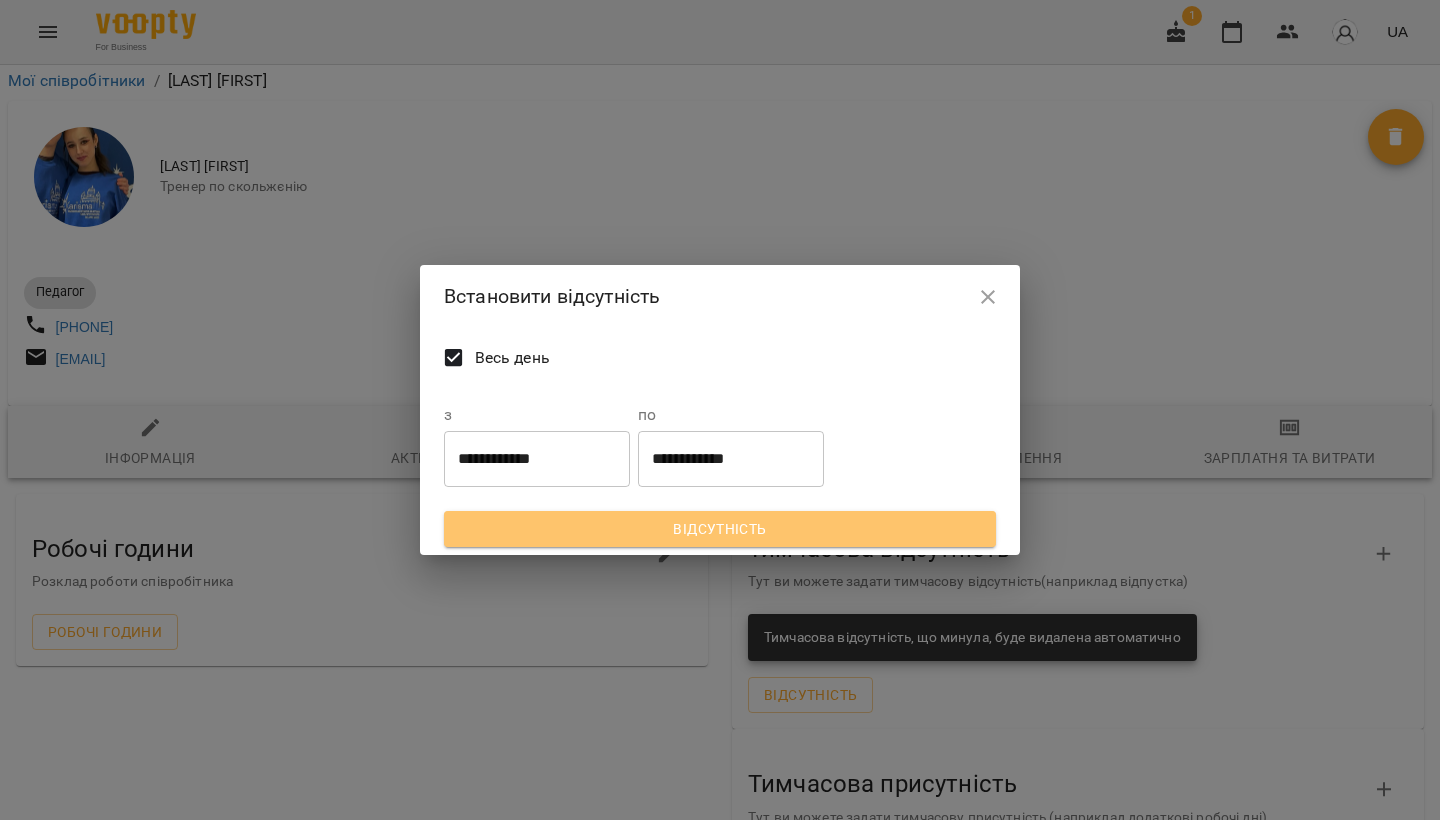 click on "Відсутність" at bounding box center (720, 529) 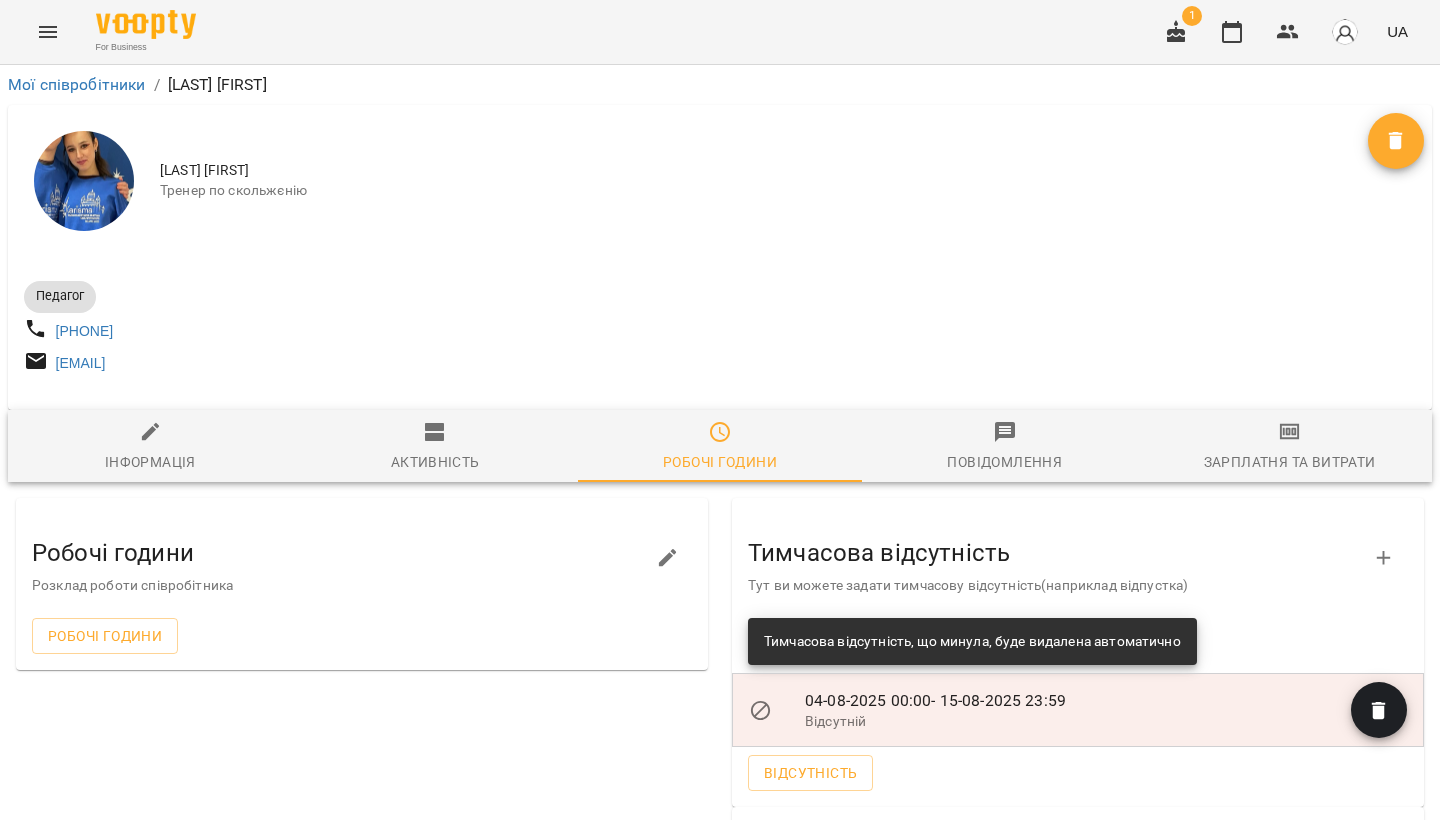 scroll, scrollTop: 0, scrollLeft: 0, axis: both 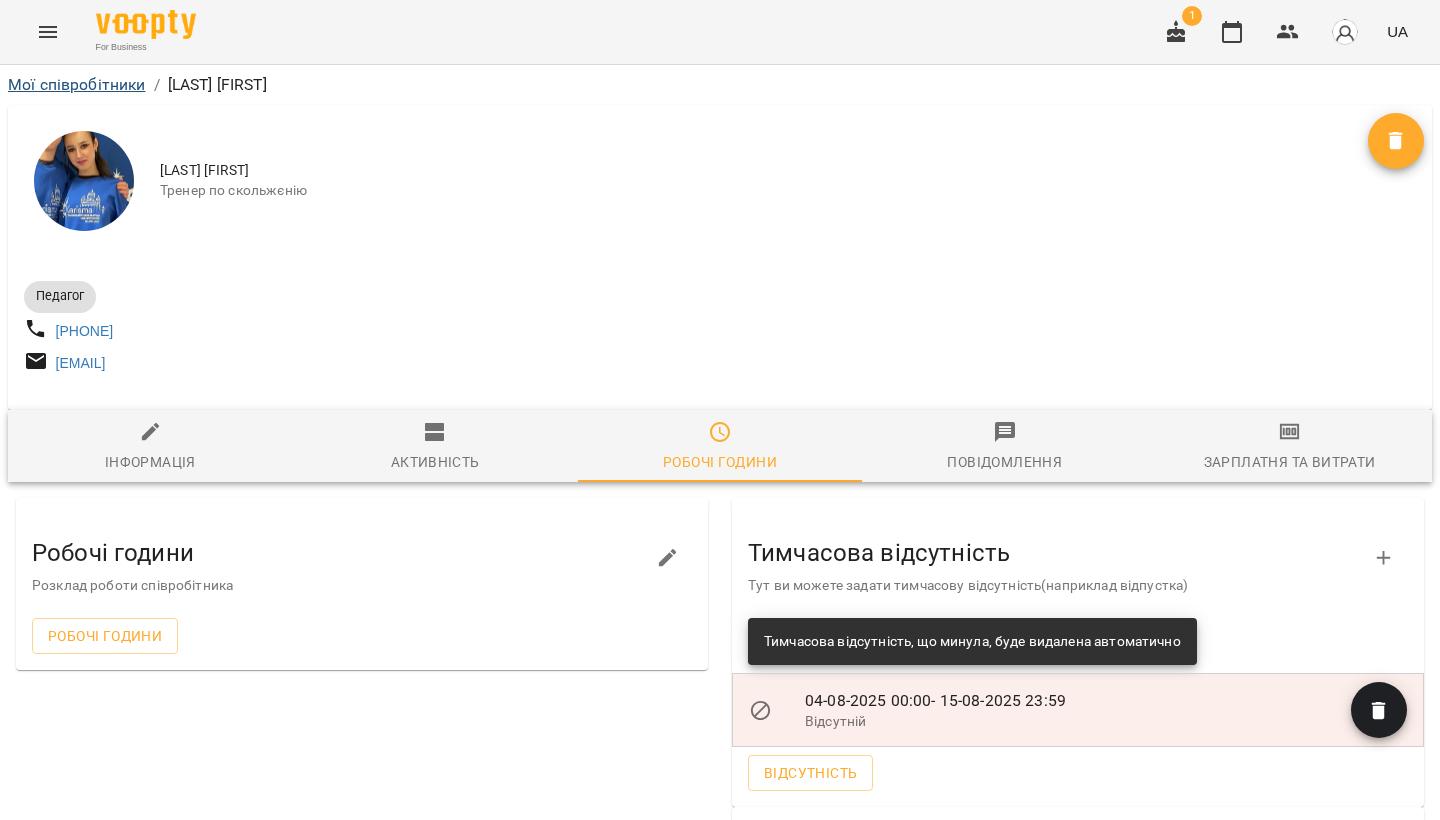 click on "Мої співробітники" at bounding box center (77, 84) 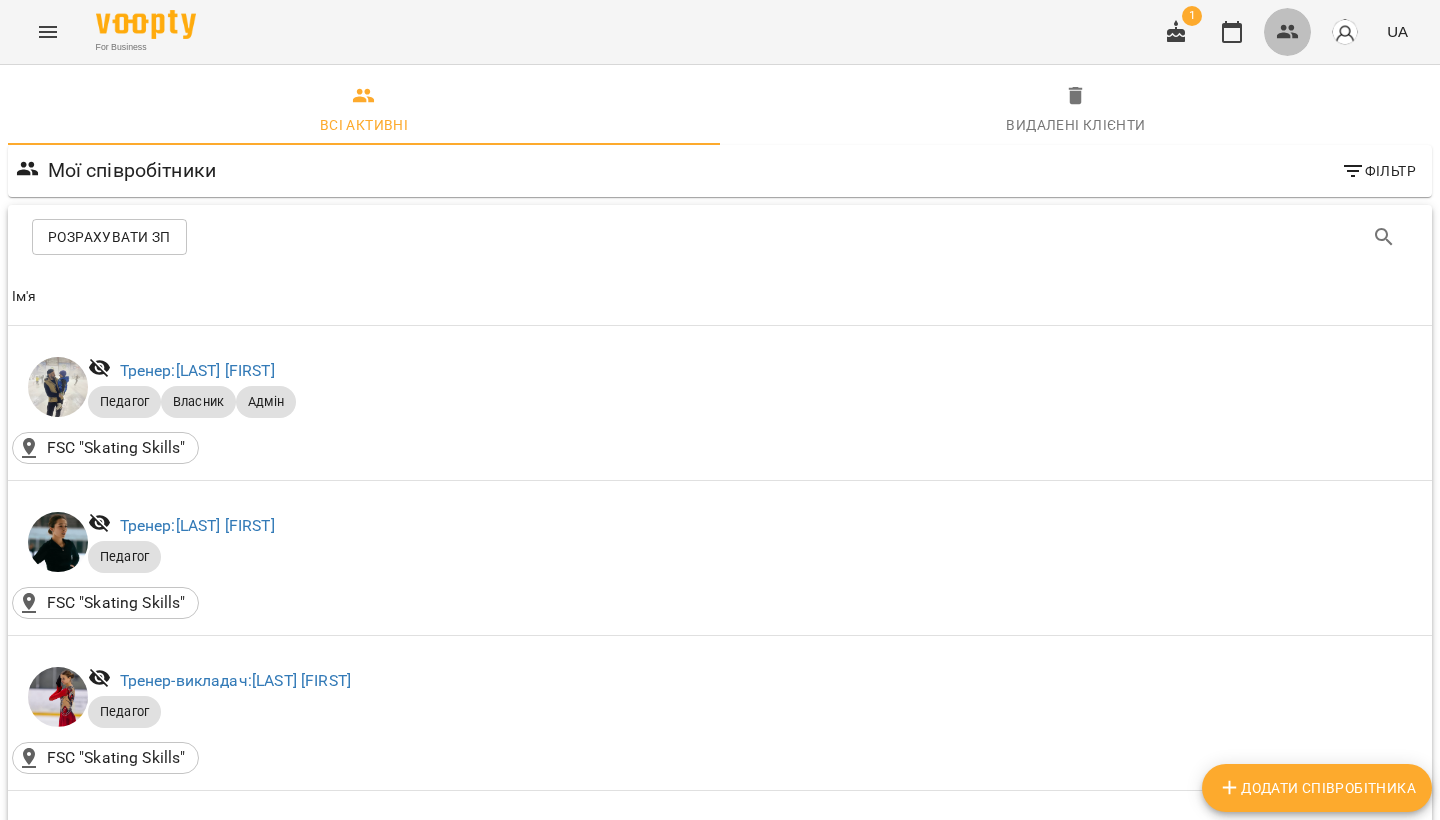 drag, startPoint x: 1277, startPoint y: 40, endPoint x: 1265, endPoint y: 51, distance: 16.27882 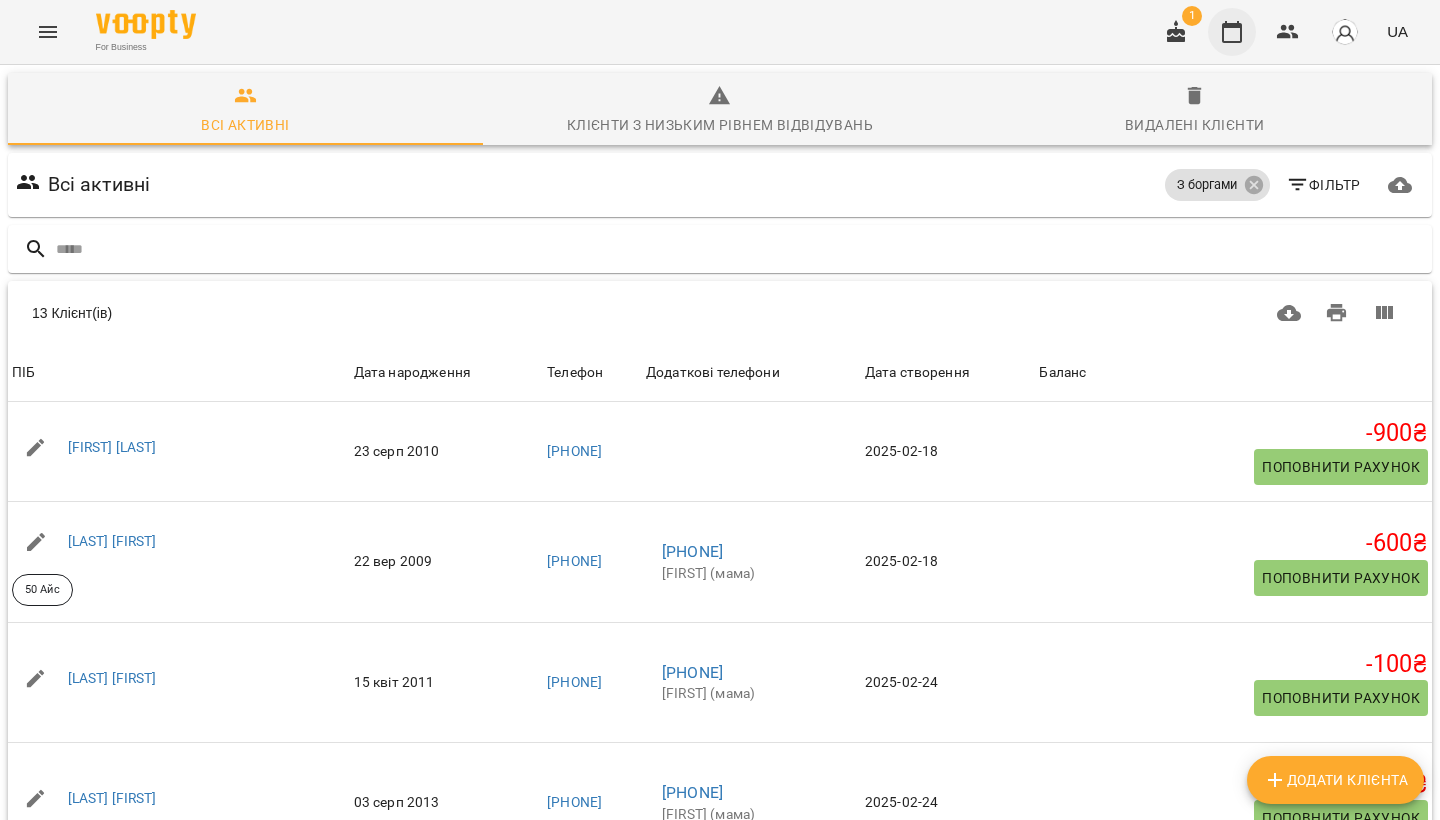 click at bounding box center (1232, 32) 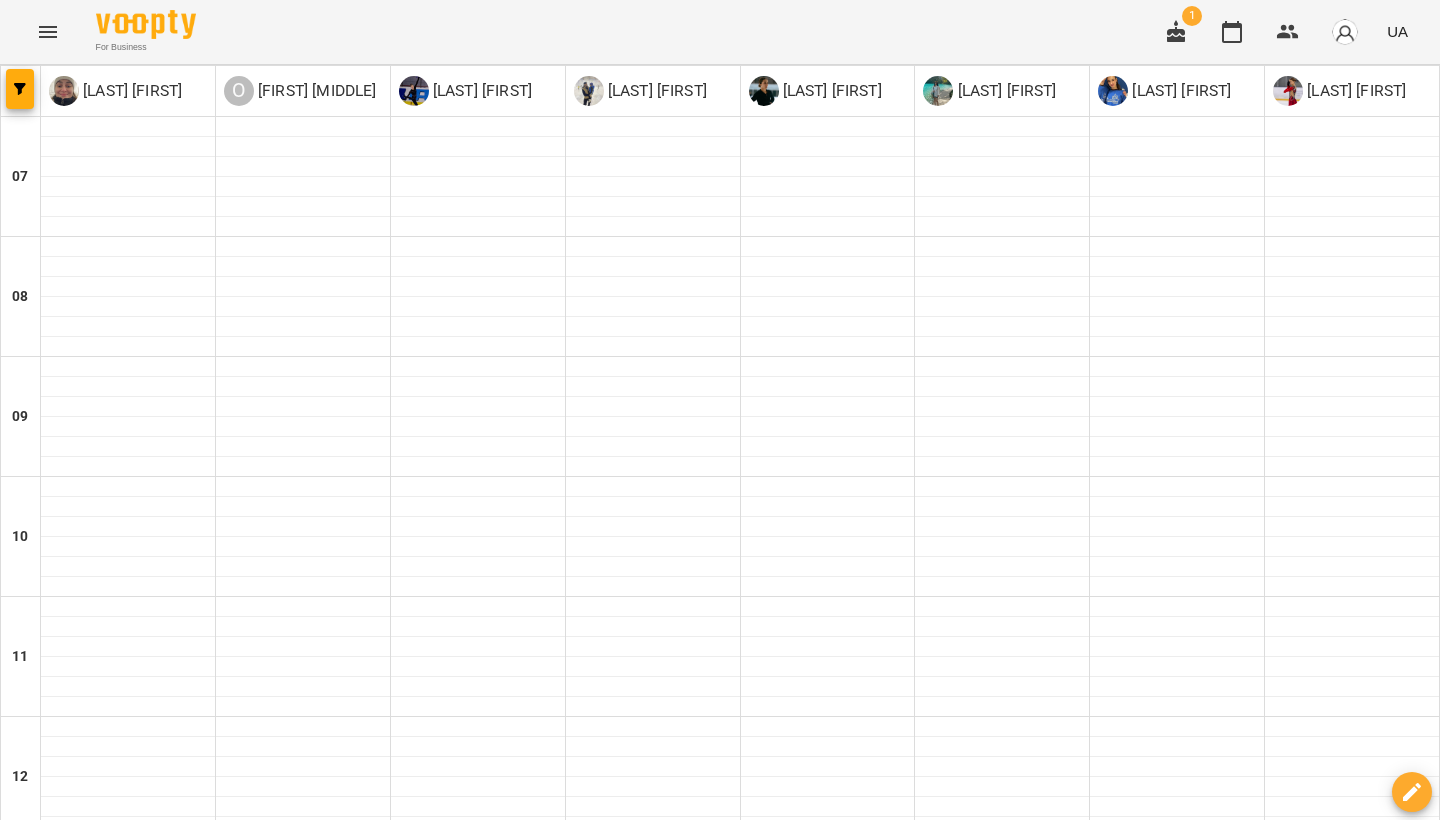 click at bounding box center (839, 2008) 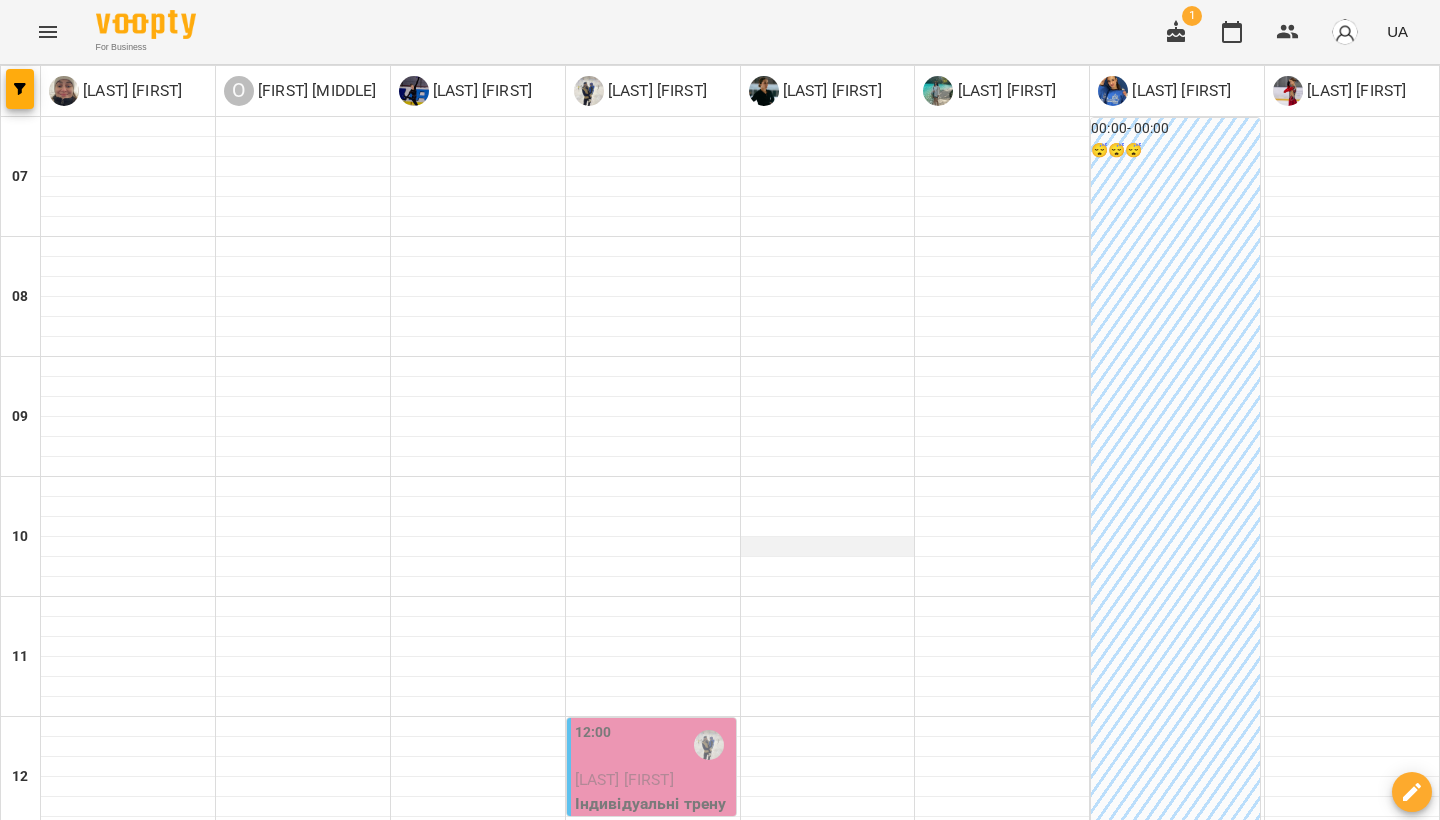 scroll, scrollTop: 0, scrollLeft: 0, axis: both 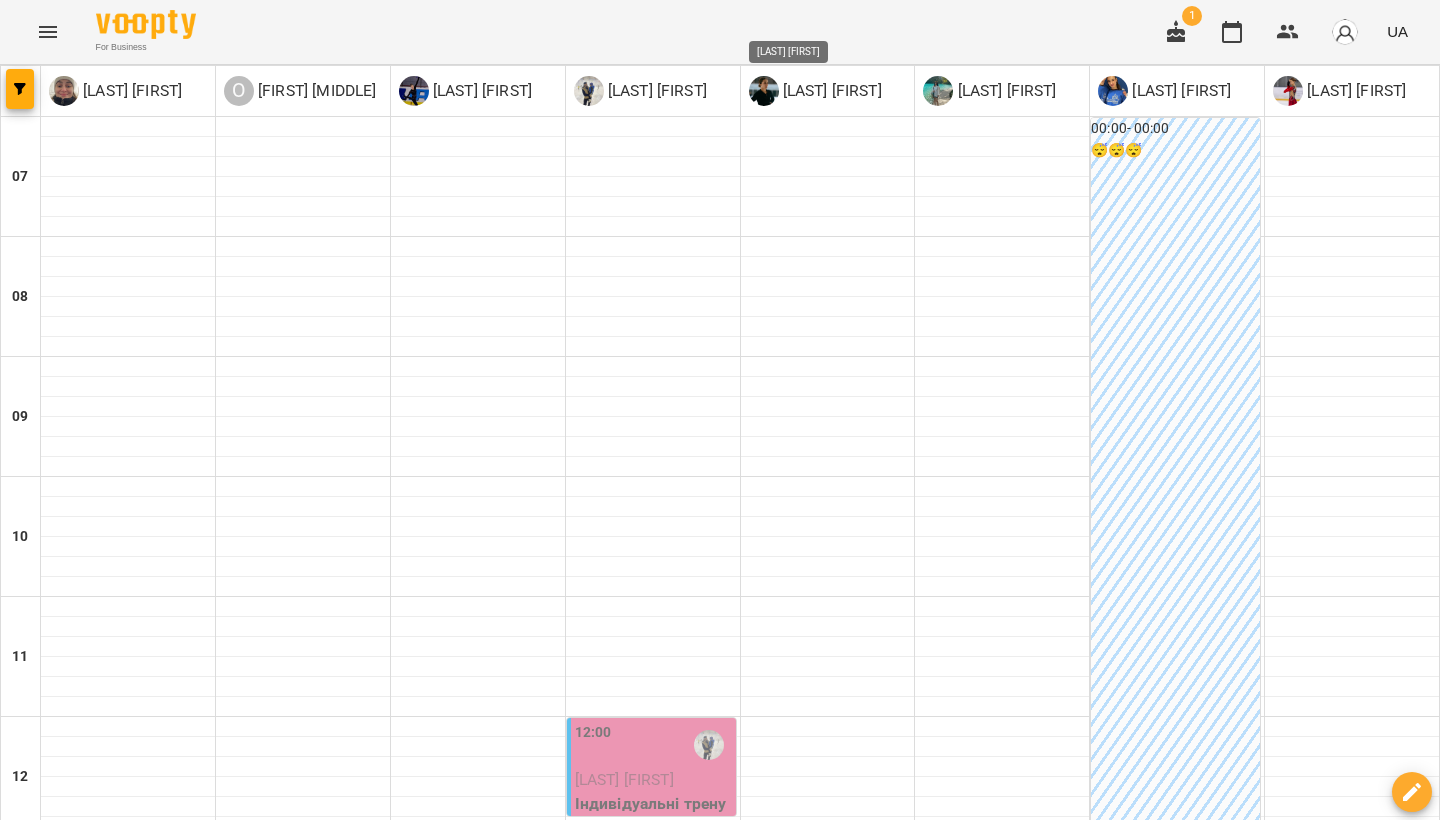 click on "[LAST] [FIRST]" at bounding box center (830, 91) 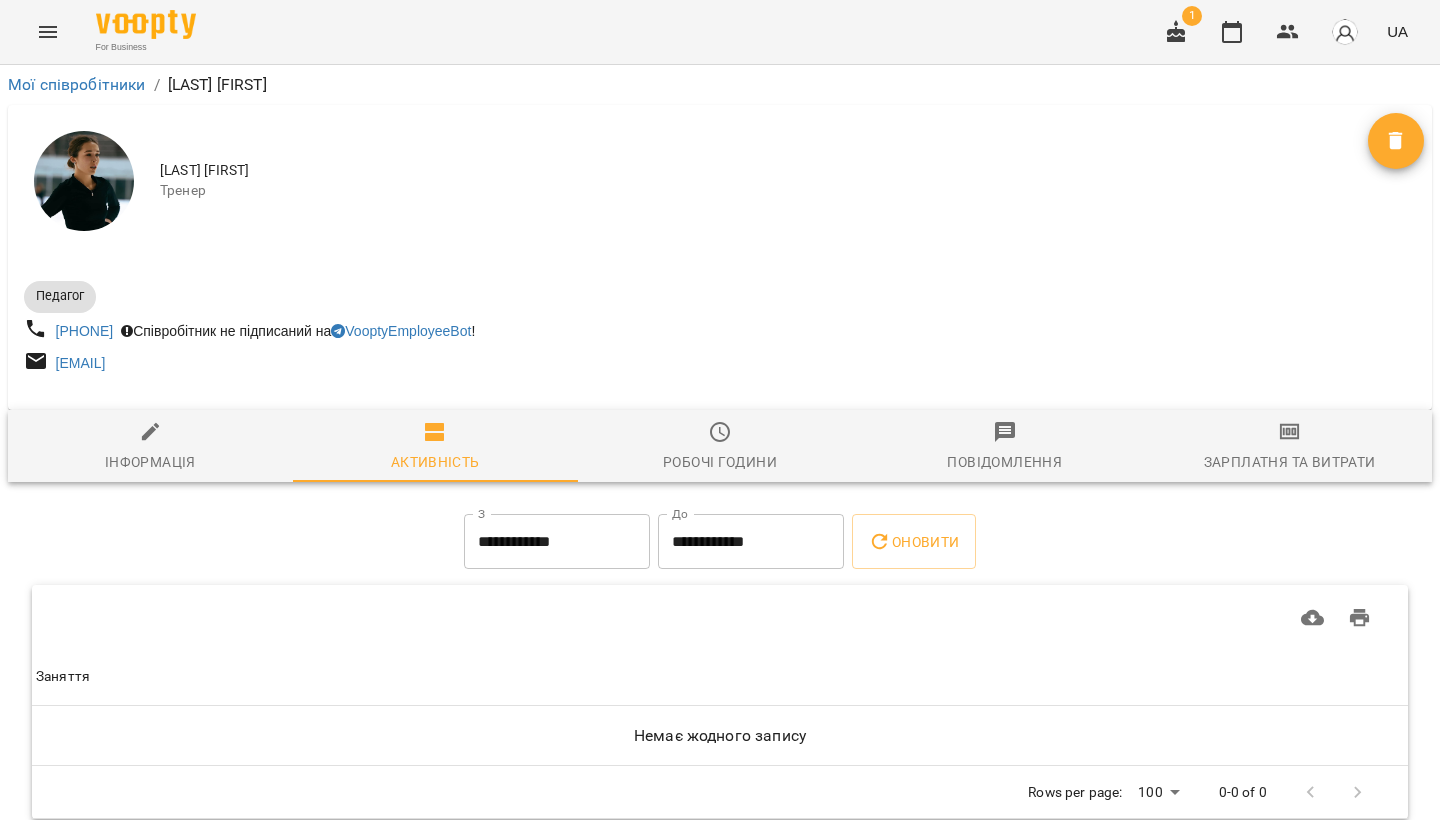 click 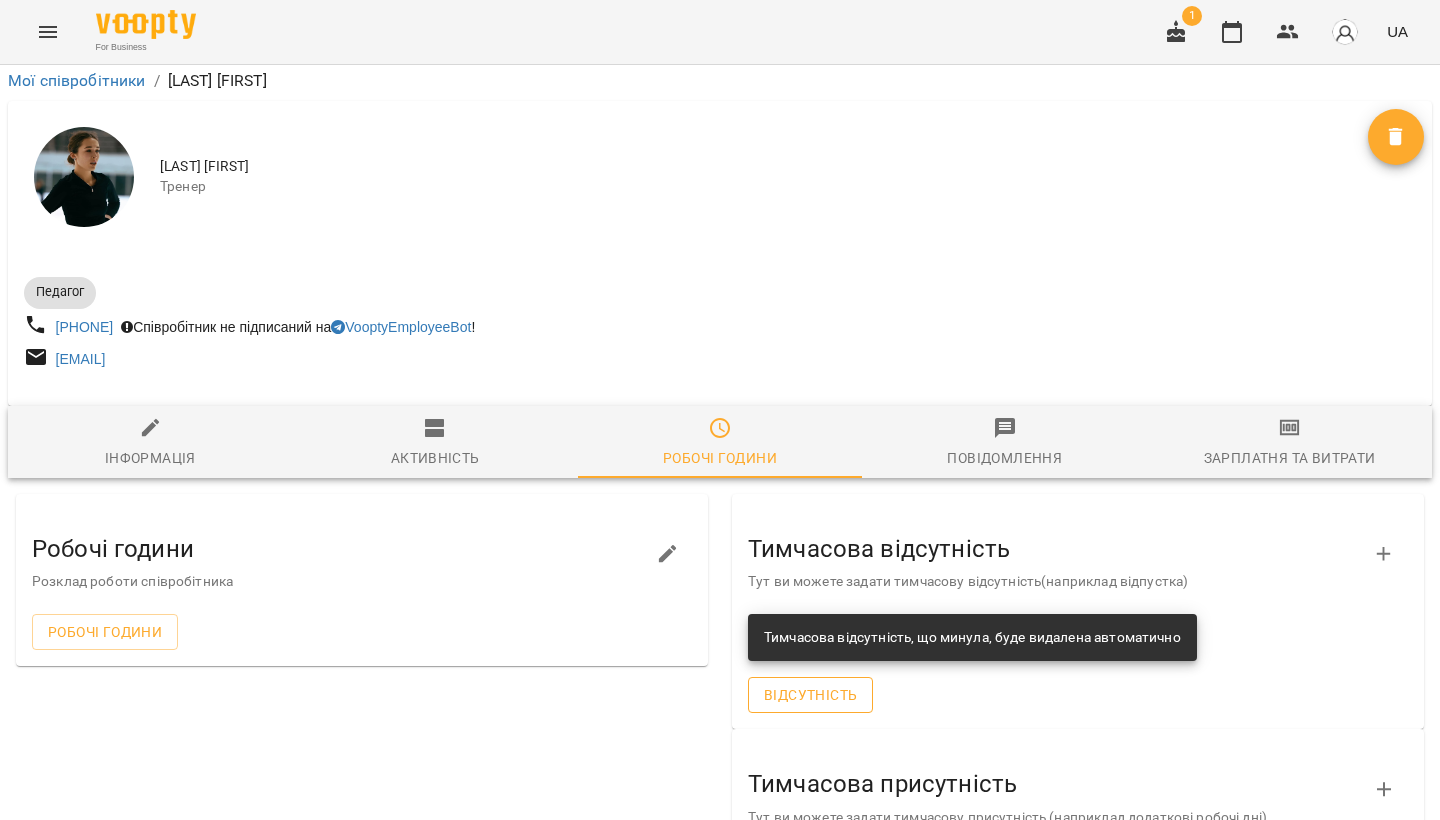 scroll, scrollTop: 153, scrollLeft: 0, axis: vertical 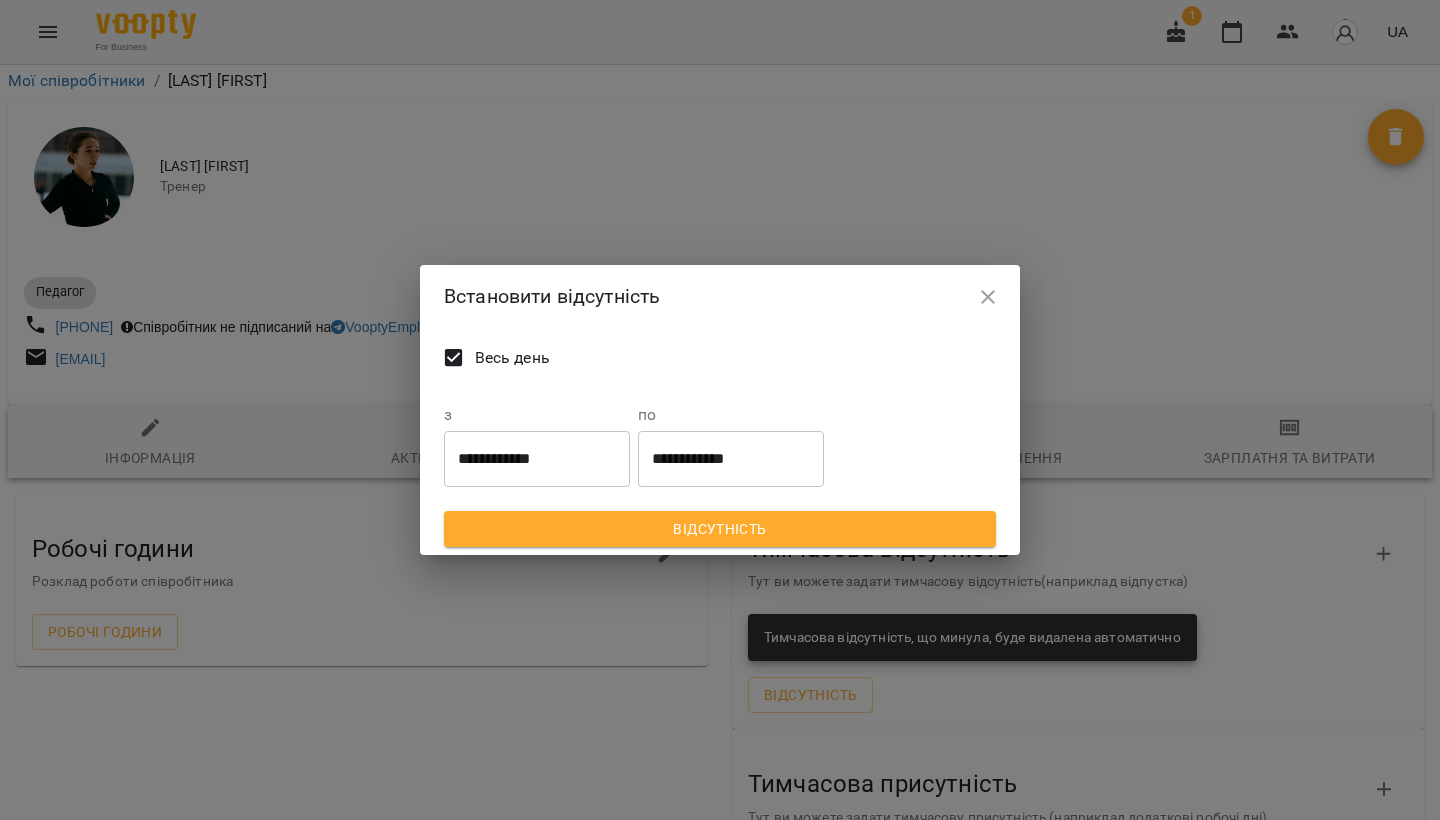 click on "**********" at bounding box center [537, 459] 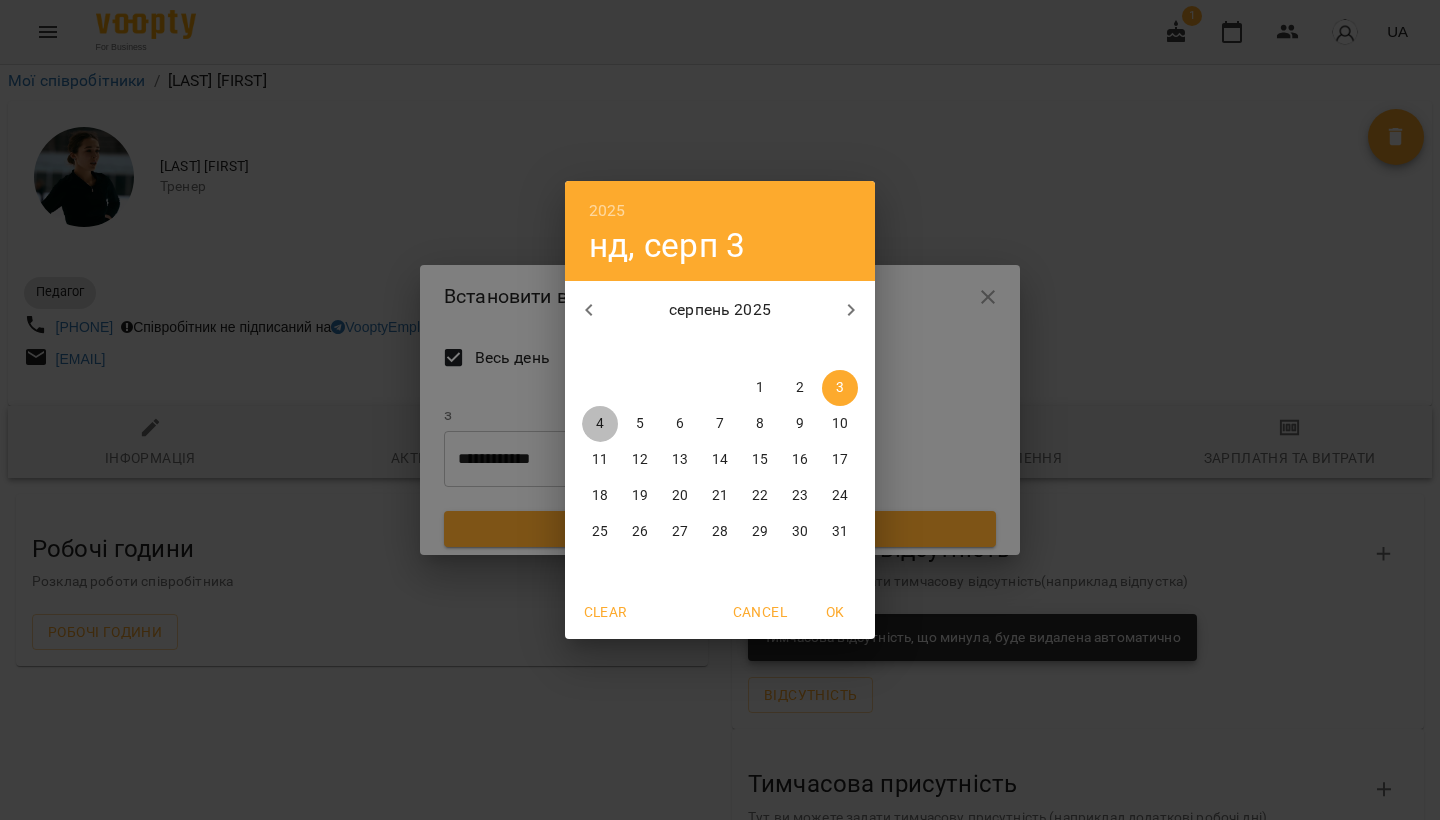 click on "4" at bounding box center [600, 424] 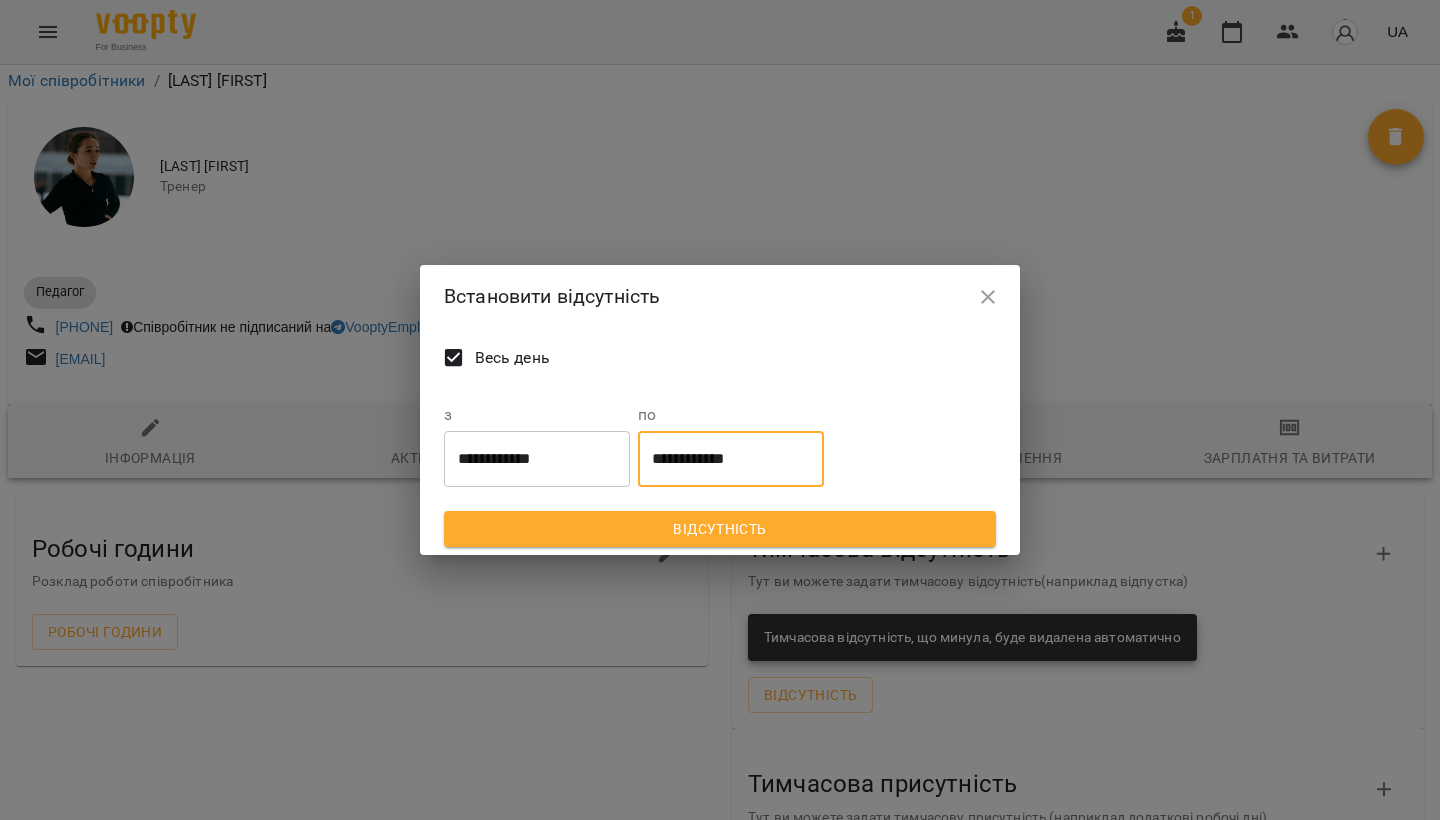 click on "**********" at bounding box center [731, 459] 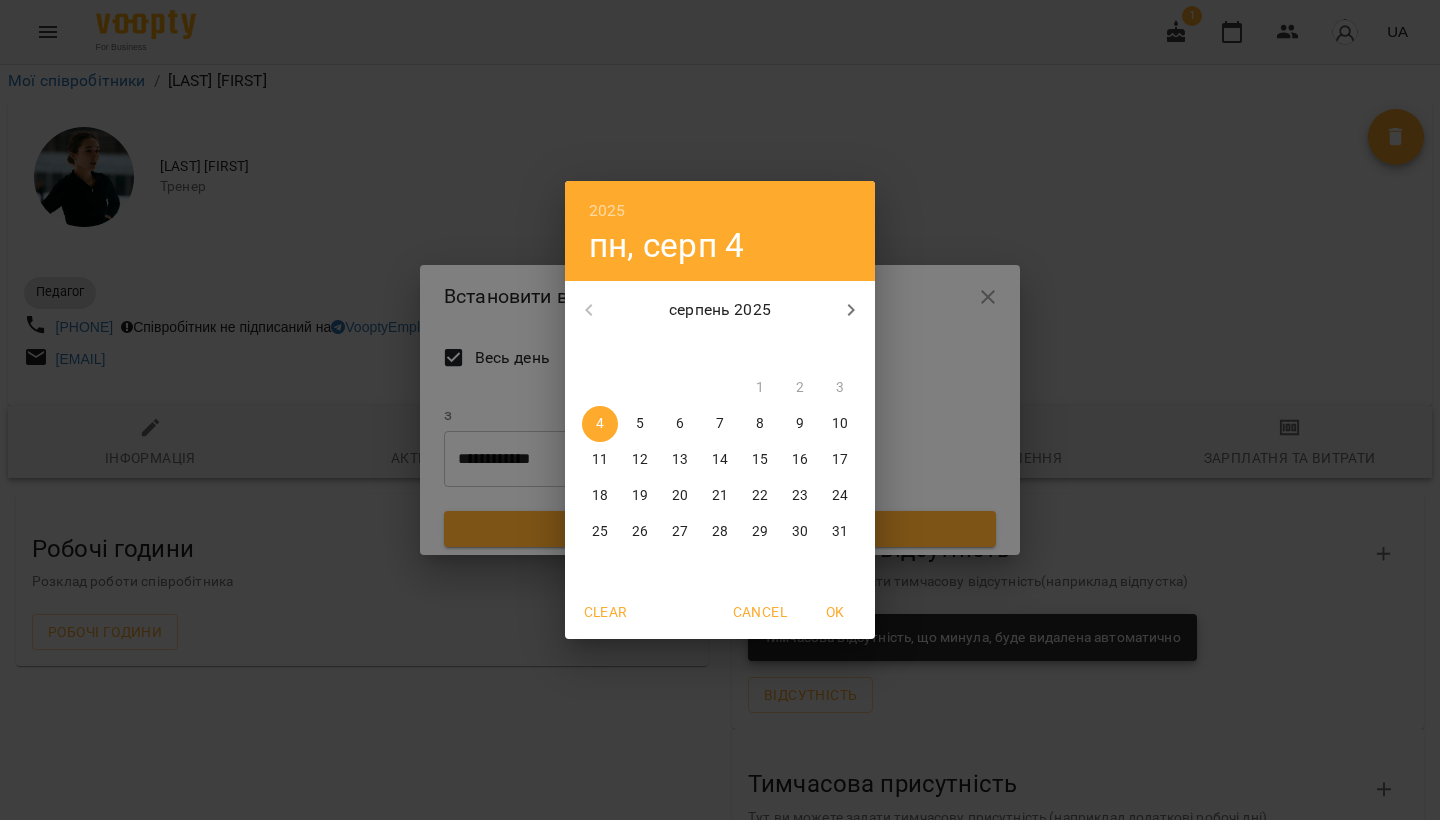 click on "15" at bounding box center [760, 460] 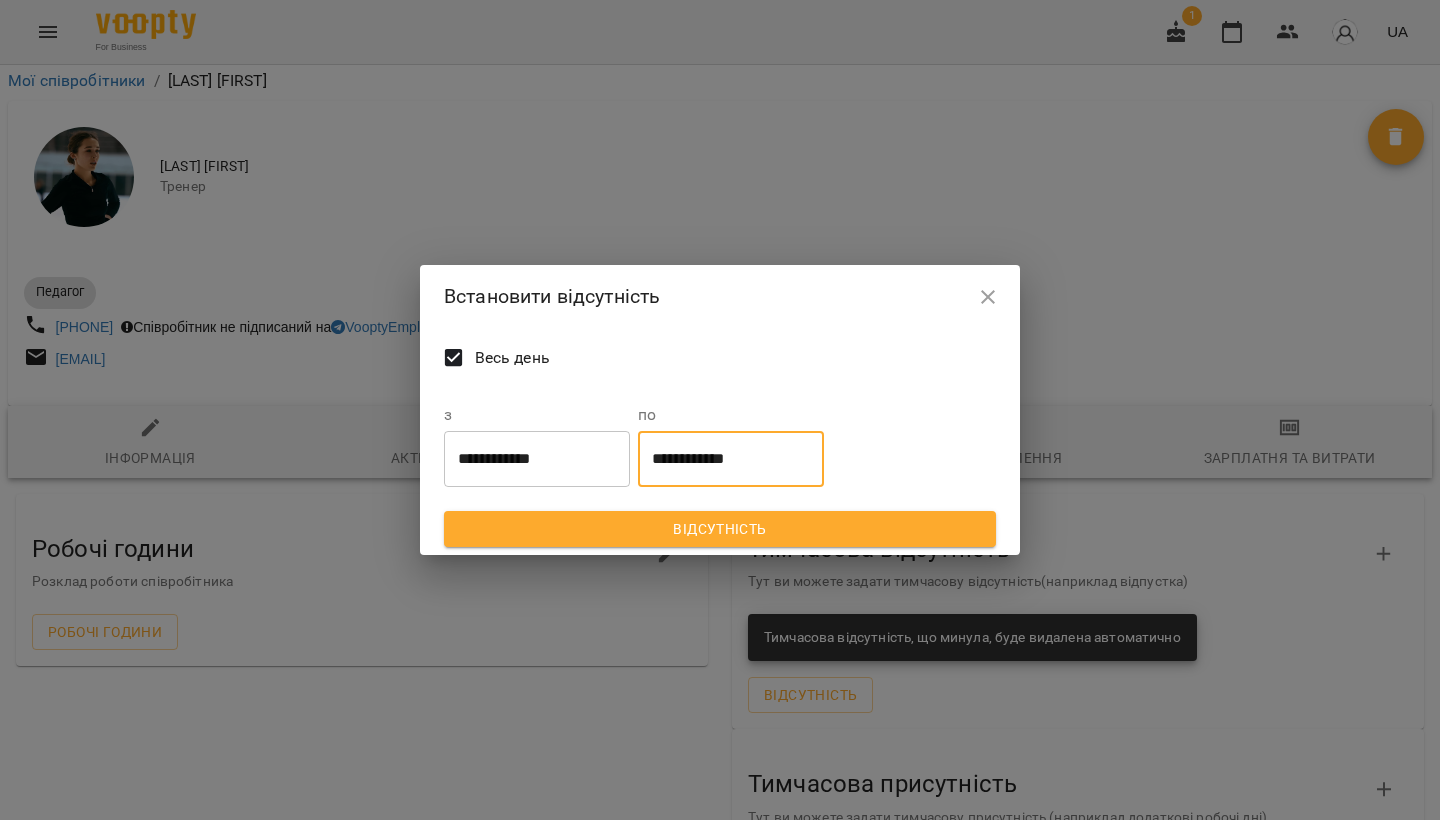 click on "Відсутність" at bounding box center [720, 529] 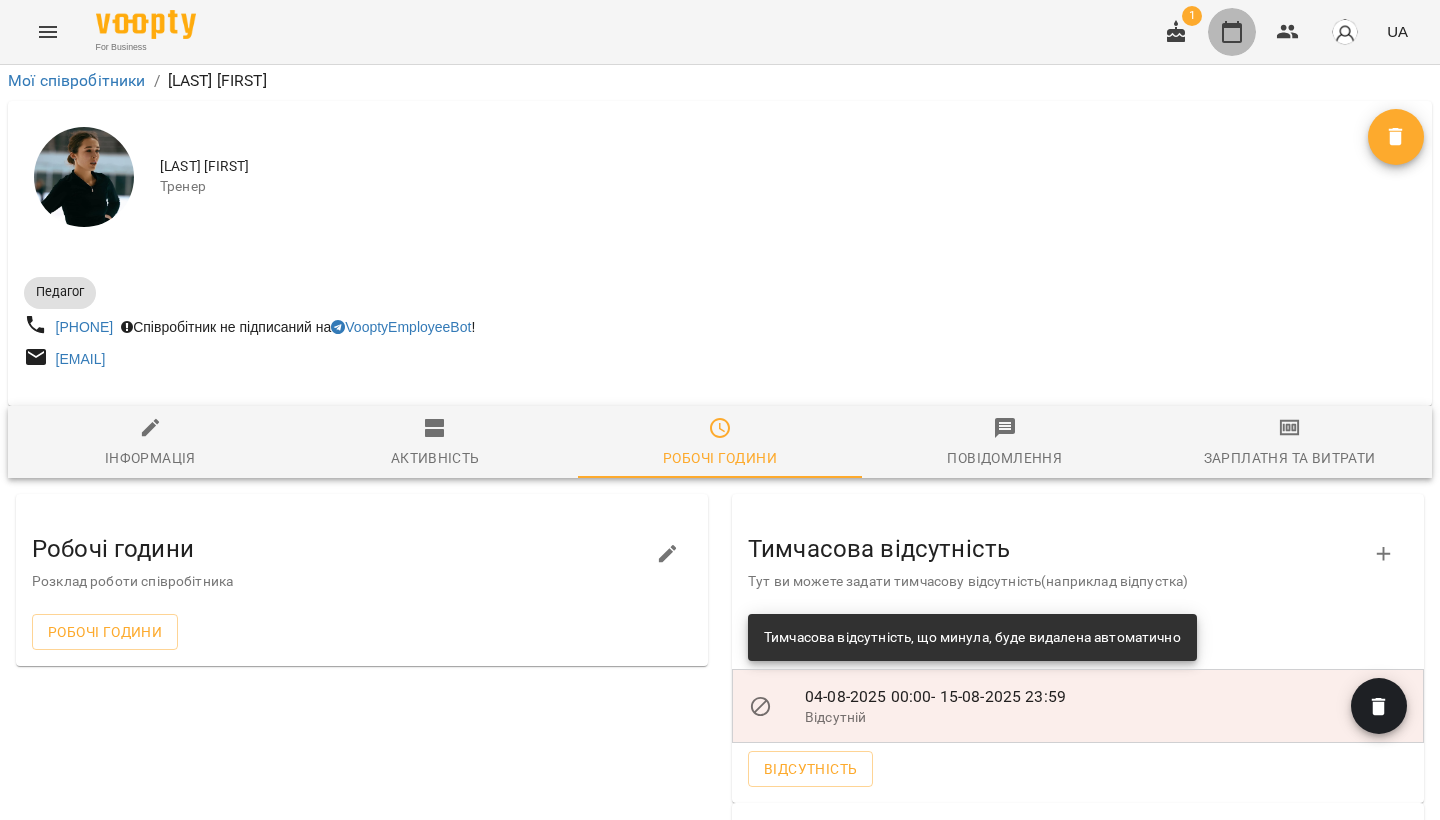 click at bounding box center (1232, 32) 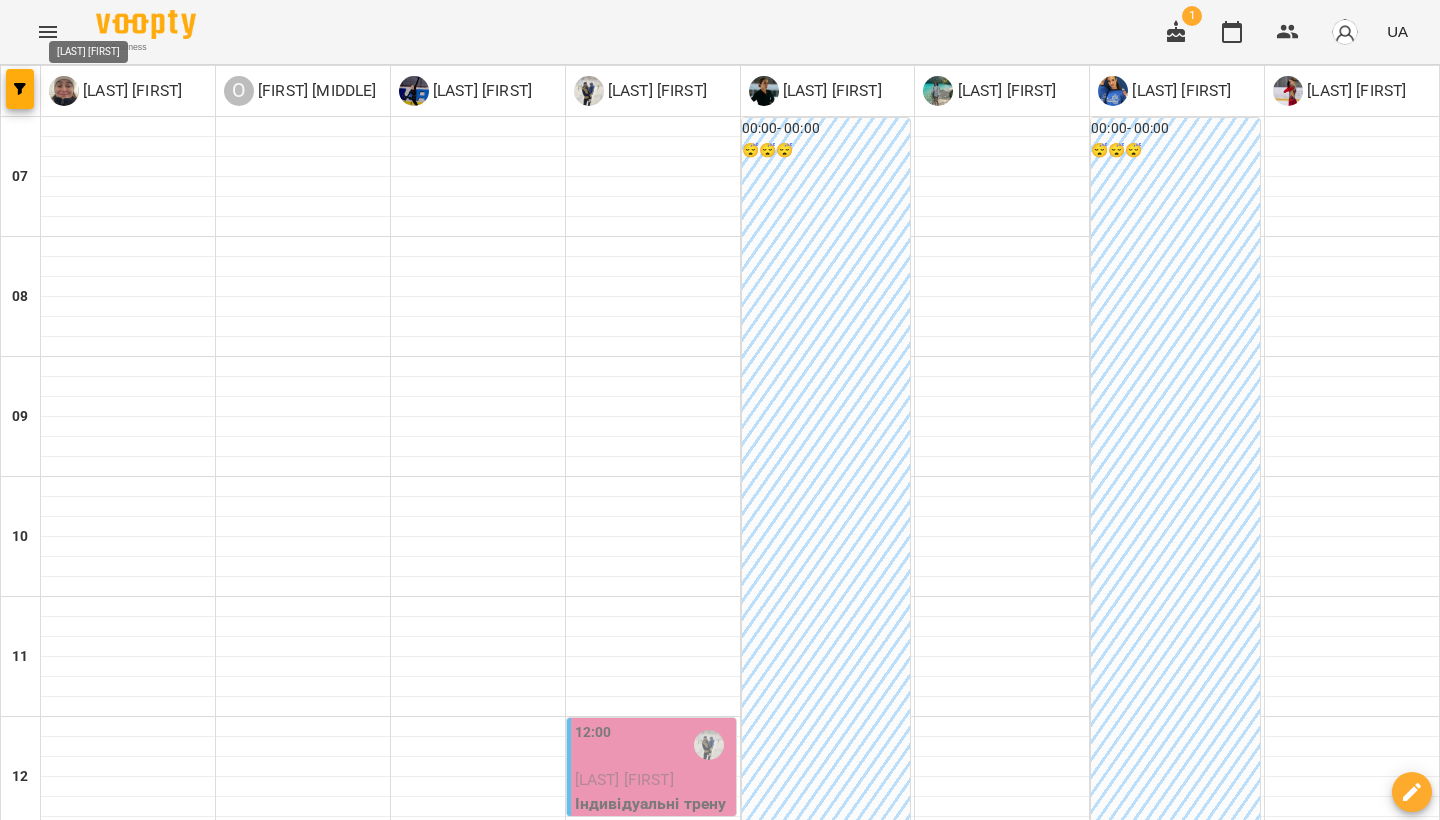 click on "[LAST] [FIRST]" at bounding box center (130, 91) 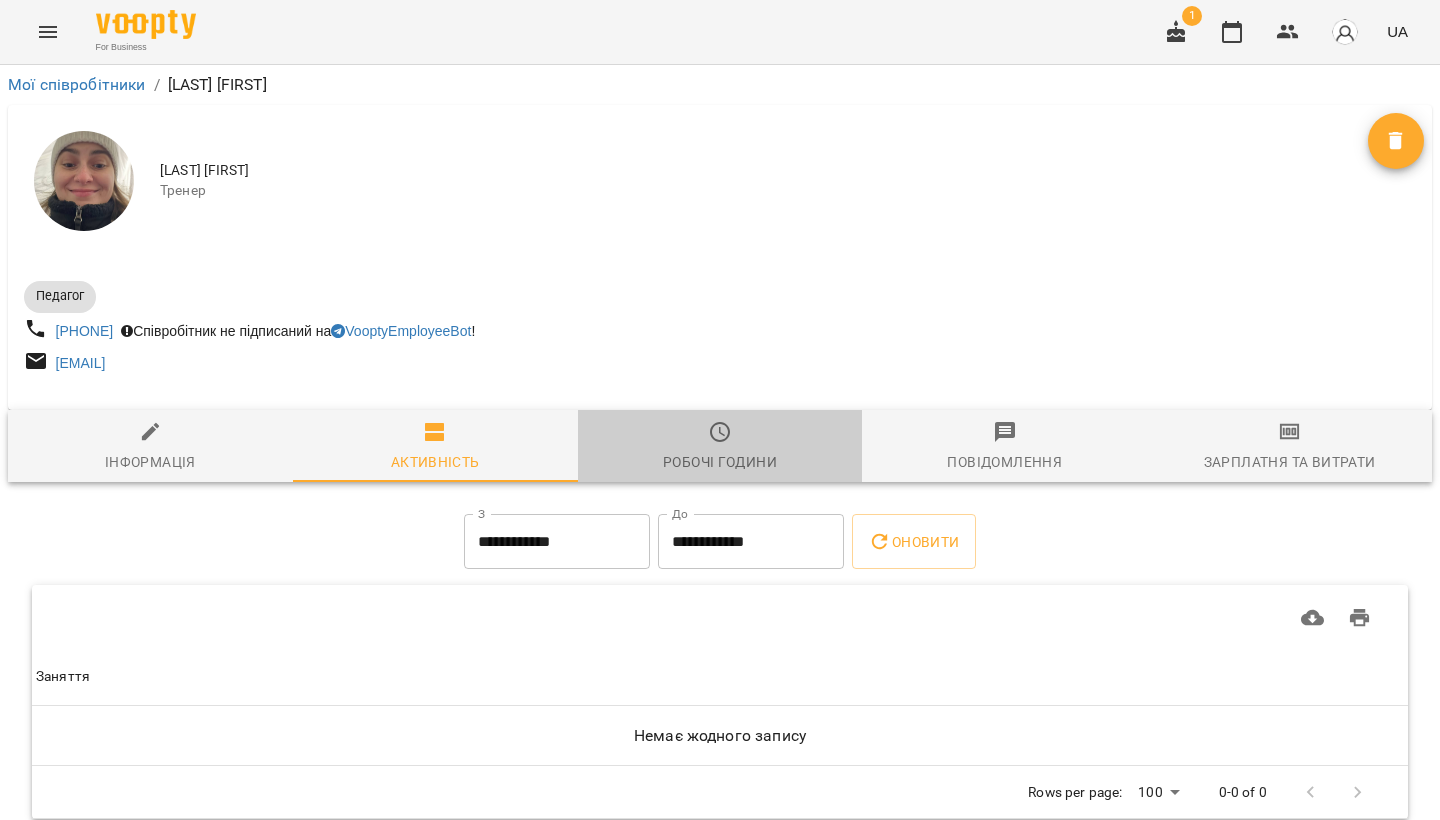click on "Робочі години" at bounding box center [720, 447] 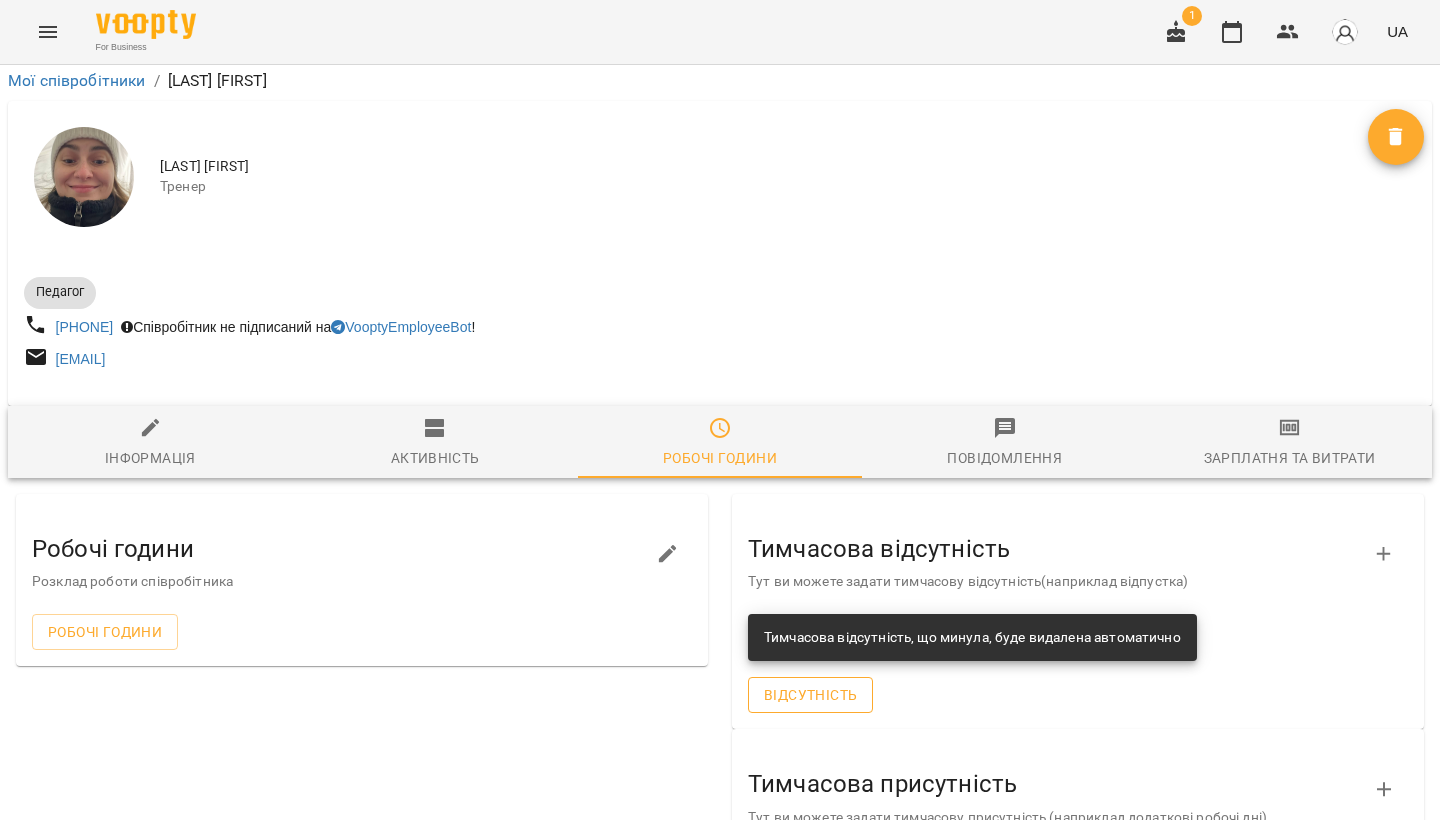 scroll, scrollTop: 92, scrollLeft: 0, axis: vertical 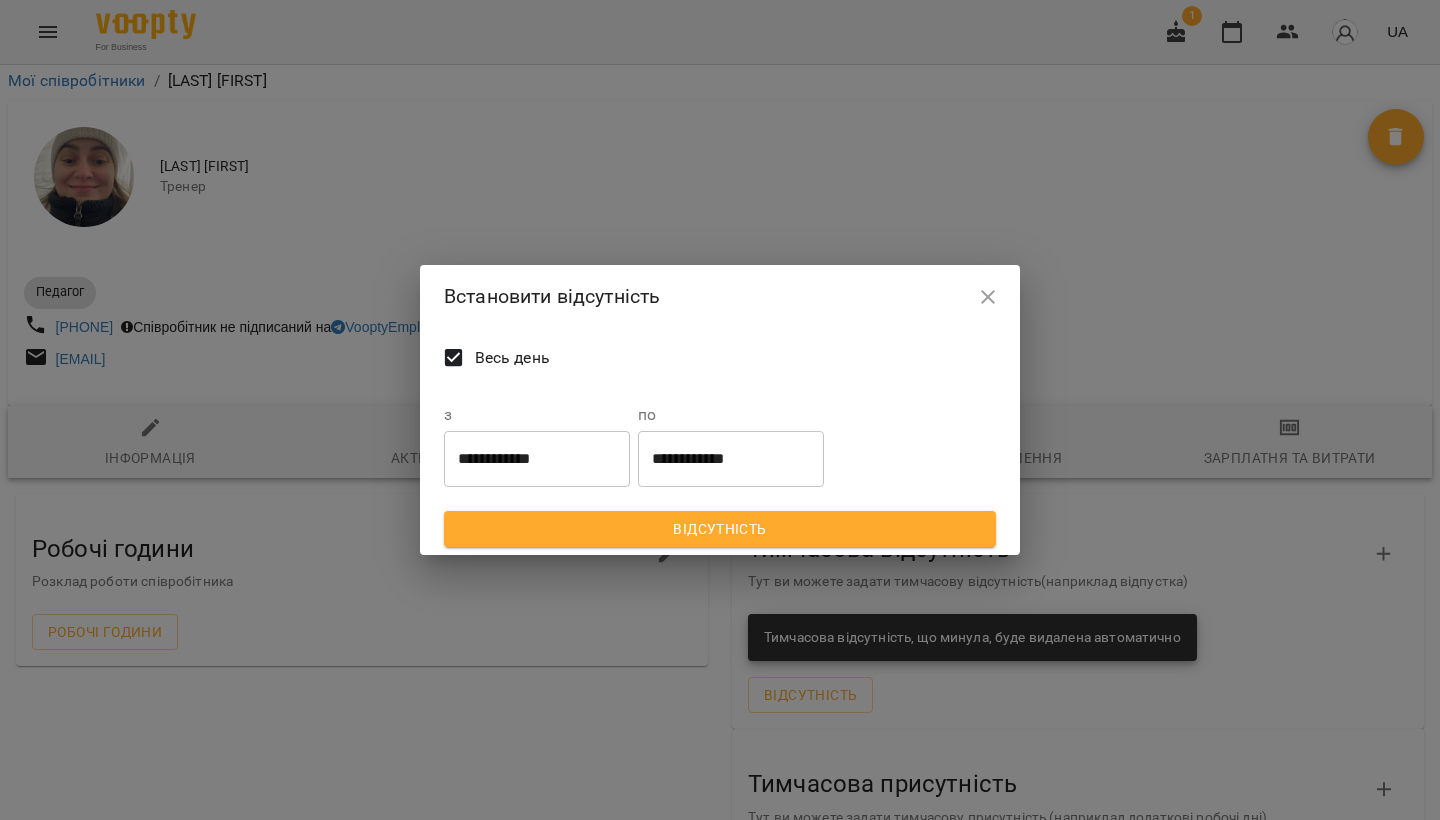click on "**********" at bounding box center (537, 459) 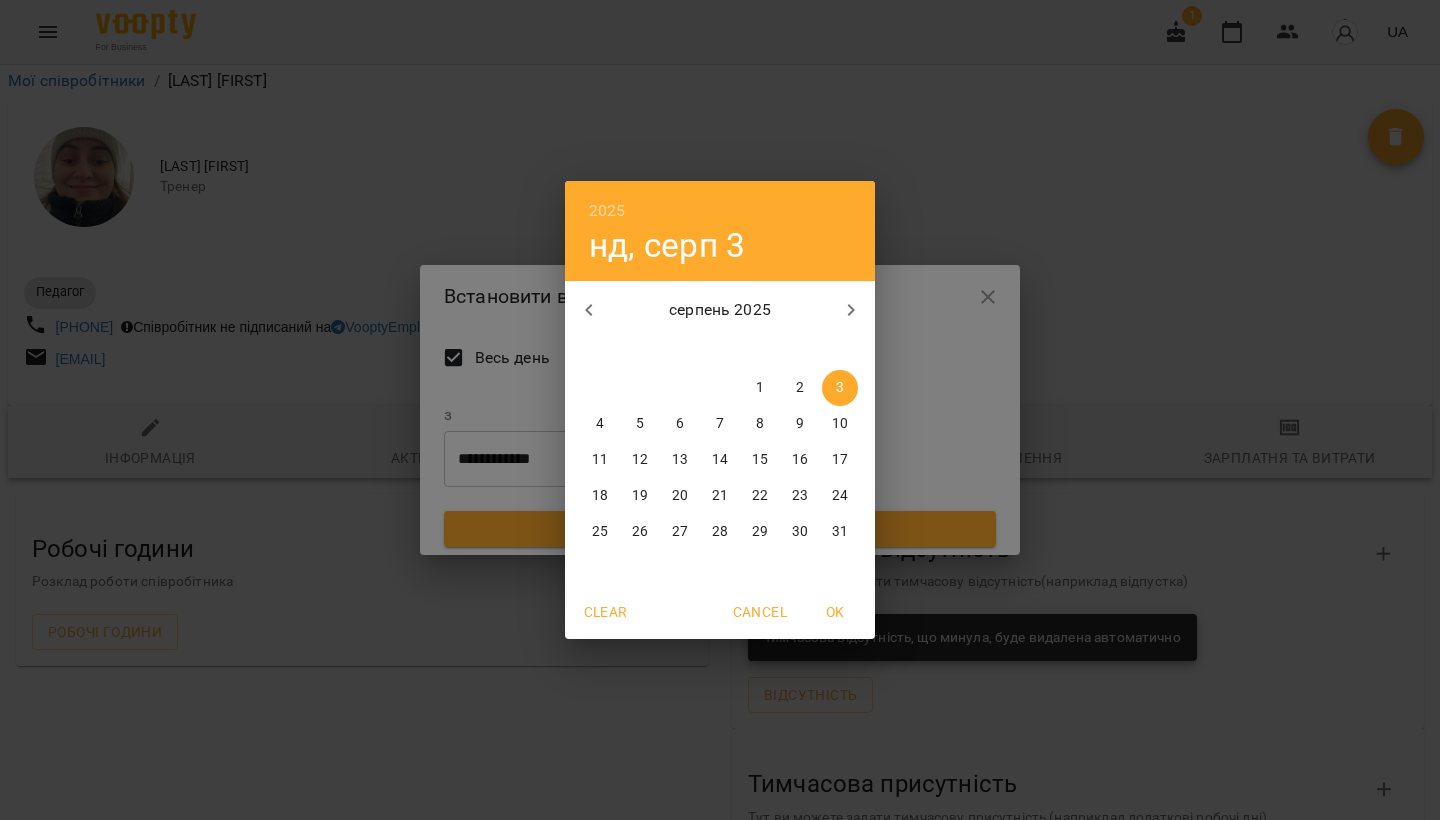 click on "4" at bounding box center [600, 424] 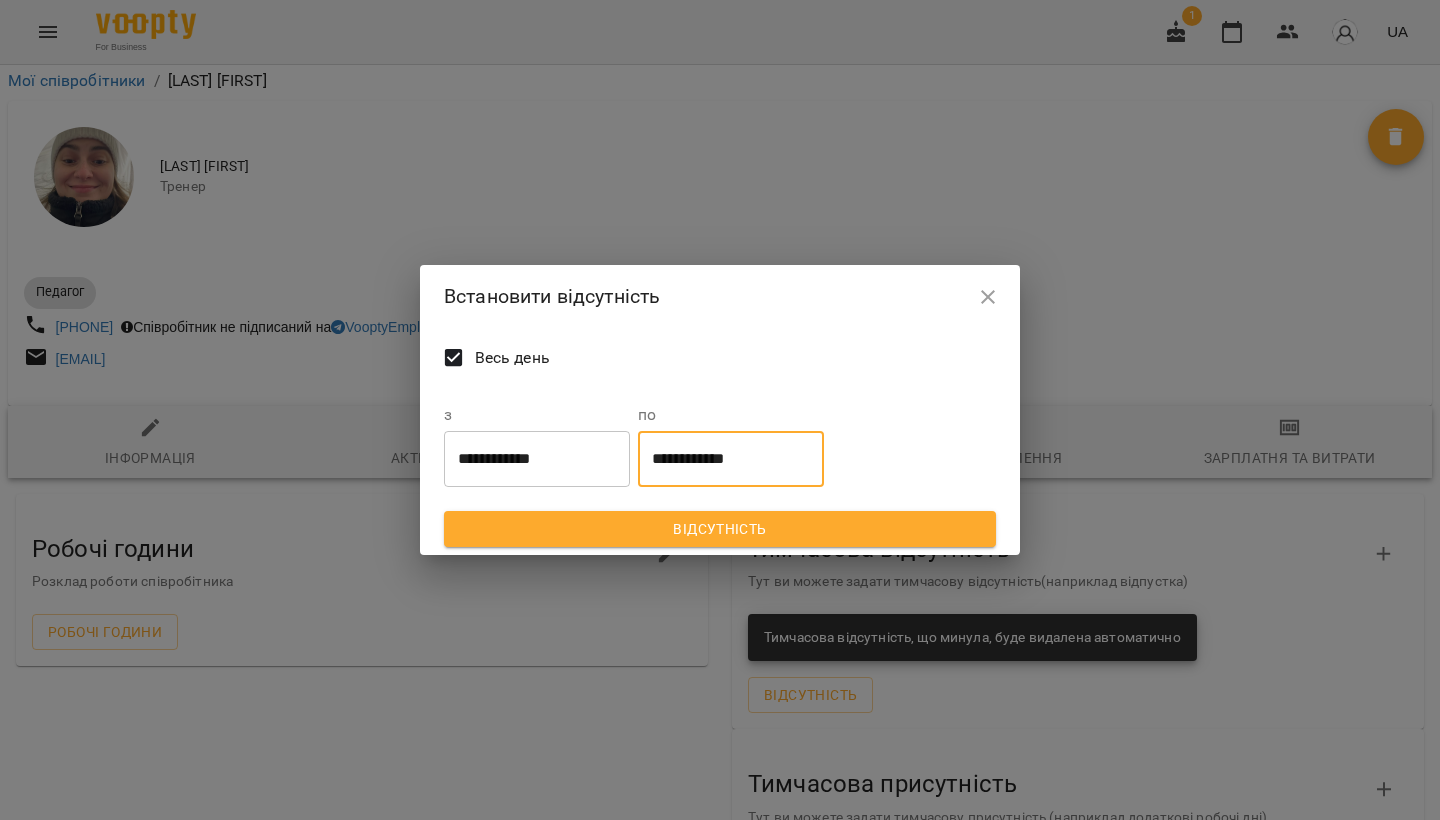 click on "**********" at bounding box center (731, 459) 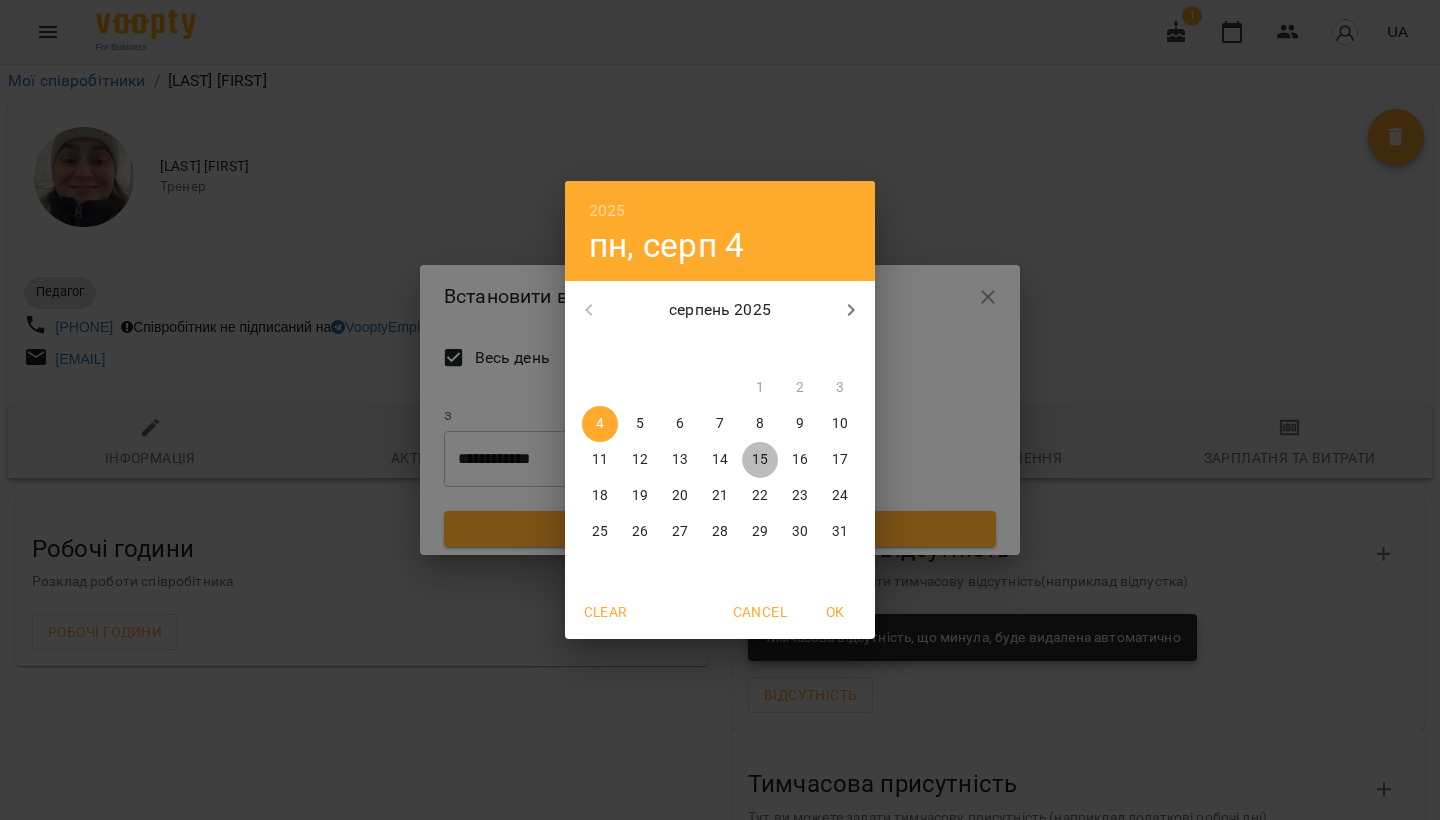 click on "15" at bounding box center [760, 460] 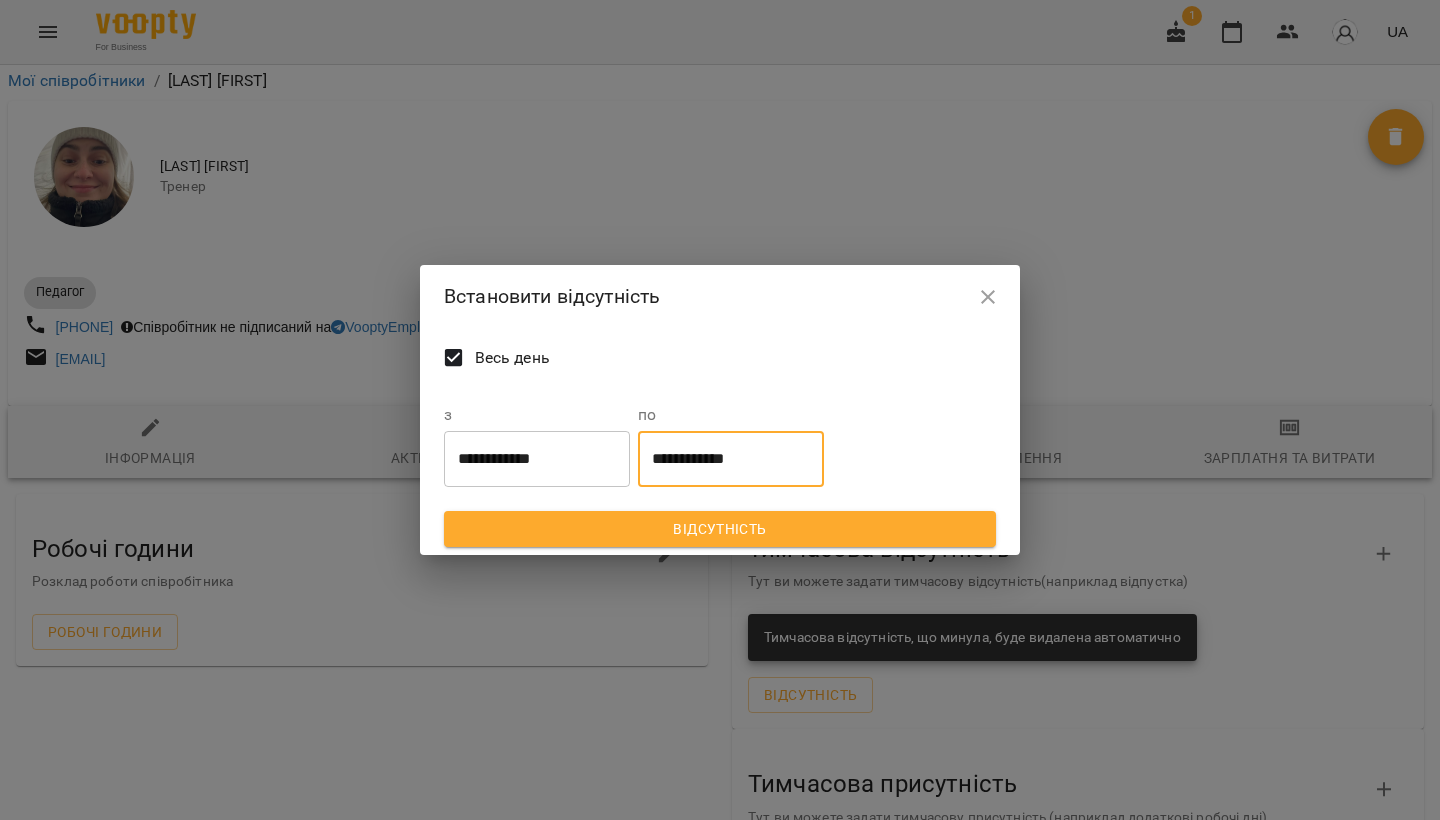 click on "Відсутність" at bounding box center [720, 529] 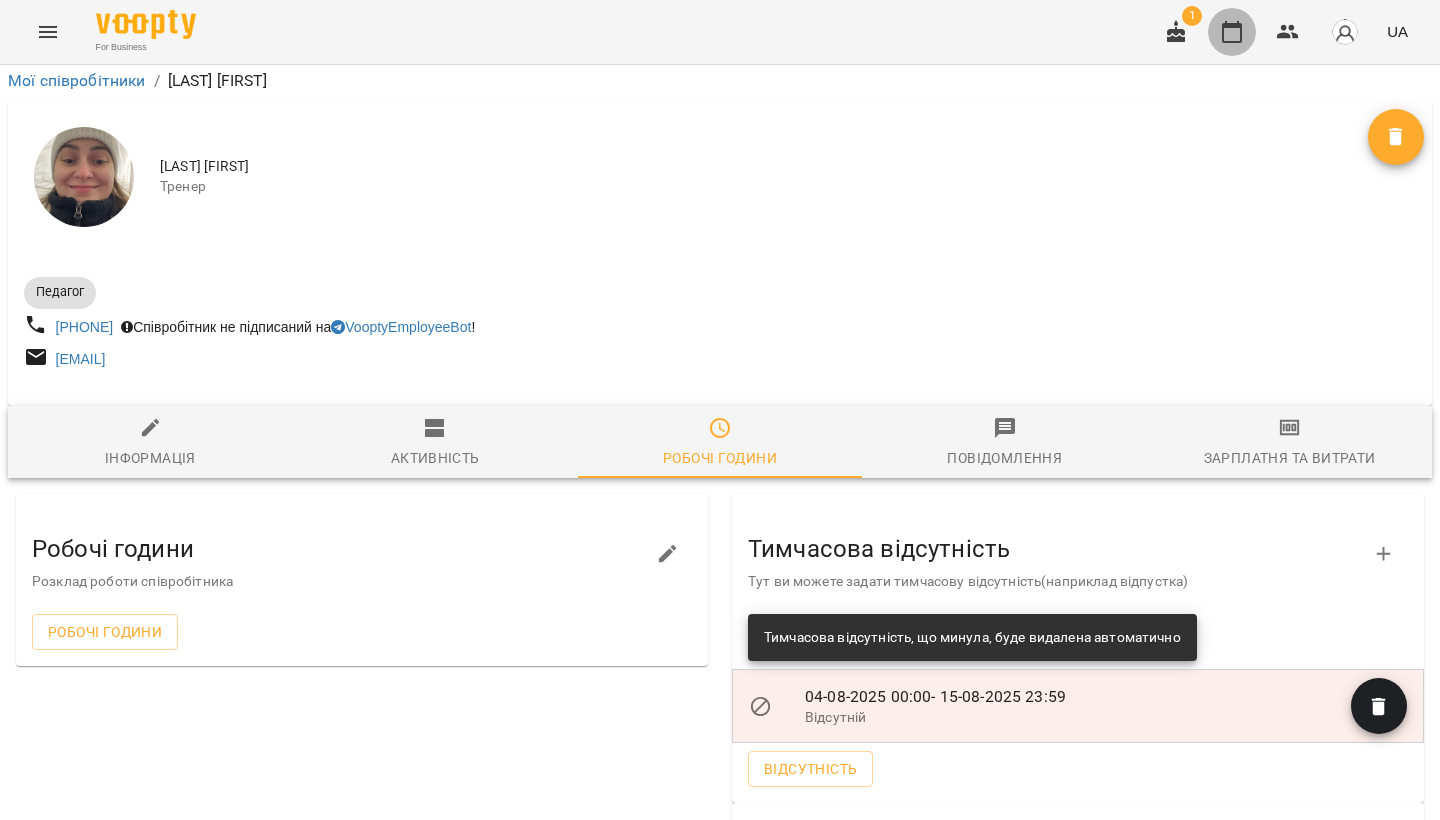 click 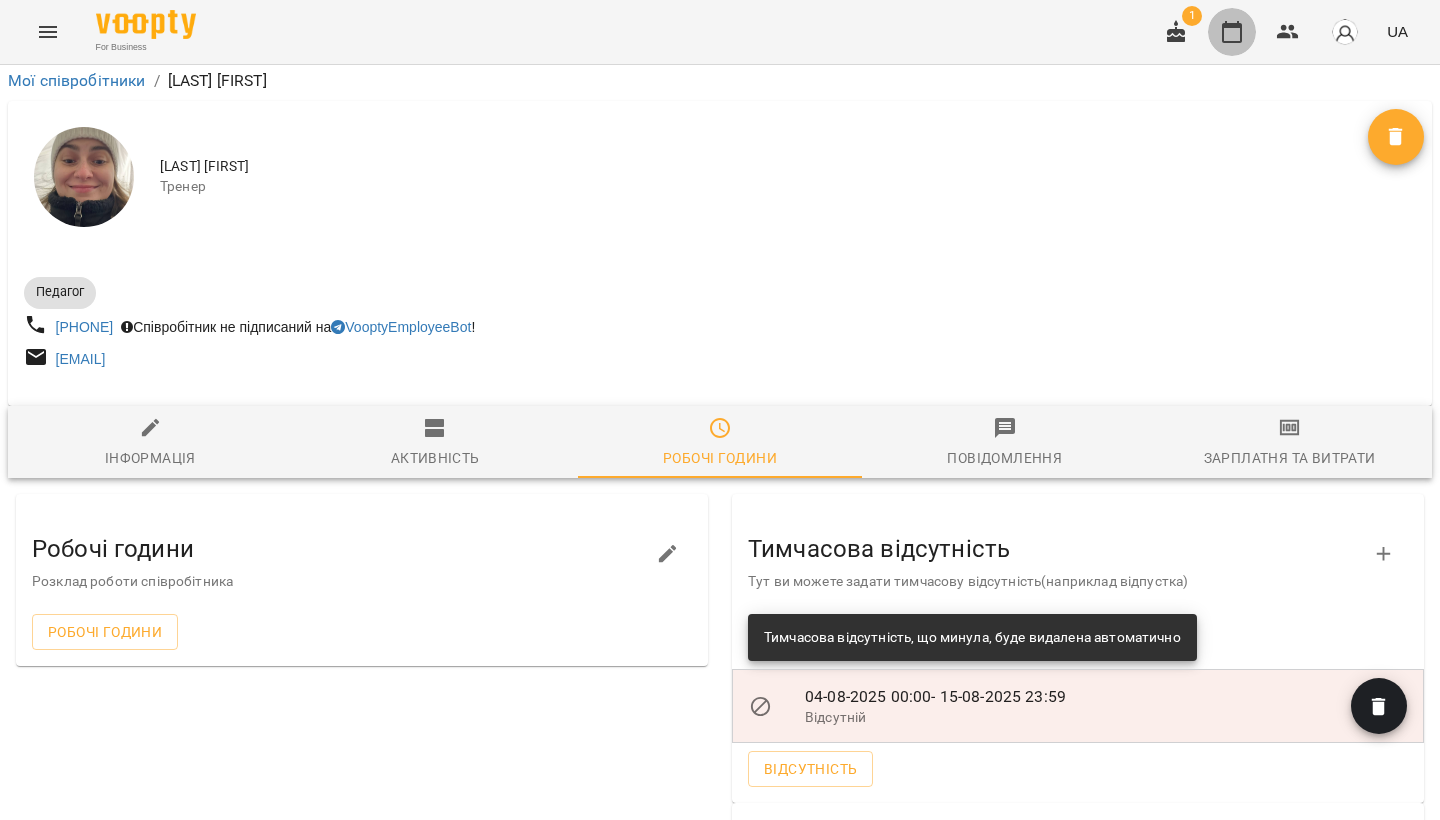 scroll, scrollTop: 0, scrollLeft: 0, axis: both 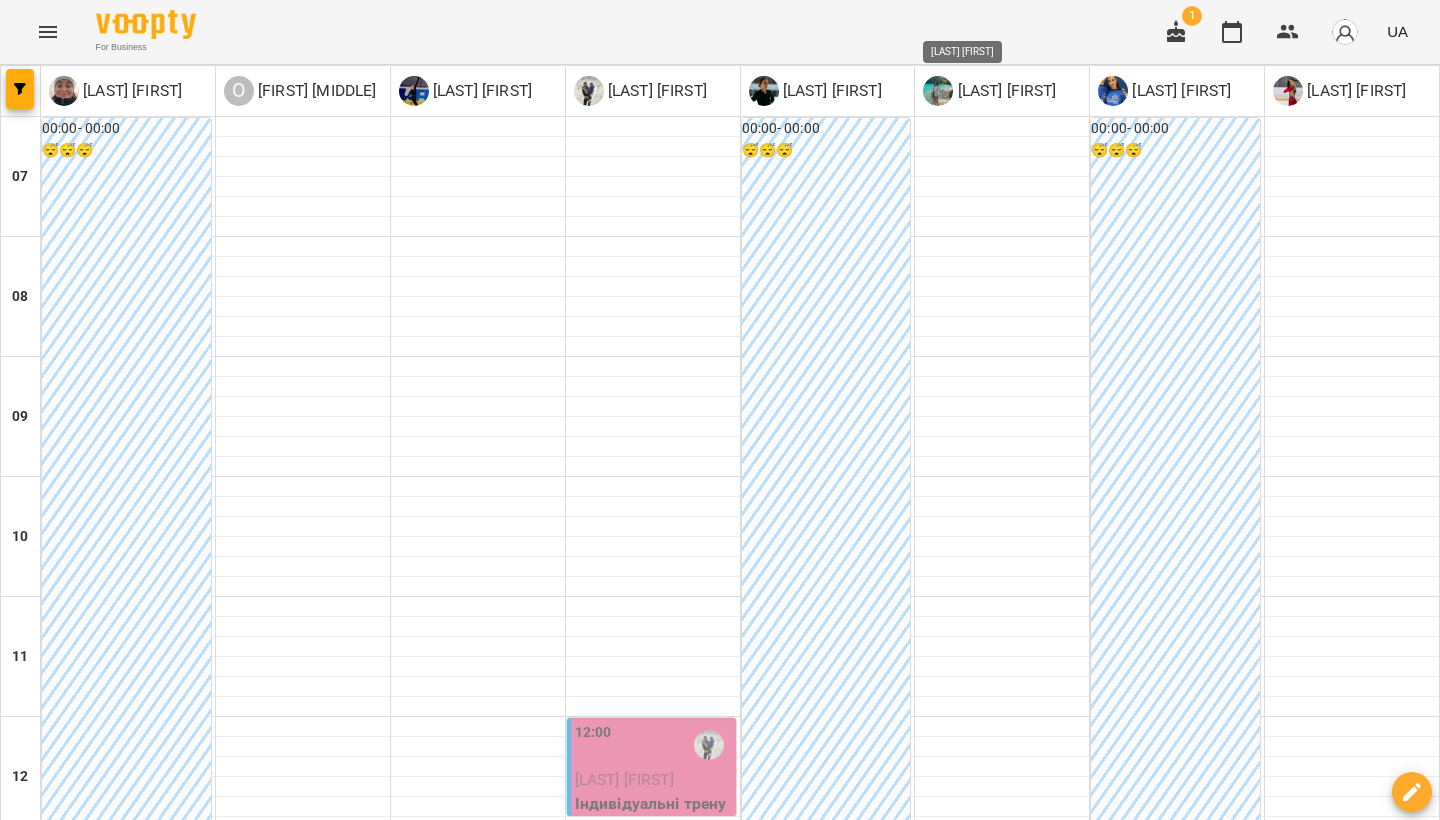 click on "[LAST] [FIRST]" at bounding box center [1004, 91] 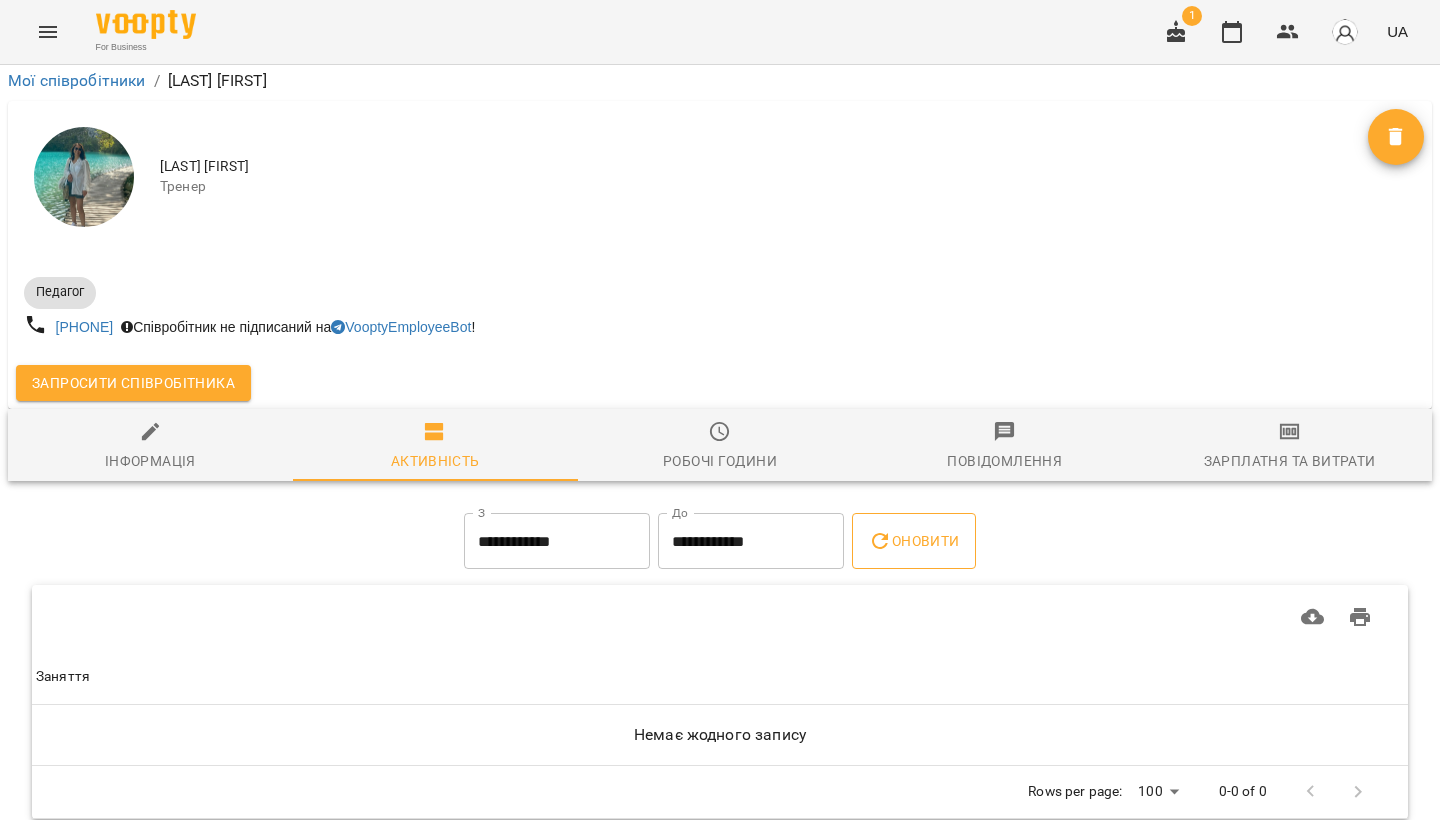 scroll, scrollTop: 30, scrollLeft: 0, axis: vertical 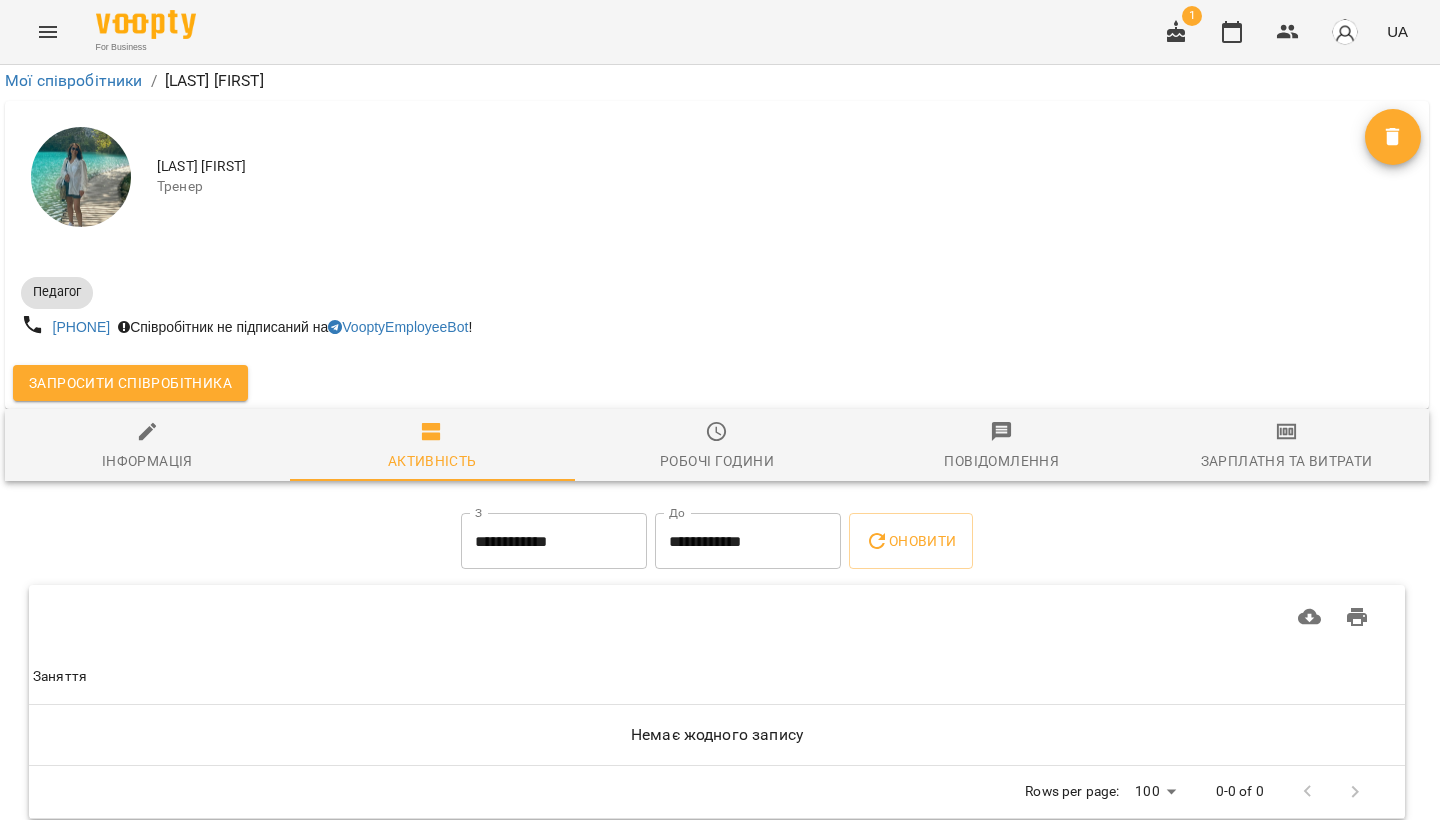 click 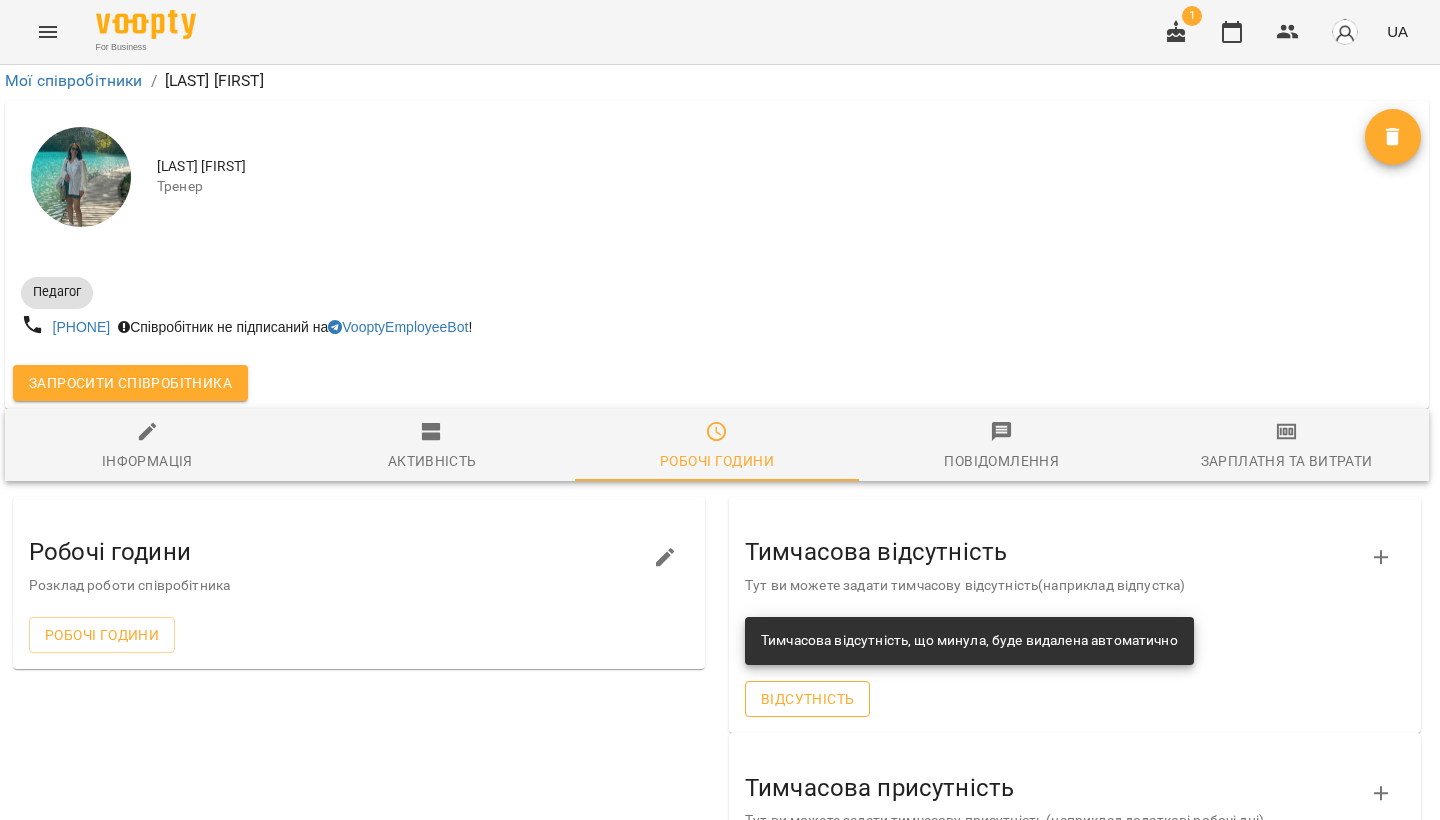 click on "Відсутність" at bounding box center (807, 699) 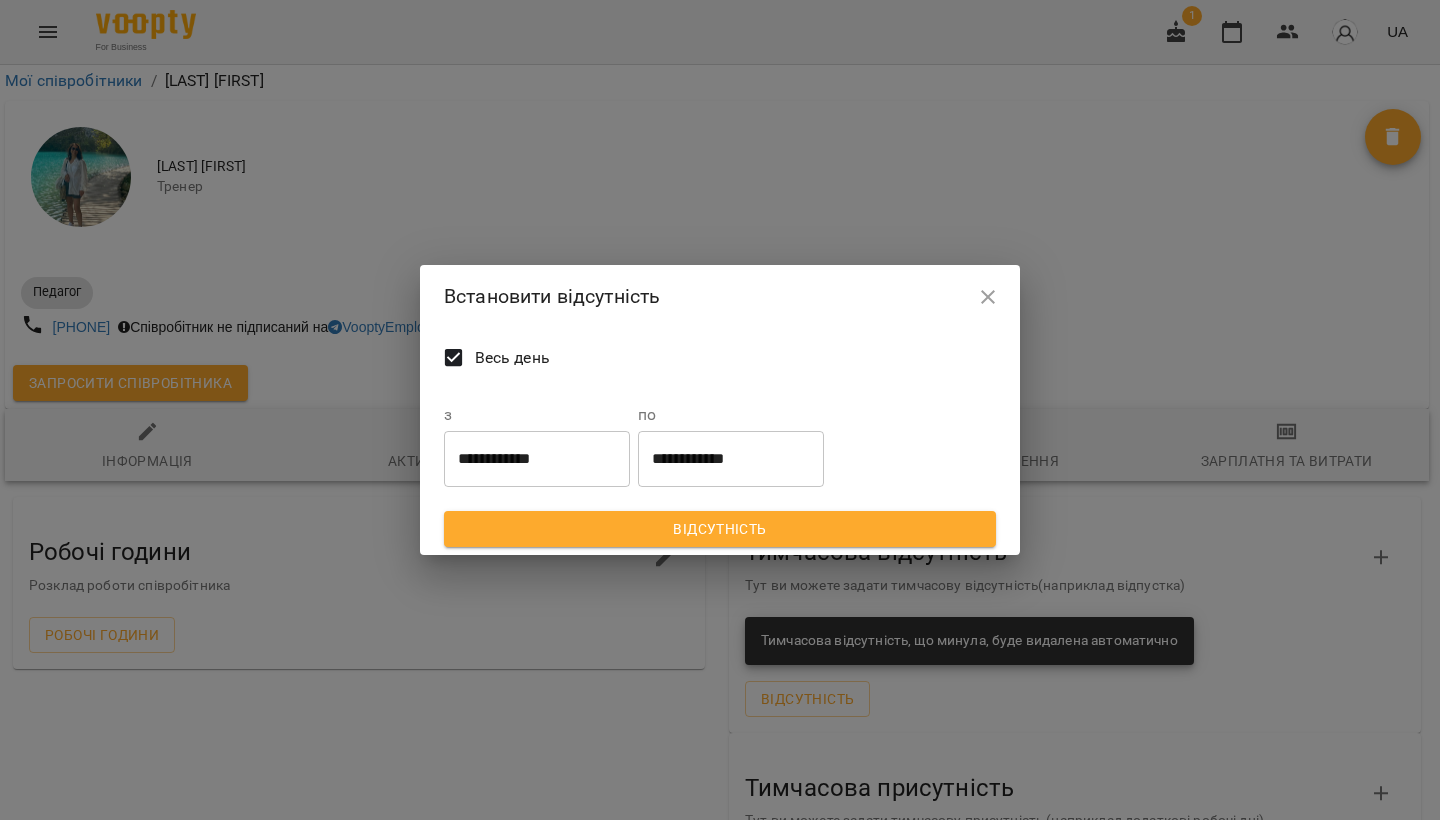 click on "**********" at bounding box center (537, 459) 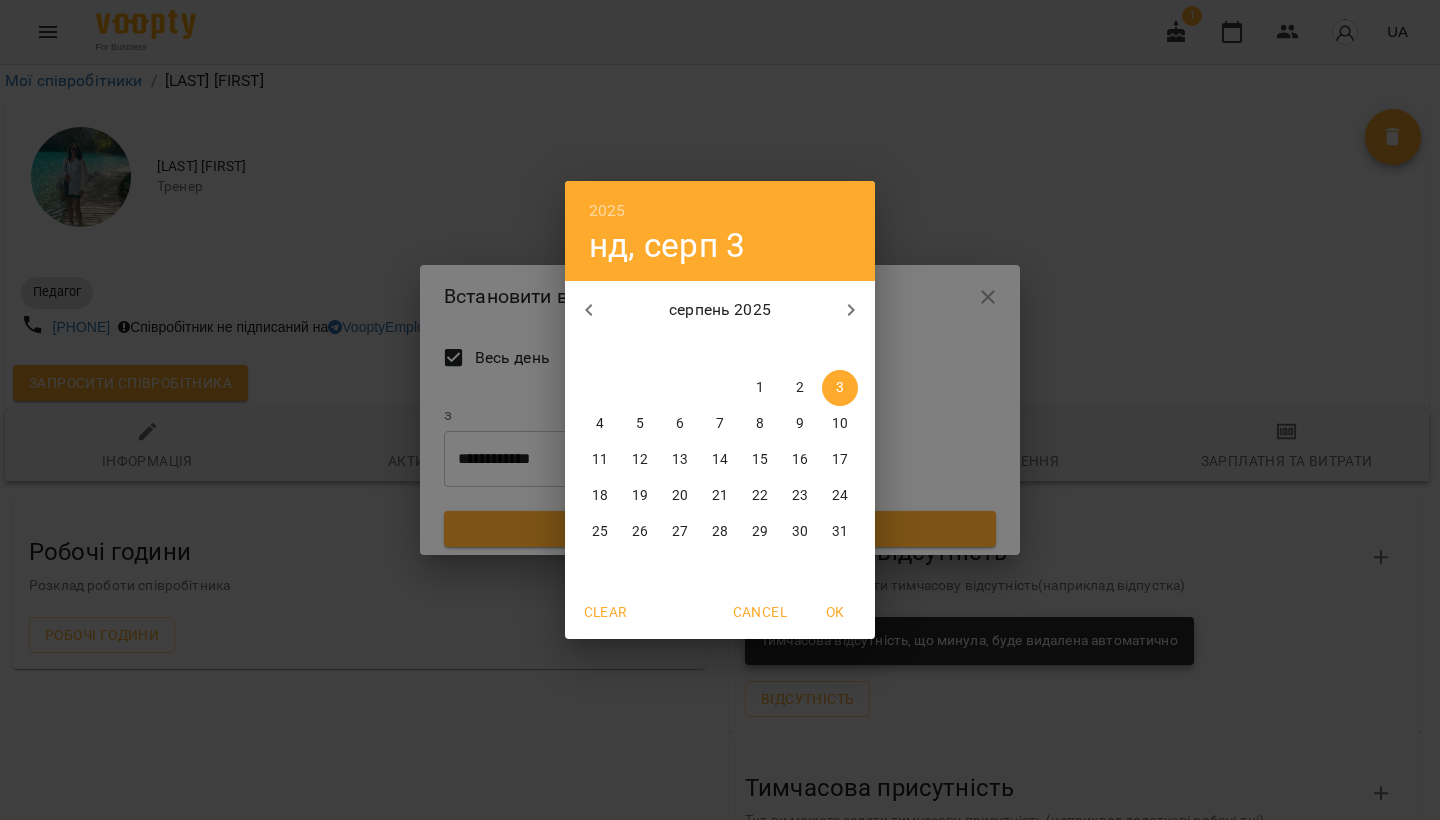 click on "4" at bounding box center (600, 424) 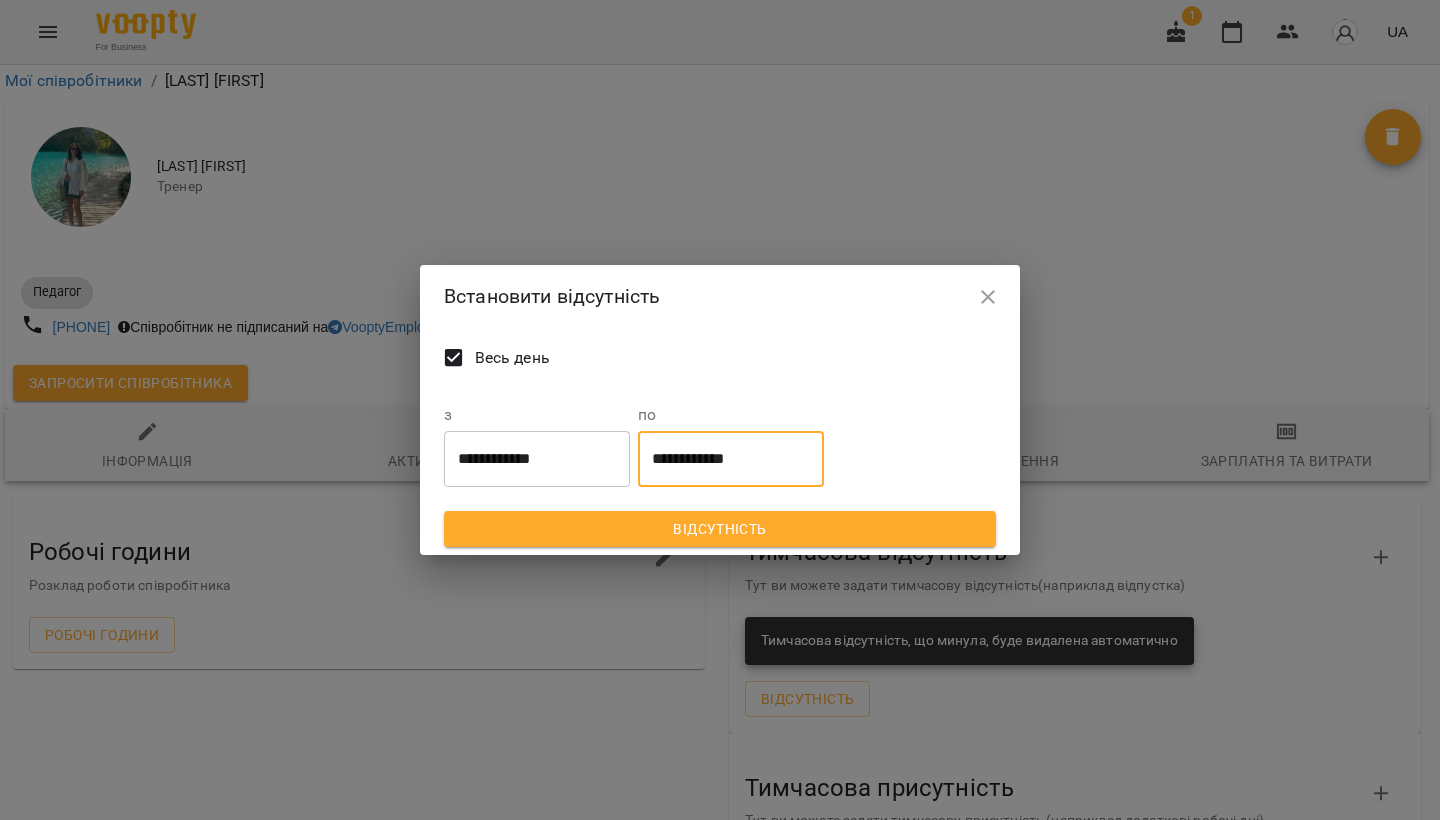 click on "**********" at bounding box center [731, 459] 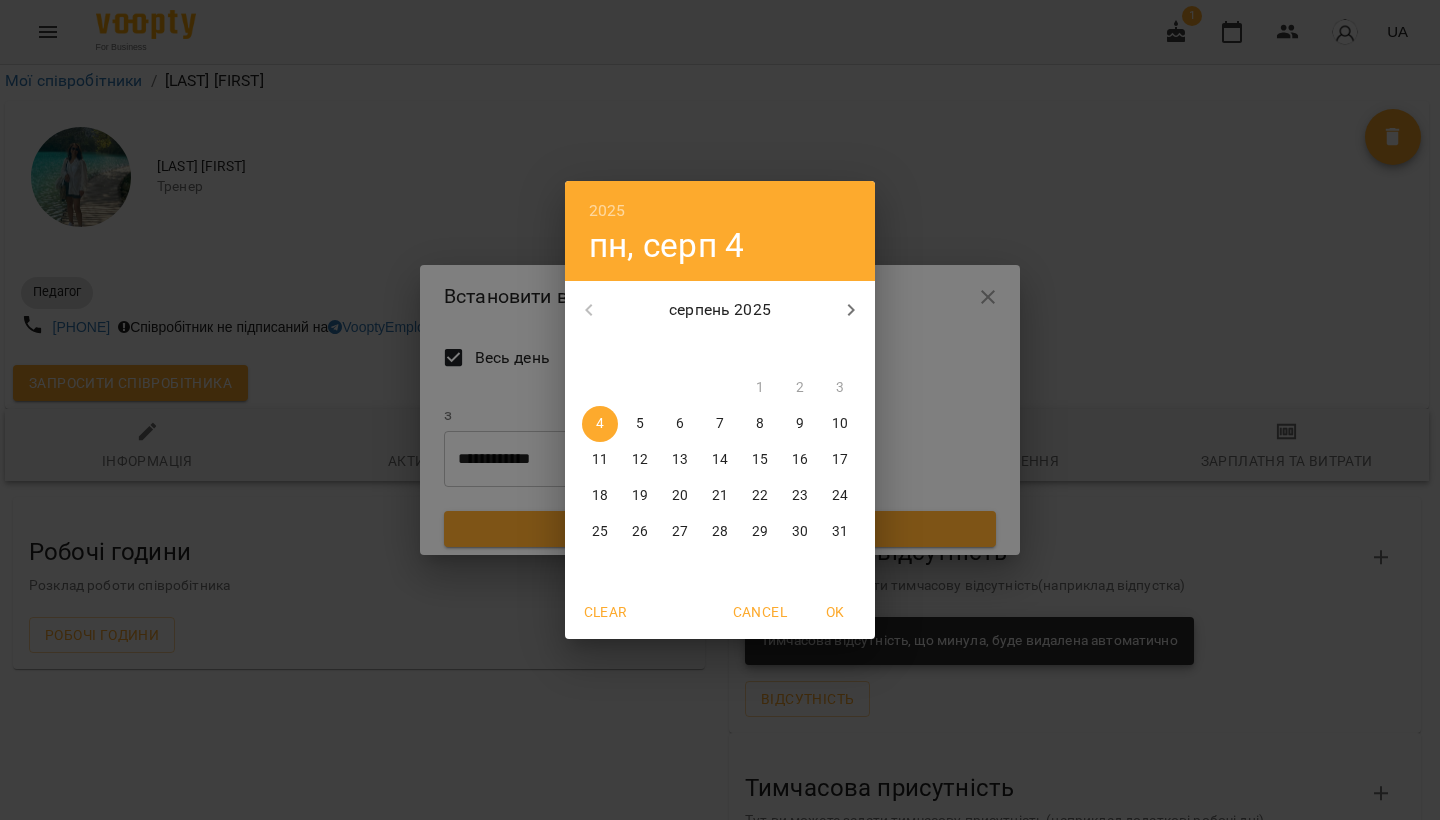 click on "15" at bounding box center (760, 460) 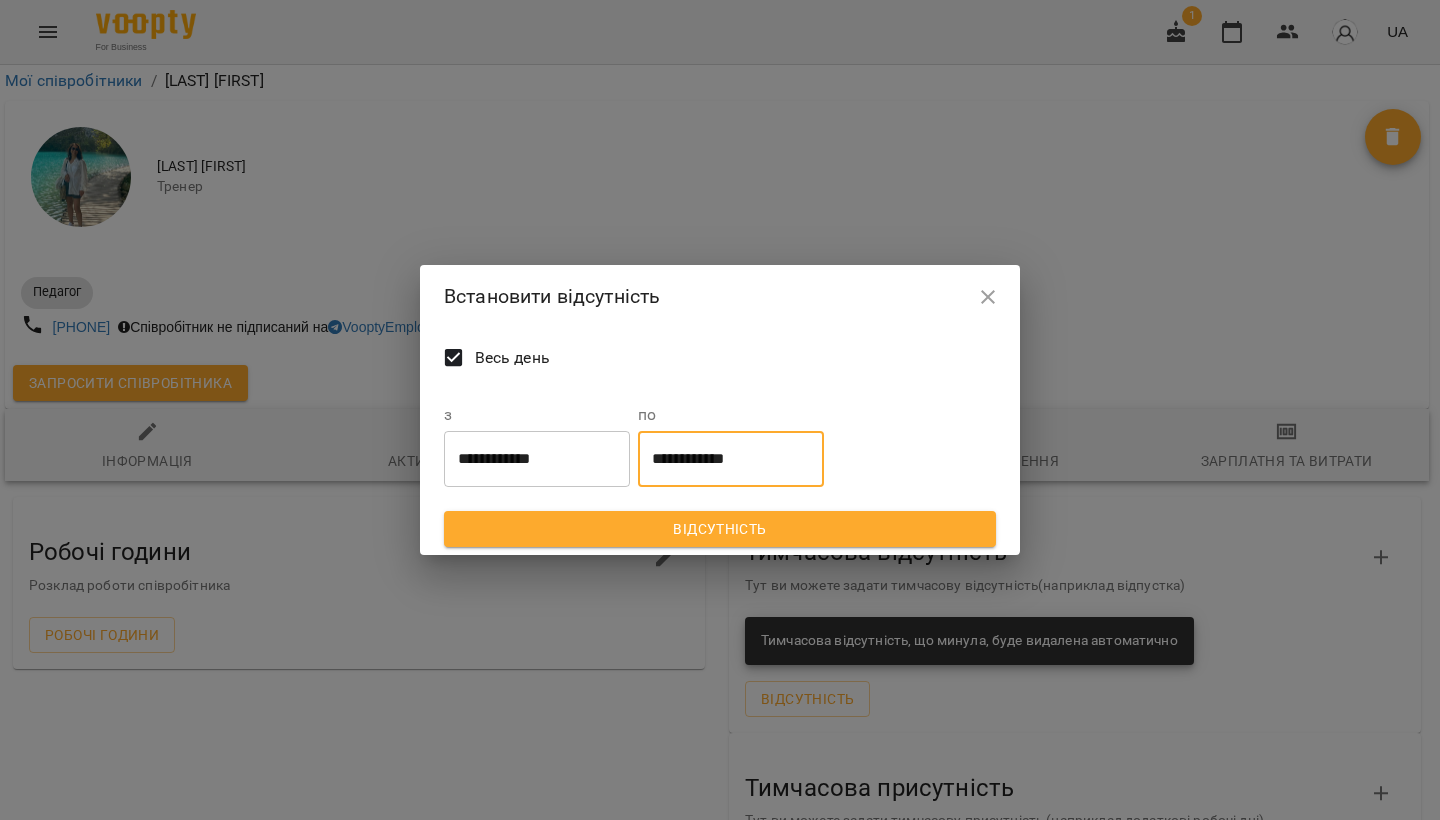 click on "Відсутність" at bounding box center (720, 529) 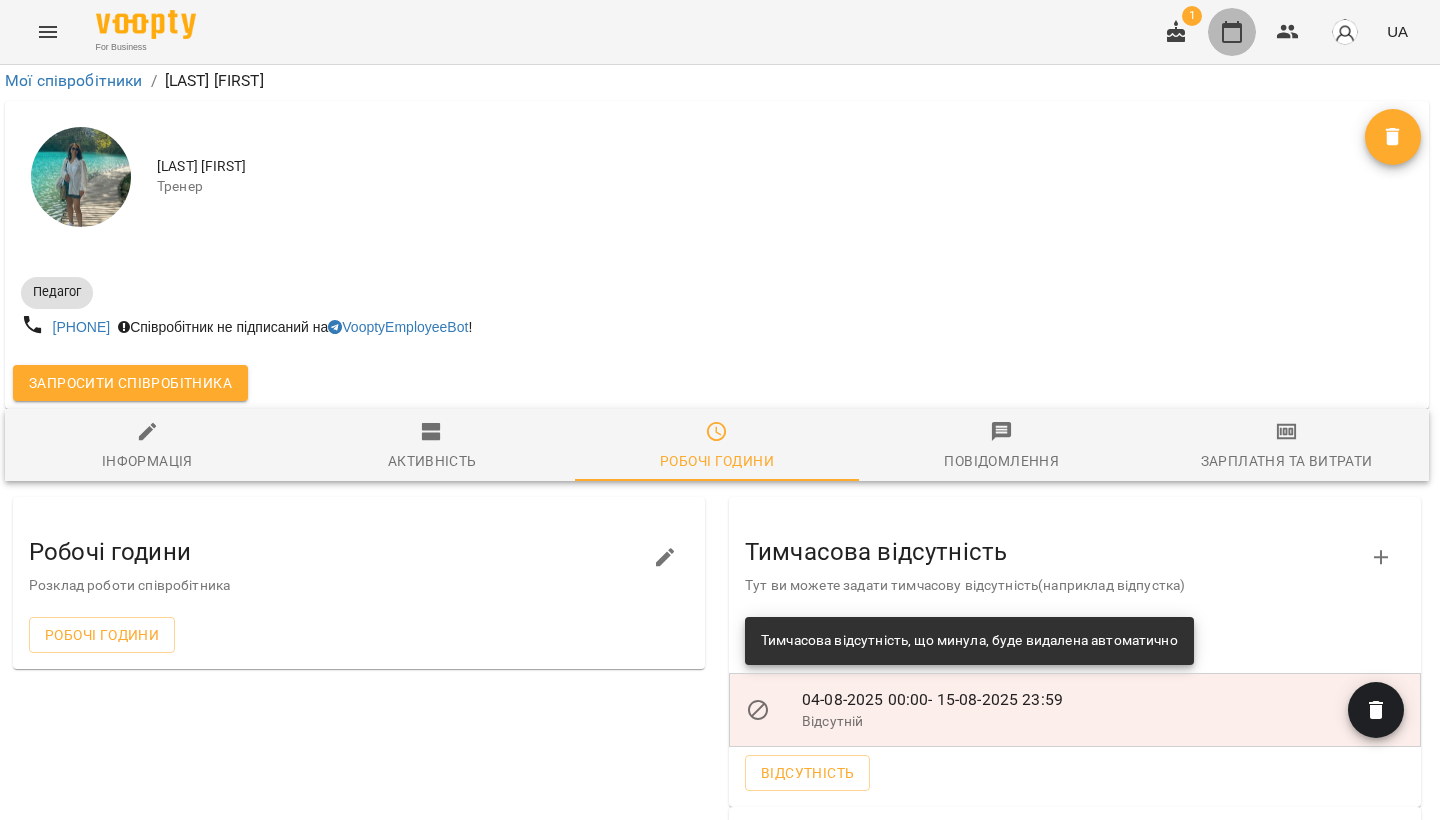 click 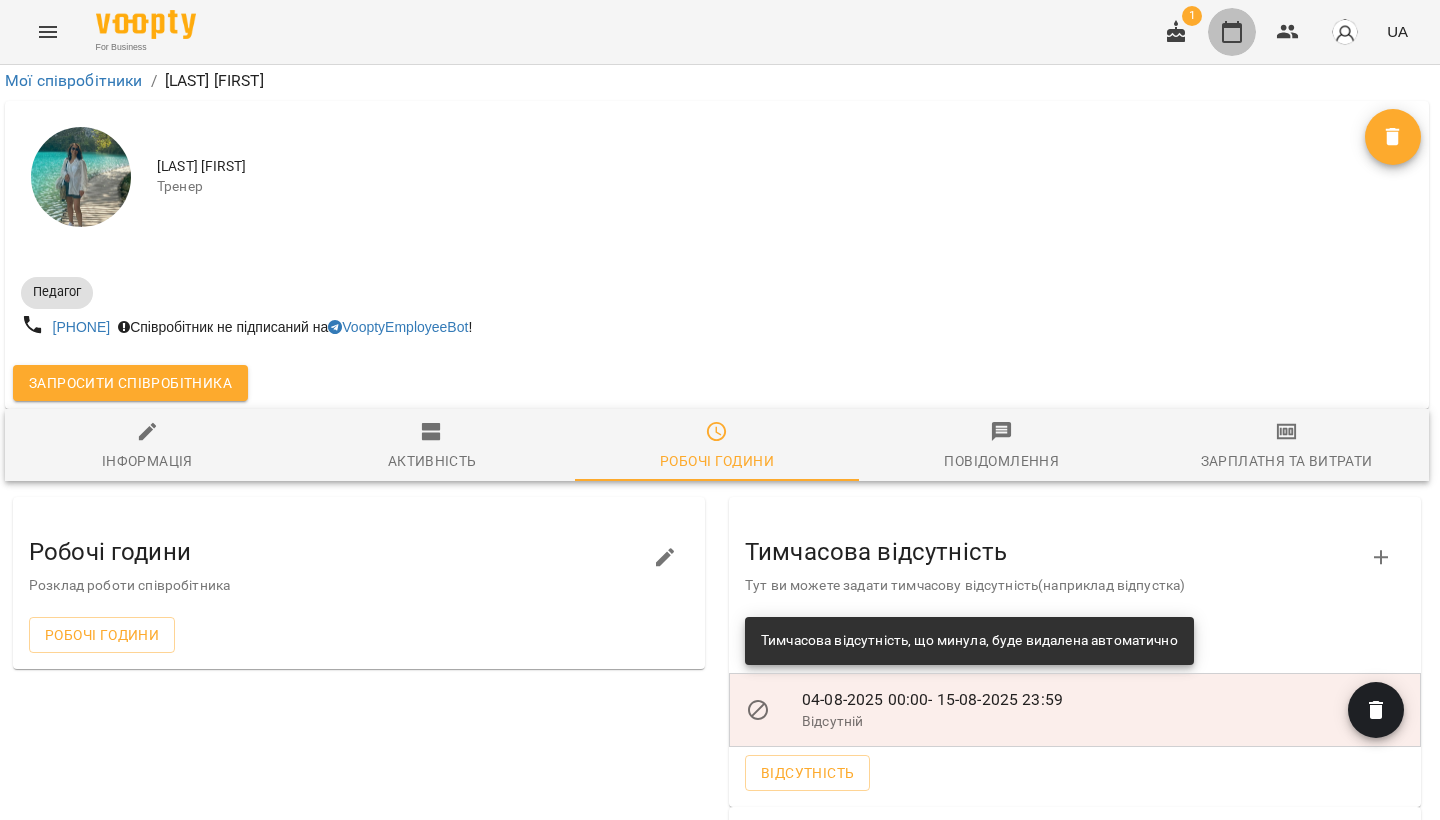 scroll, scrollTop: 0, scrollLeft: 0, axis: both 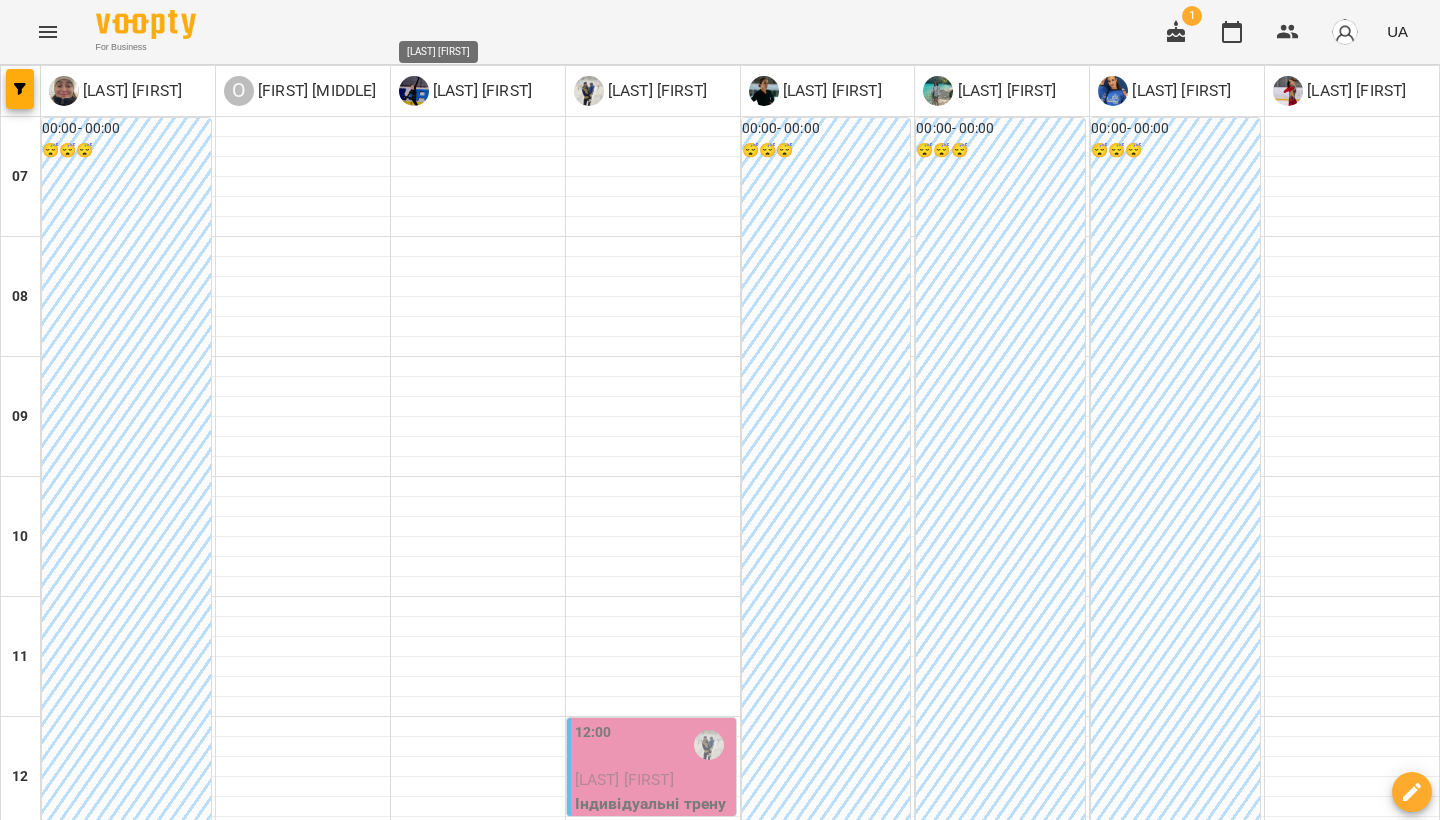 click on "[LAST] [FIRST]" at bounding box center [480, 91] 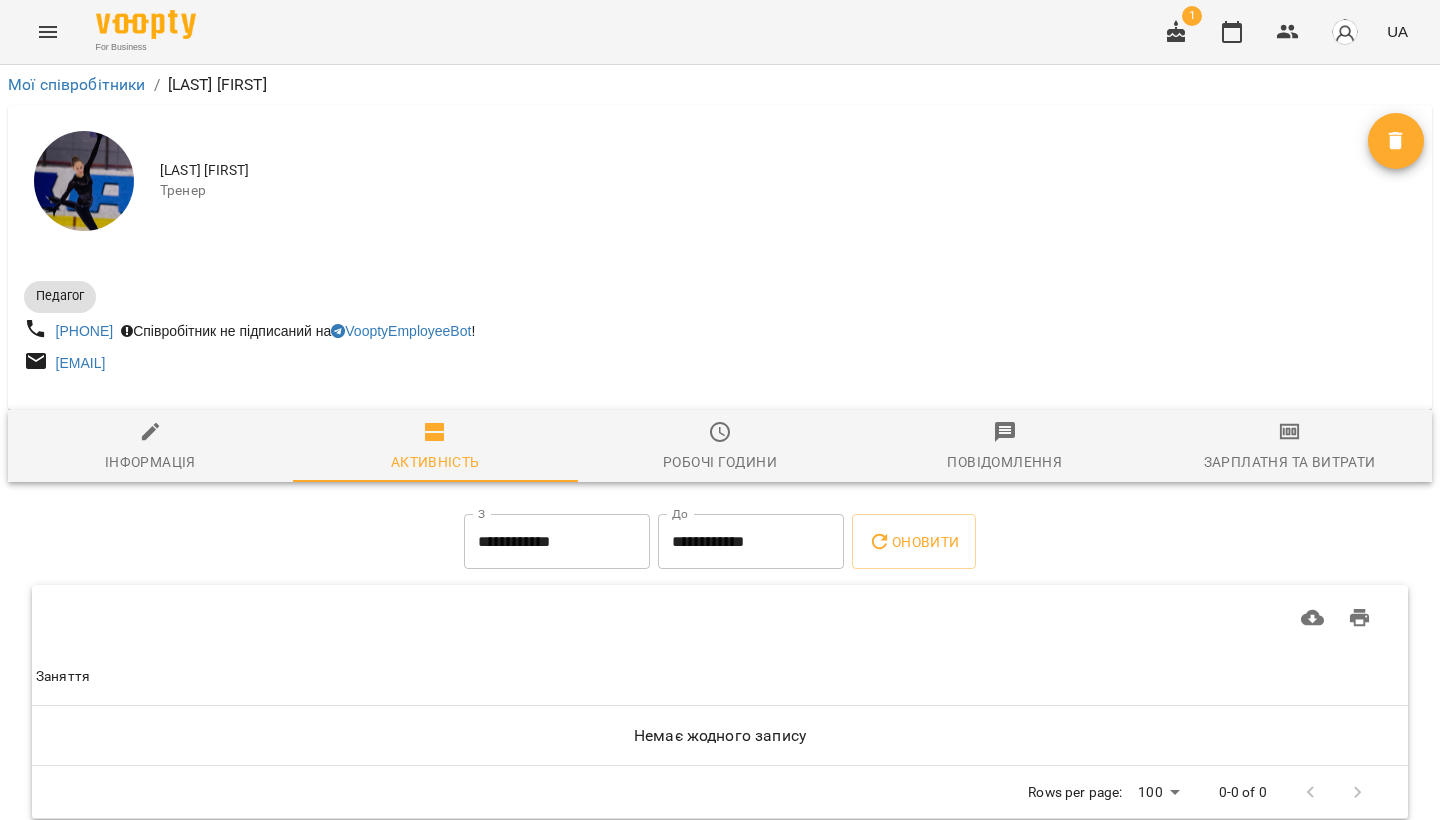 scroll, scrollTop: 5, scrollLeft: 0, axis: vertical 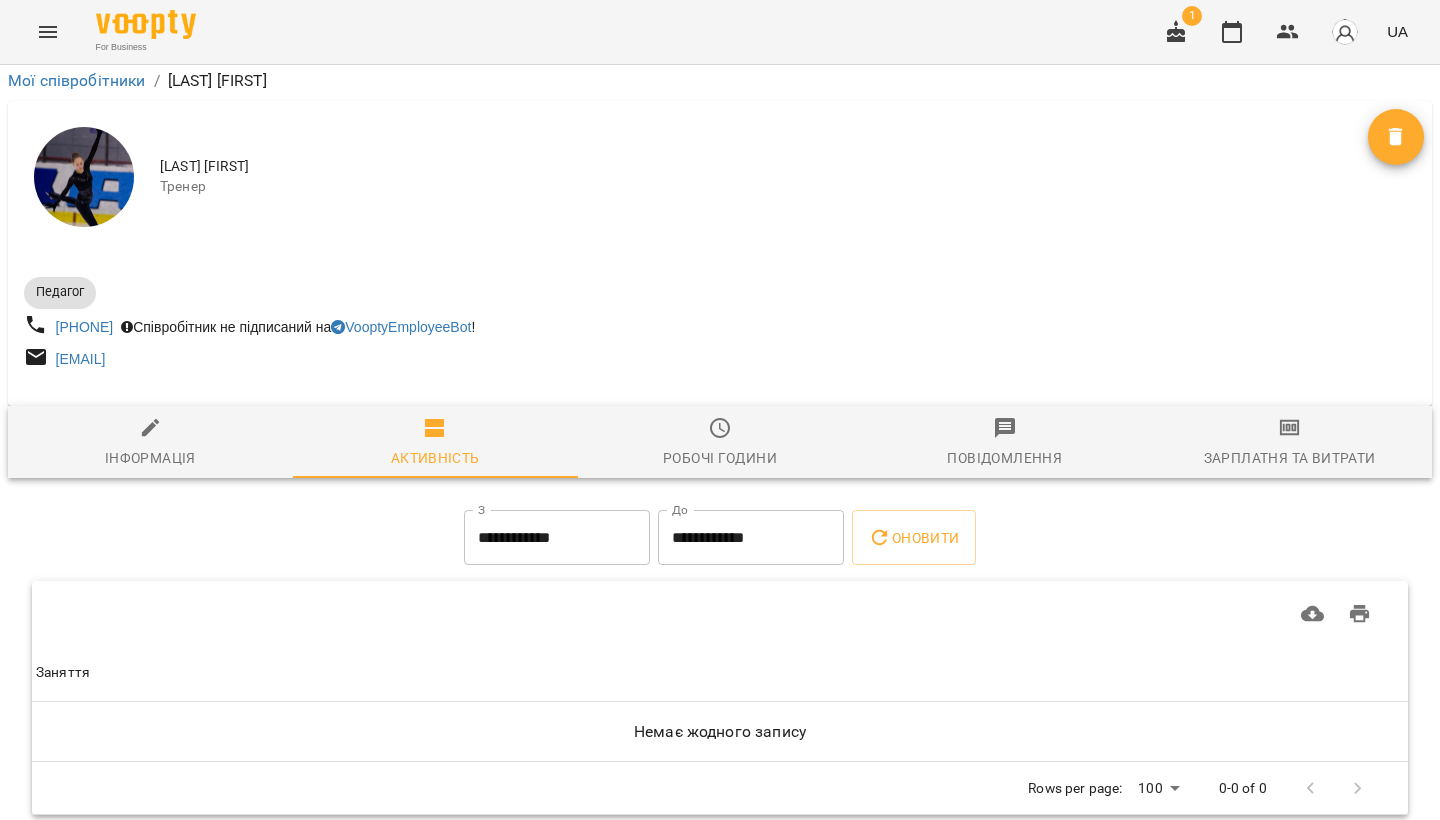 click on "Робочі години" at bounding box center [720, 458] 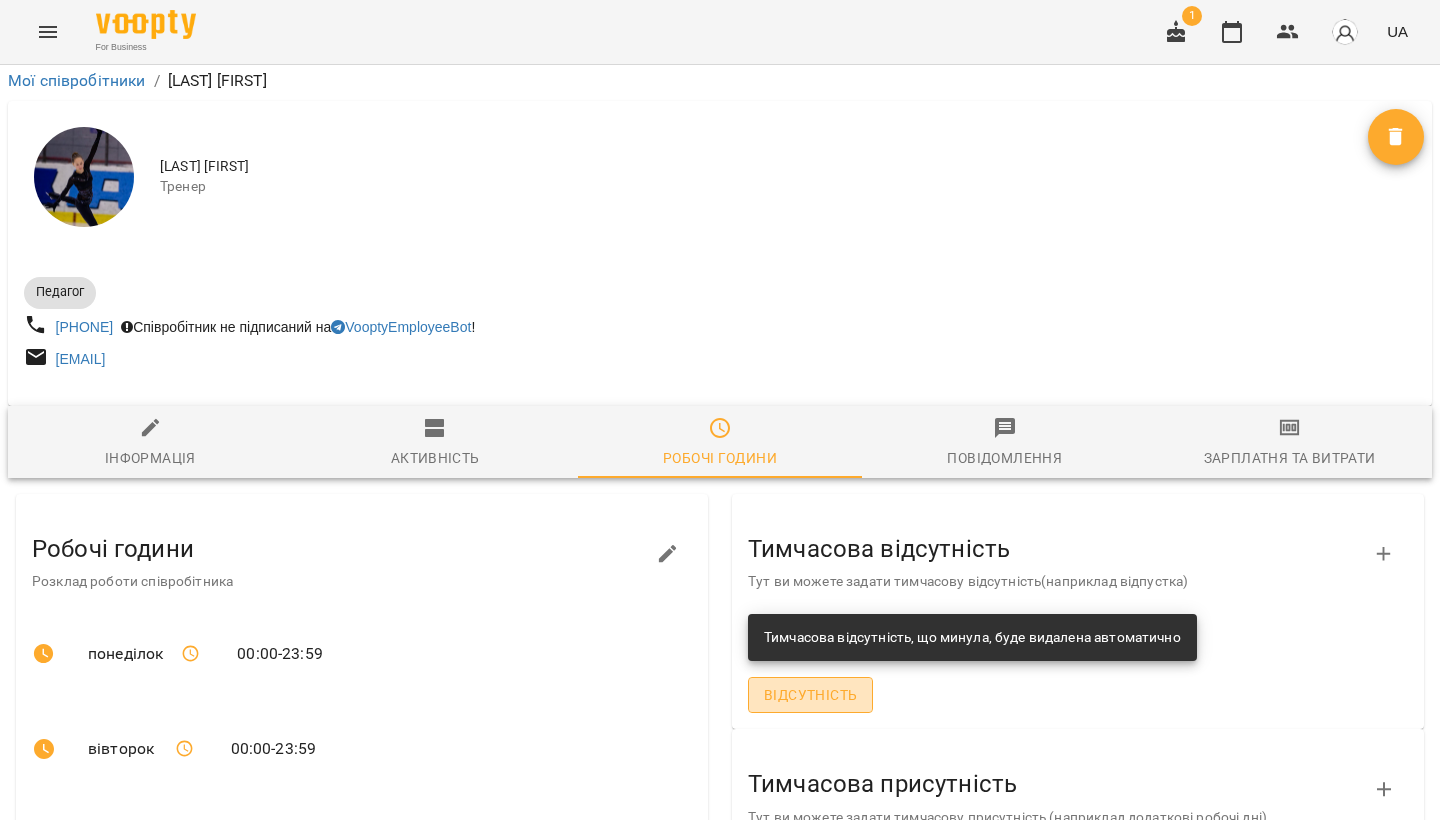 click on "Відсутність" at bounding box center [810, 695] 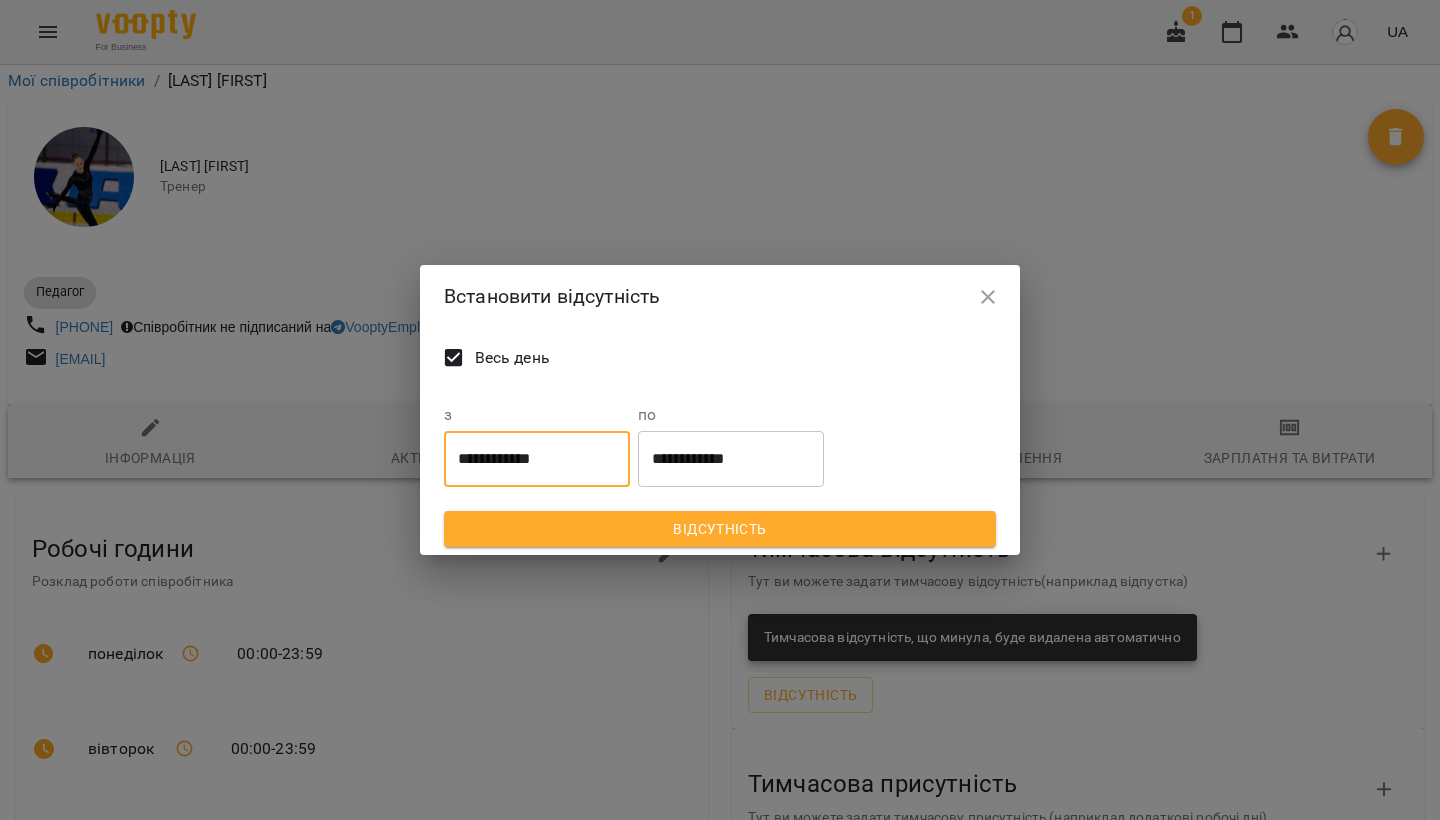 click on "**********" at bounding box center (537, 459) 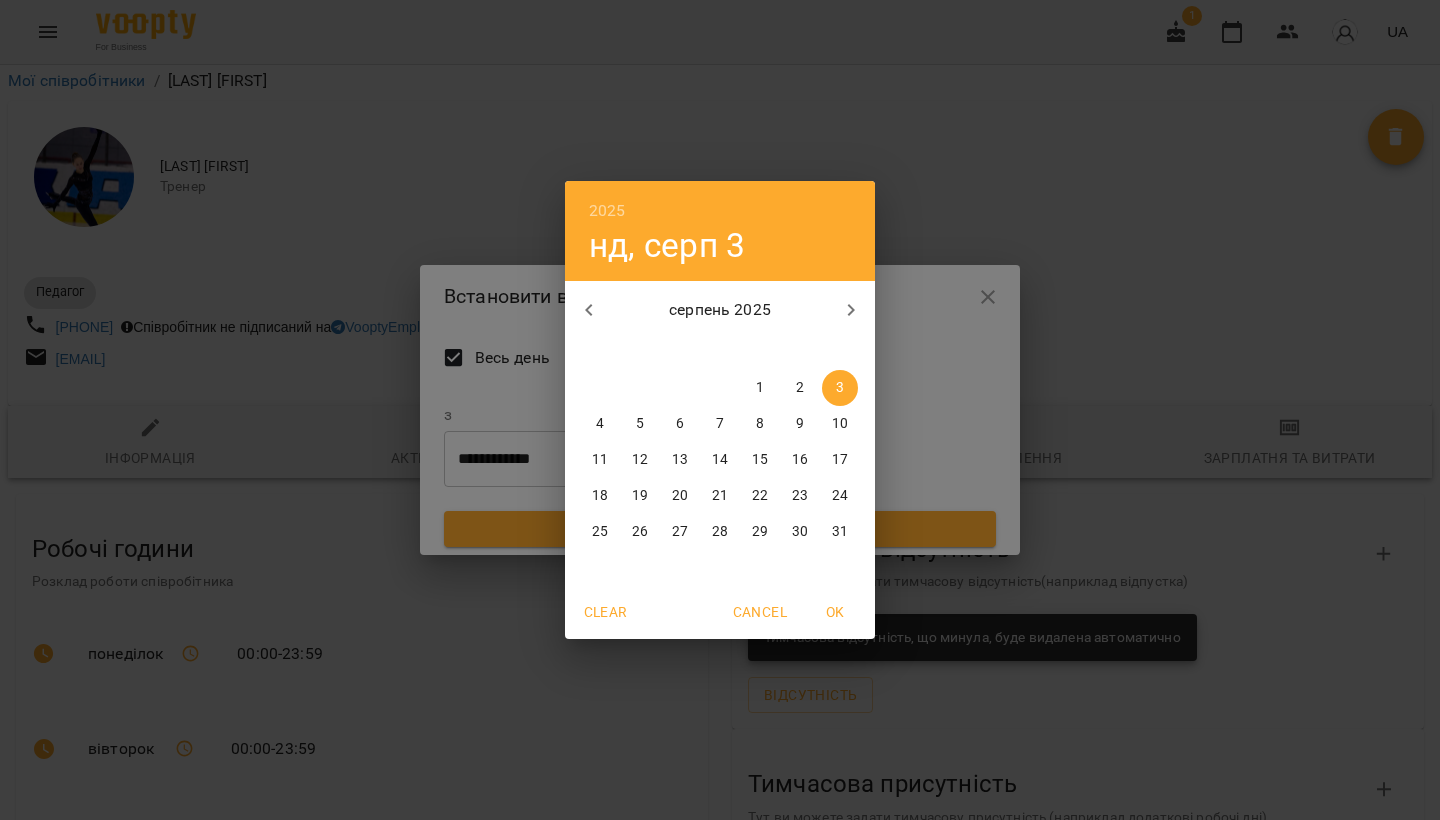 click on "4" at bounding box center (600, 424) 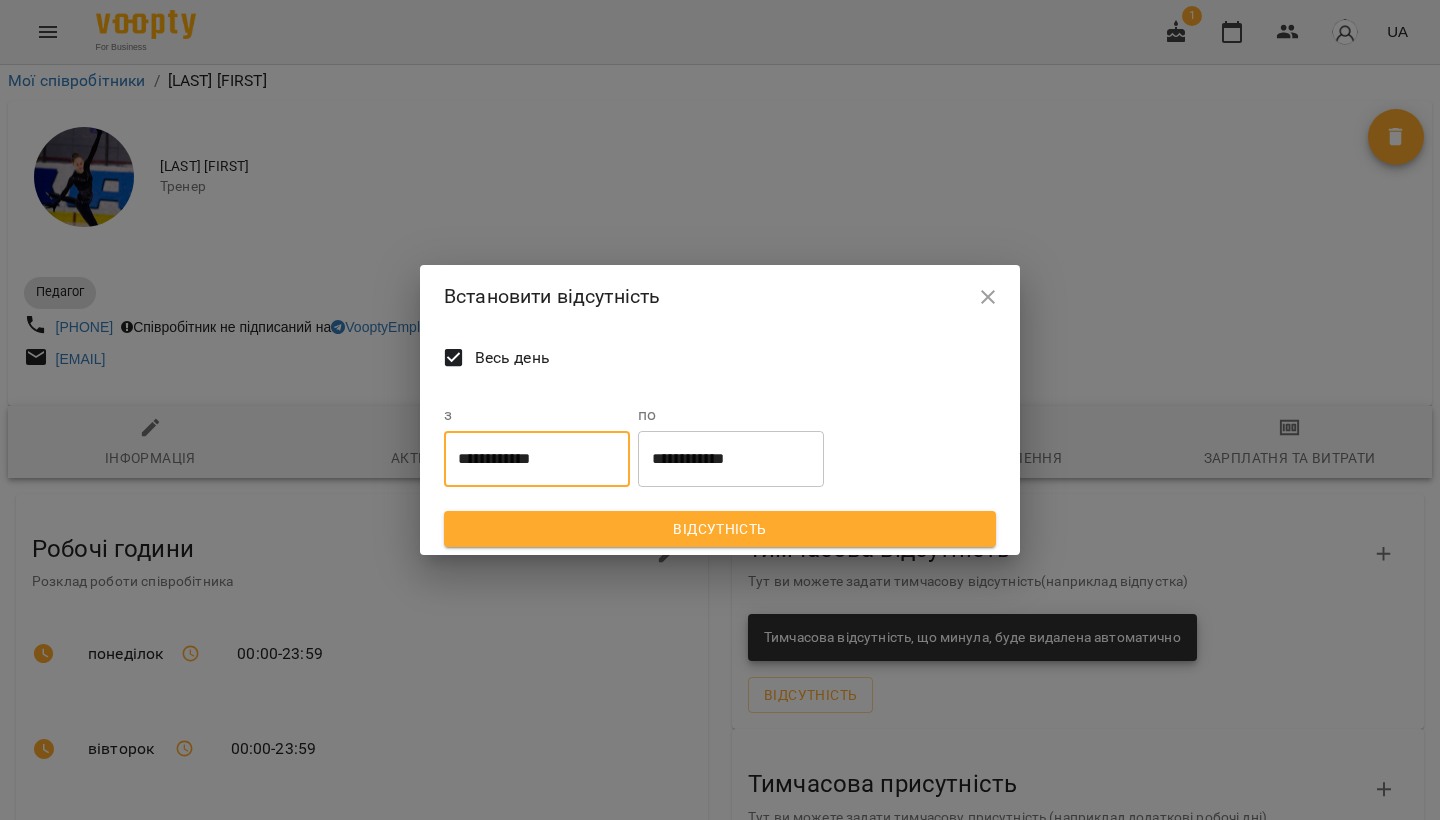 click on "**********" at bounding box center (731, 459) 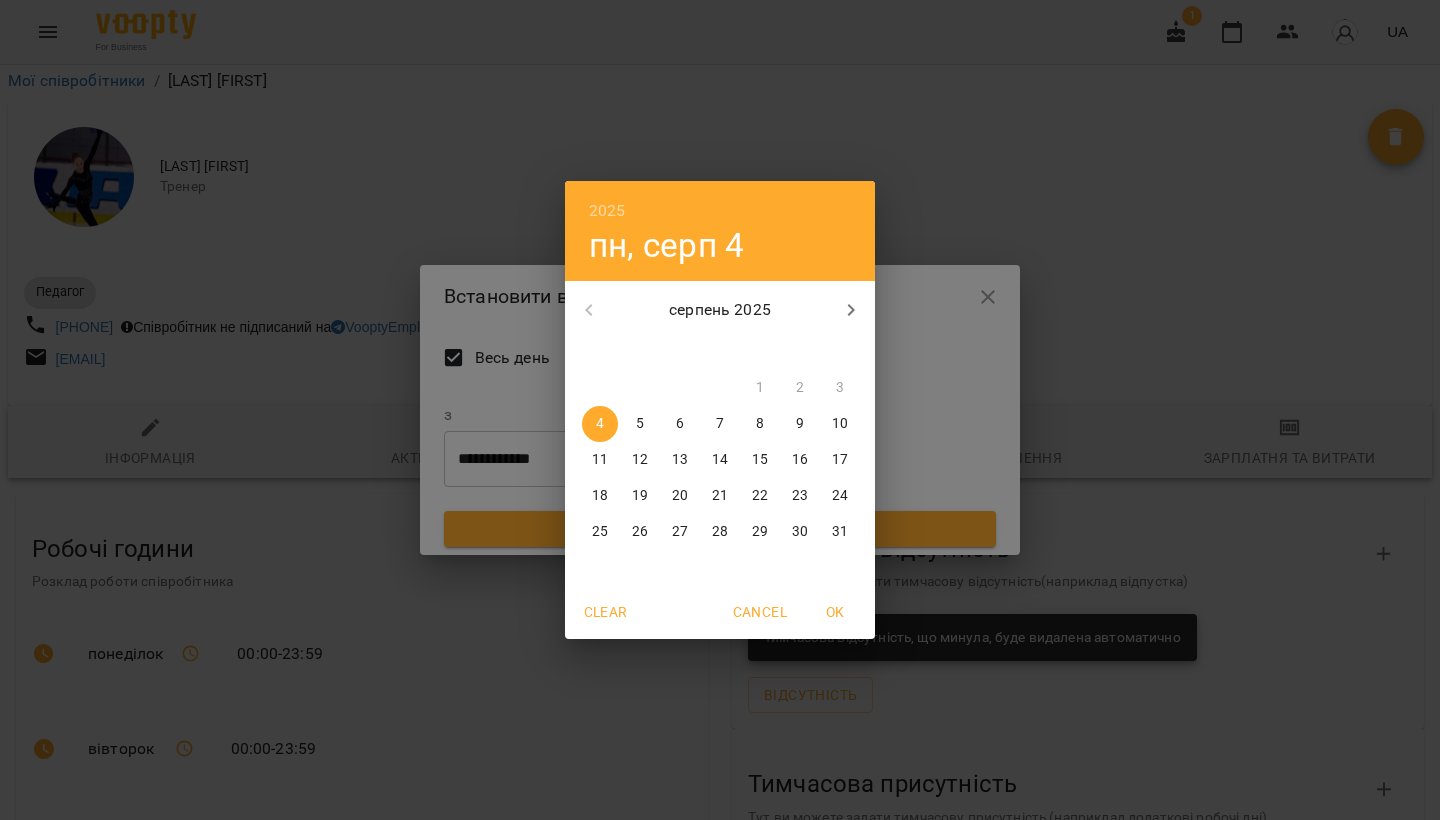 click on "17" at bounding box center (840, 460) 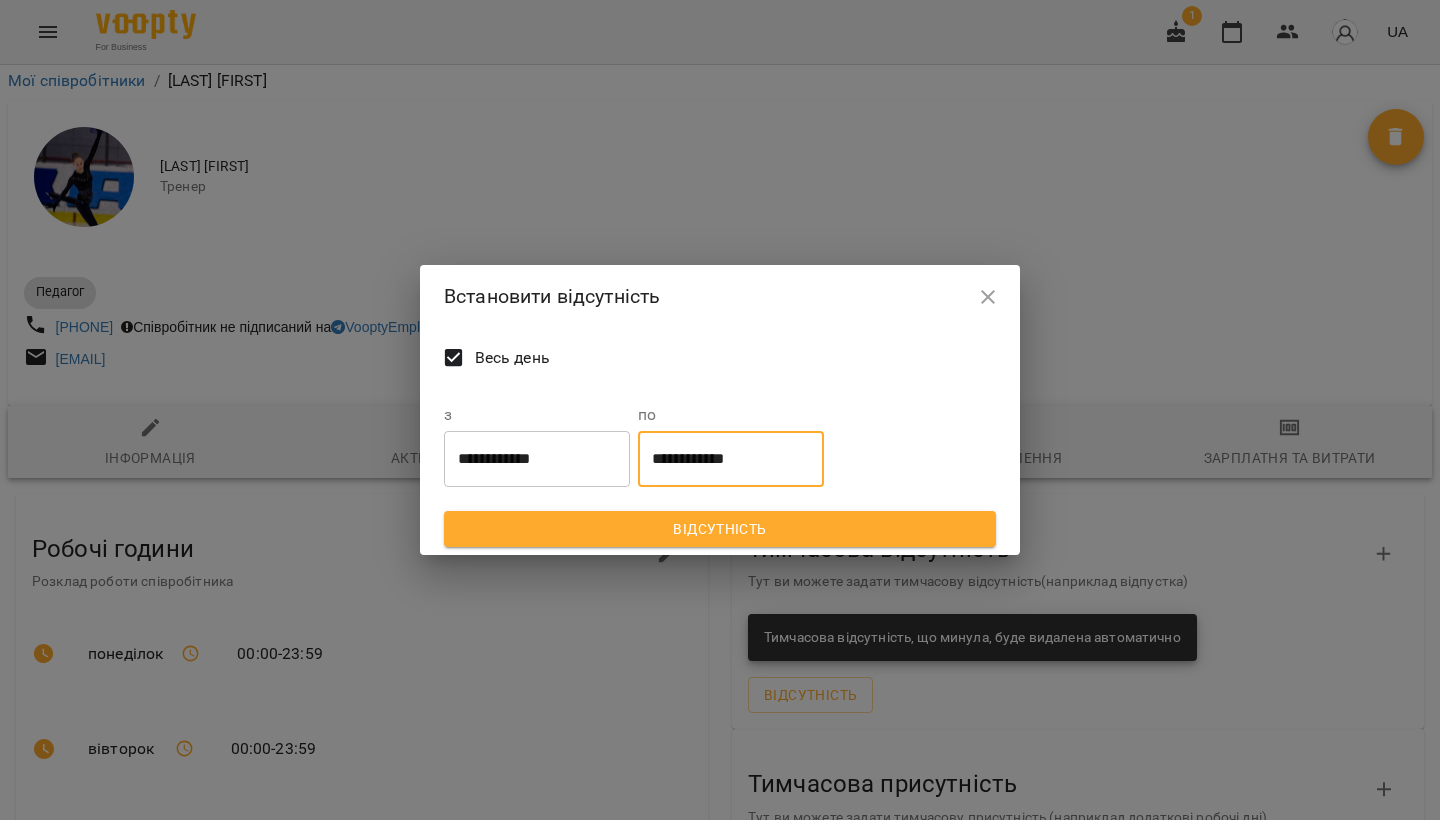 click on "Відсутність" at bounding box center [720, 529] 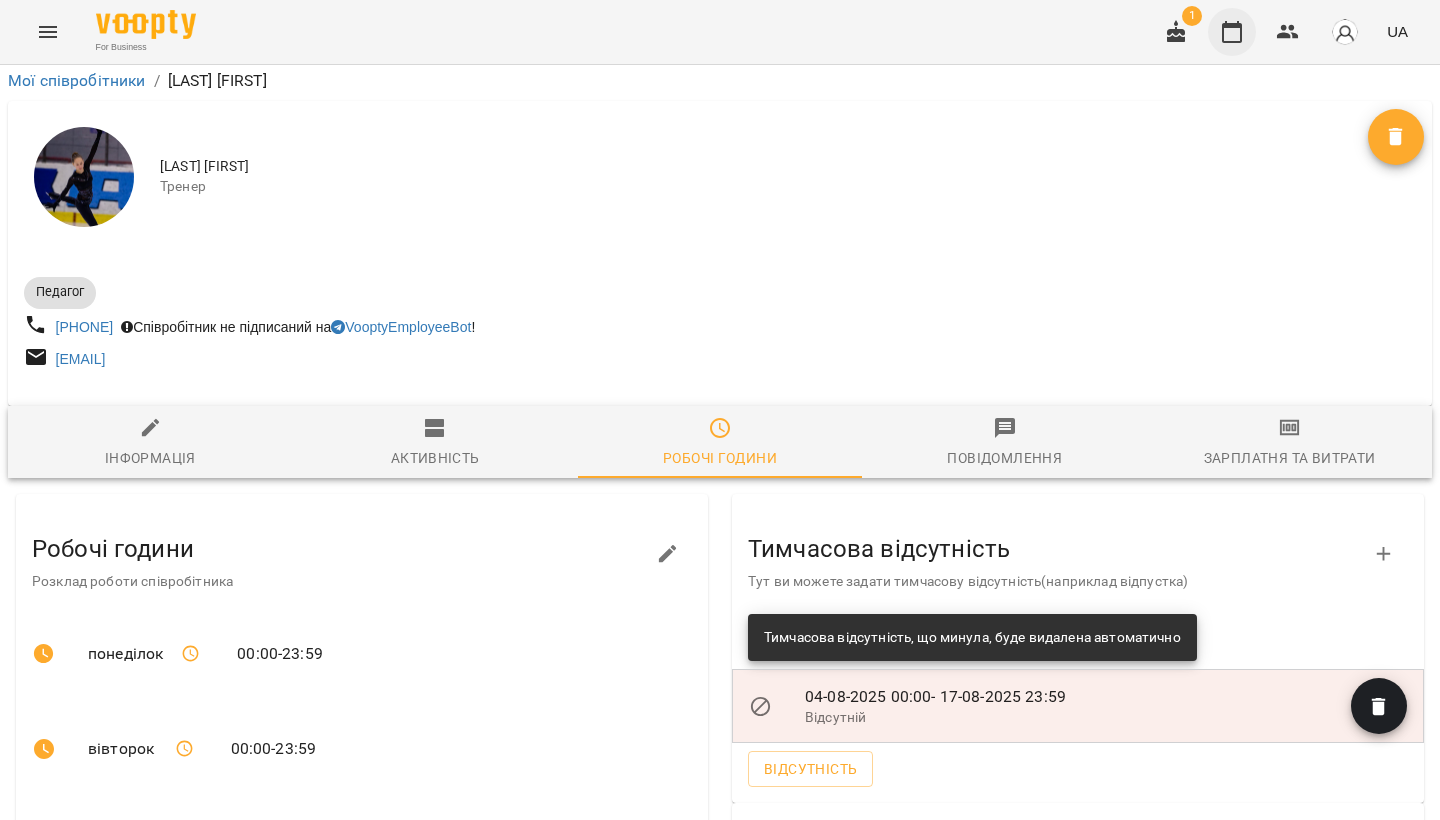 click 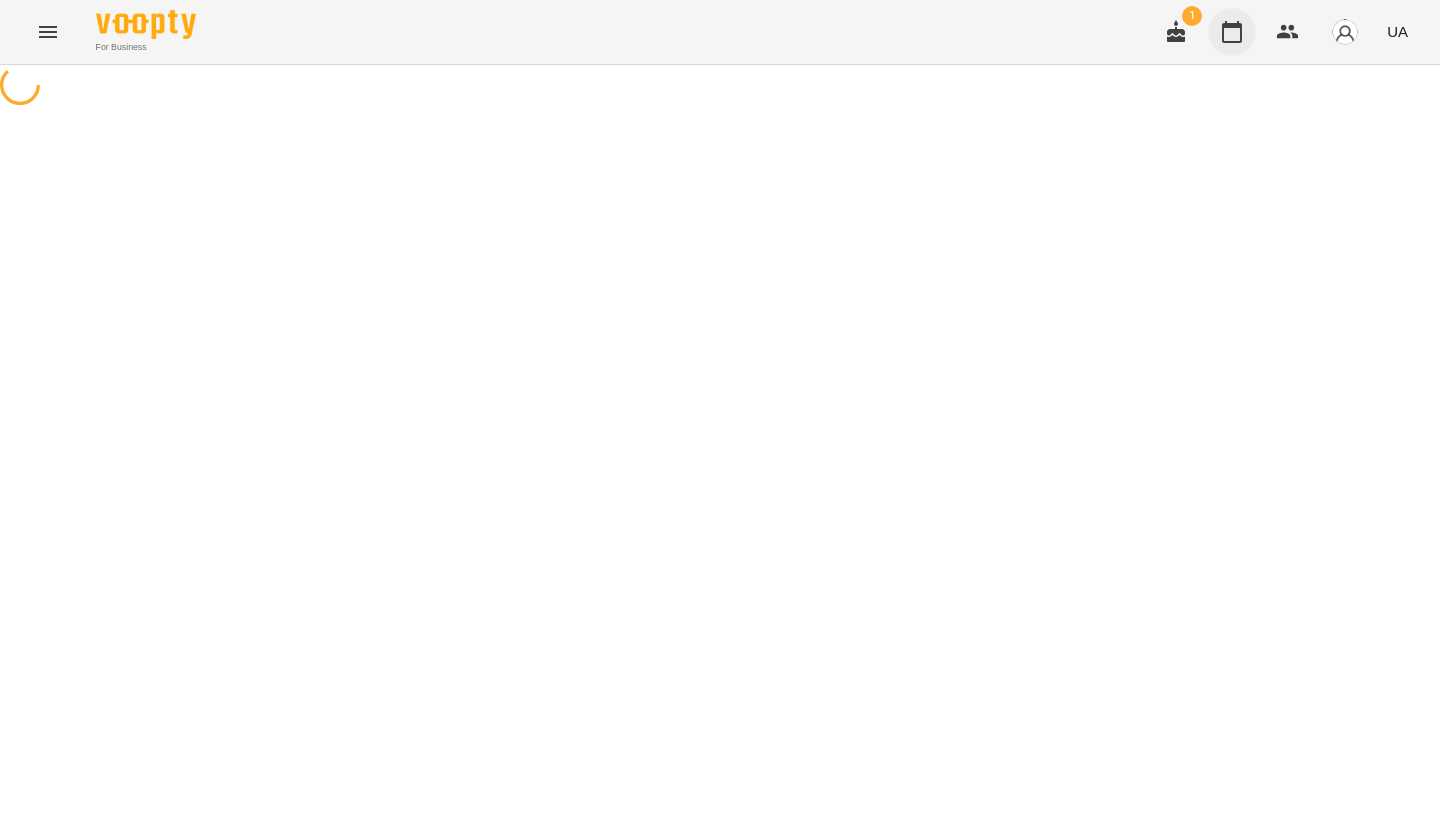 scroll, scrollTop: 0, scrollLeft: 0, axis: both 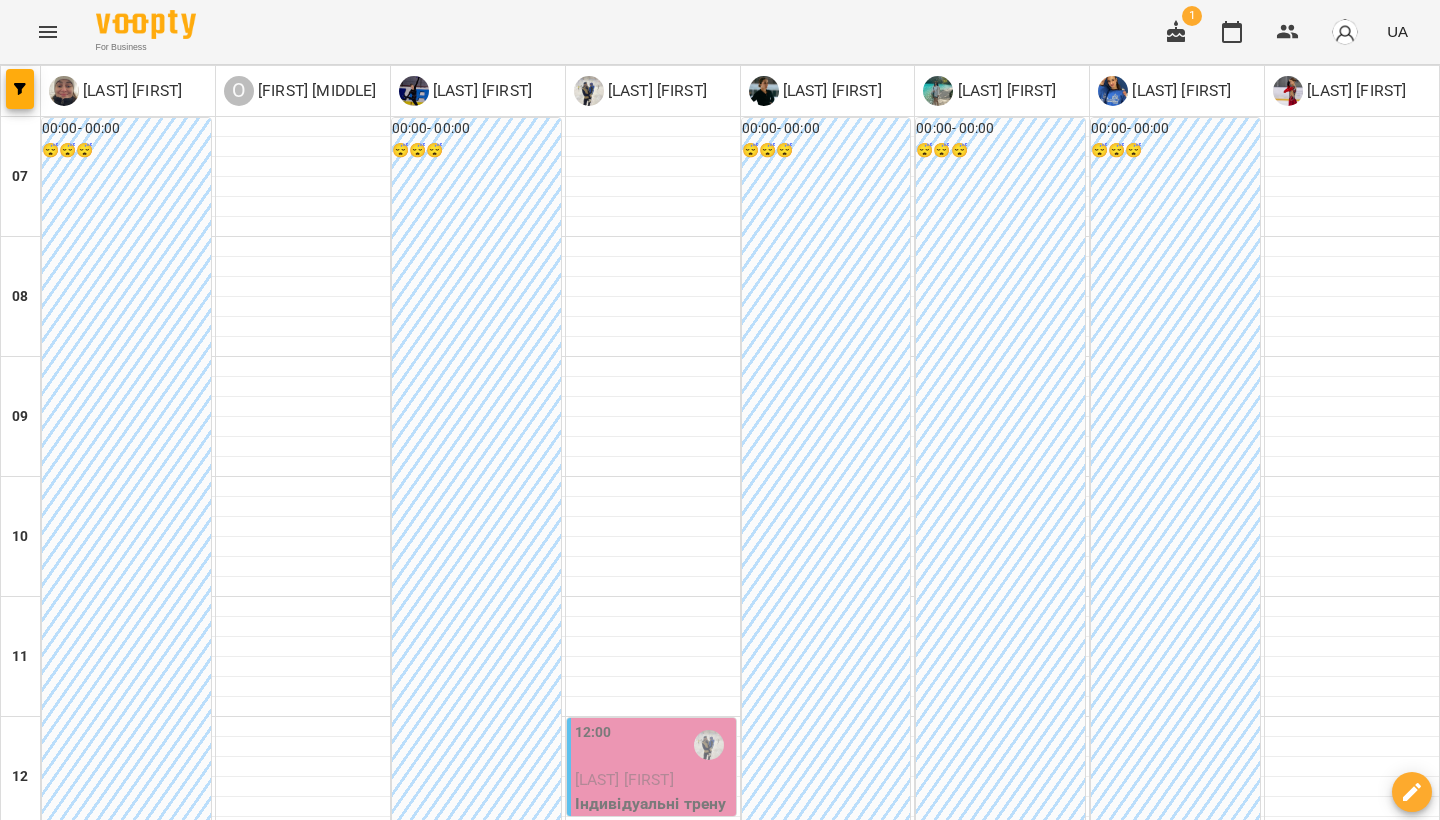 click on "[LAST] [FIRST]" at bounding box center (1354, 91) 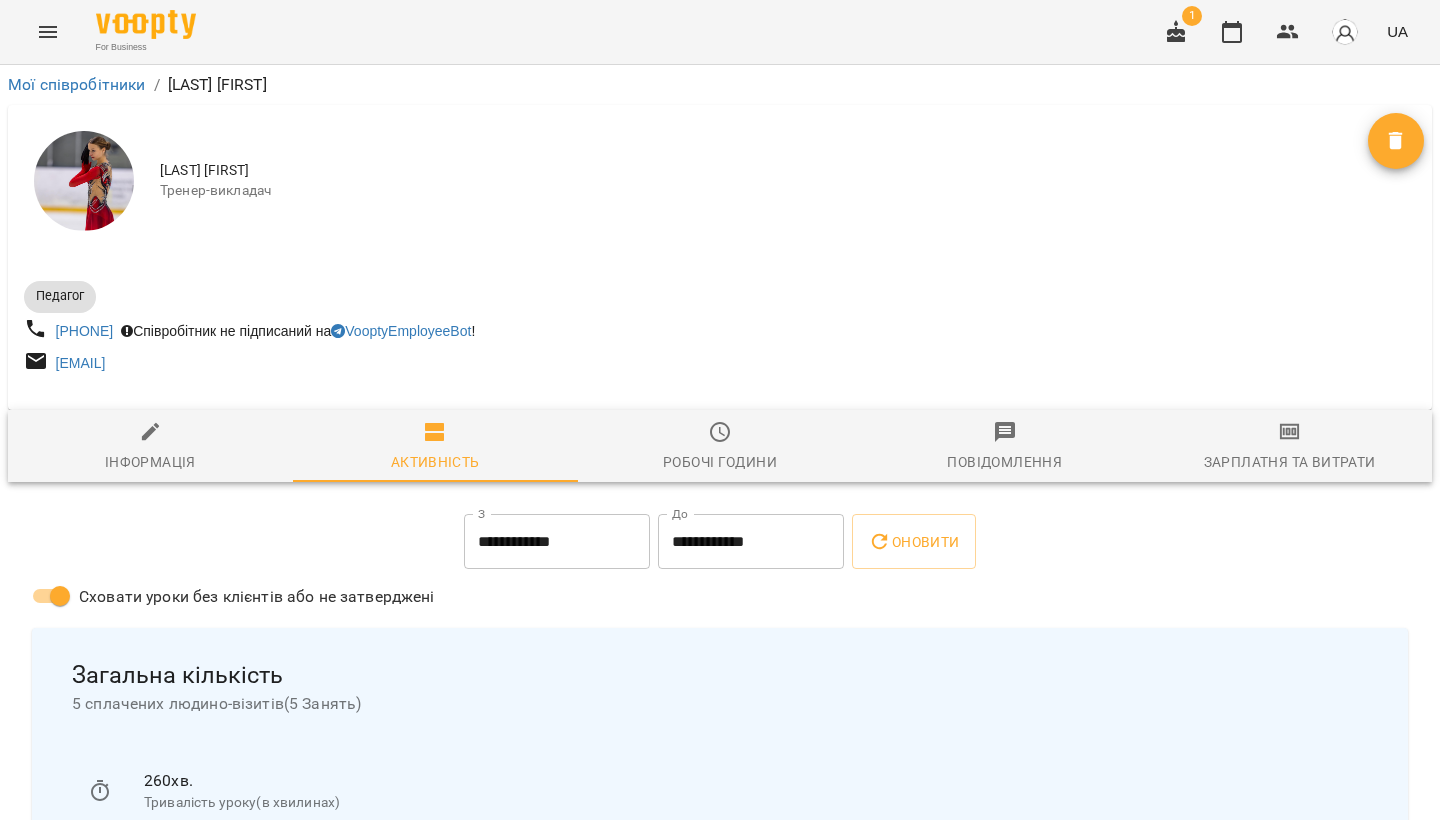 click on "Зарплатня та Витрати" at bounding box center [1289, 447] 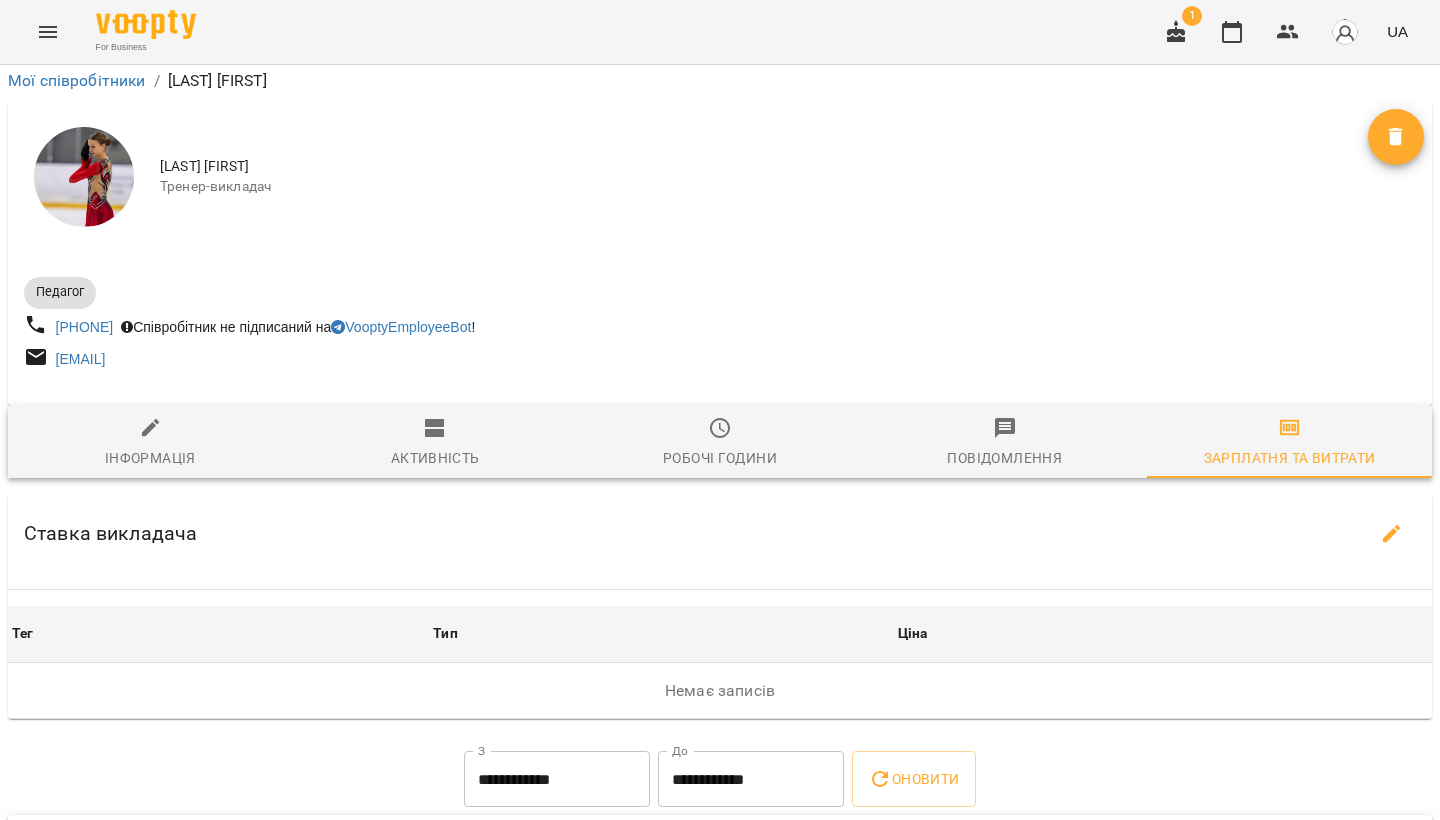 scroll, scrollTop: 368, scrollLeft: 0, axis: vertical 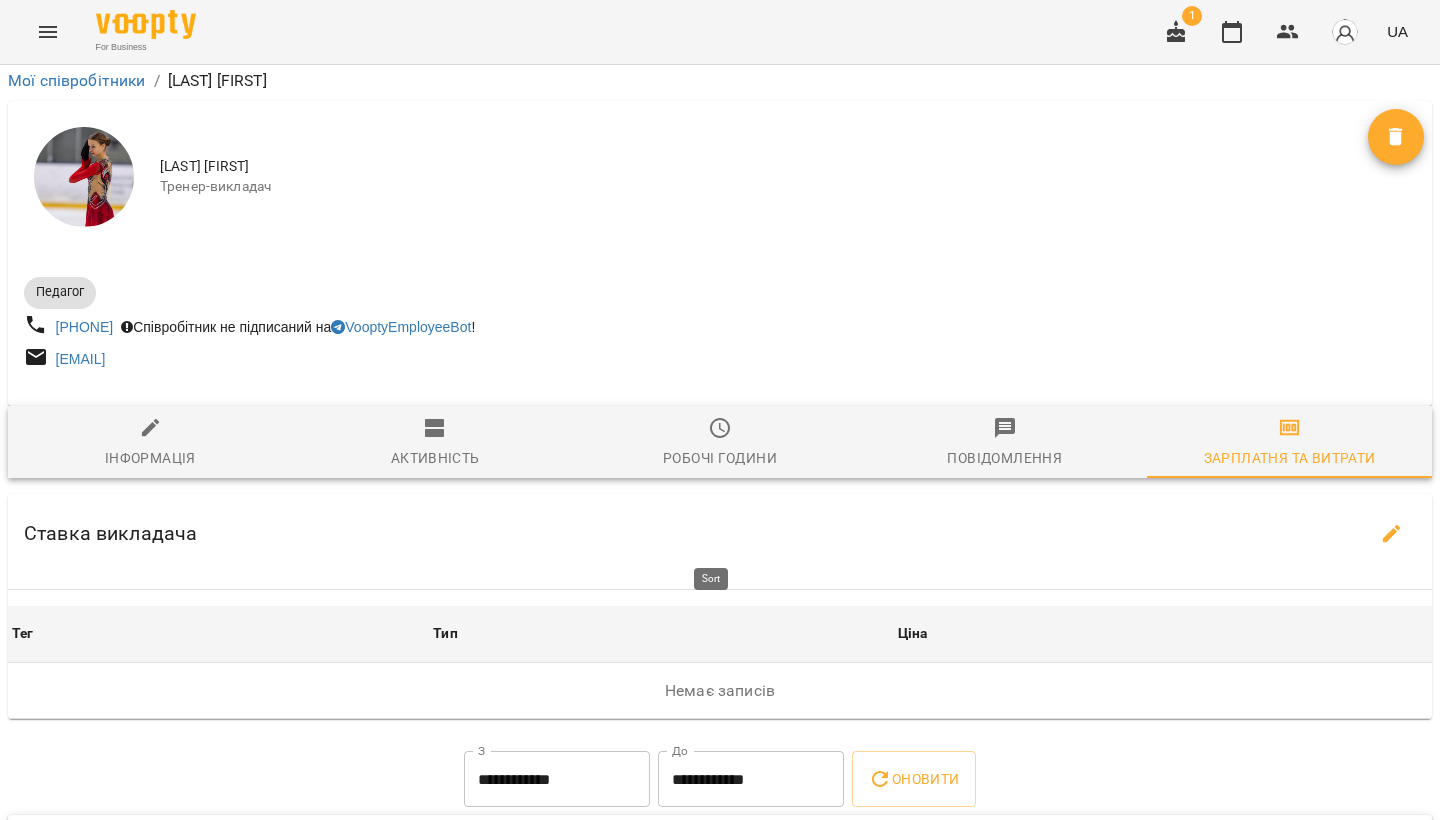 click on "Нотатка" at bounding box center (722, 907) 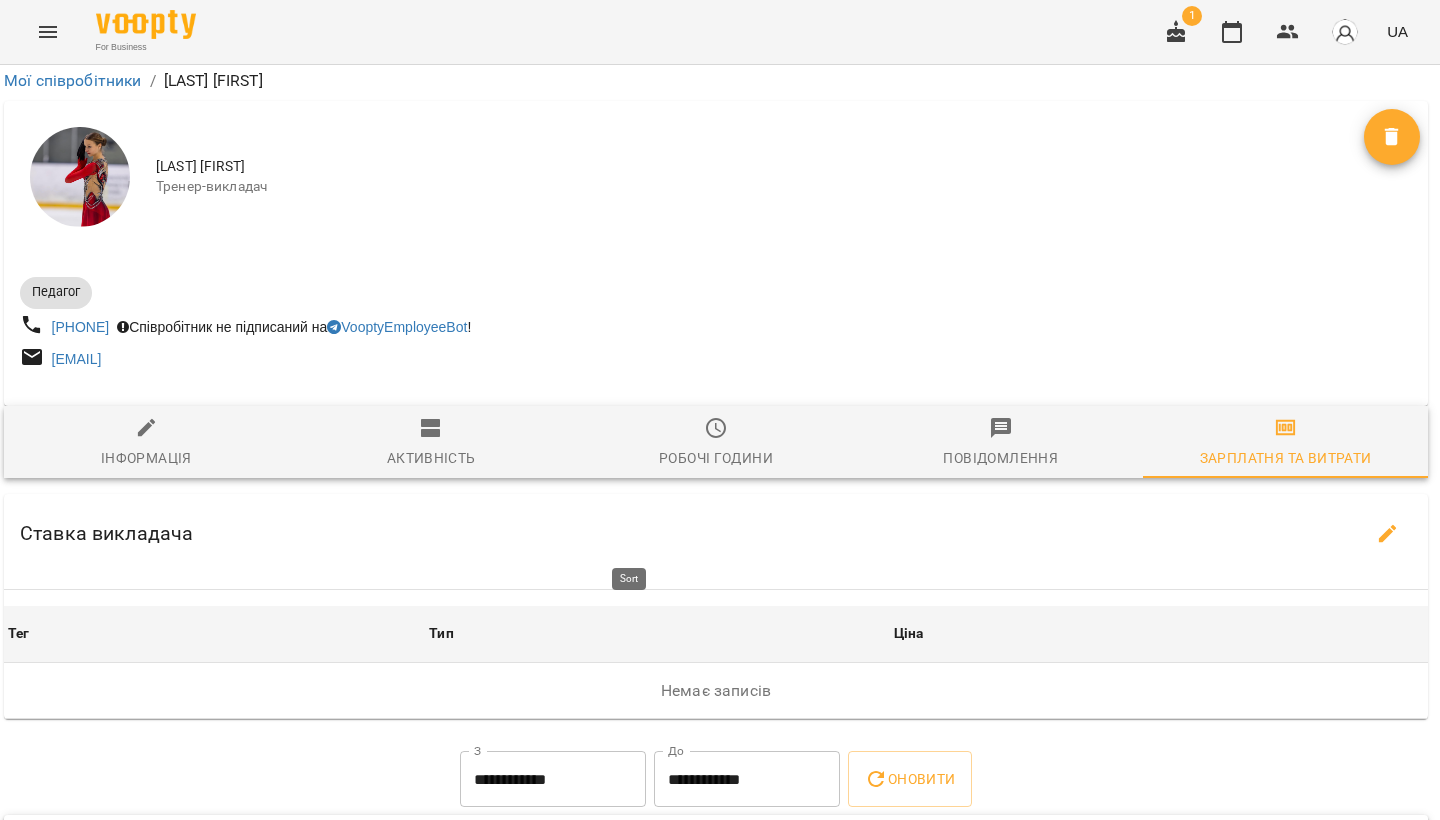 click on "Нотатка" at bounding box center [640, 907] 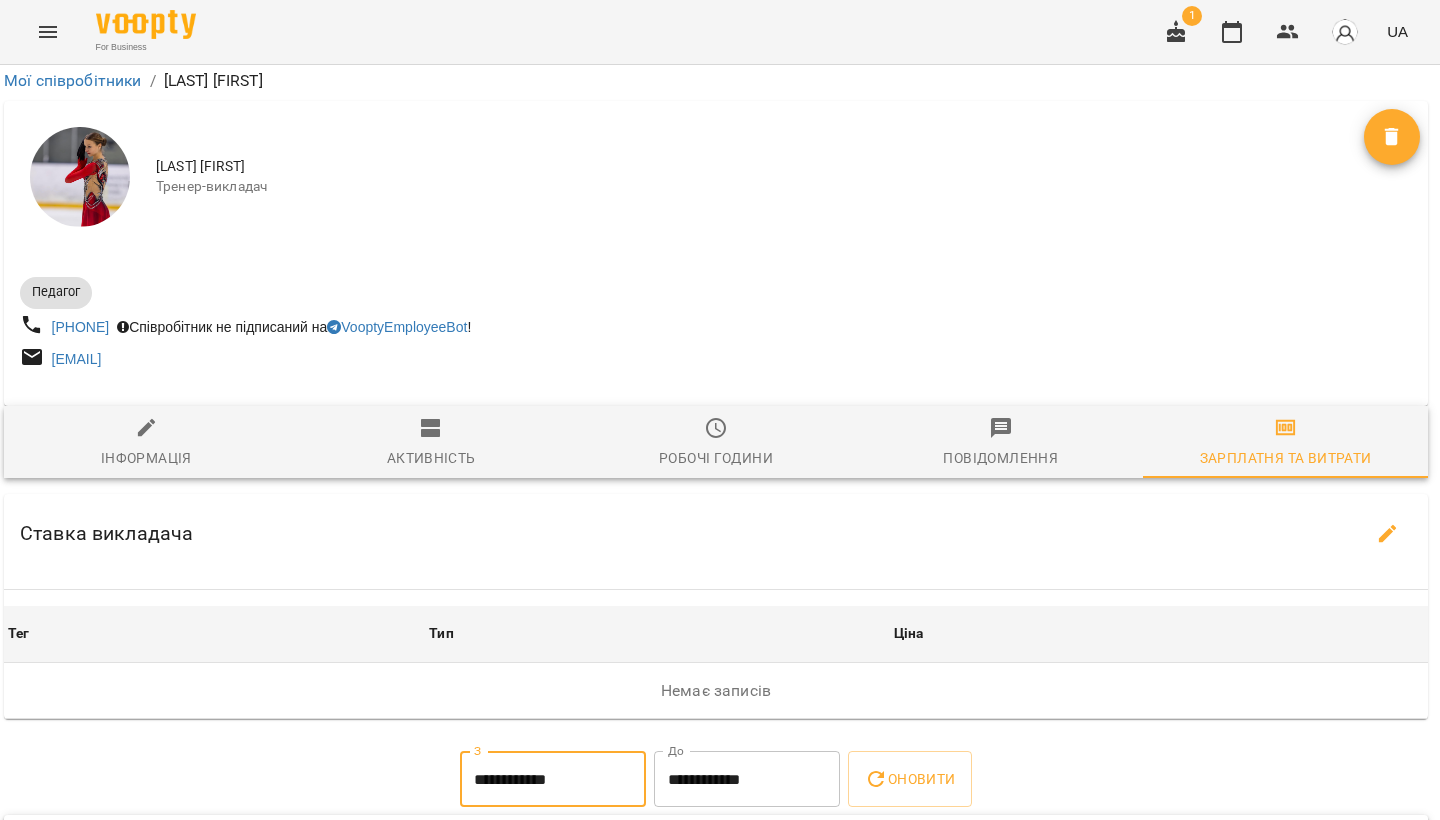 click on "**********" at bounding box center (553, 779) 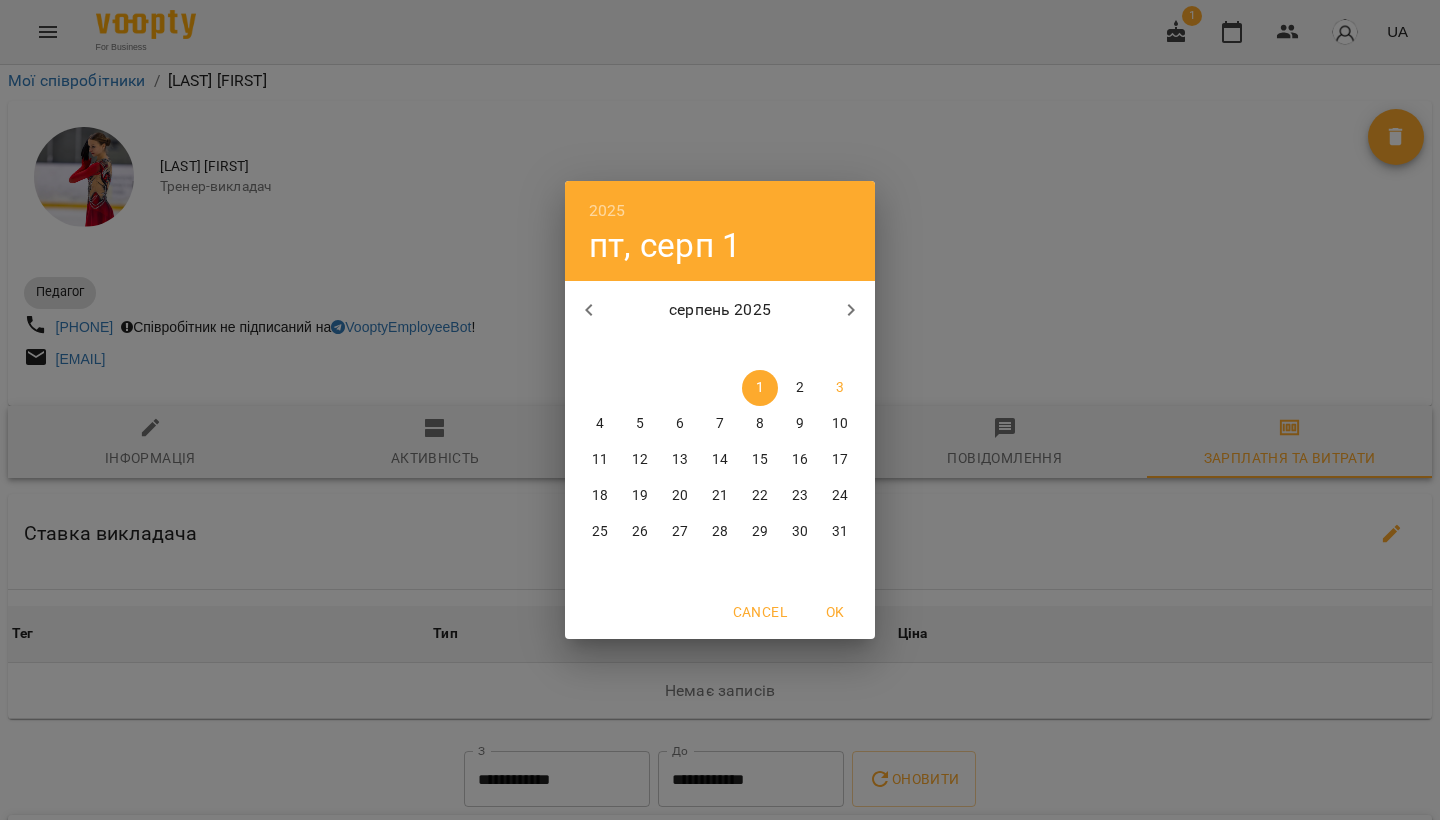 scroll, scrollTop: 356, scrollLeft: 0, axis: vertical 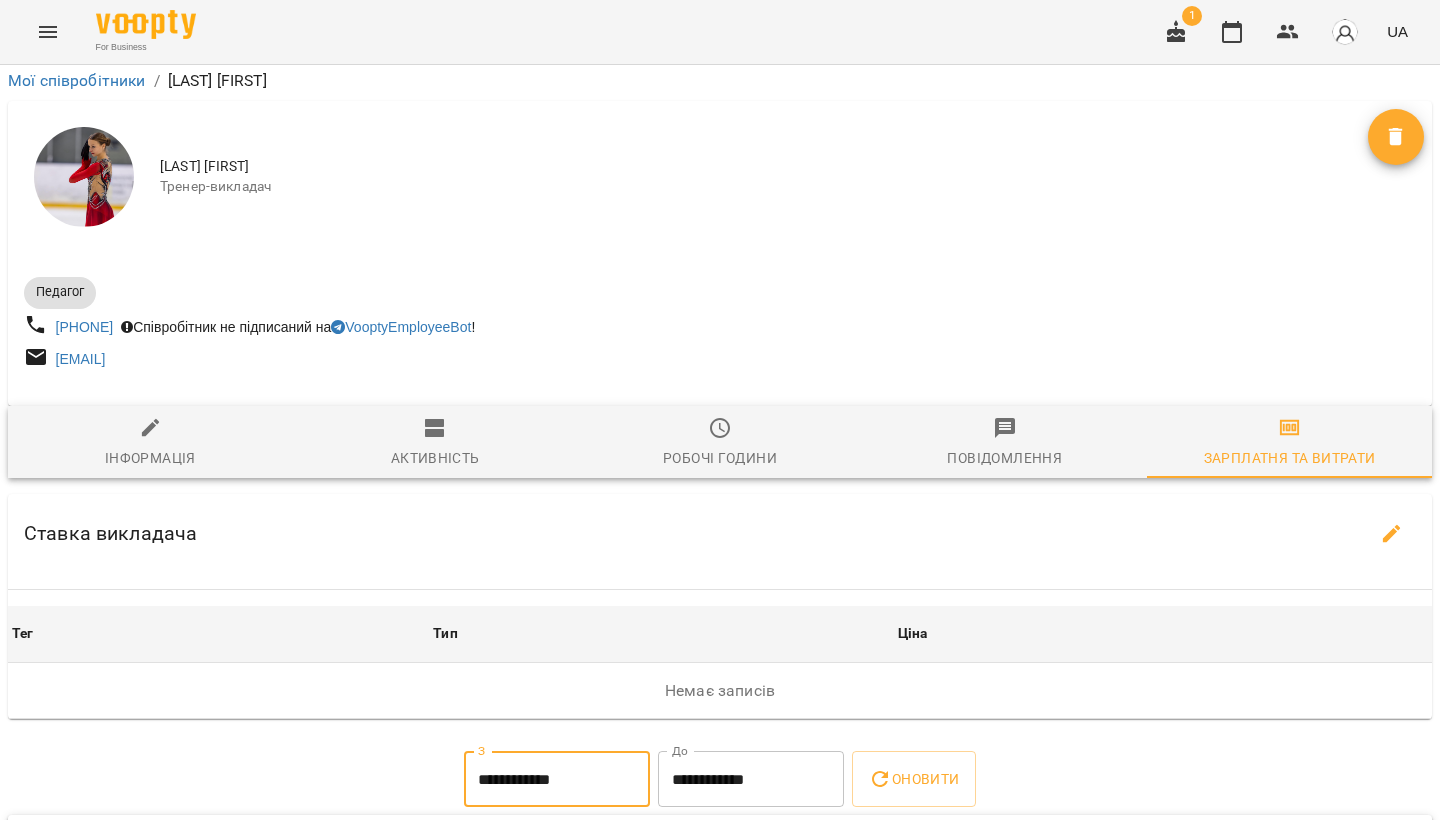 click on "Ціна" at bounding box center [1163, 634] 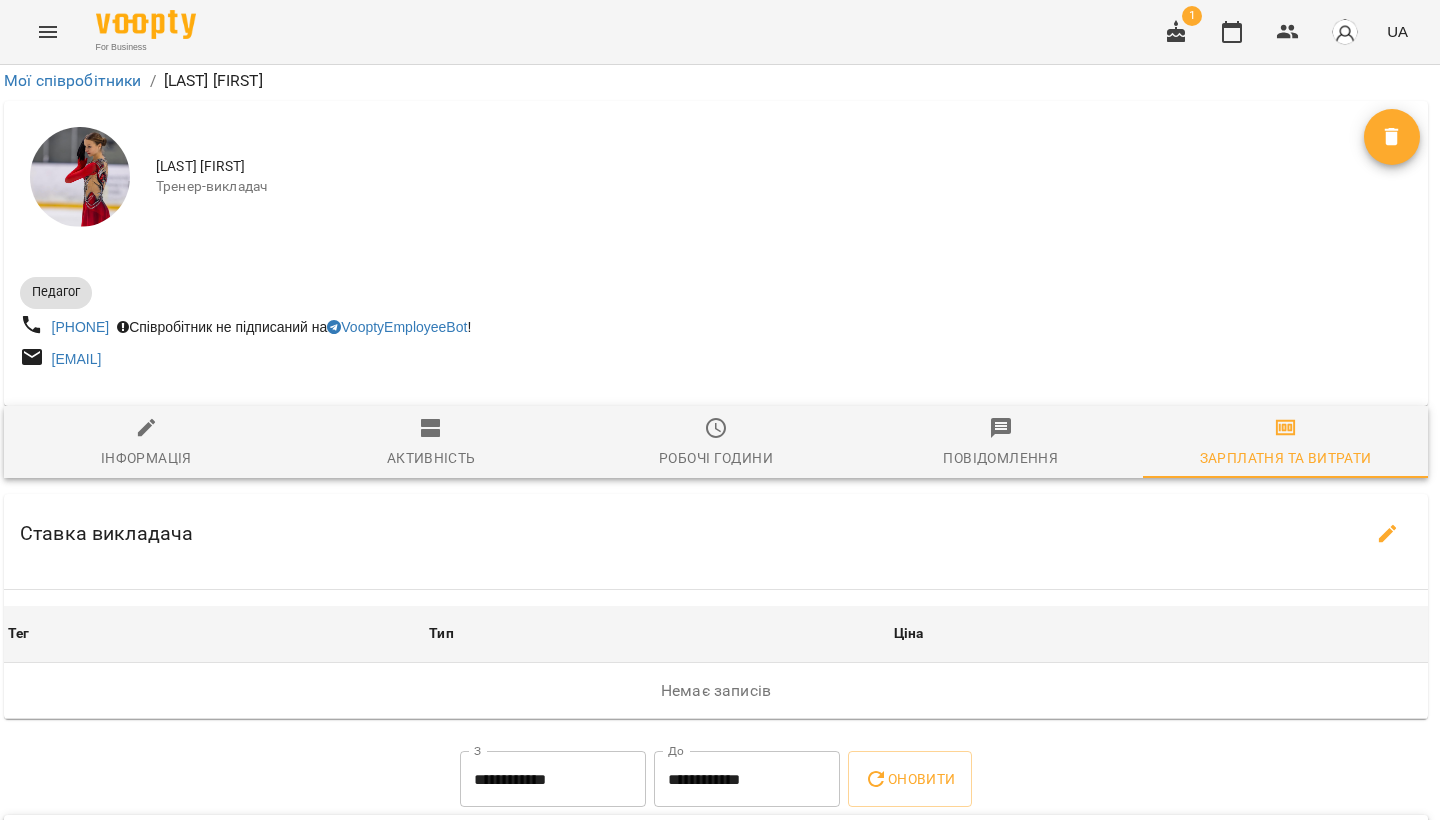 scroll, scrollTop: 186, scrollLeft: 4, axis: both 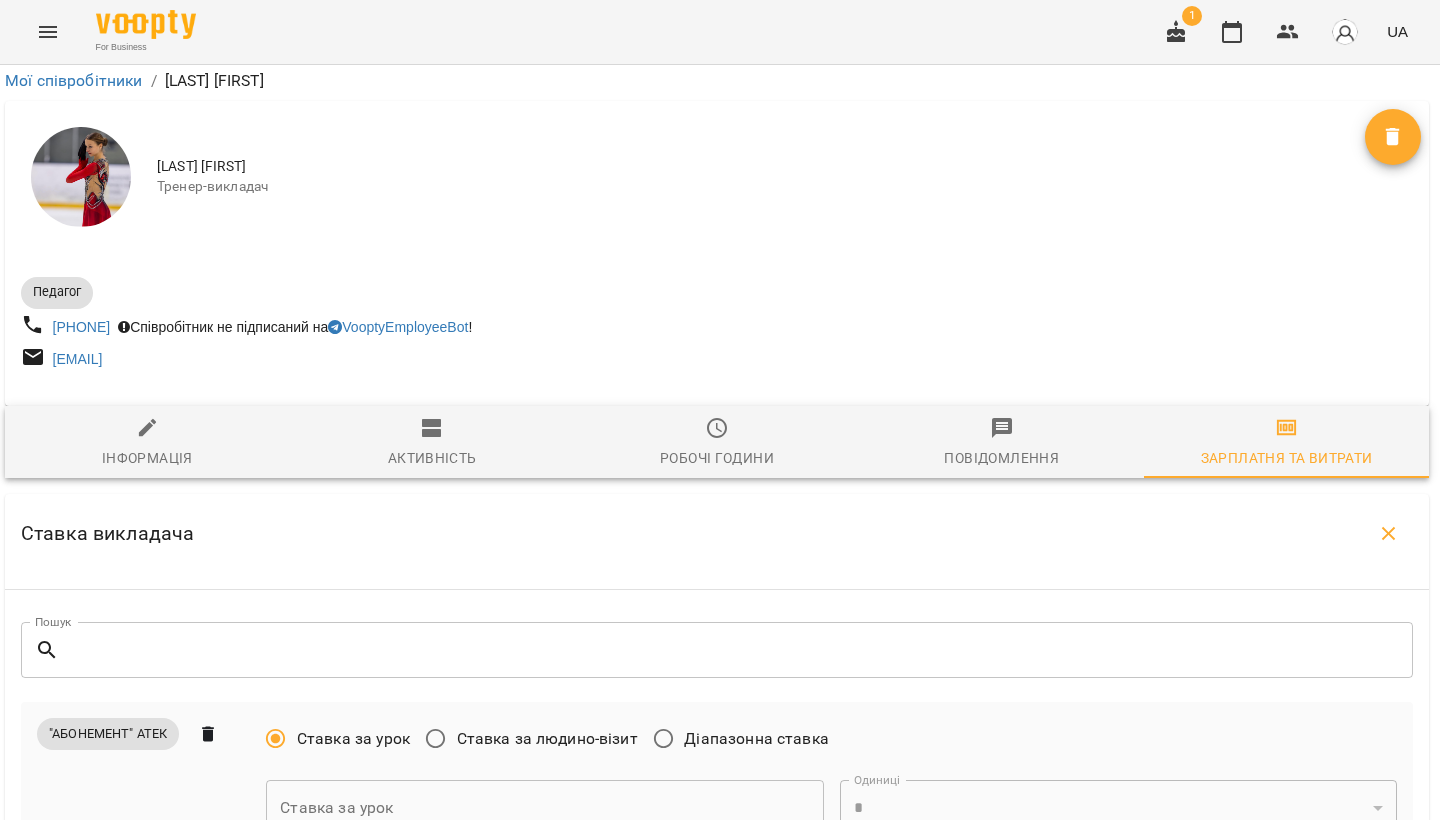 click at bounding box center [544, 1640] 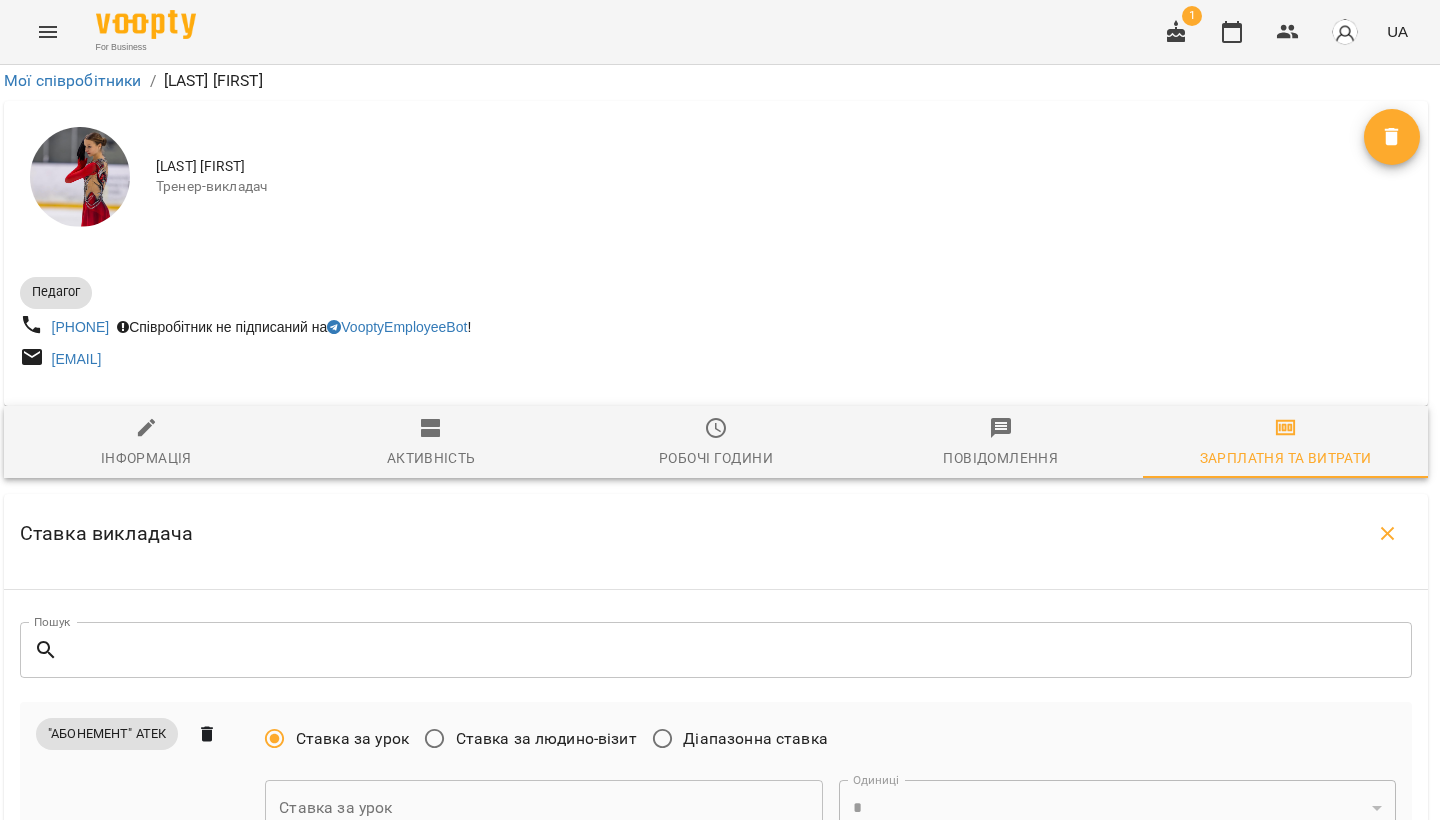 scroll, scrollTop: 1802, scrollLeft: 4, axis: both 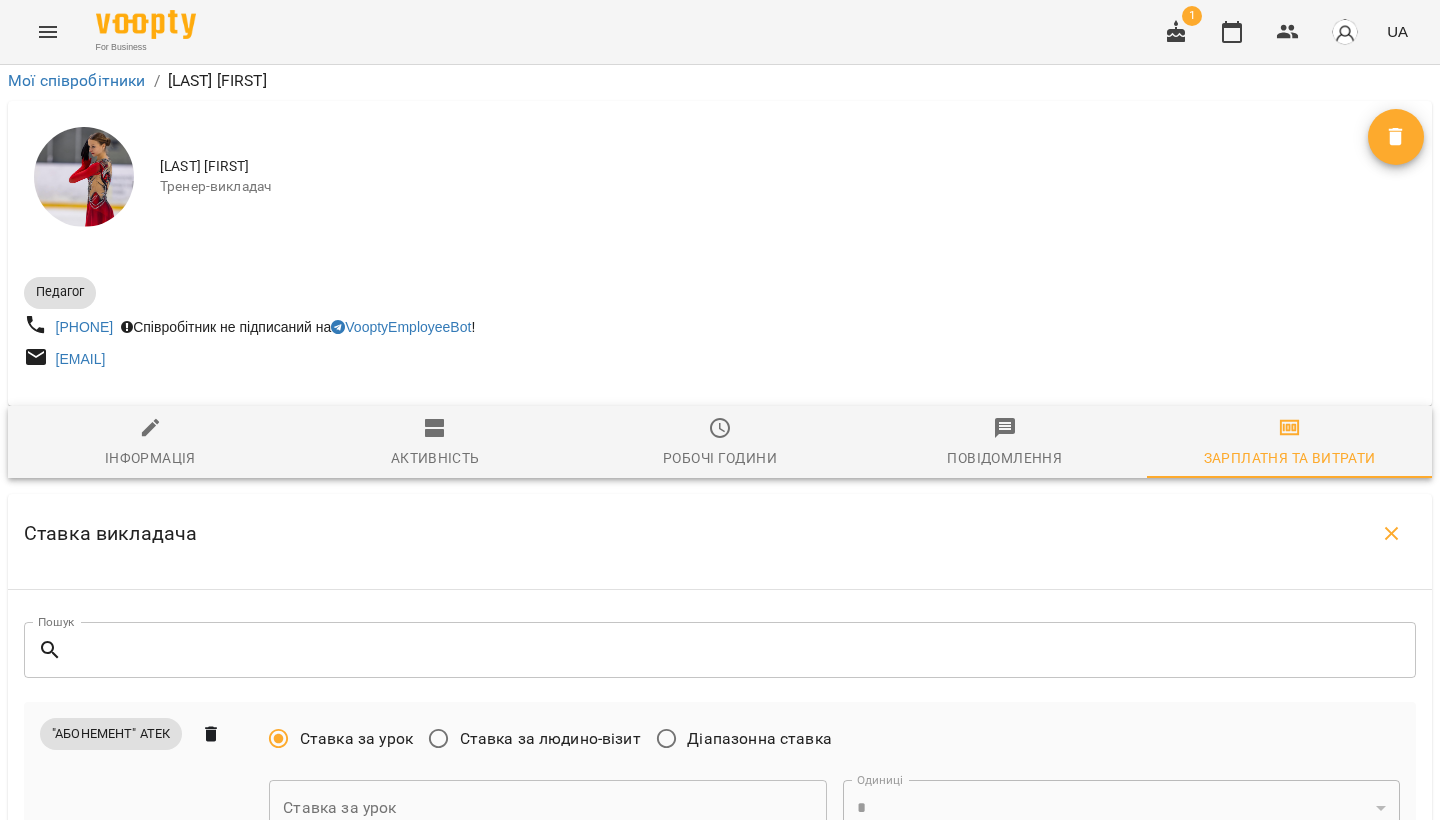 type on "***" 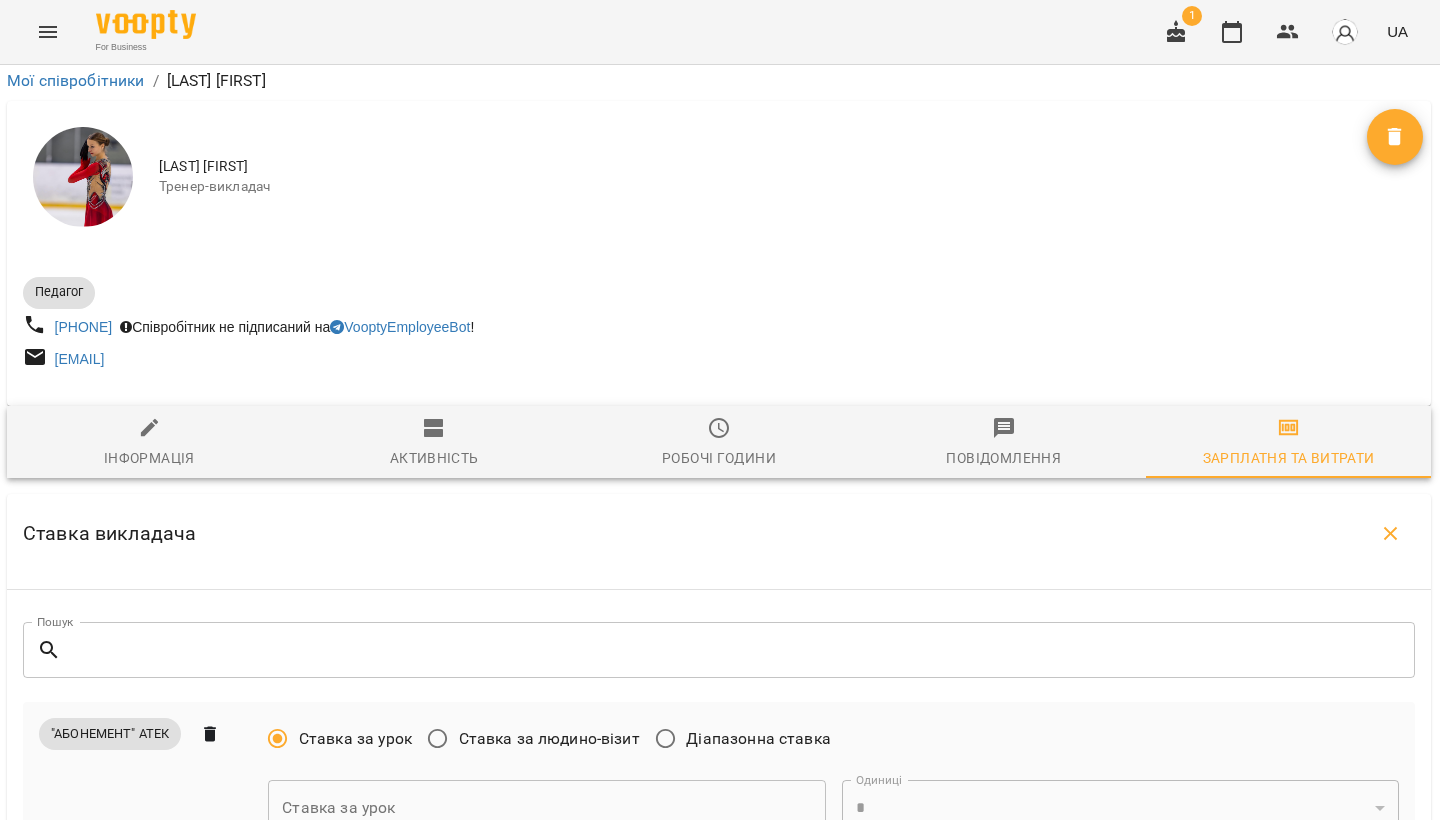 type on "***" 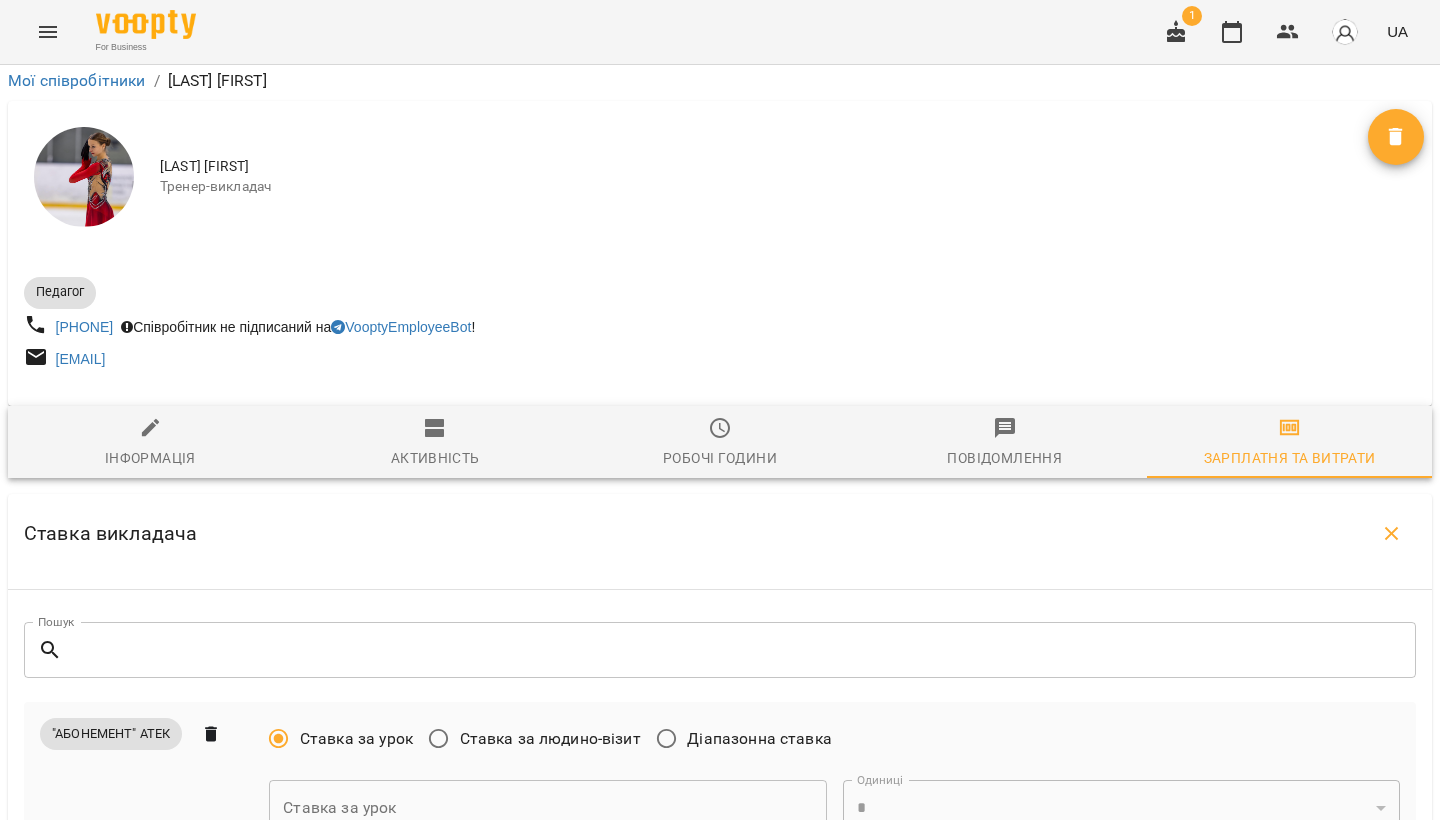 scroll, scrollTop: 3570, scrollLeft: 0, axis: vertical 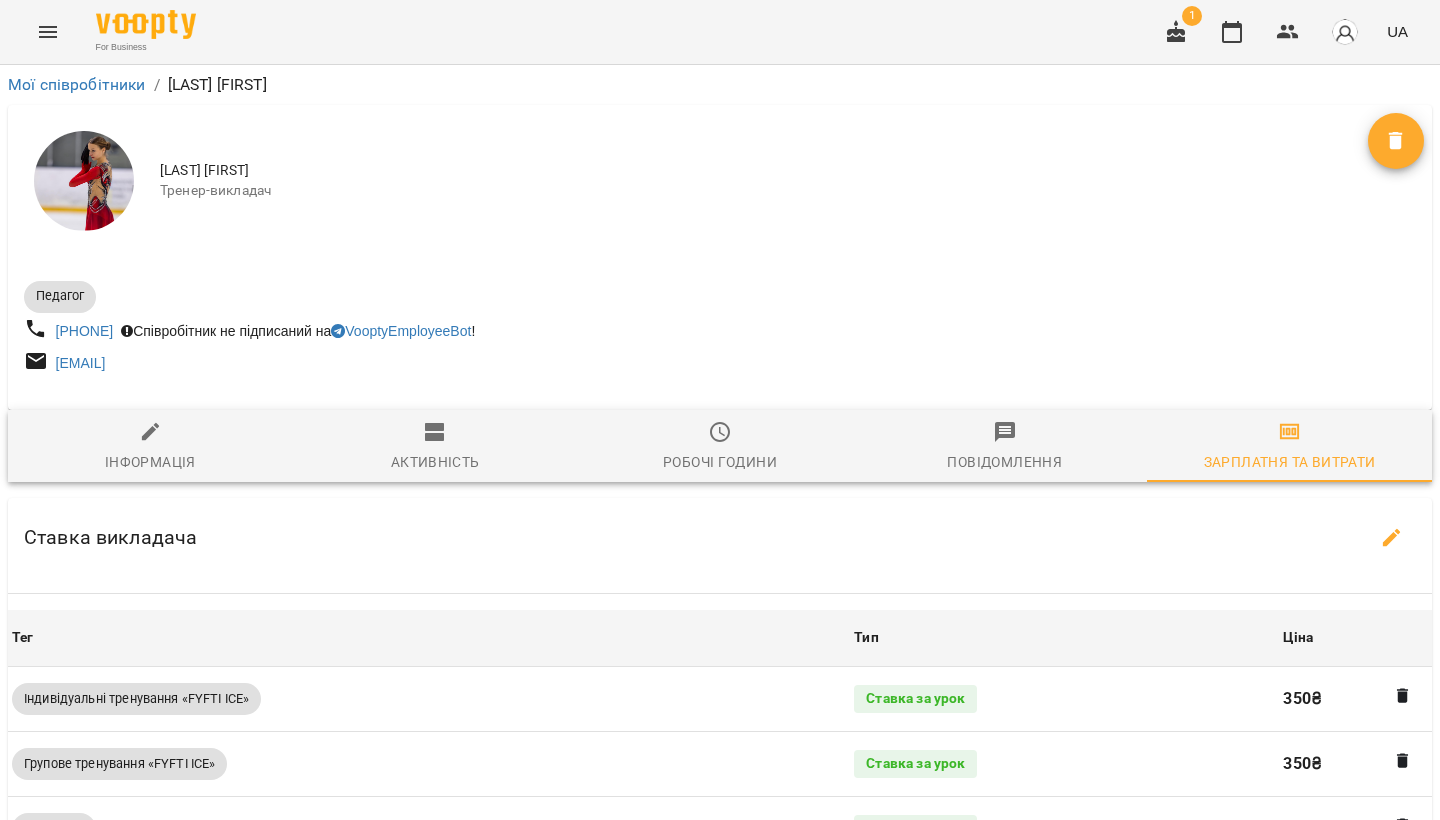 click on "Активність" at bounding box center [435, 447] 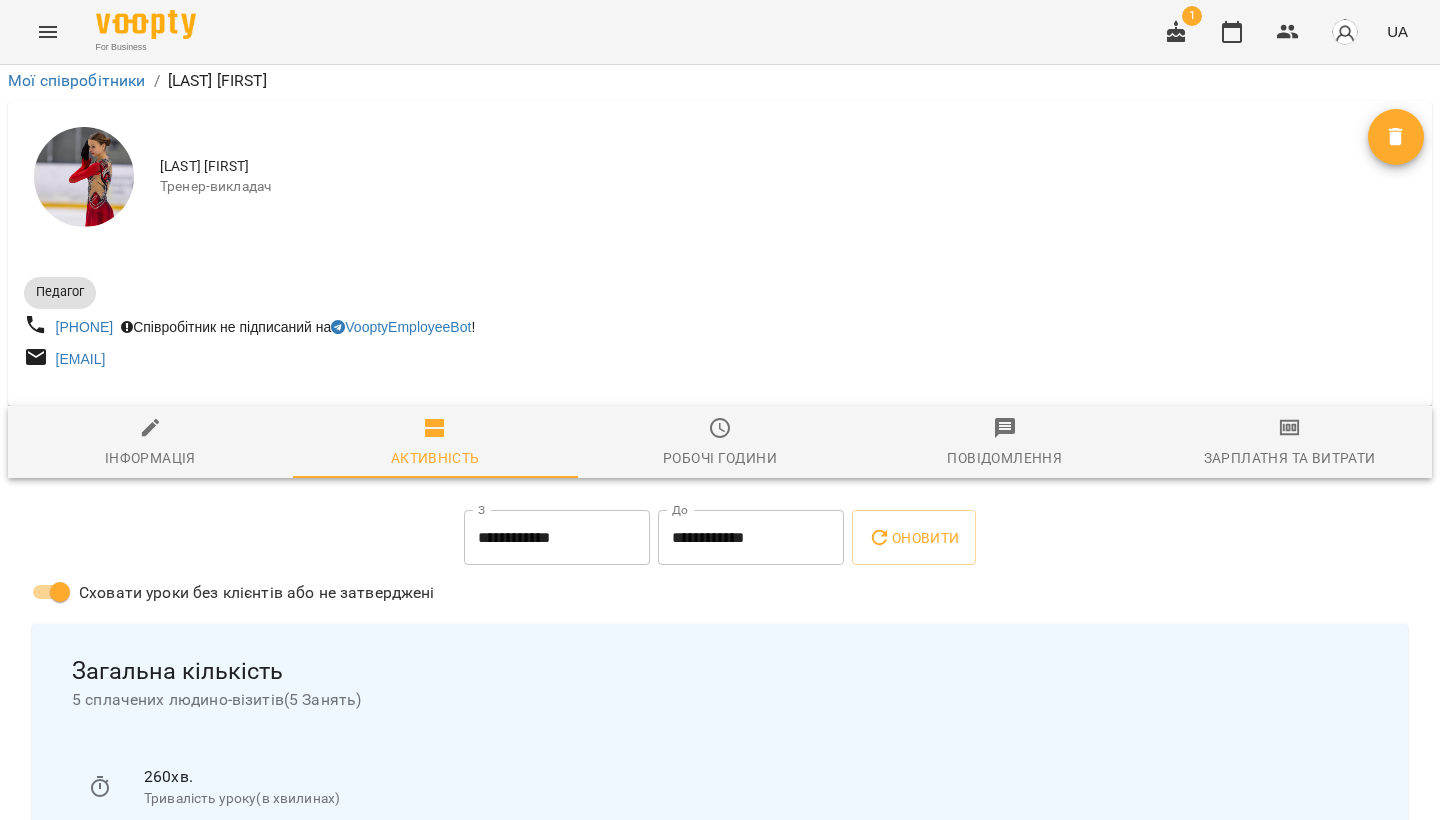 scroll, scrollTop: 1231, scrollLeft: 0, axis: vertical 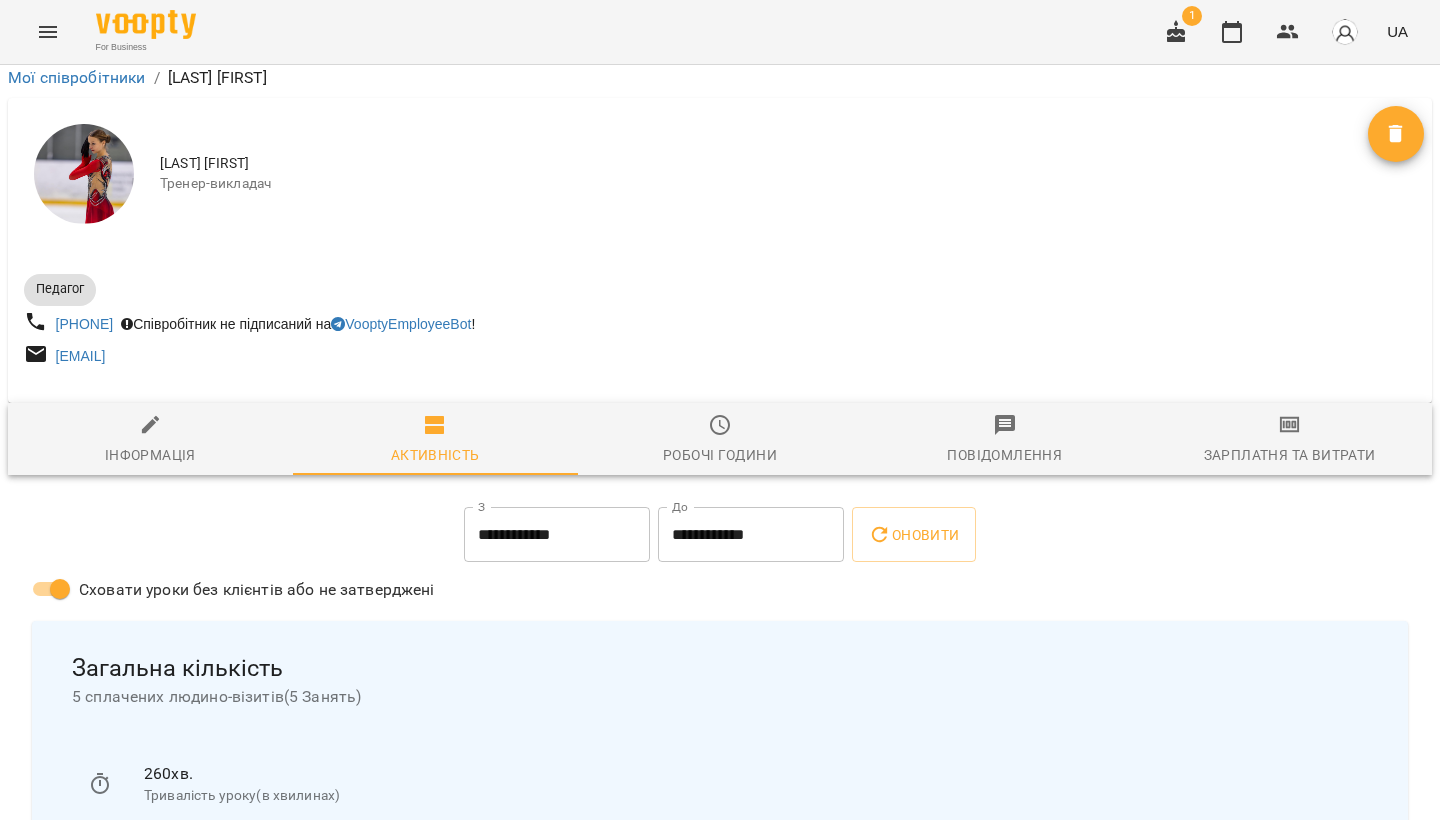 click 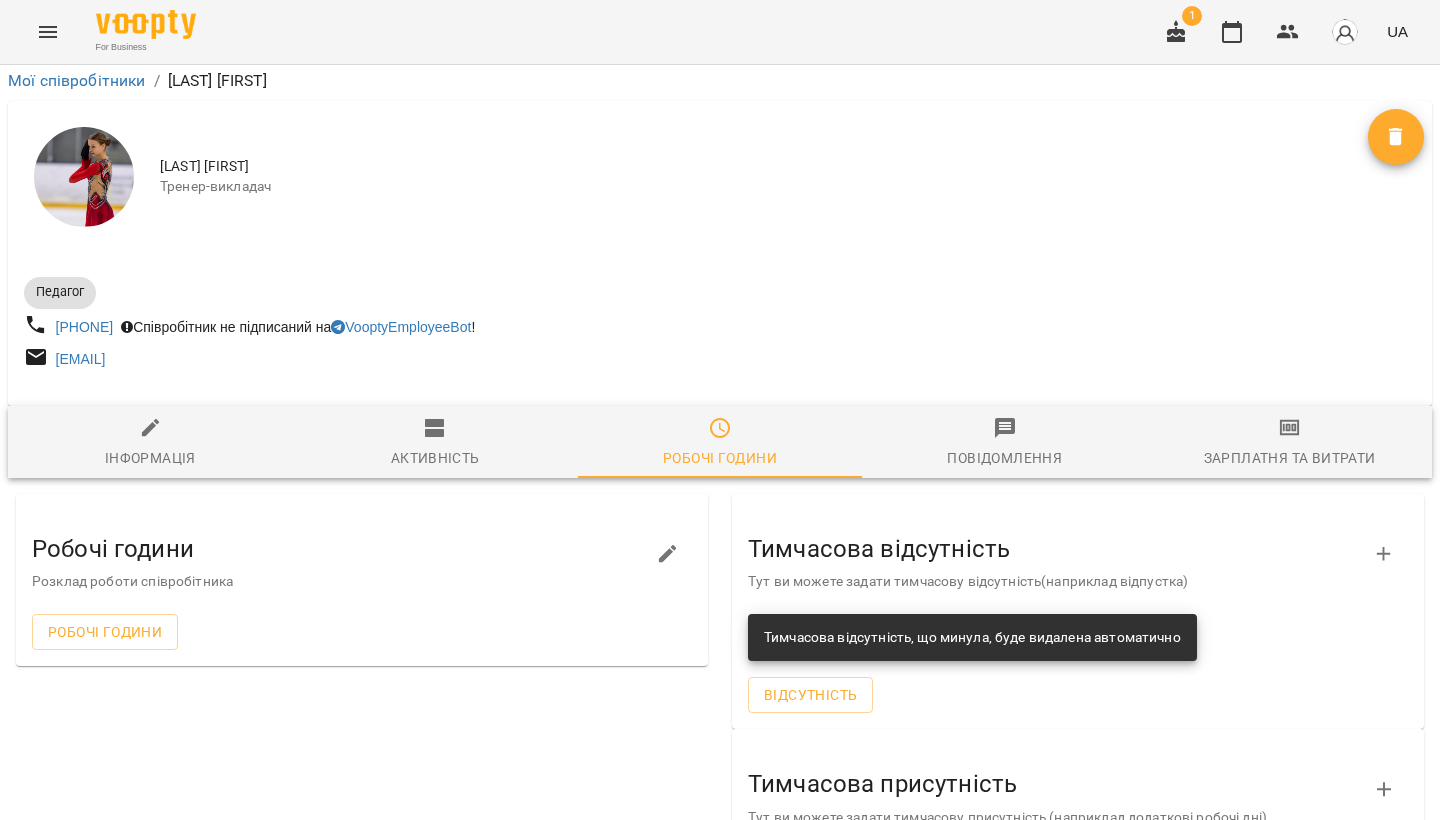 scroll, scrollTop: 153, scrollLeft: 0, axis: vertical 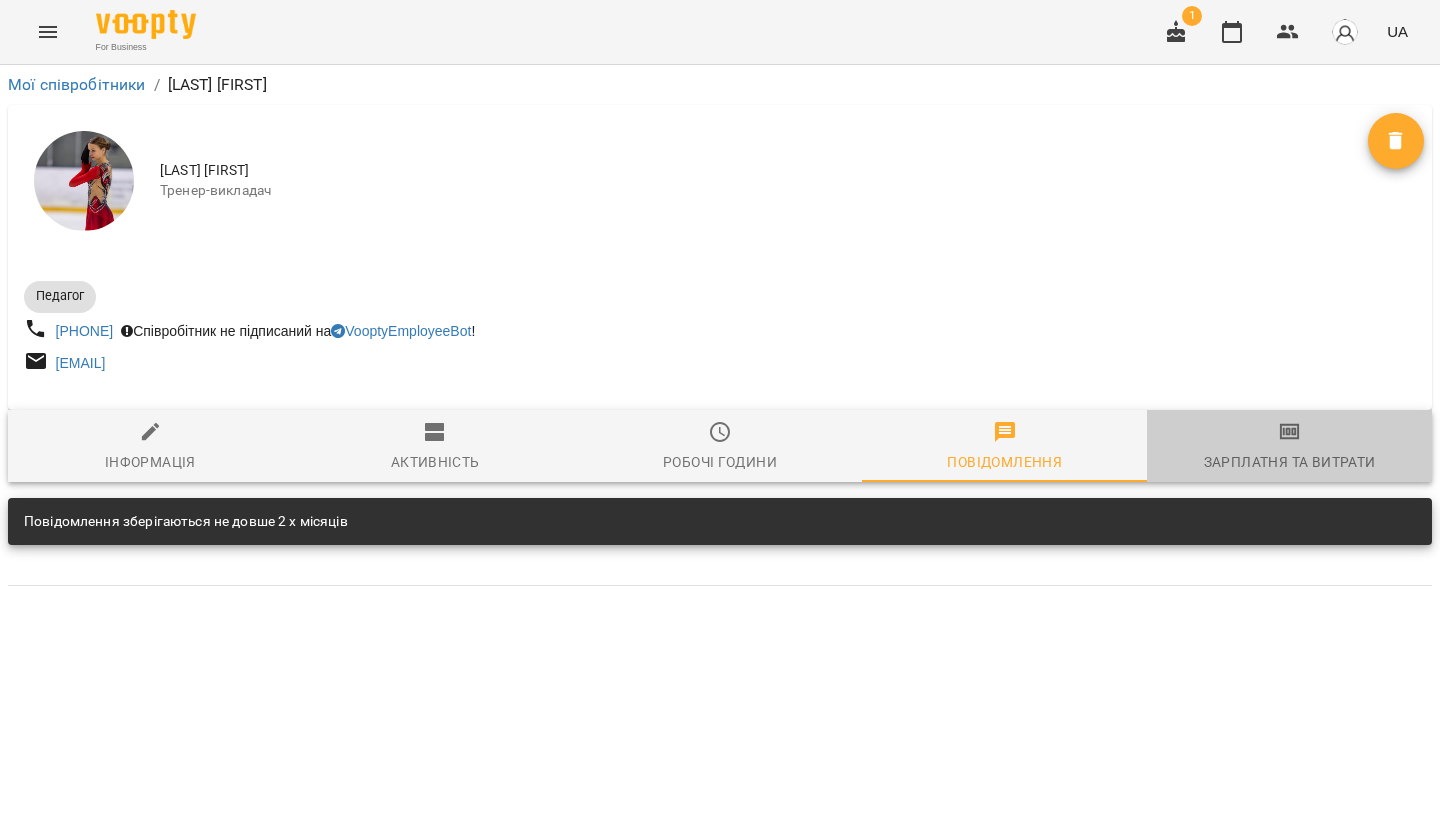 click on "Зарплатня та Витрати" at bounding box center (1289, 447) 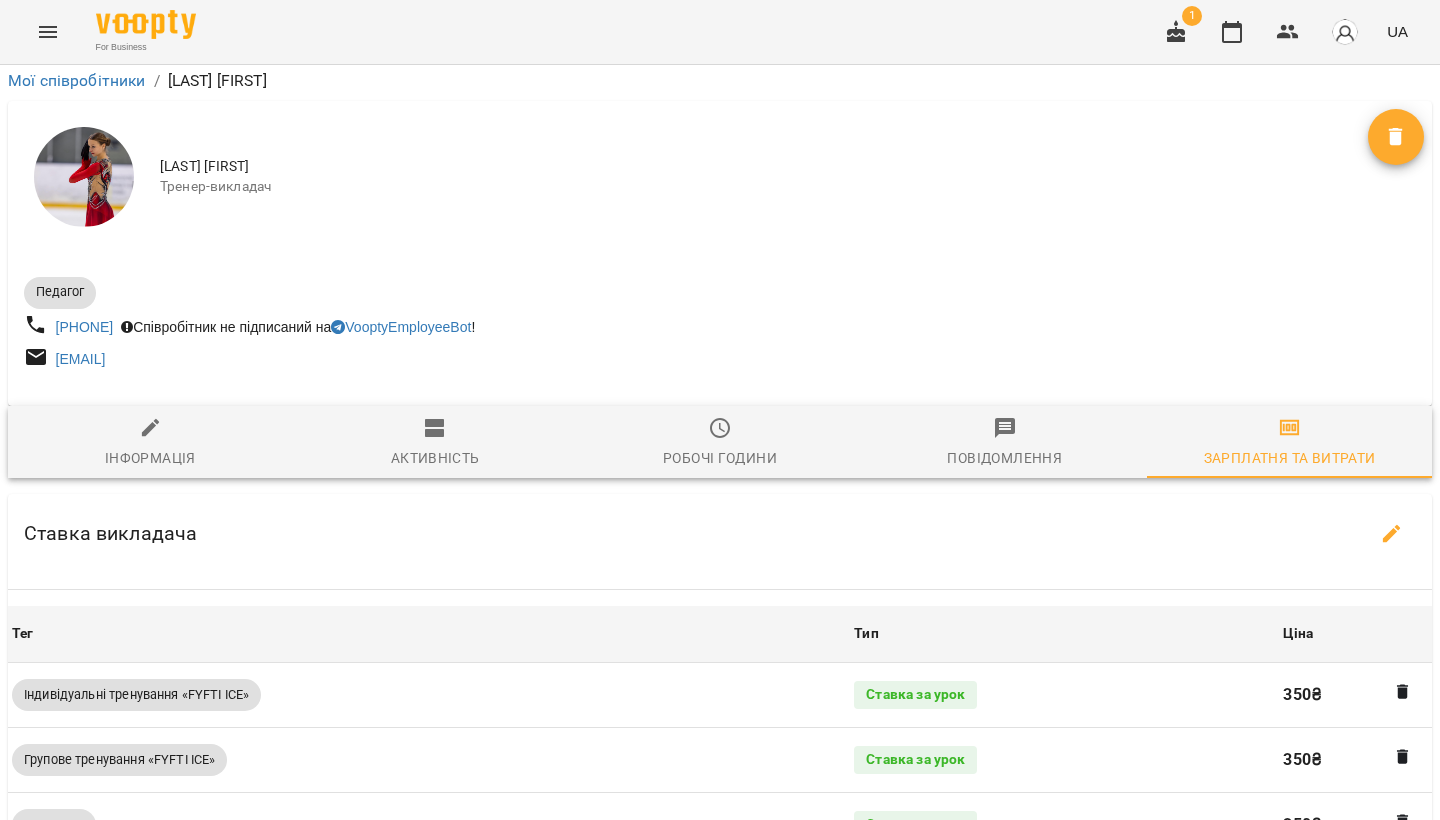 scroll, scrollTop: 916, scrollLeft: 0, axis: vertical 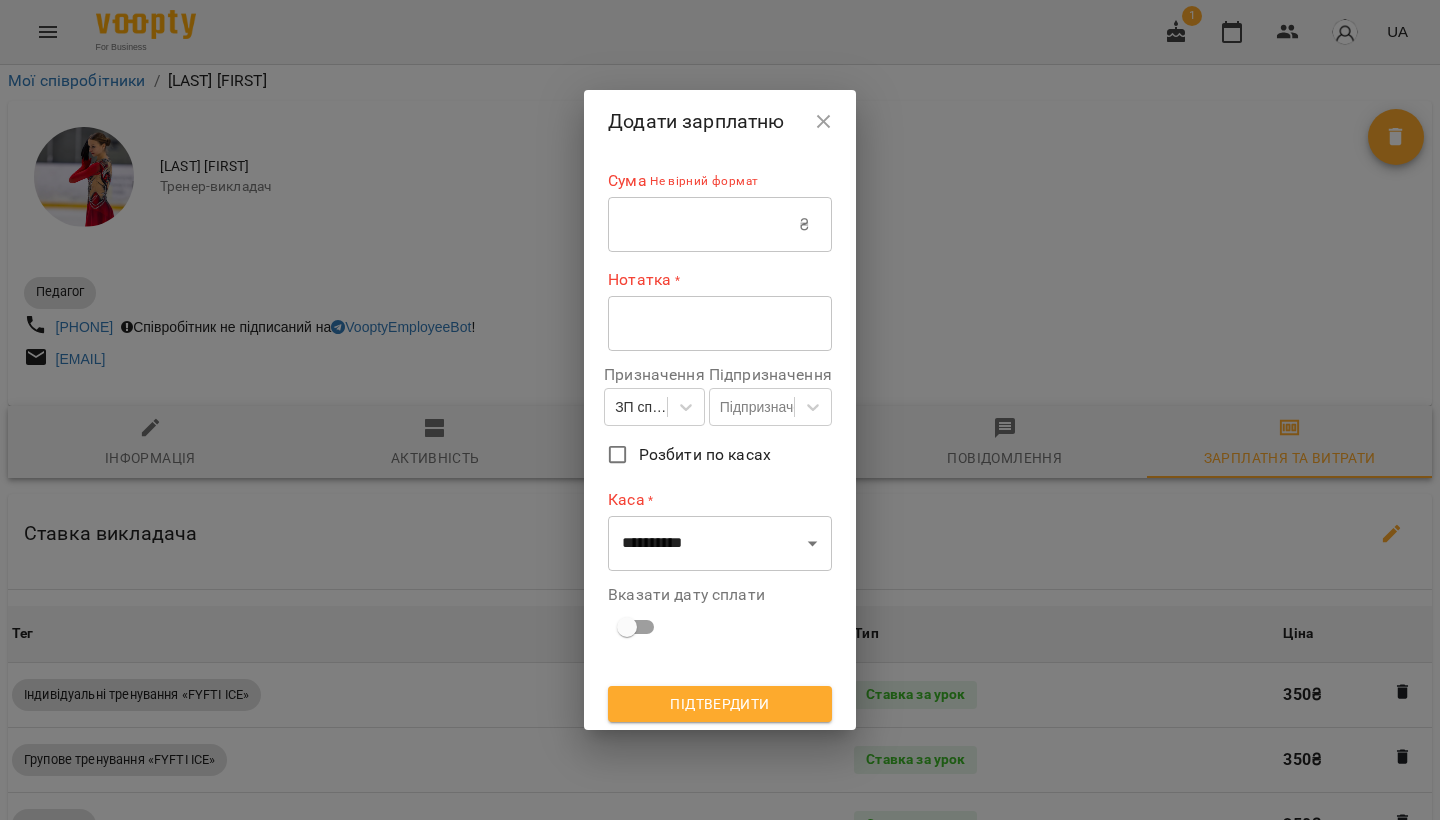 click 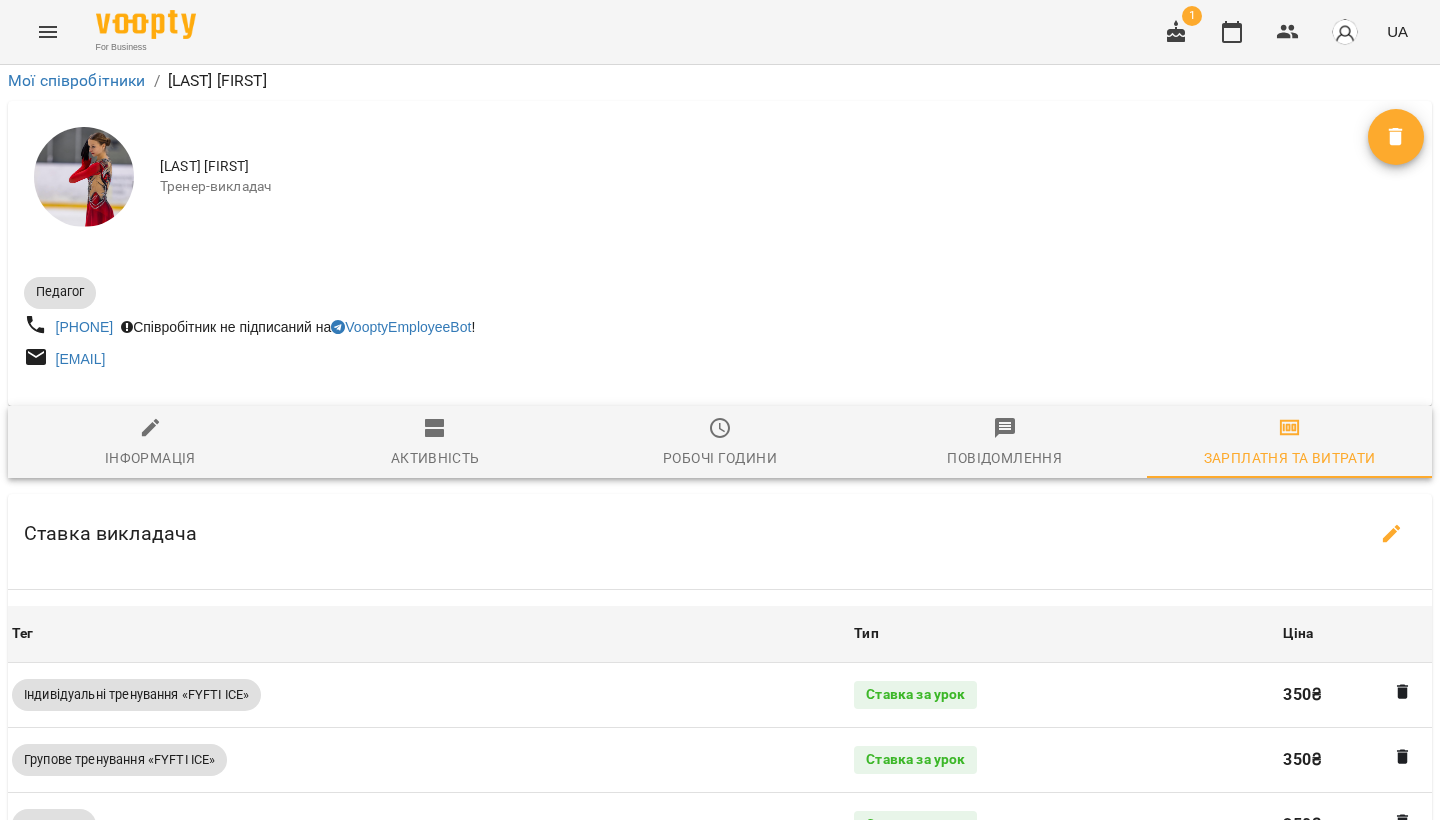 scroll, scrollTop: 916, scrollLeft: 0, axis: vertical 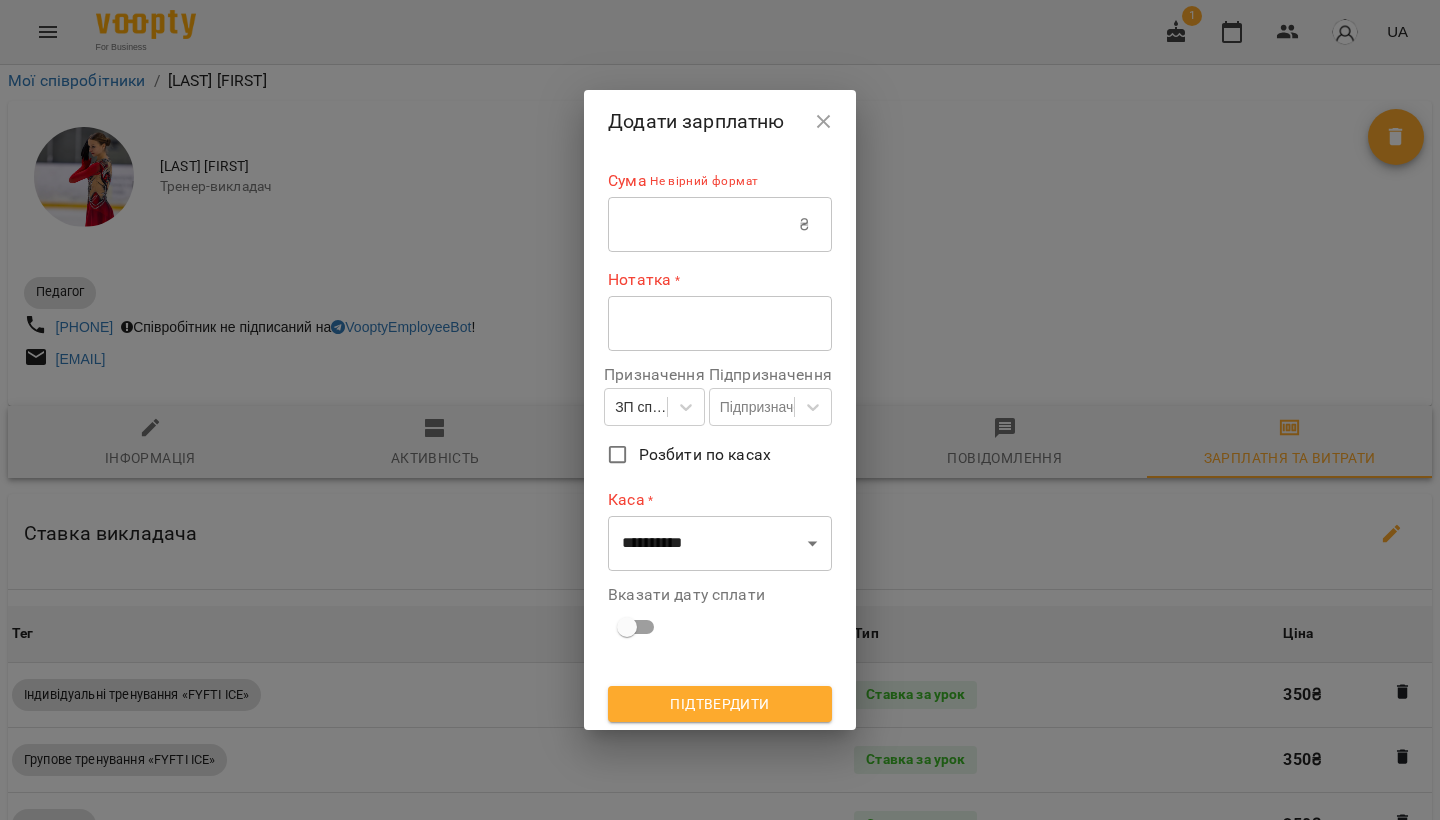click at bounding box center (703, 225) 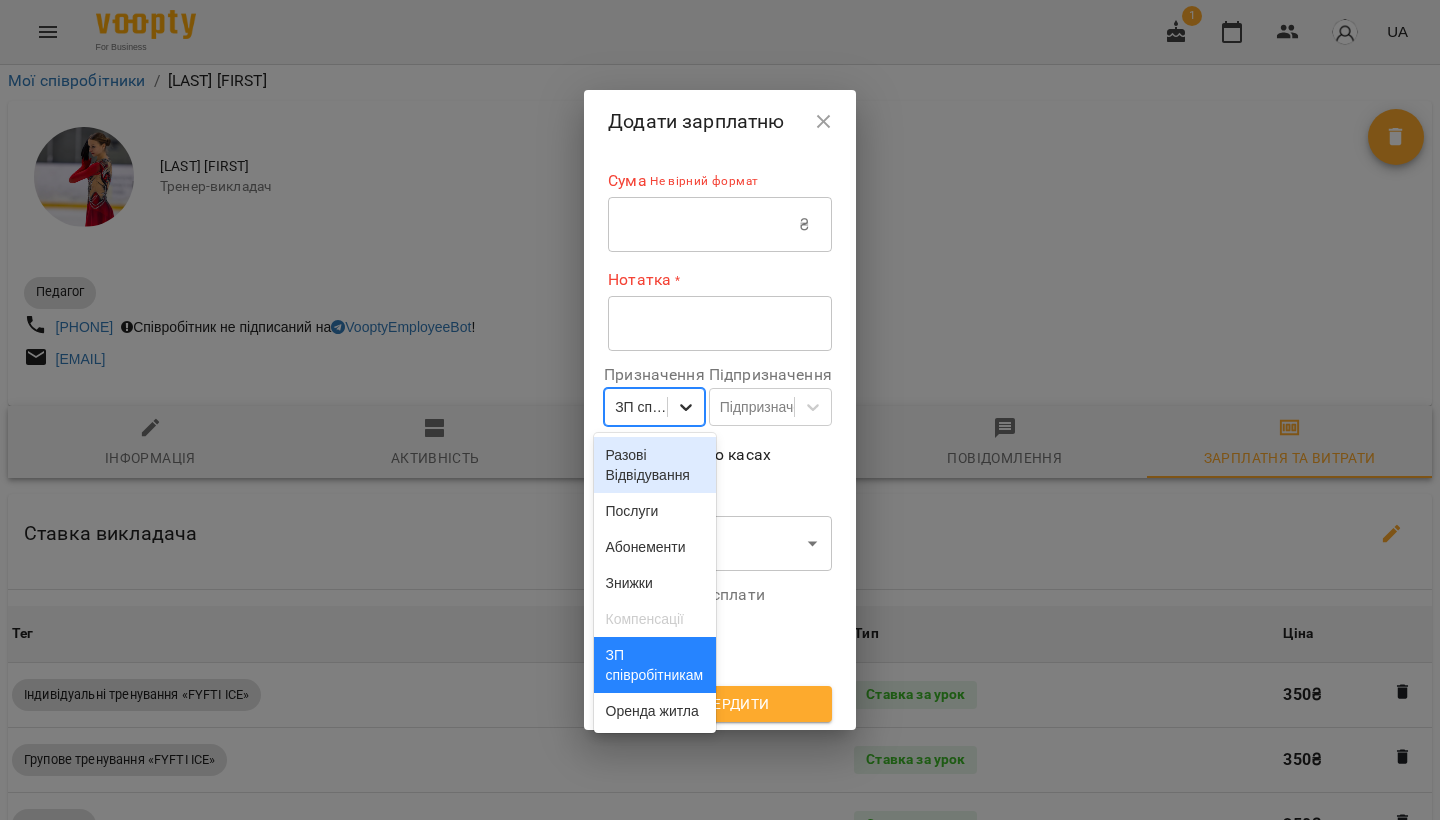 click 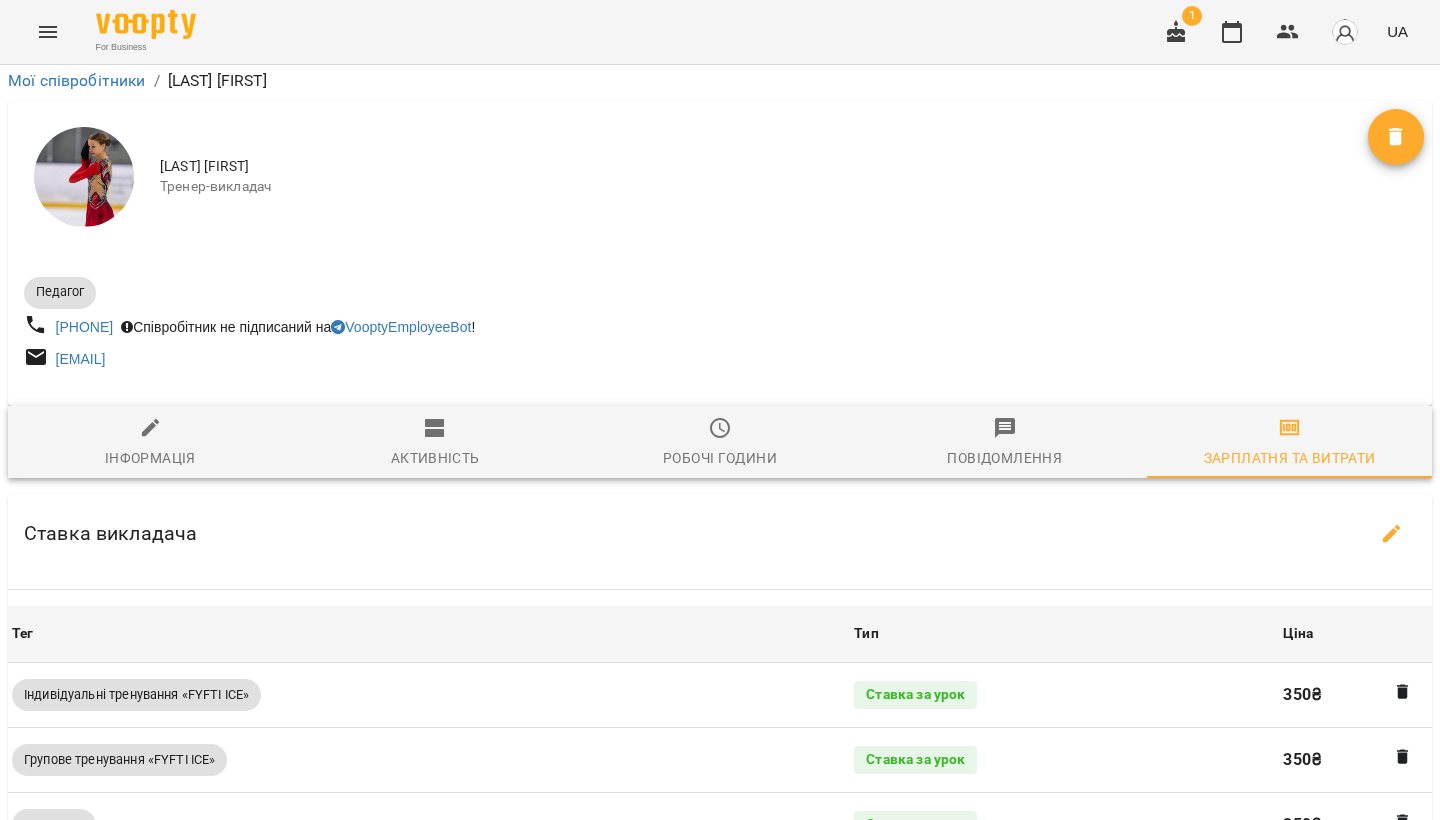 scroll, scrollTop: 916, scrollLeft: 0, axis: vertical 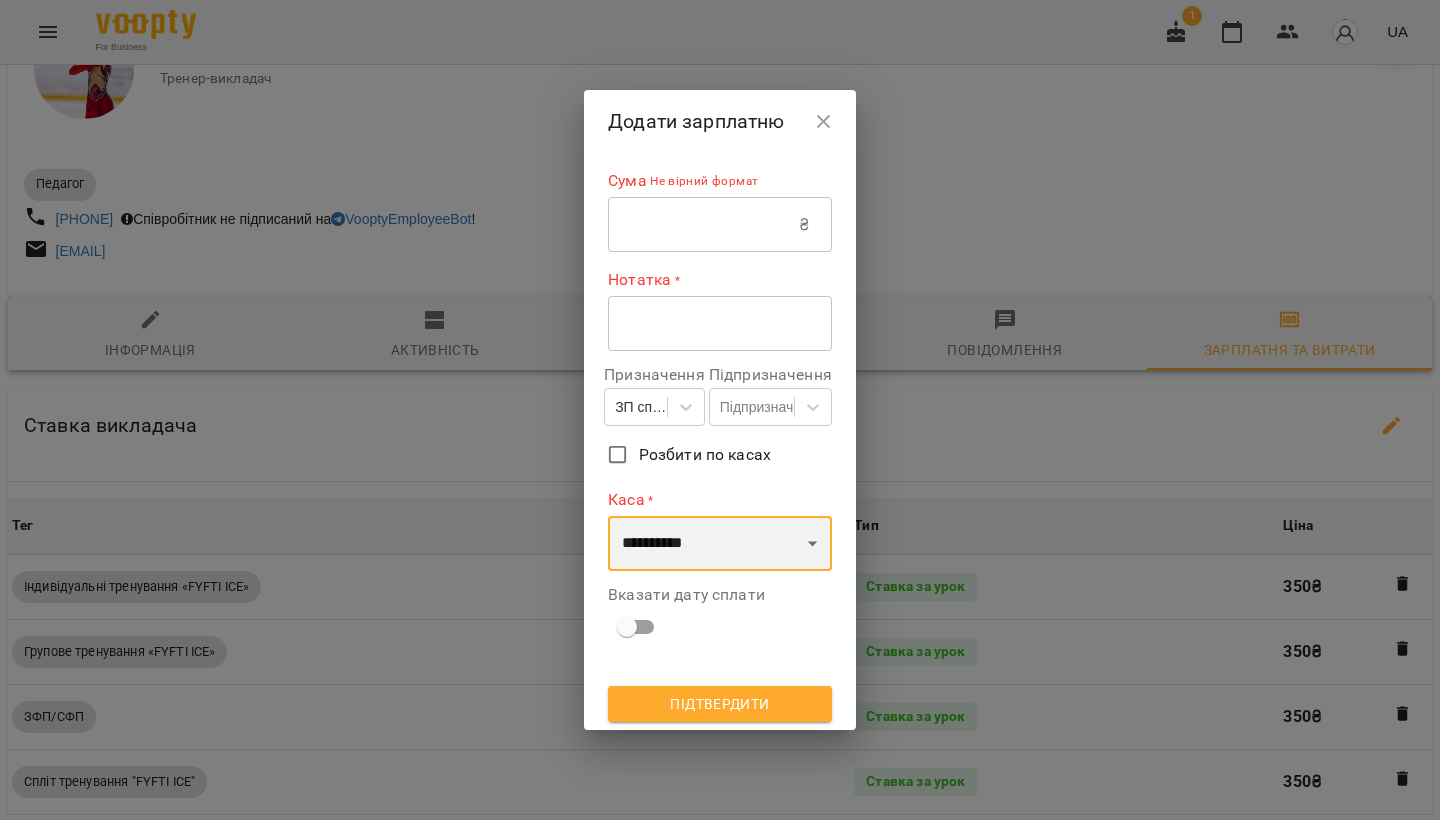 select on "****" 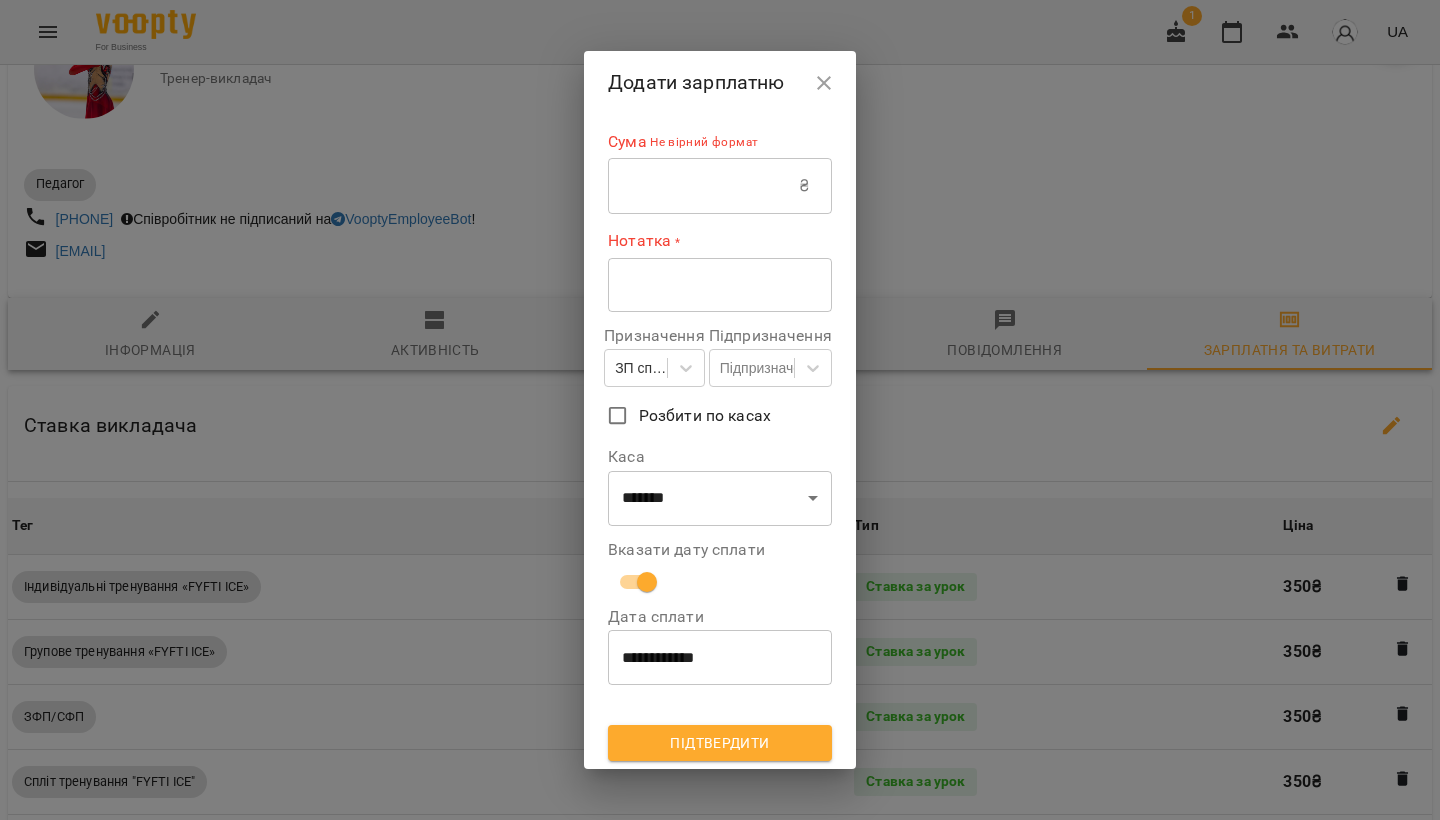 click 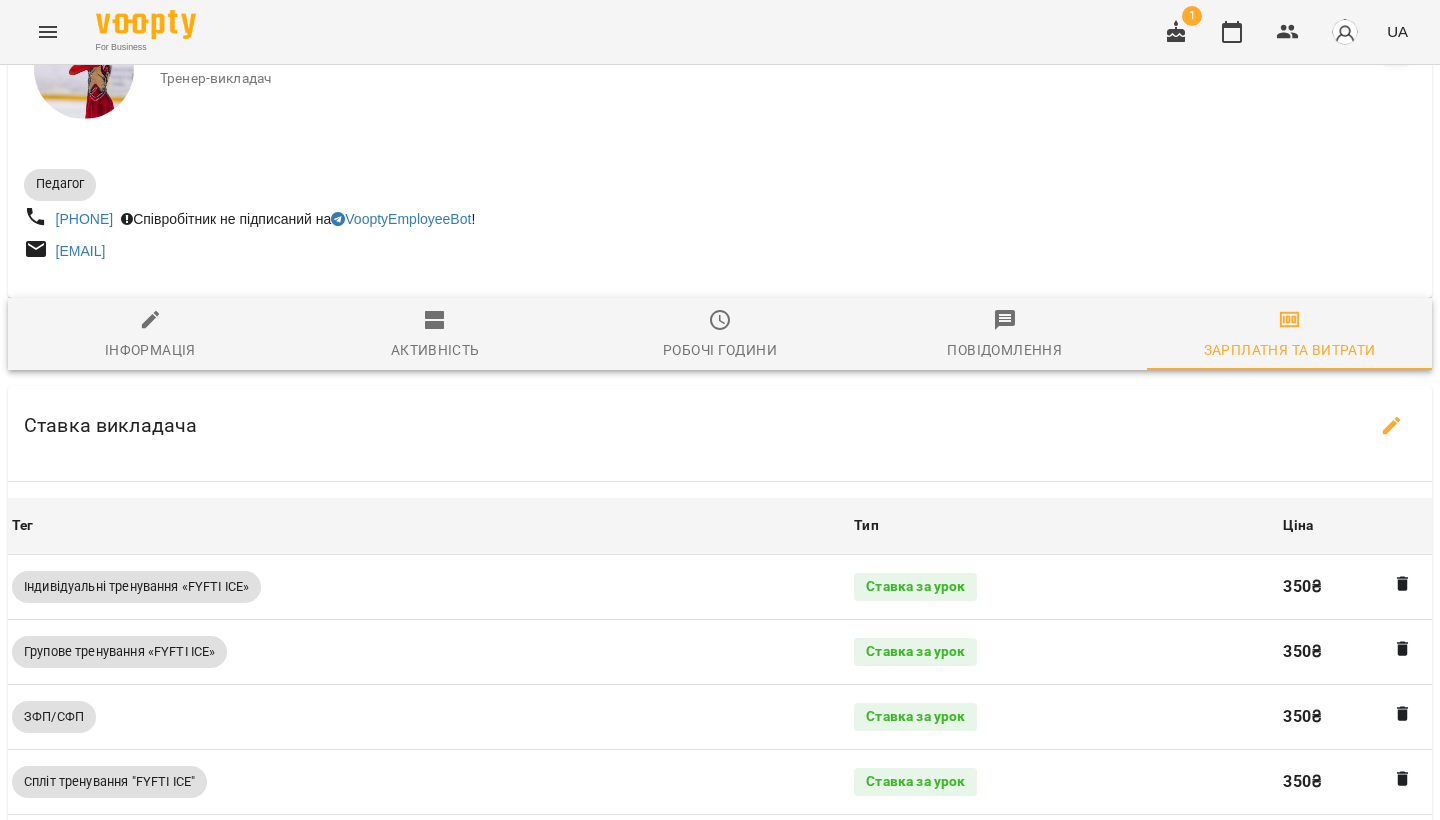 scroll, scrollTop: 0, scrollLeft: 0, axis: both 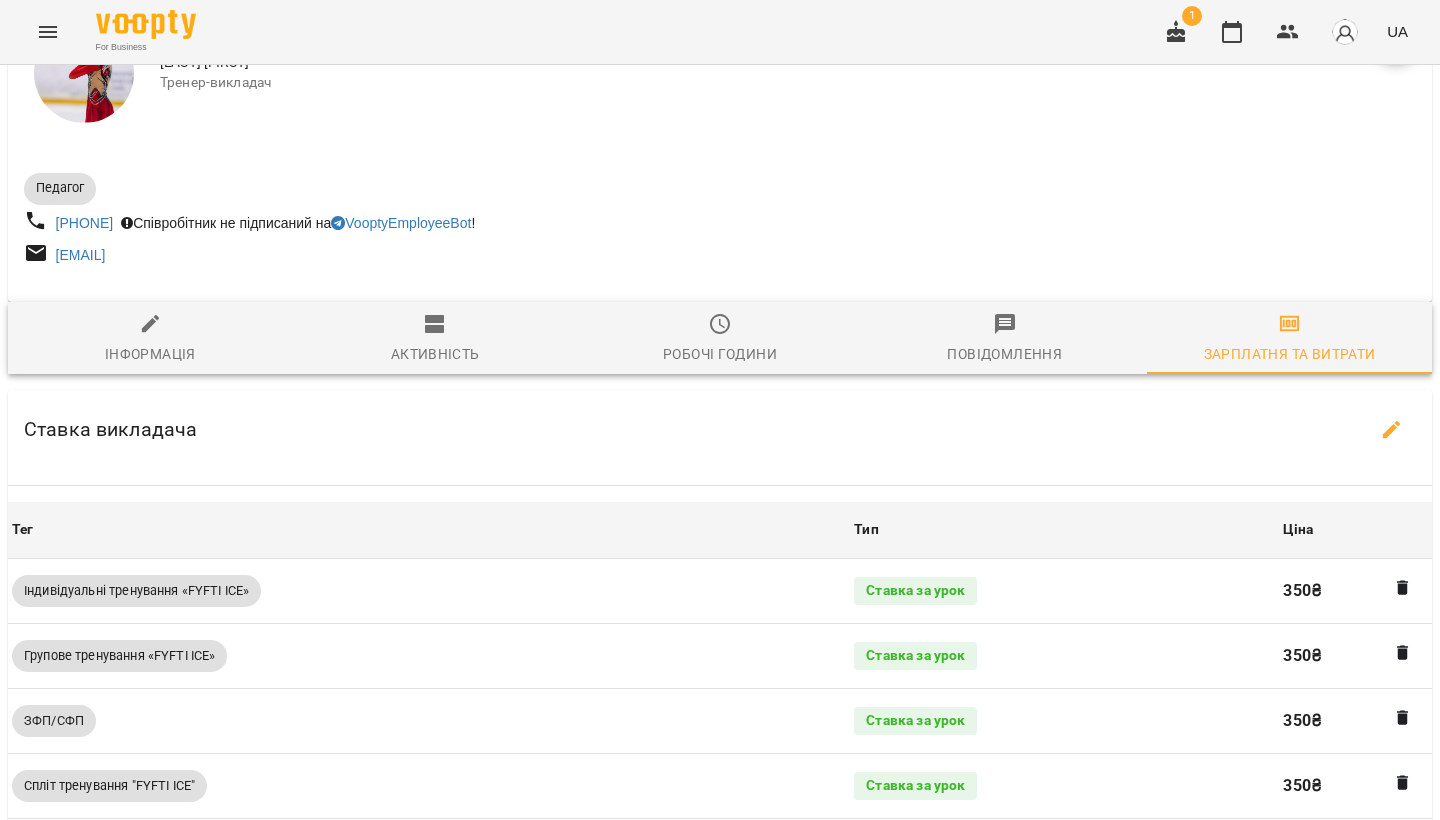 click on "Інформація" at bounding box center (150, 354) 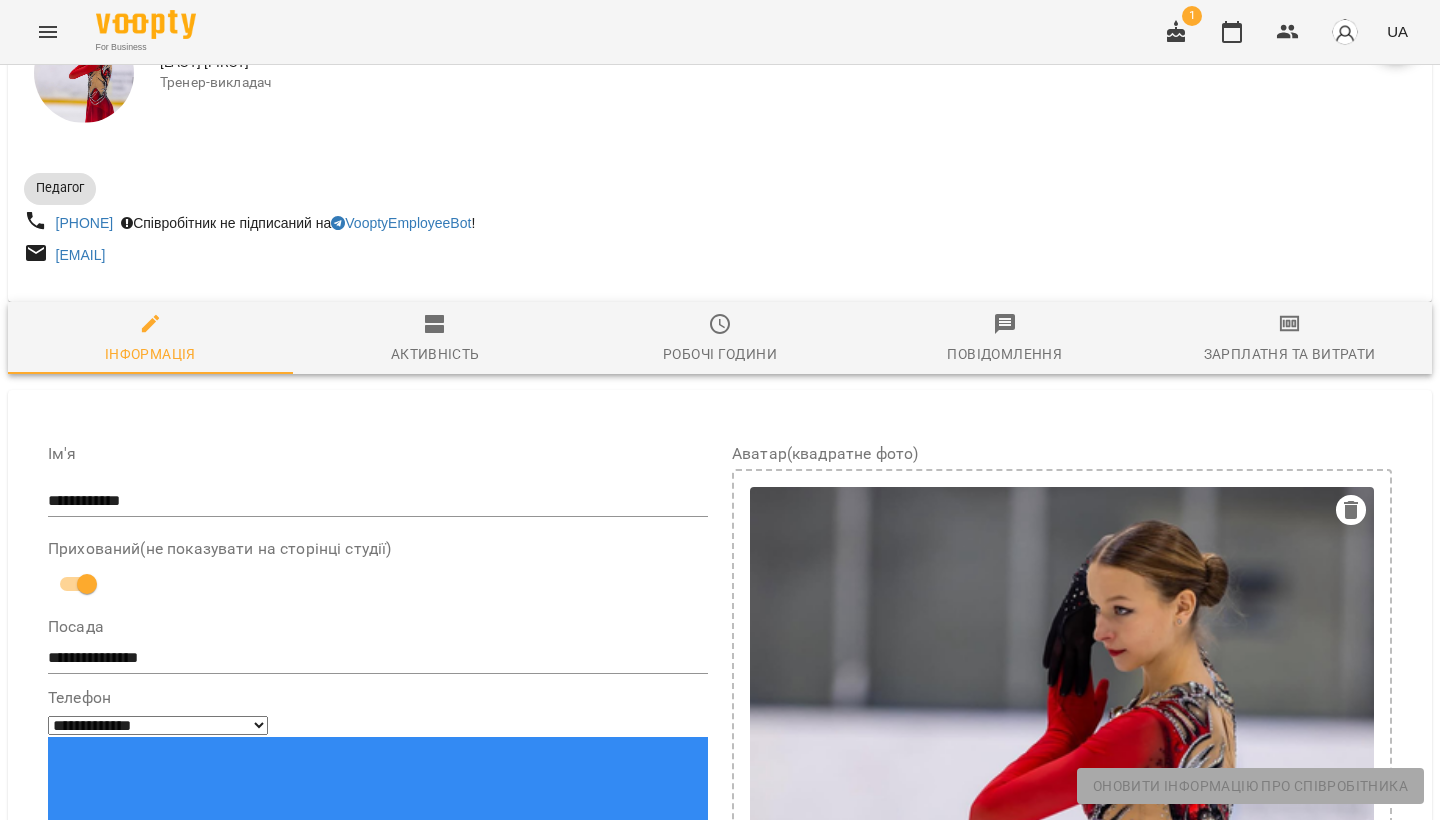 scroll, scrollTop: 0, scrollLeft: 0, axis: both 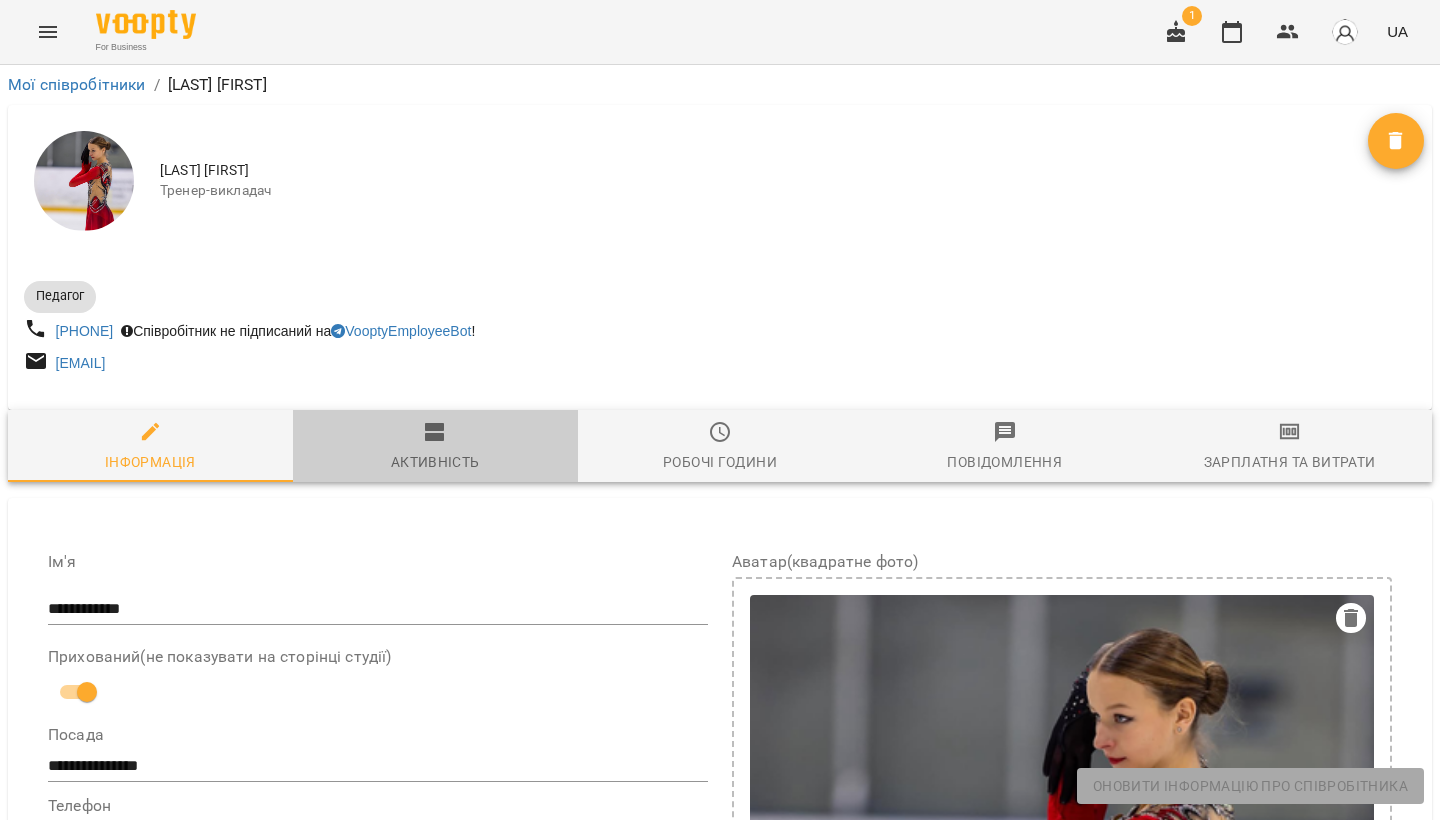 click 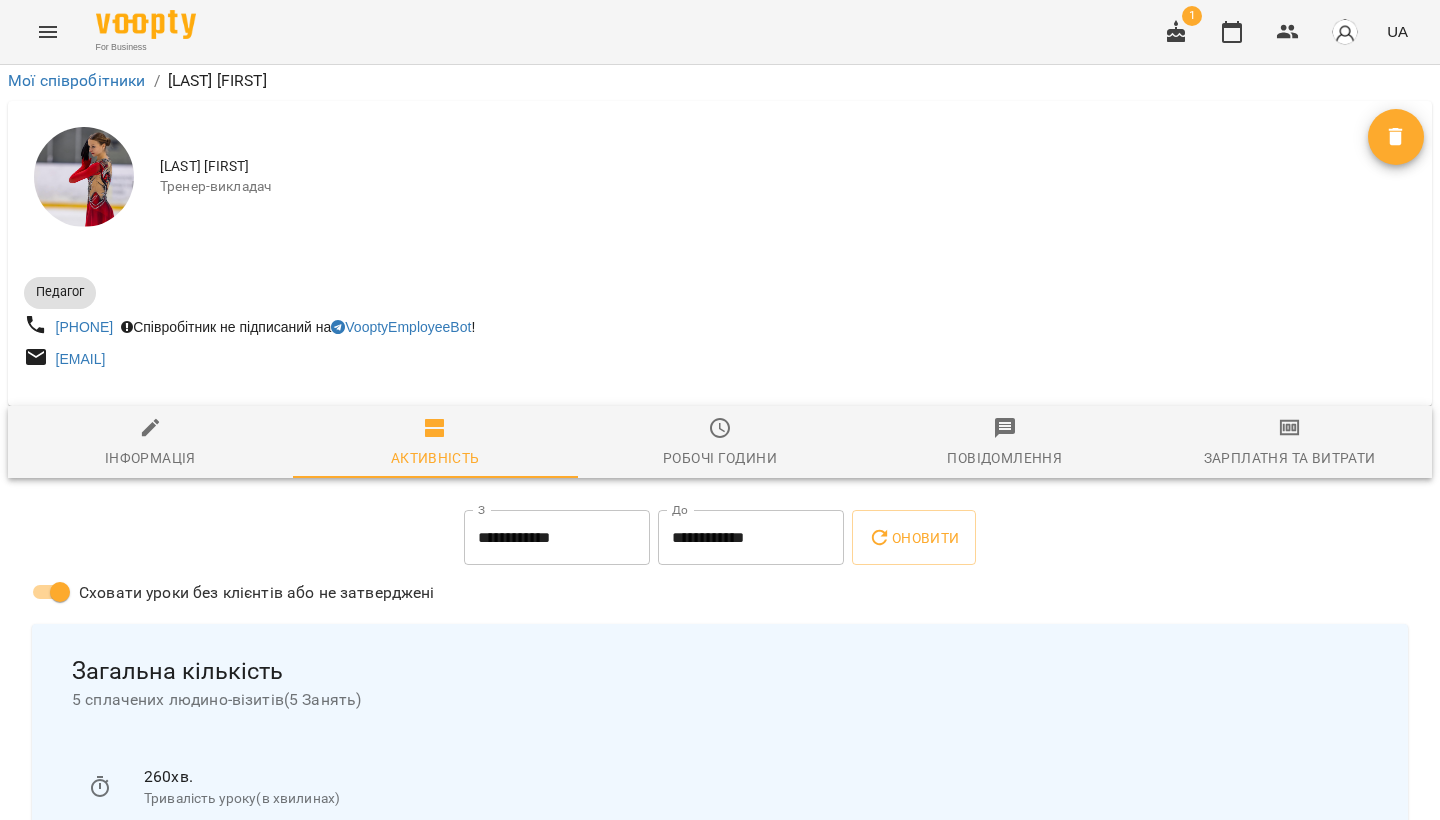 scroll, scrollTop: 415, scrollLeft: 0, axis: vertical 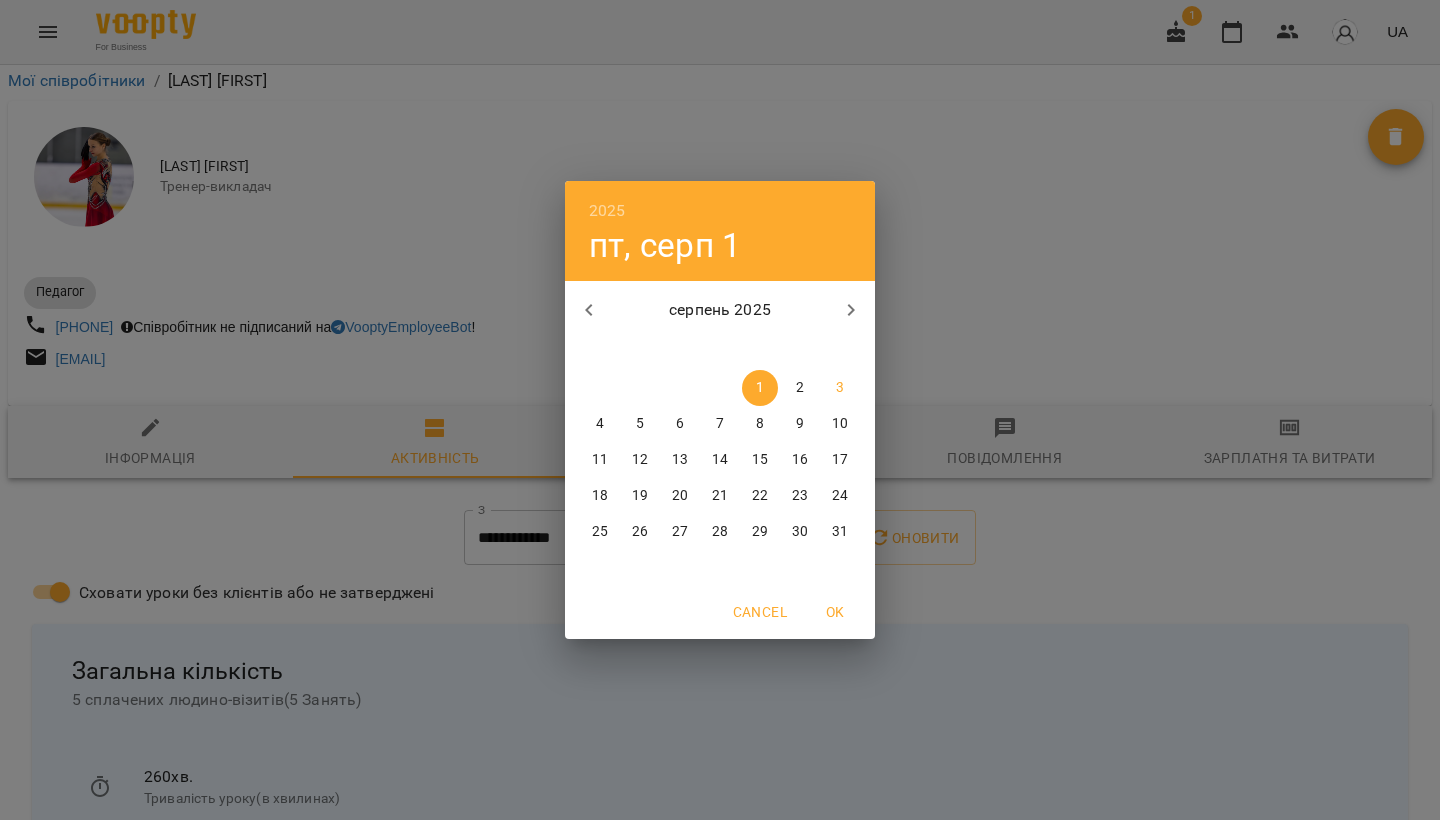 click 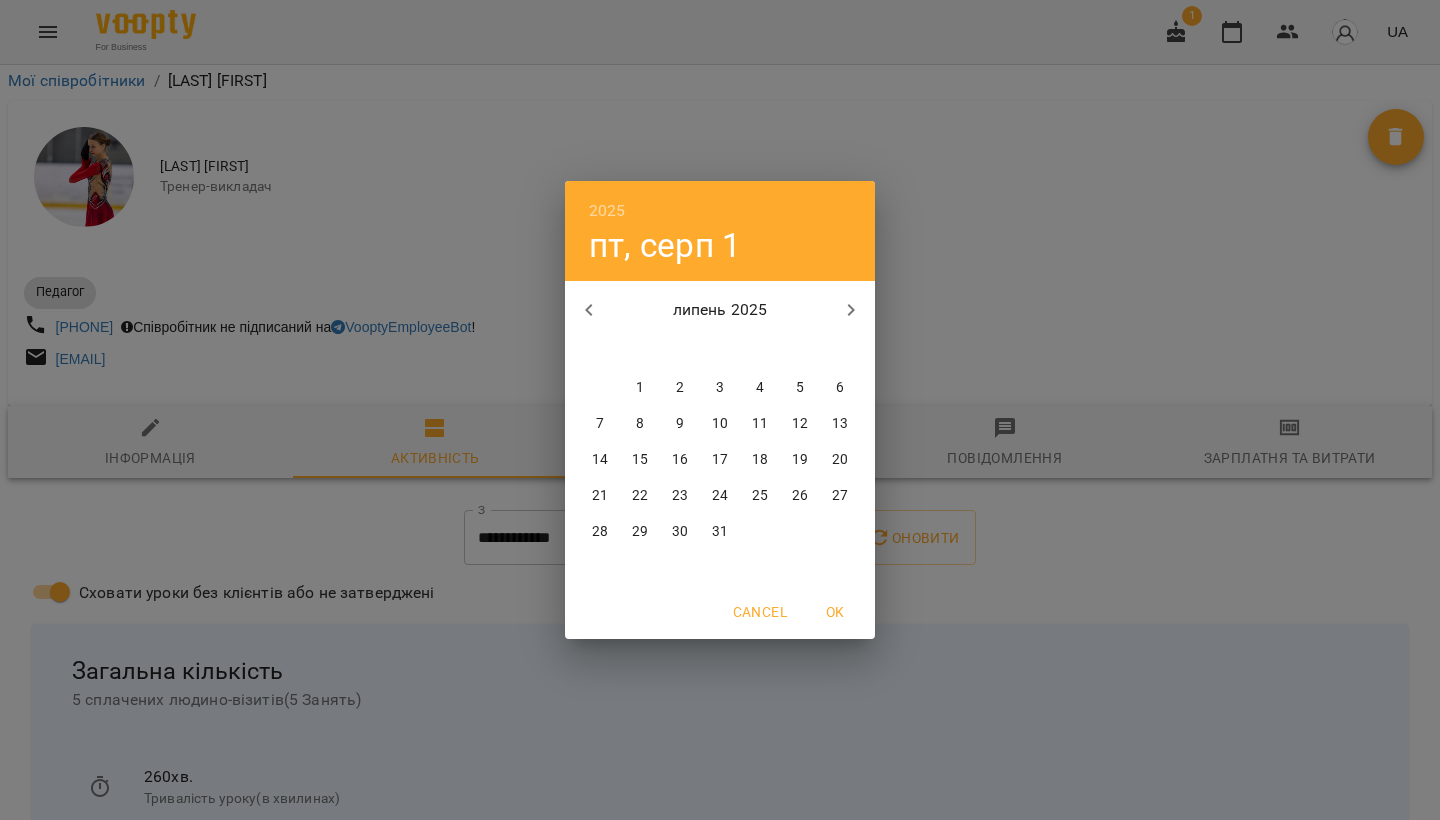 click on "28" at bounding box center (600, 532) 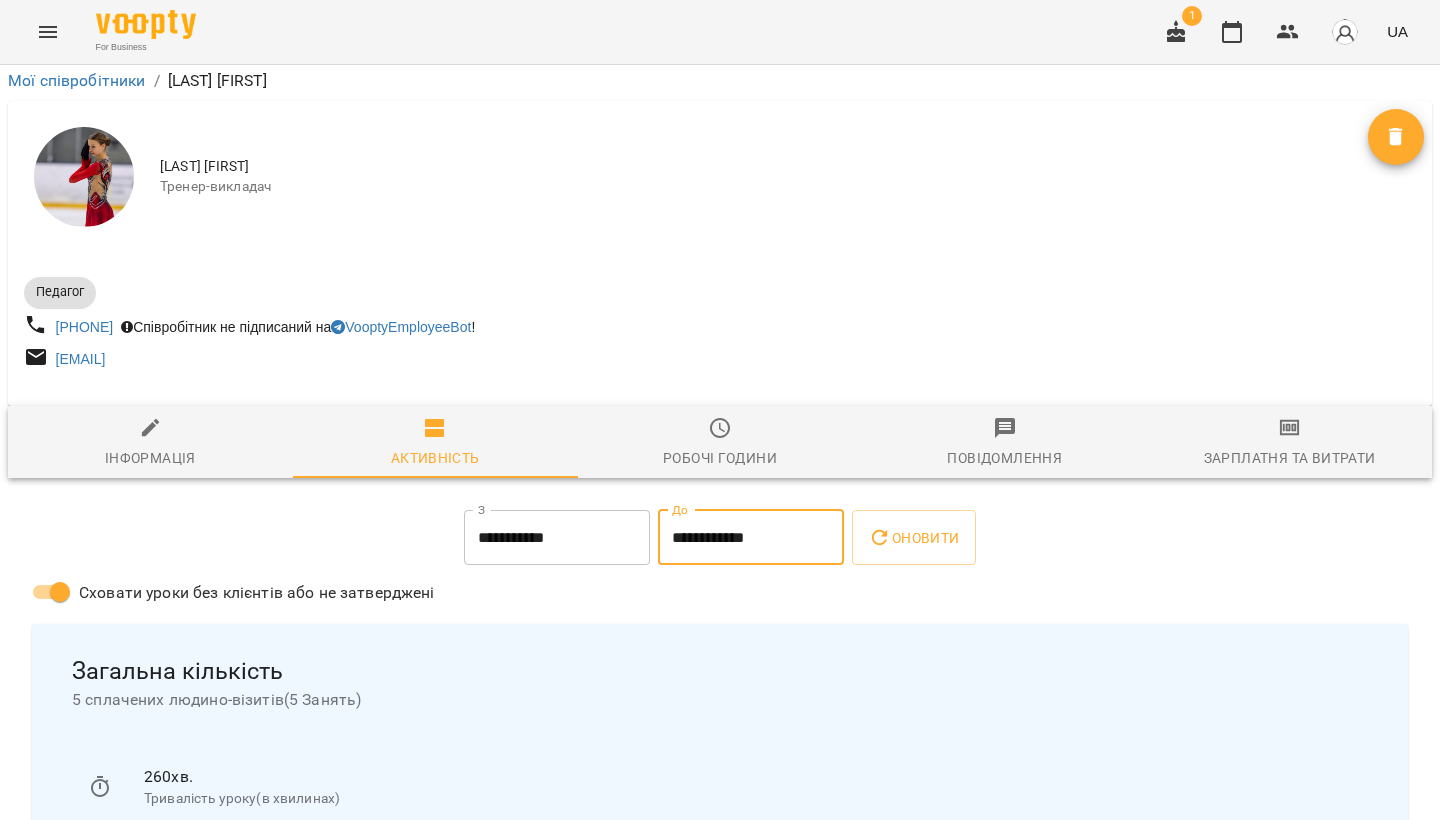 click on "**********" at bounding box center [751, 538] 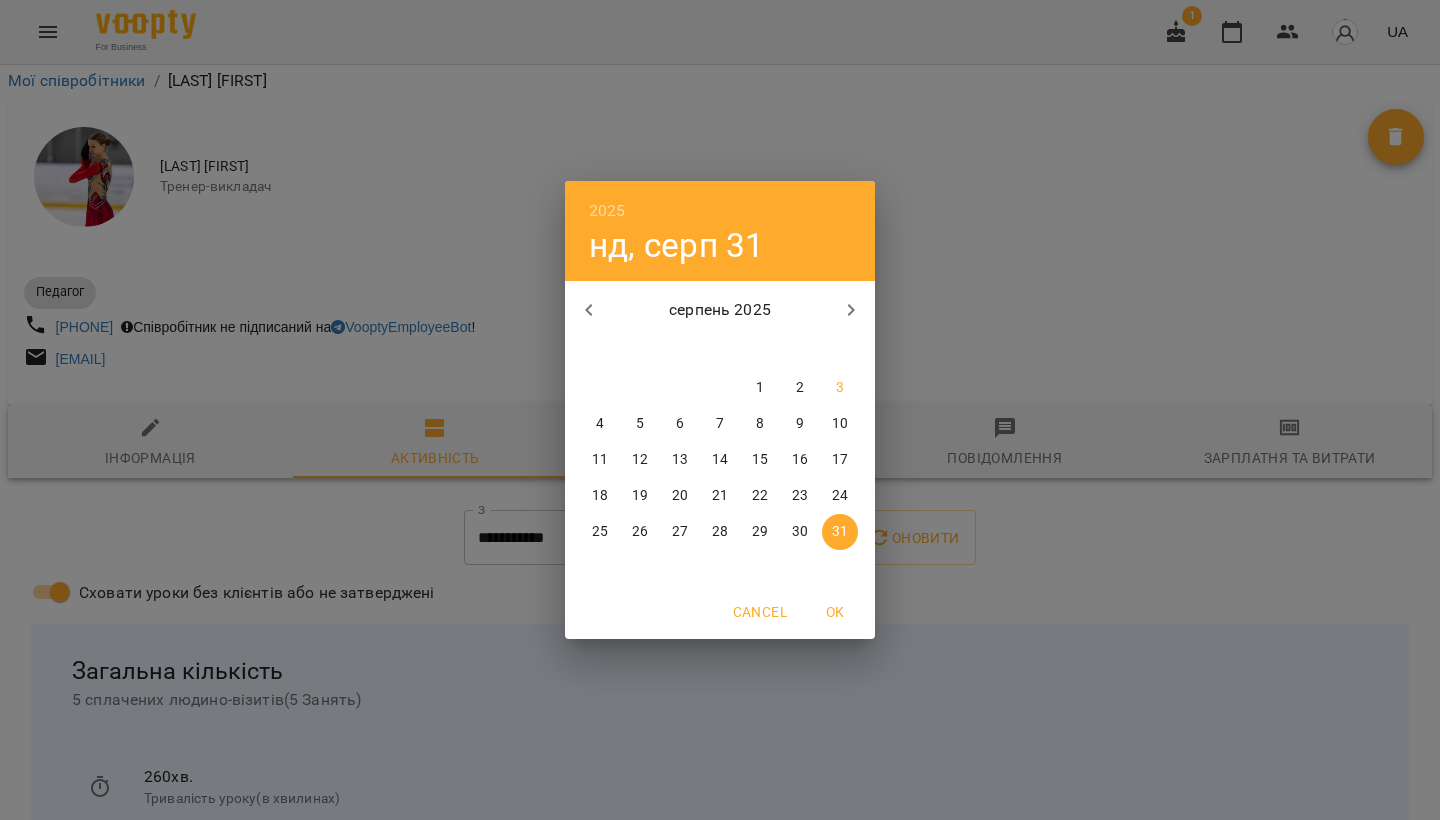 click 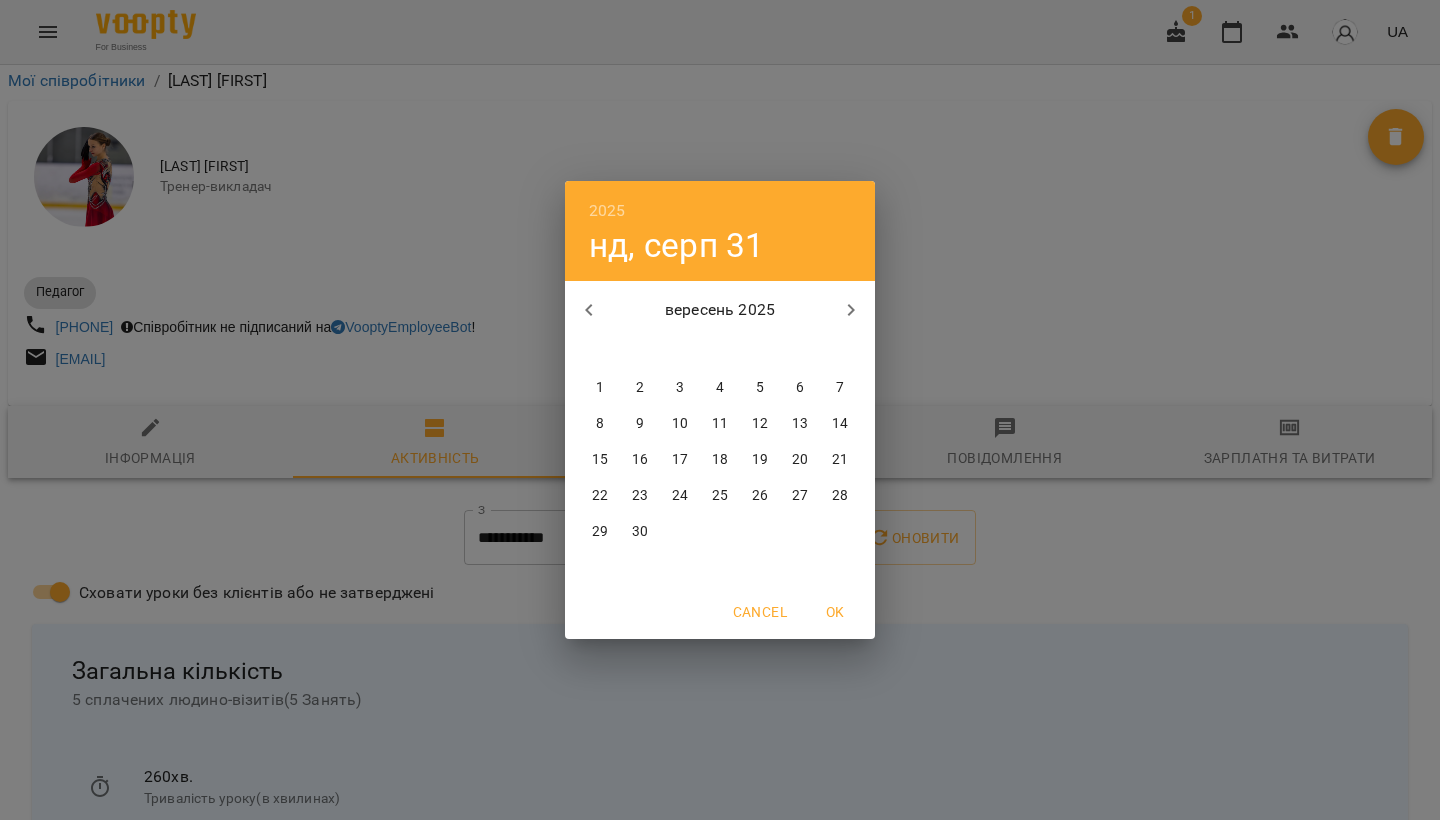 click 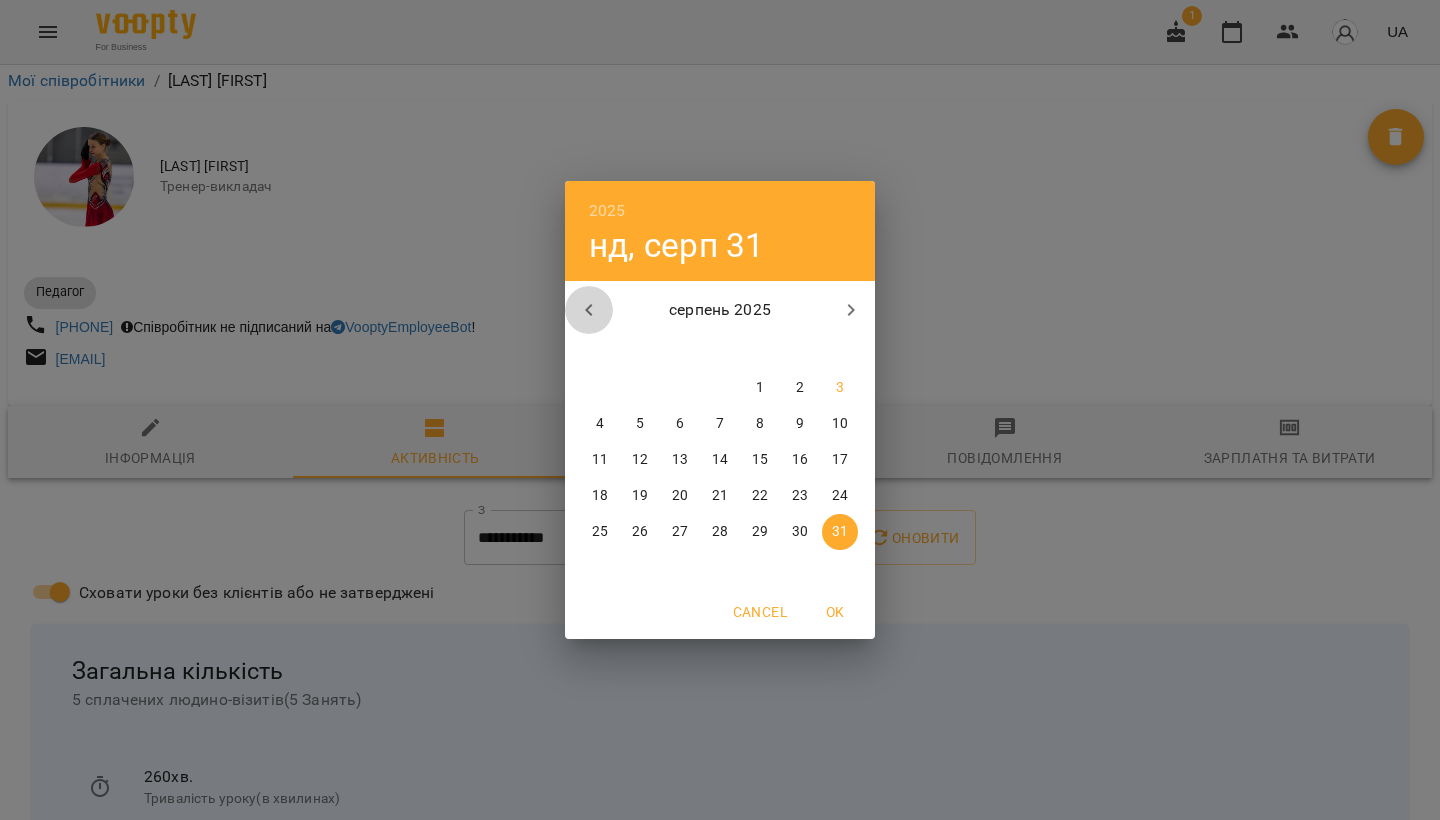 click 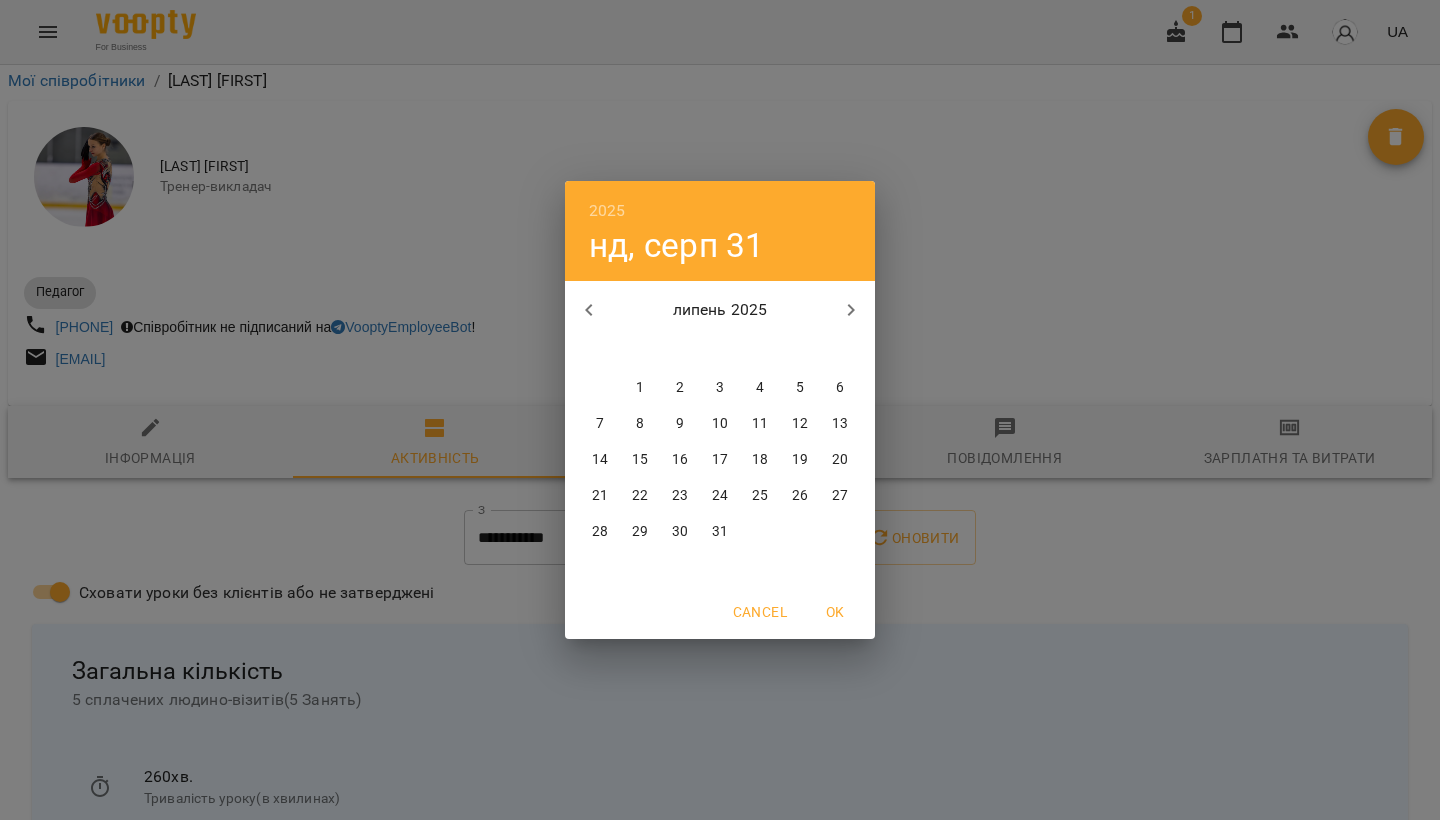 click on "2025 нд, серп 31 липень 2025 пн вт ср чт пт сб нд 30 1 2 3 4 5 6 7 8 9 10 11 12 13 14 15 16 17 18 19 20 21 22 23 24 25 26 27 28 29 30 31 1 2 3 Cancel OK" at bounding box center [720, 410] 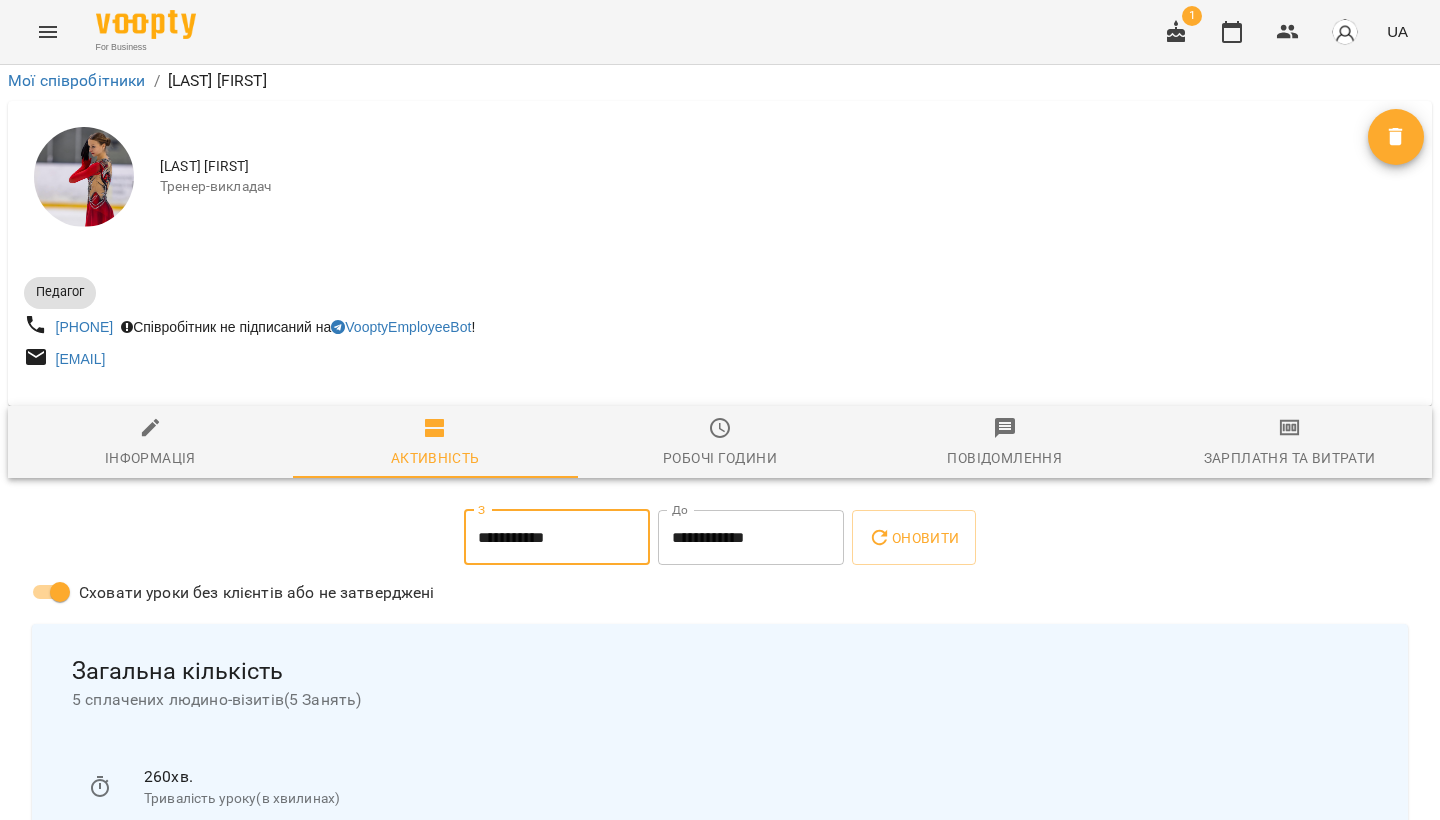 click on "**********" at bounding box center [557, 538] 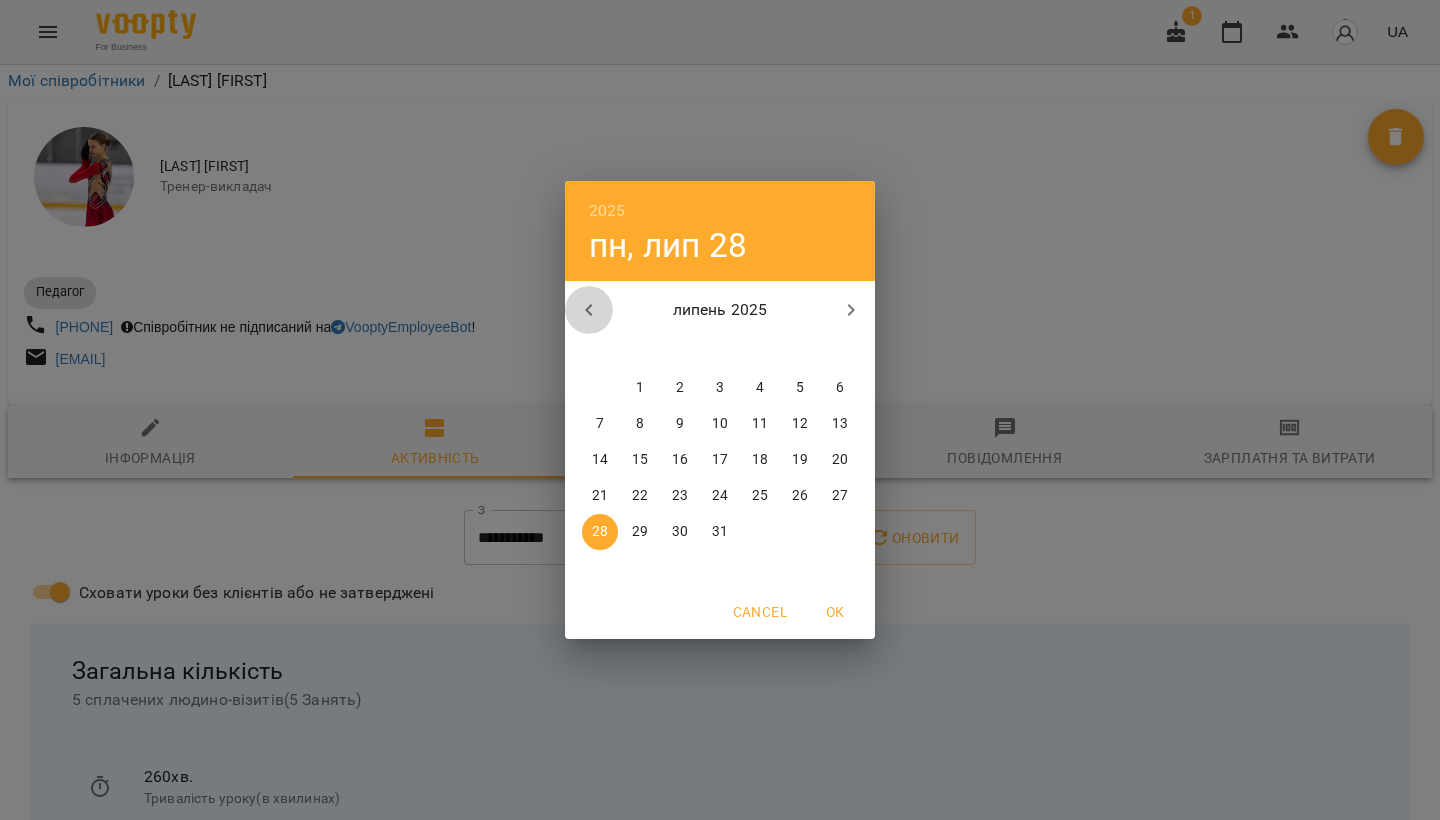 click at bounding box center (589, 310) 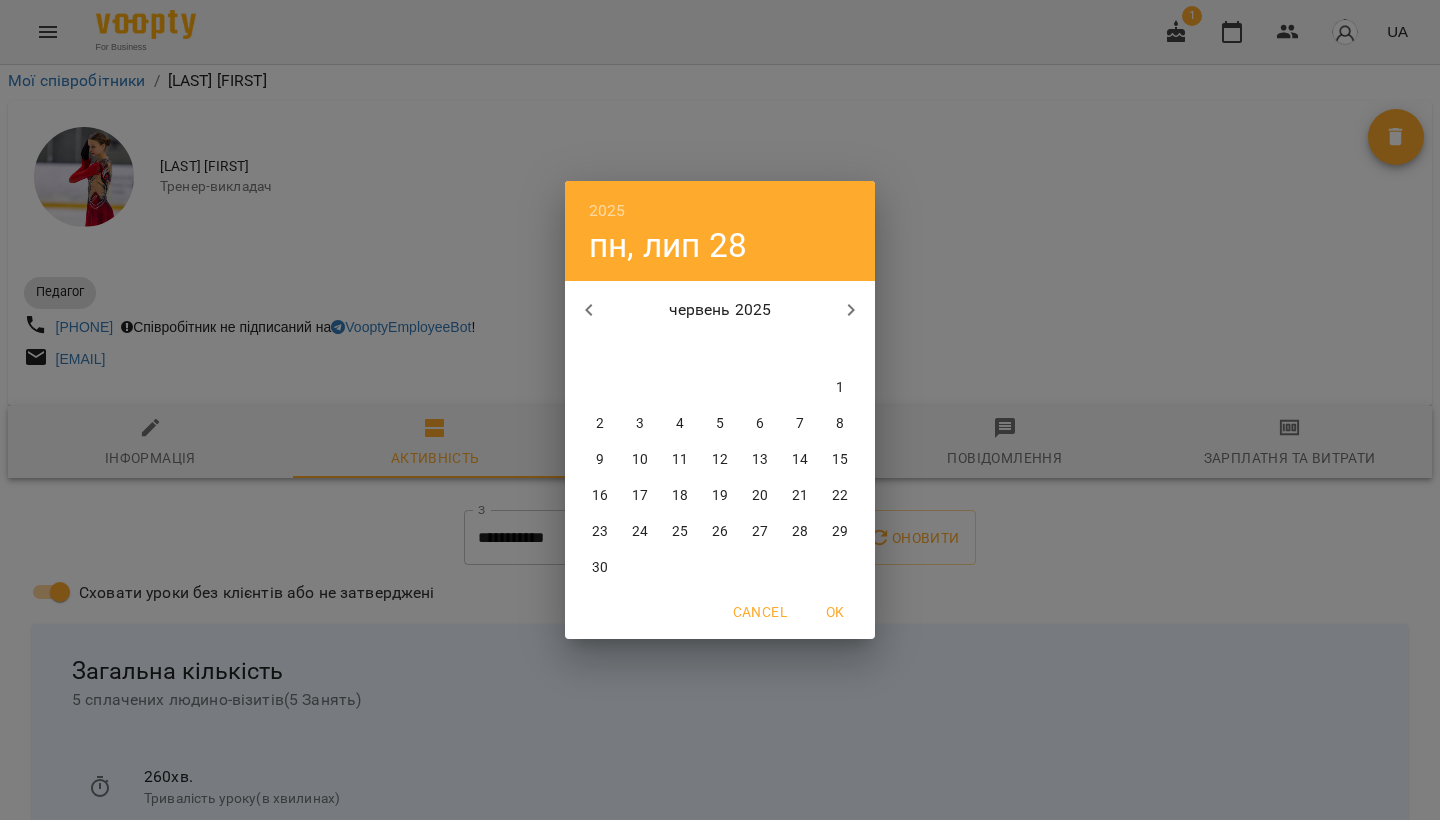 click 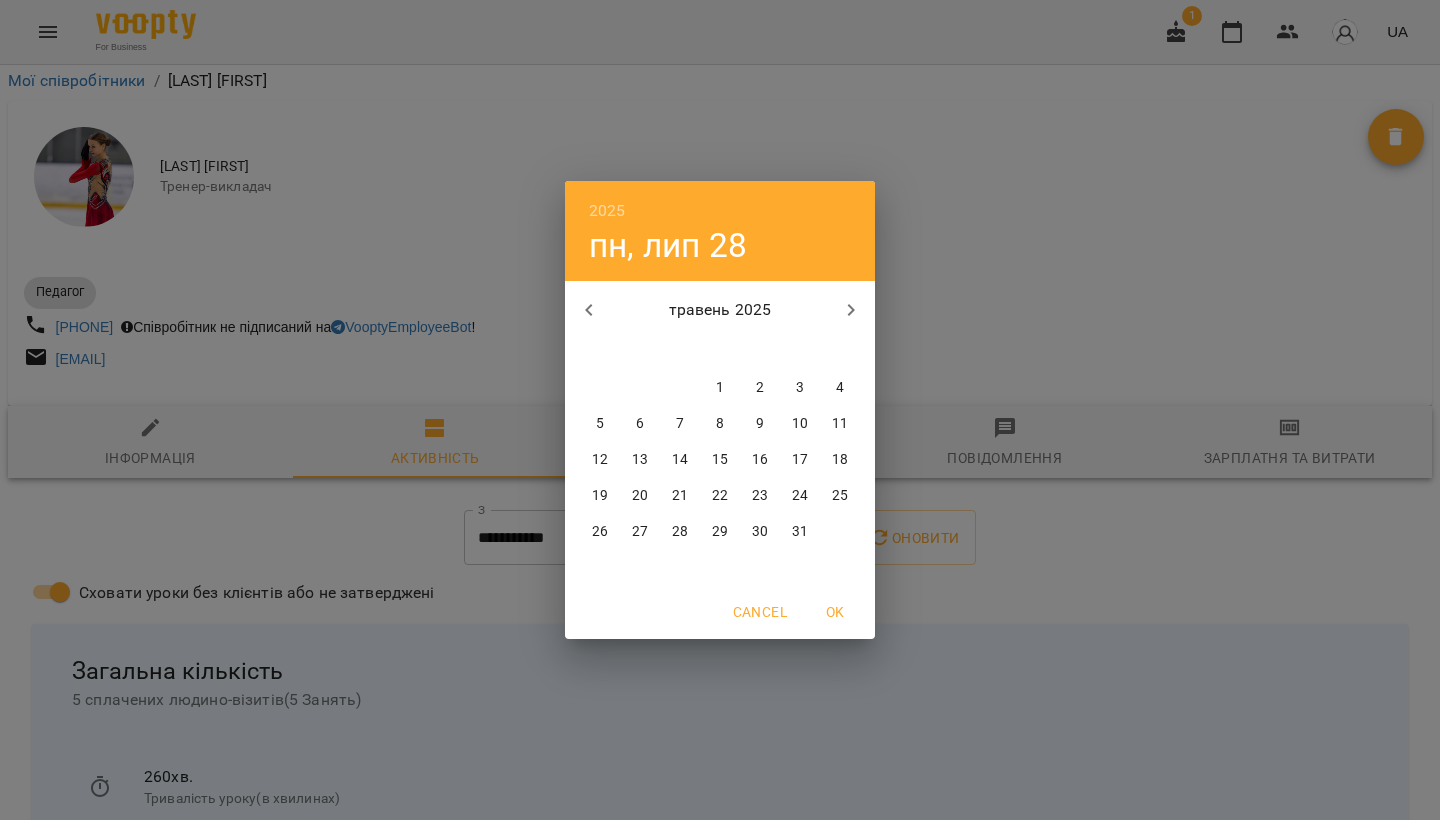 click 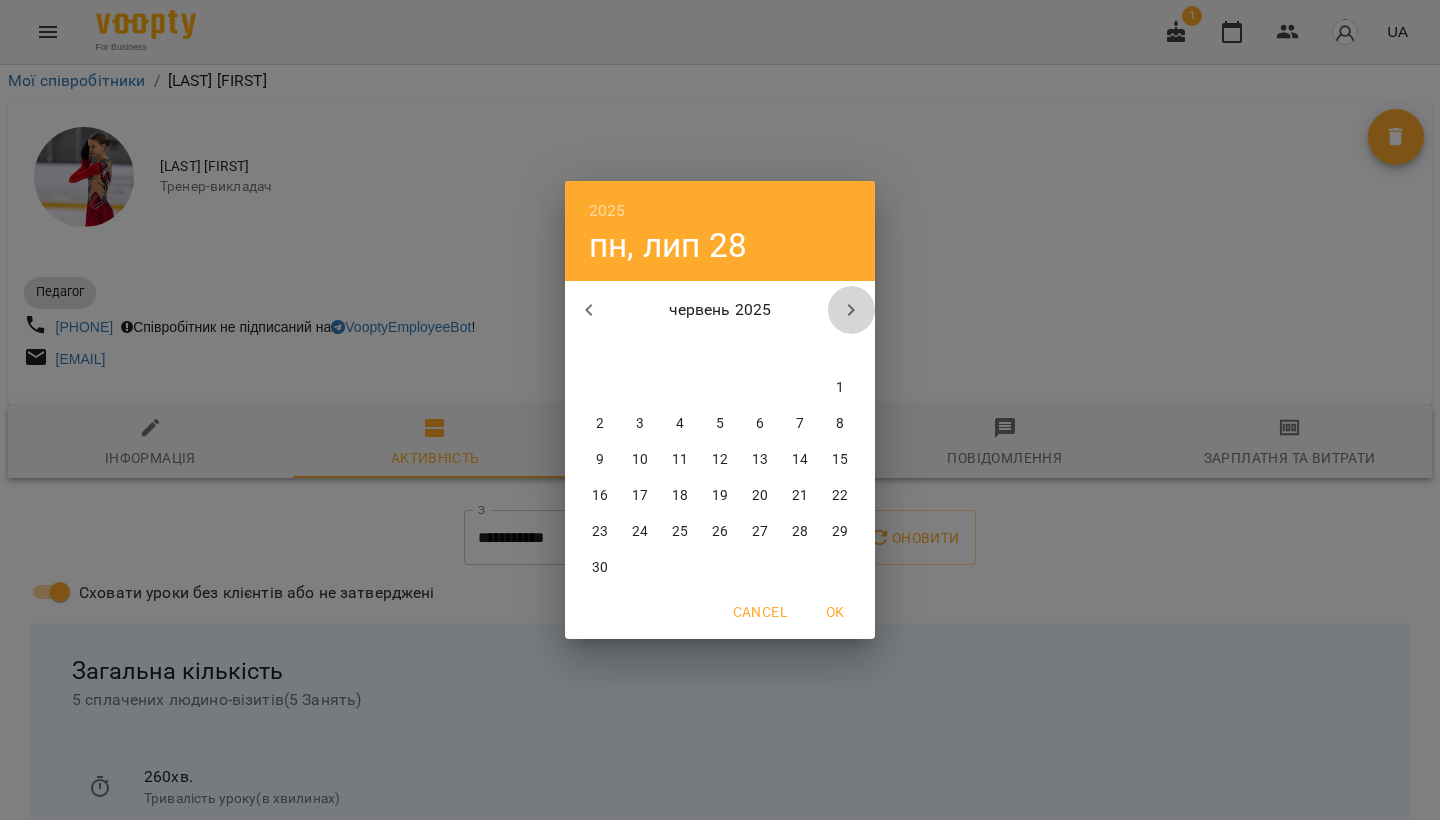 click 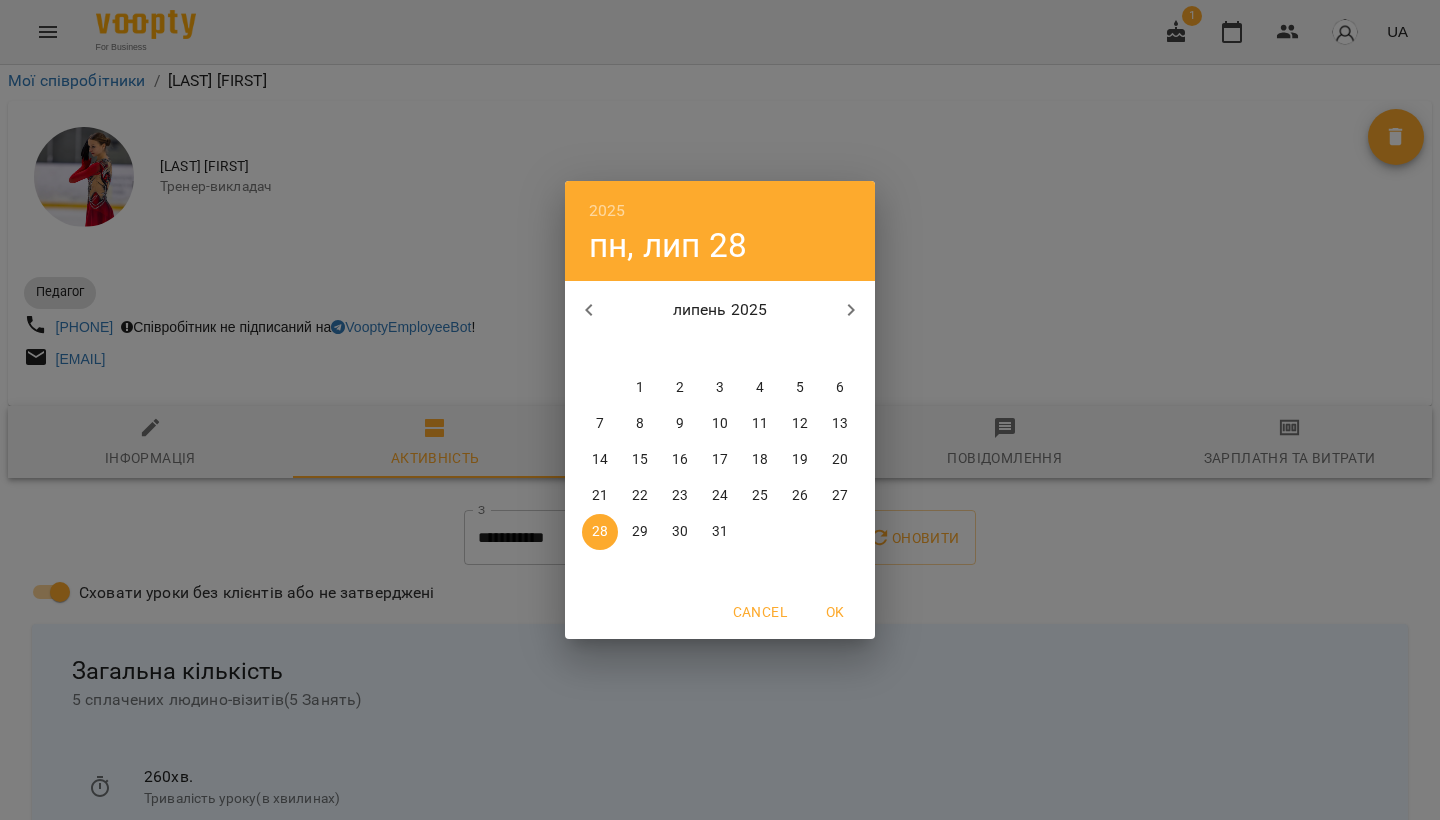 click 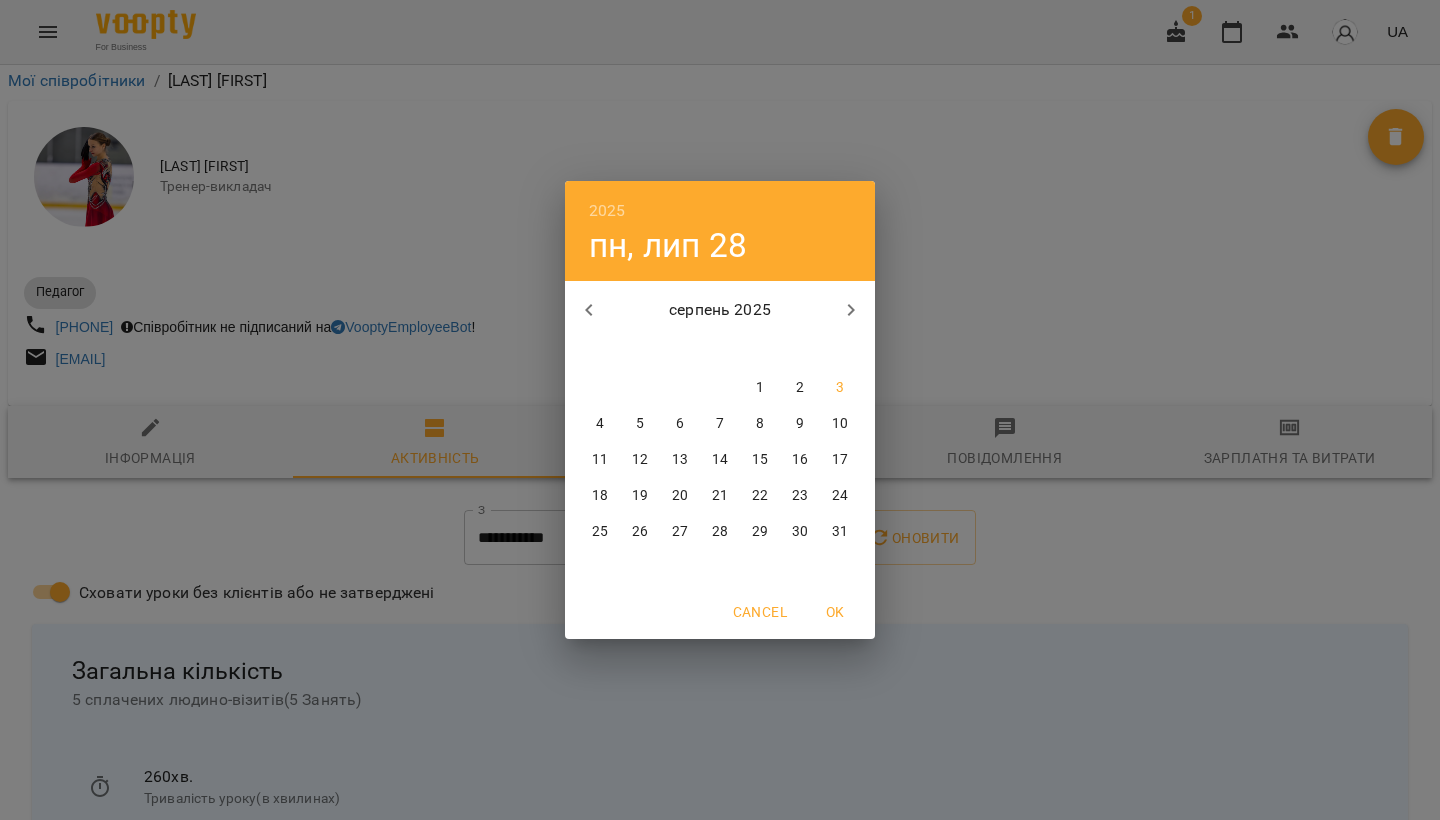 click 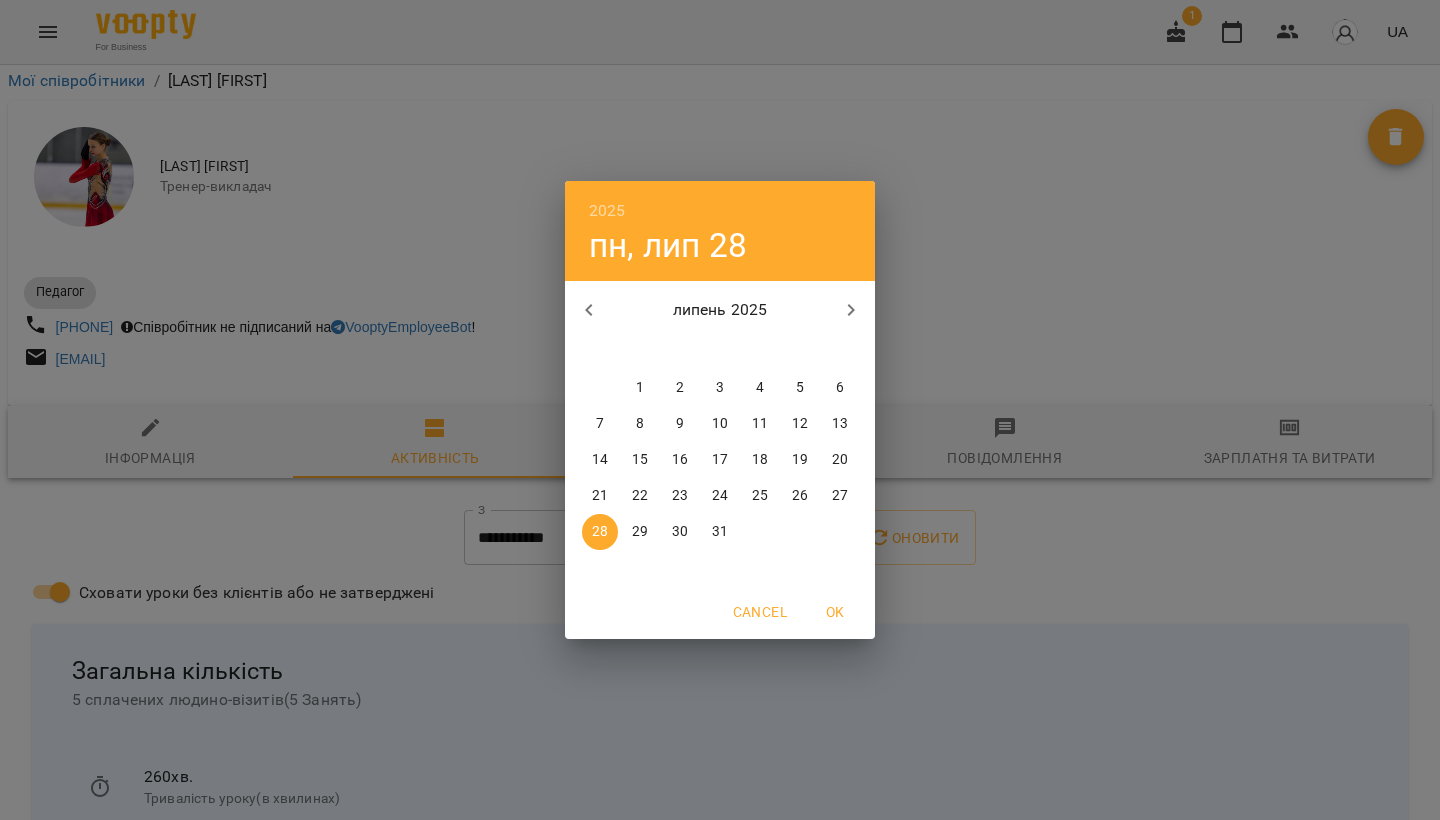 click on "2025 пн, лип 28 липень 2025 пн вт ср чт пт сб нд 30 1 2 3 4 5 6 7 8 9 10 11 12 13 14 15 16 17 18 19 20 21 22 23 24 25 26 27 28 29 30 31 1 2 3 Cancel OK" at bounding box center [720, 410] 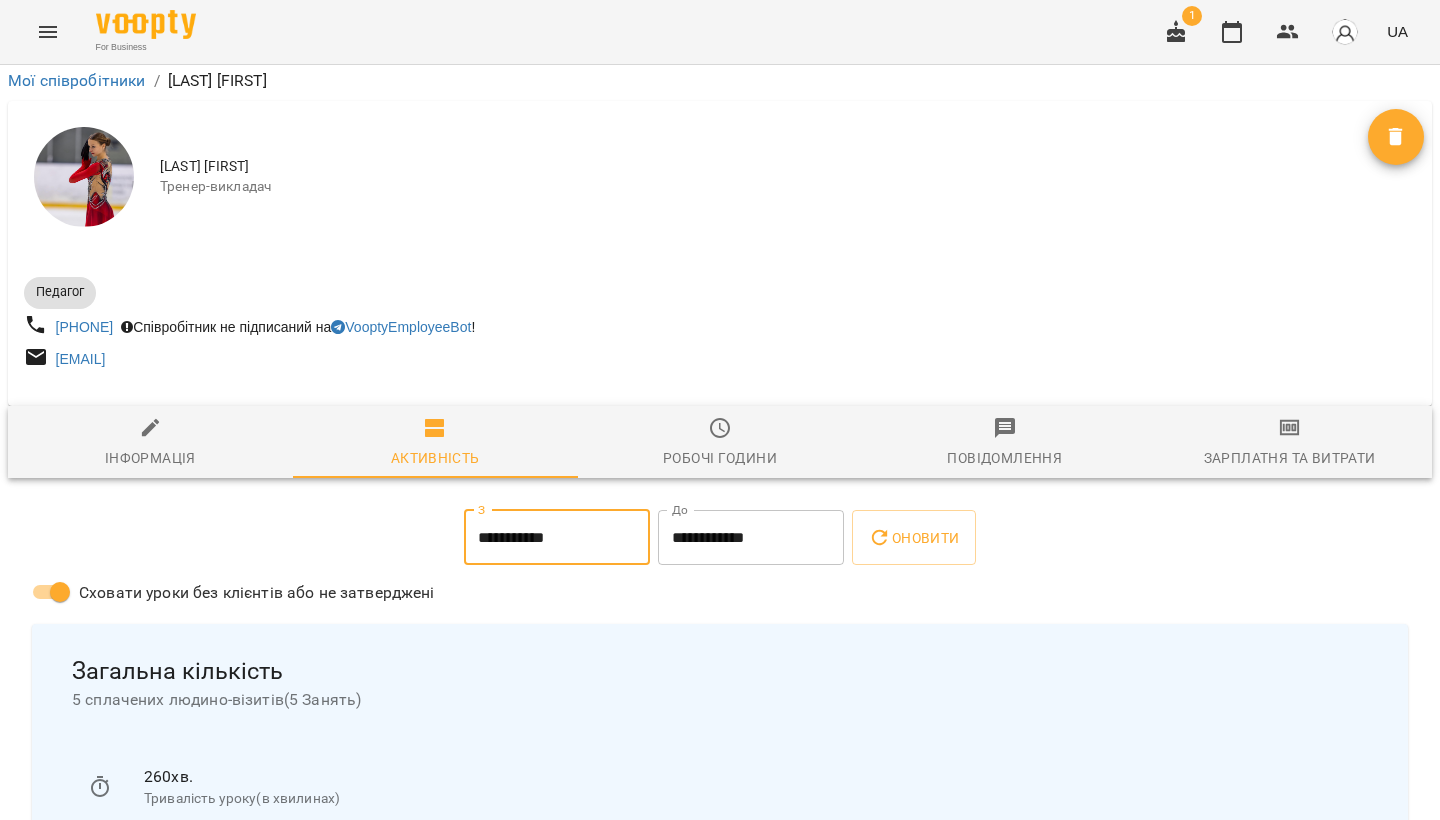 click on "**********" at bounding box center [751, 538] 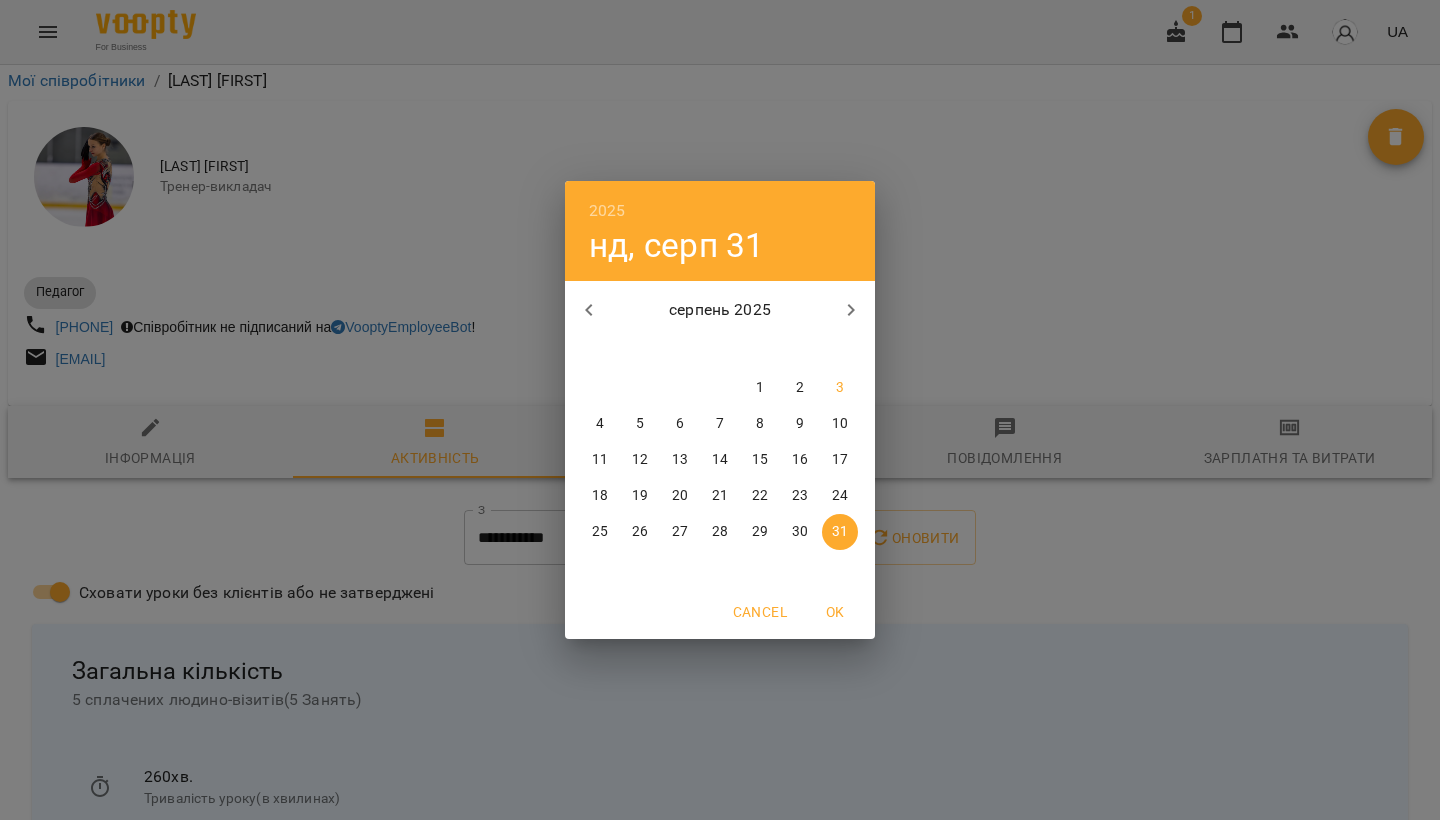 click on "3" at bounding box center [840, 388] 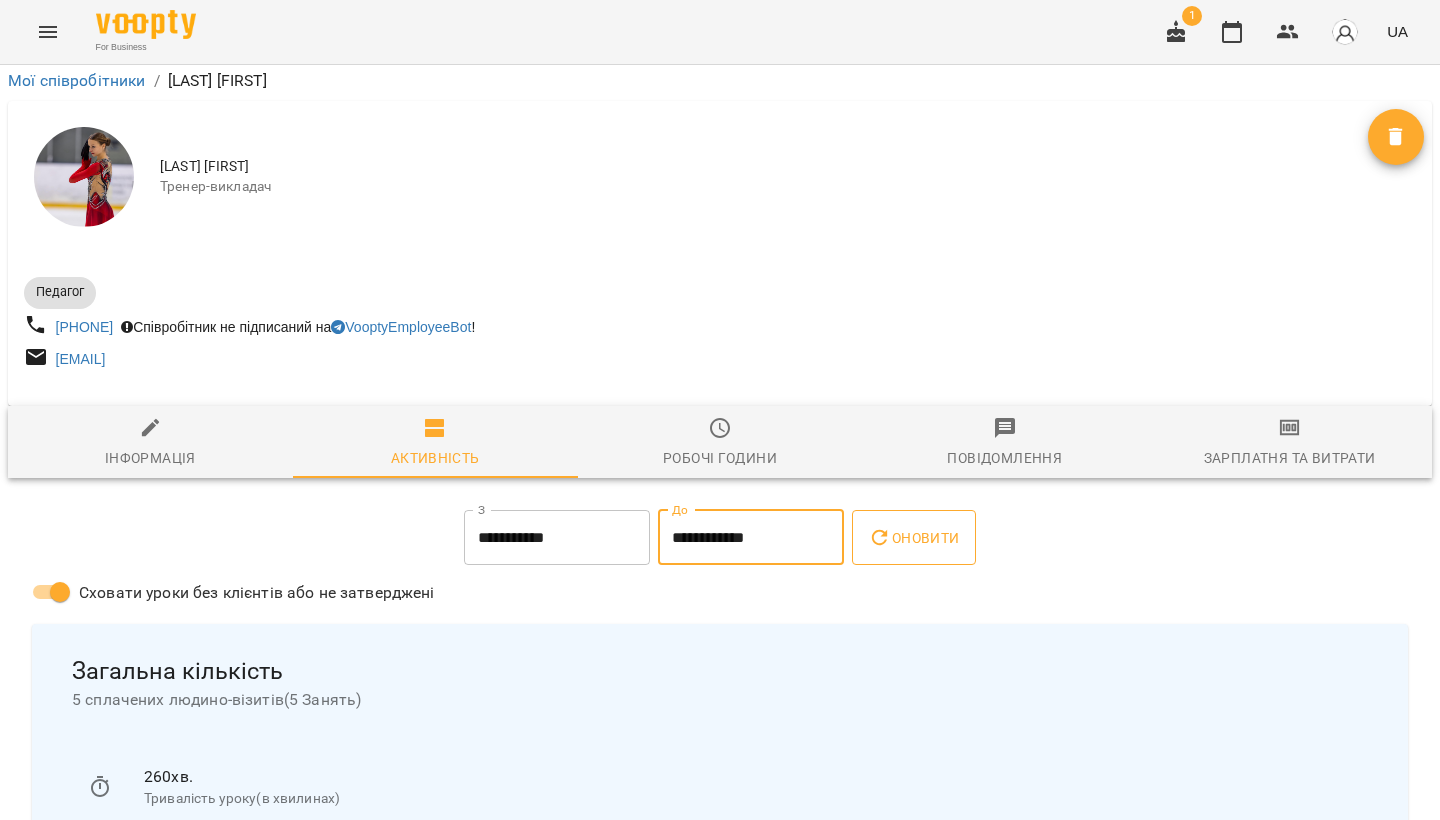 scroll, scrollTop: 321, scrollLeft: 0, axis: vertical 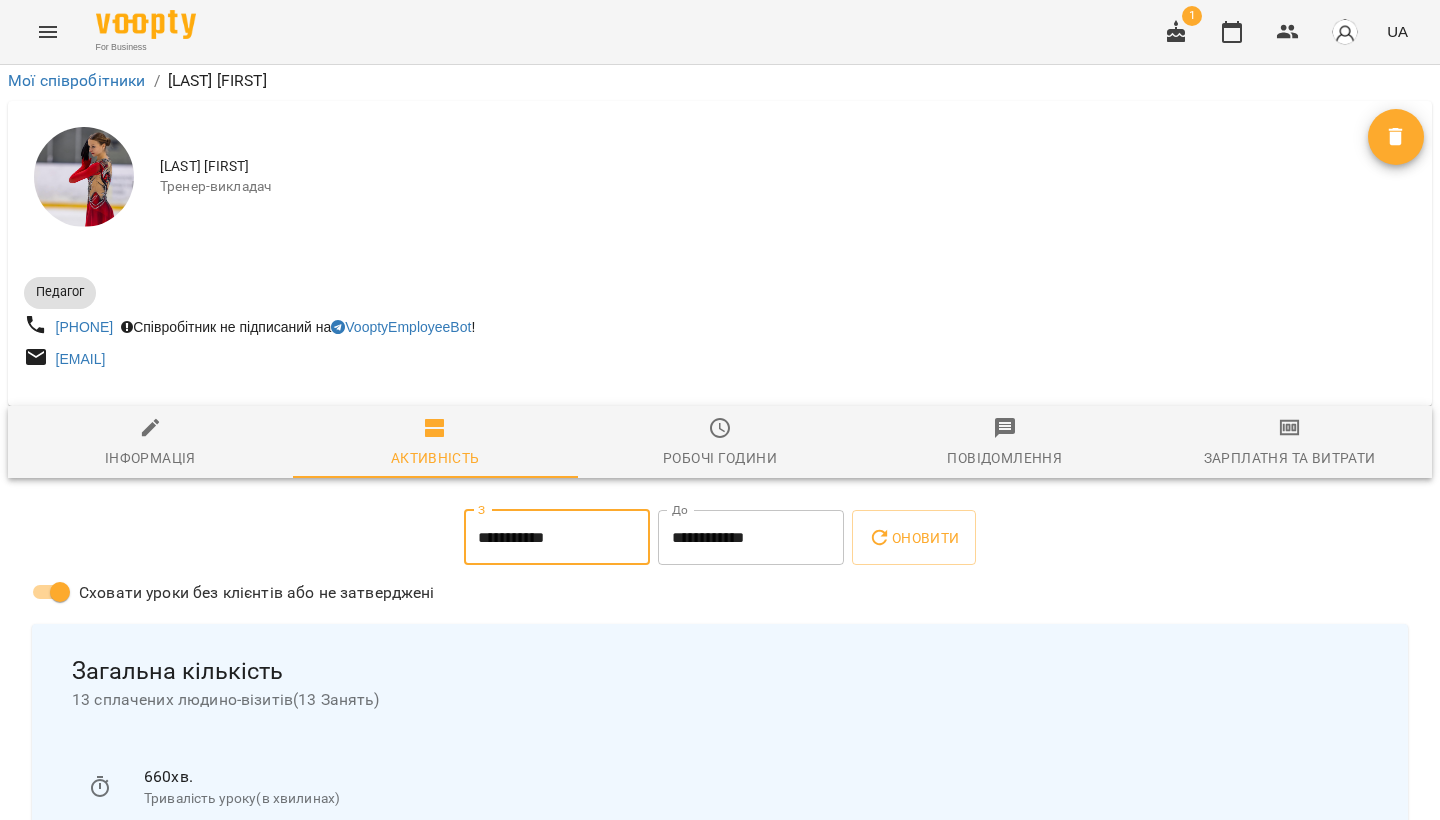 click on "**********" at bounding box center [557, 538] 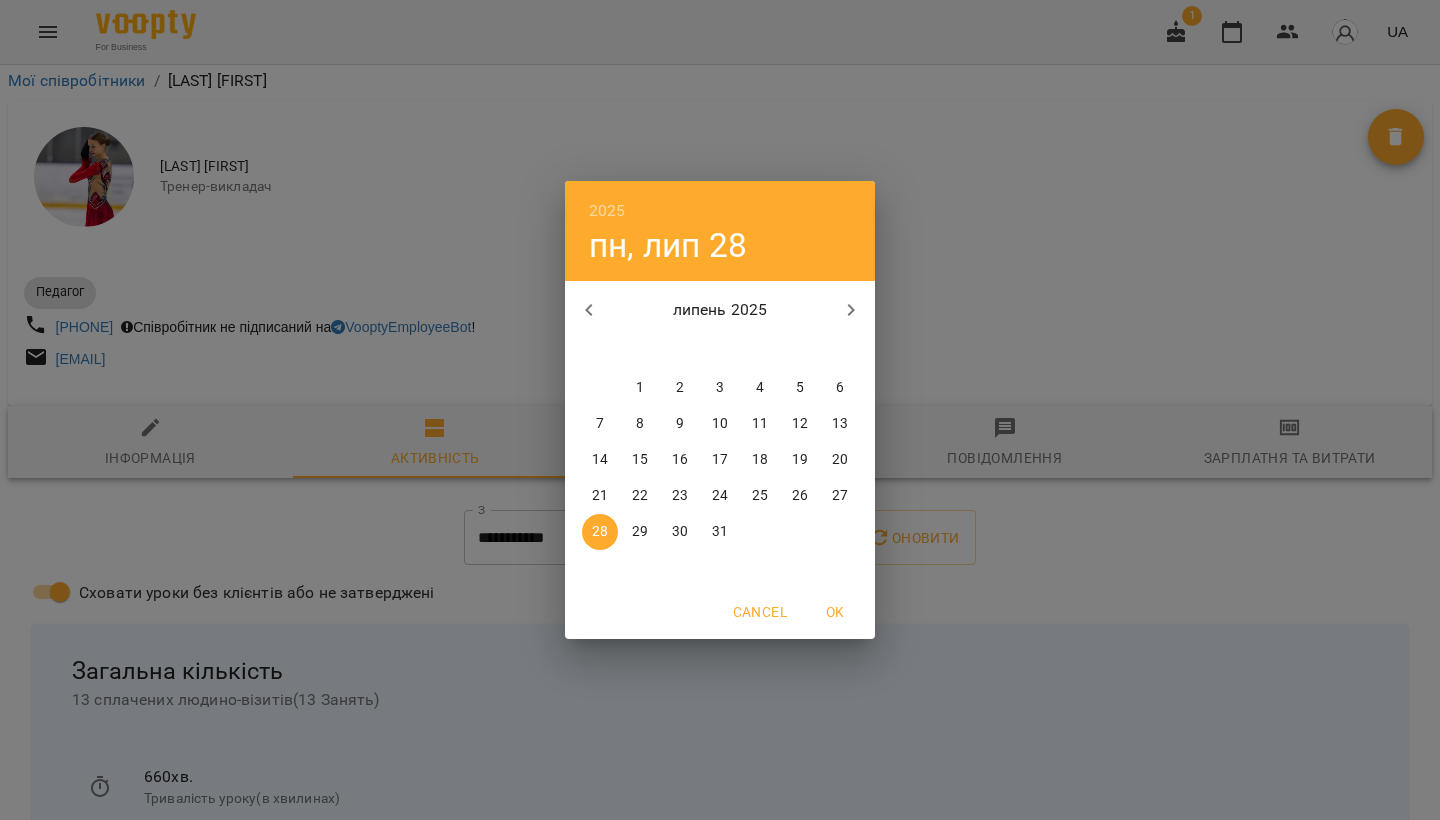 click on "Cancel" at bounding box center [760, 612] 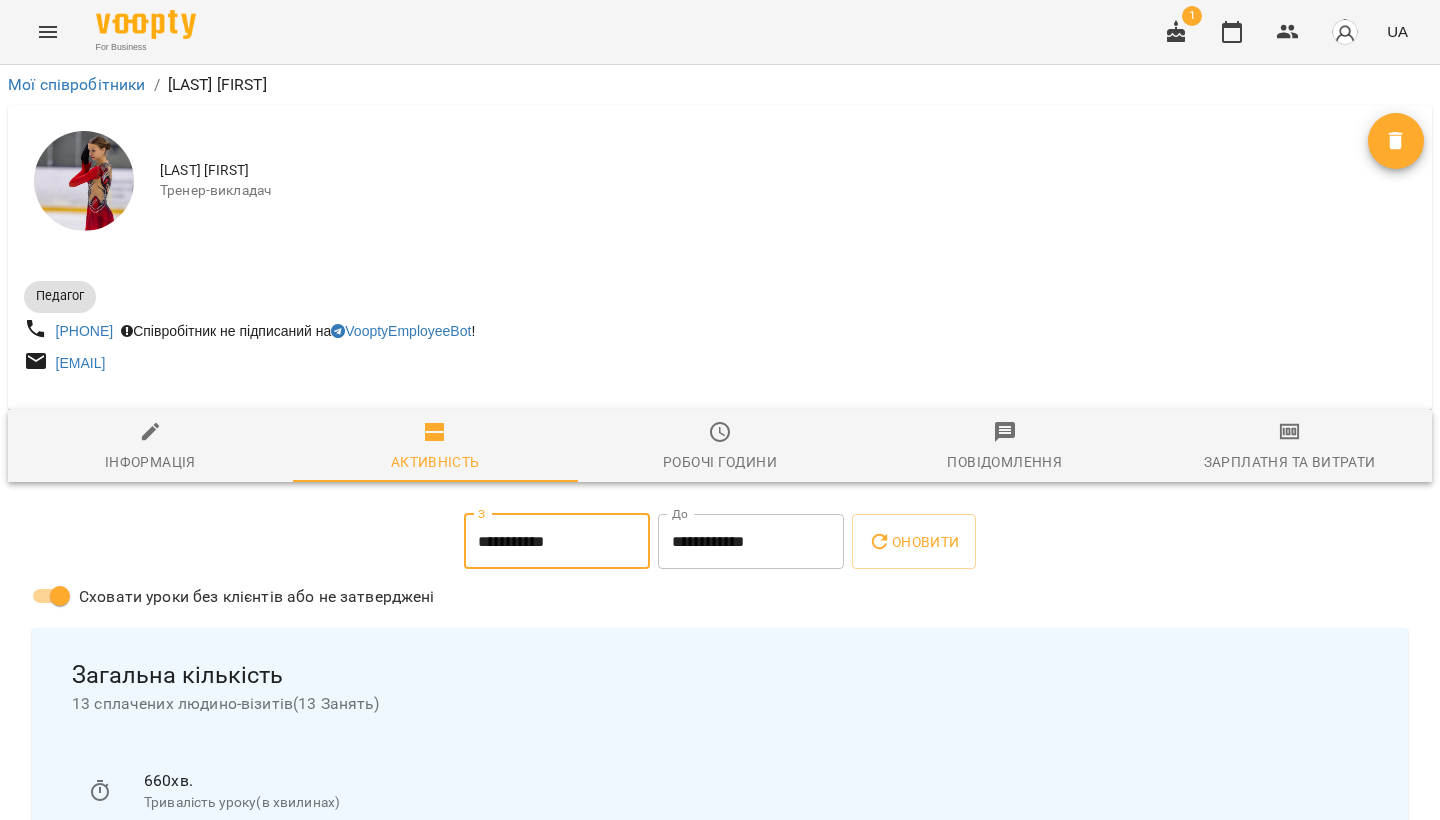 scroll, scrollTop: 0, scrollLeft: 0, axis: both 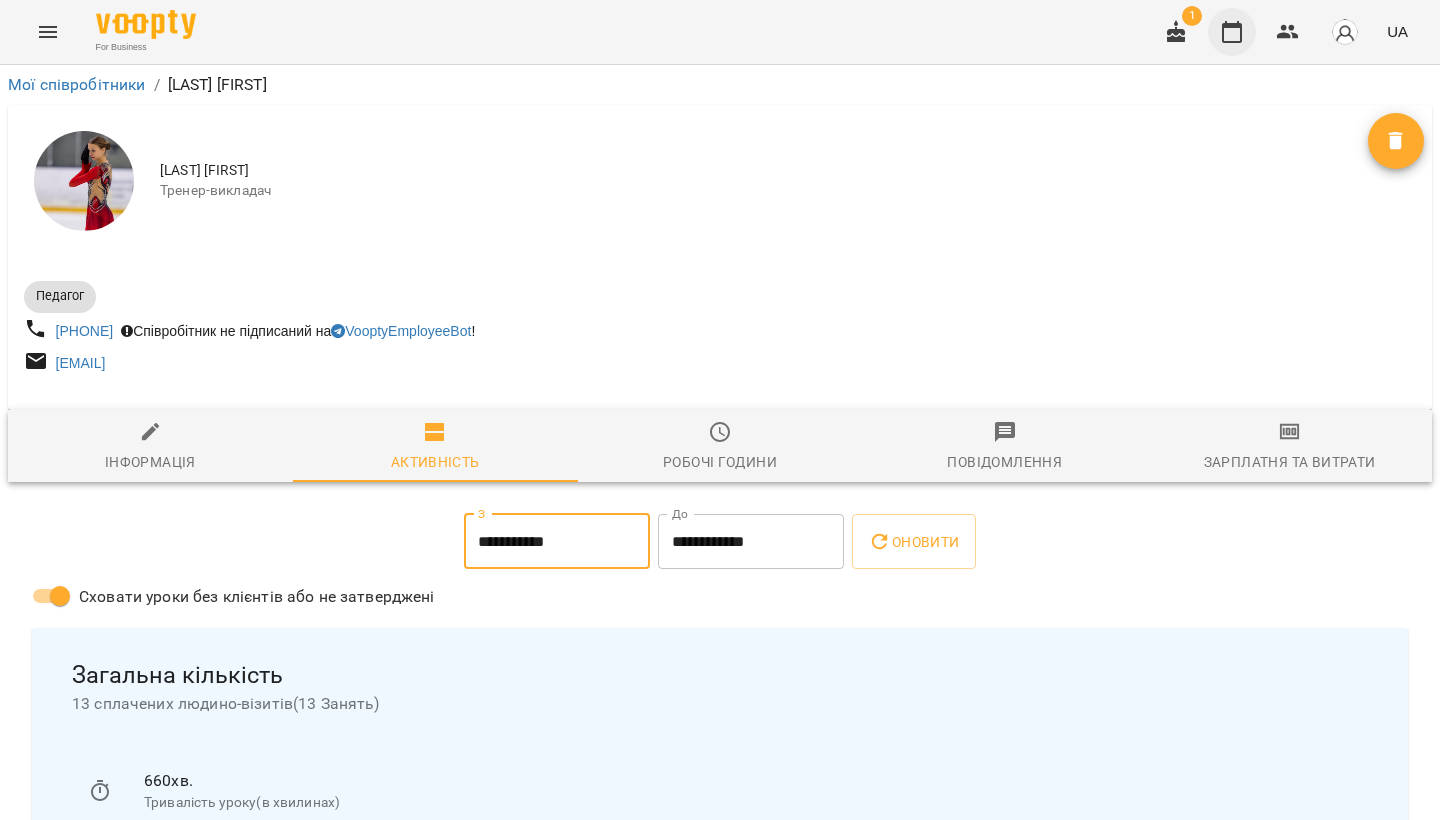 click 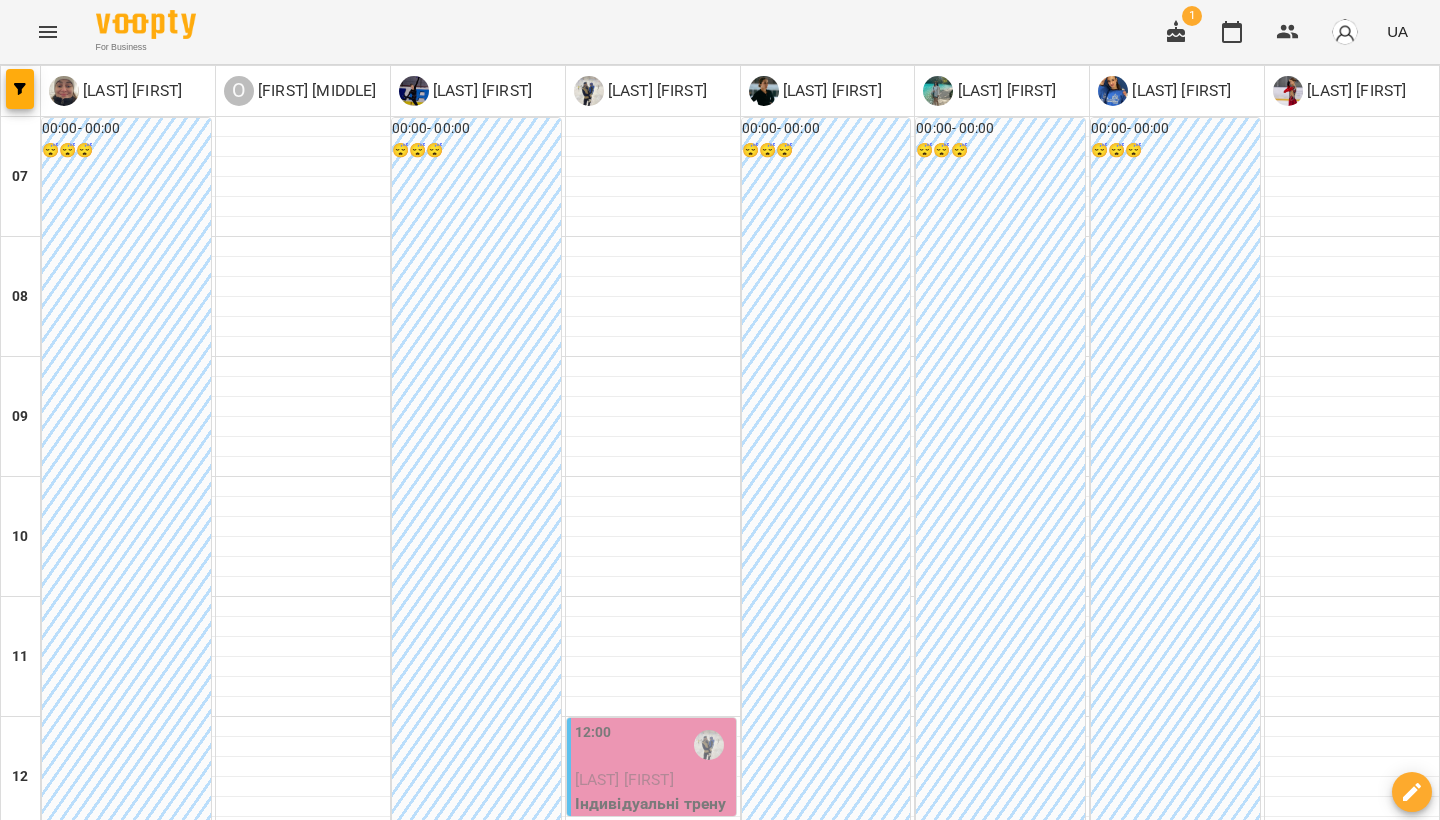 scroll, scrollTop: 0, scrollLeft: 0, axis: both 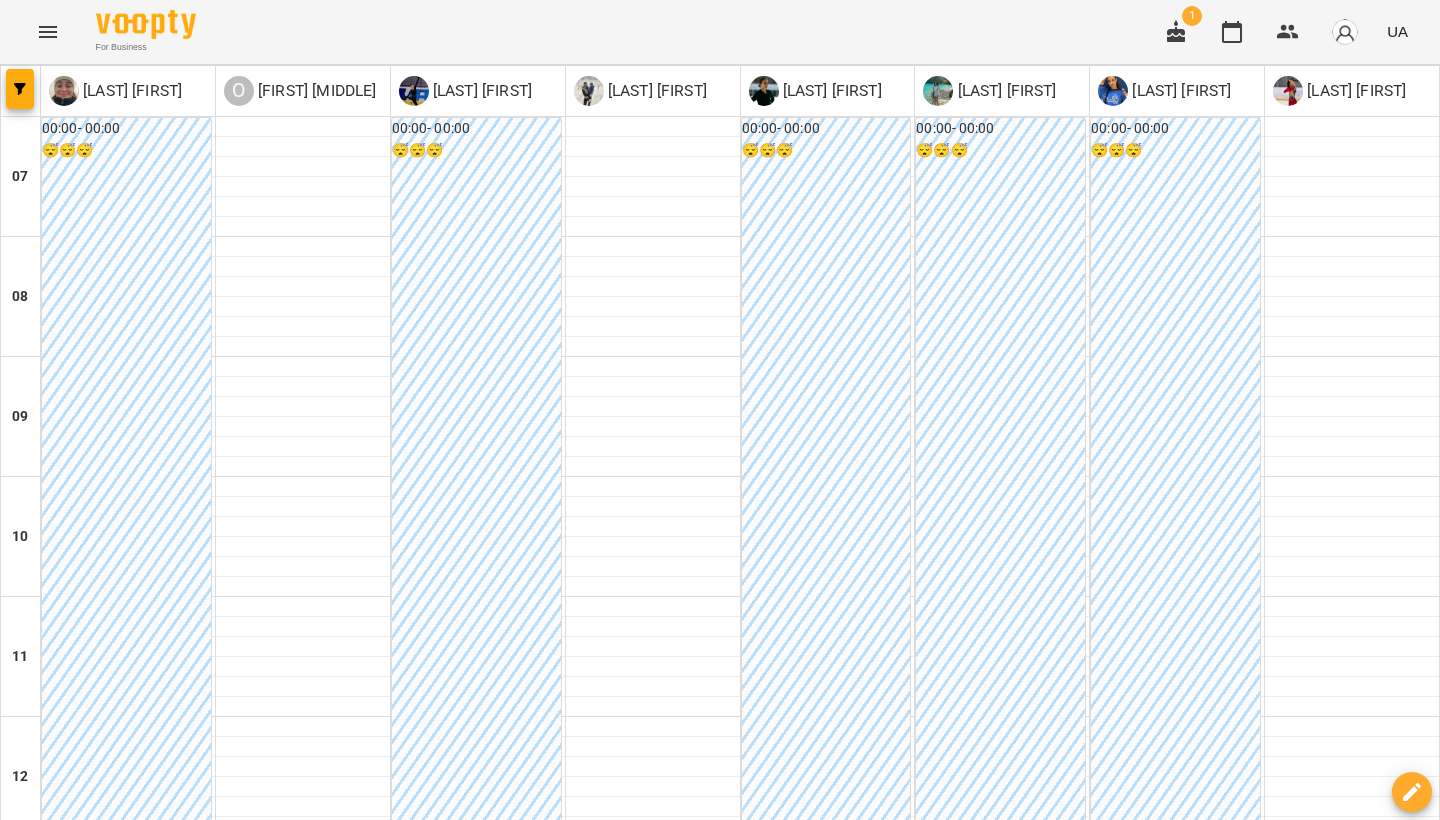click on "пн" at bounding box center [41, 1943] 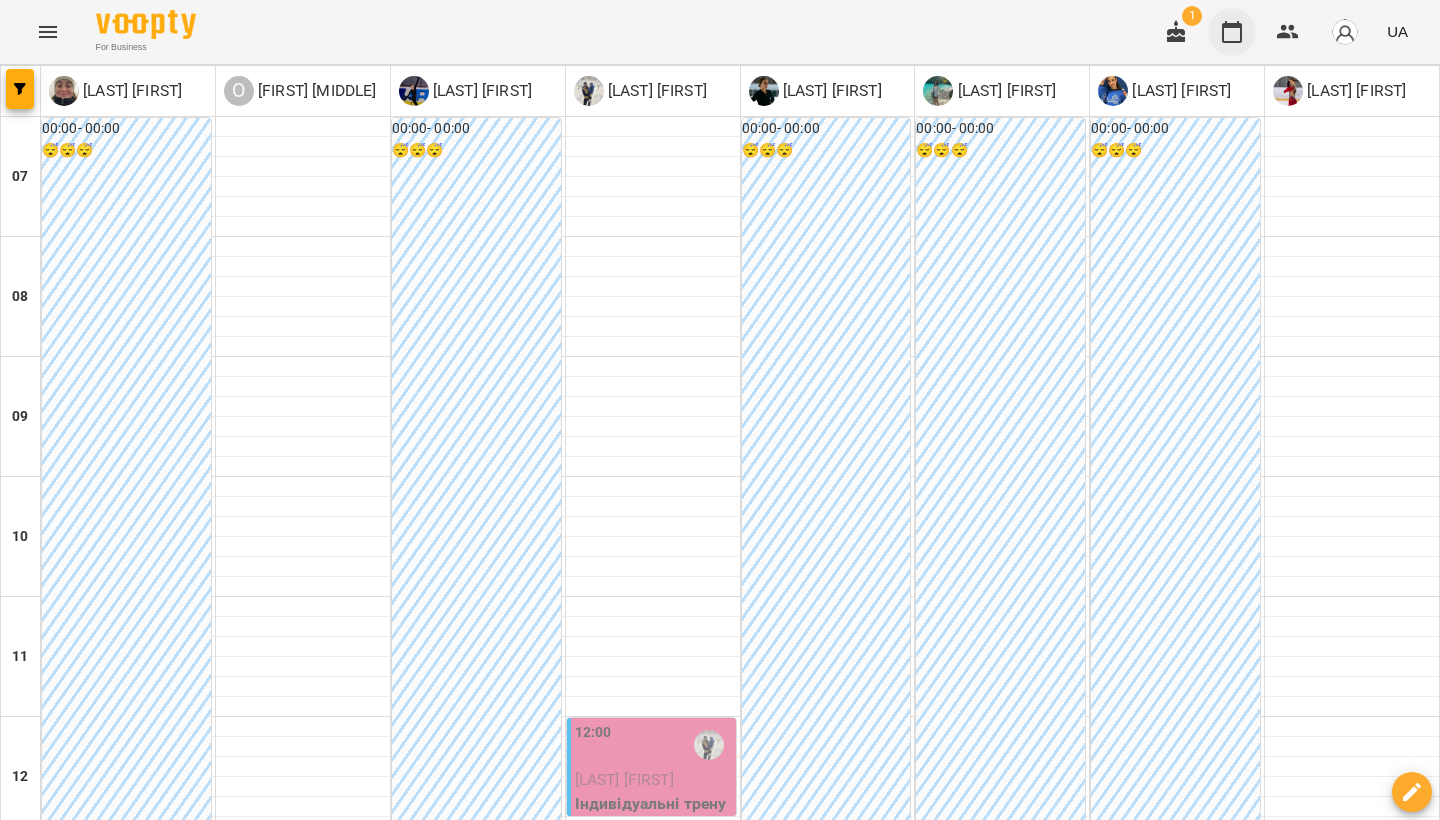 click 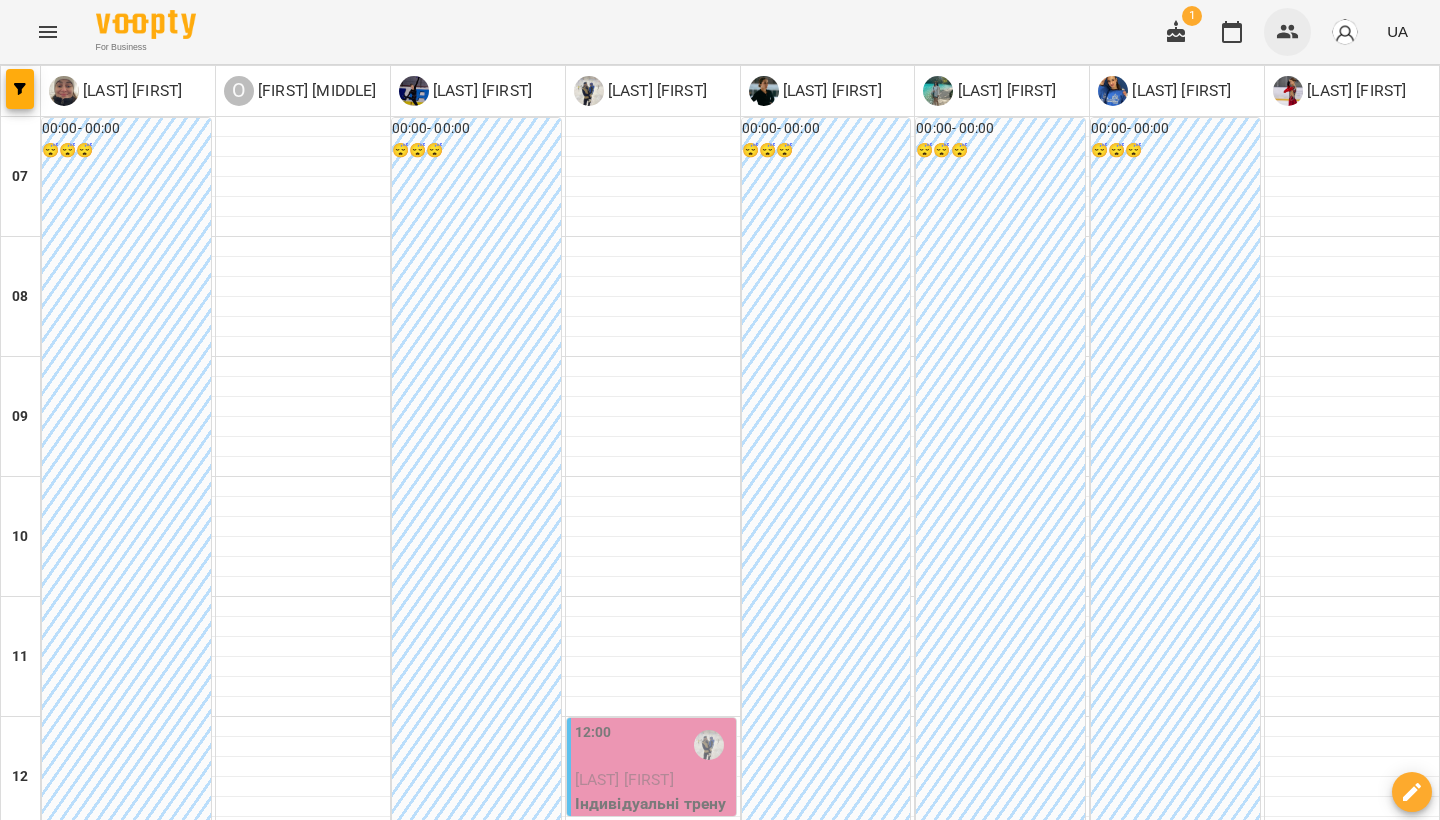 click 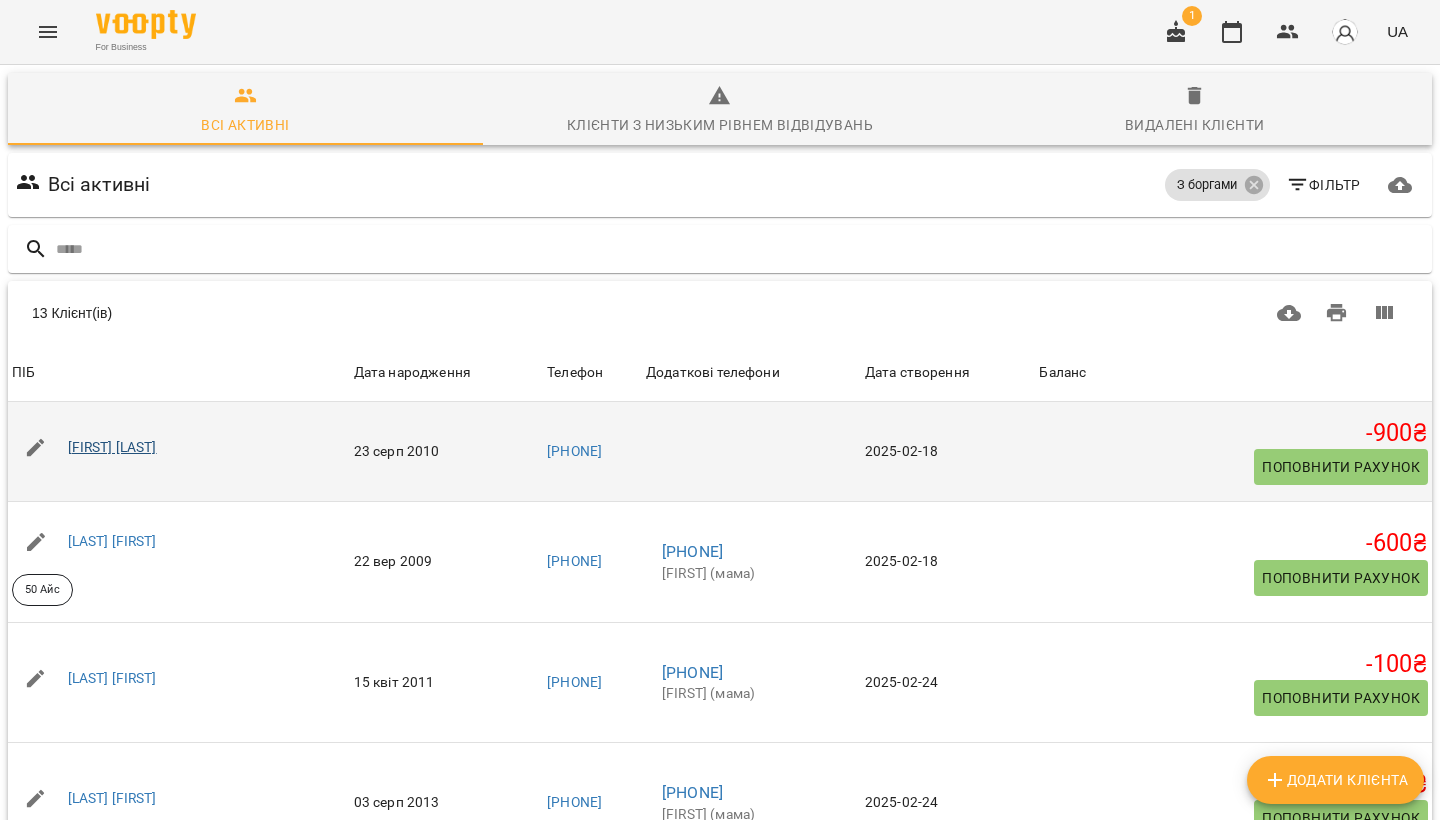 click on "[FIRST] [LAST]" at bounding box center (112, 447) 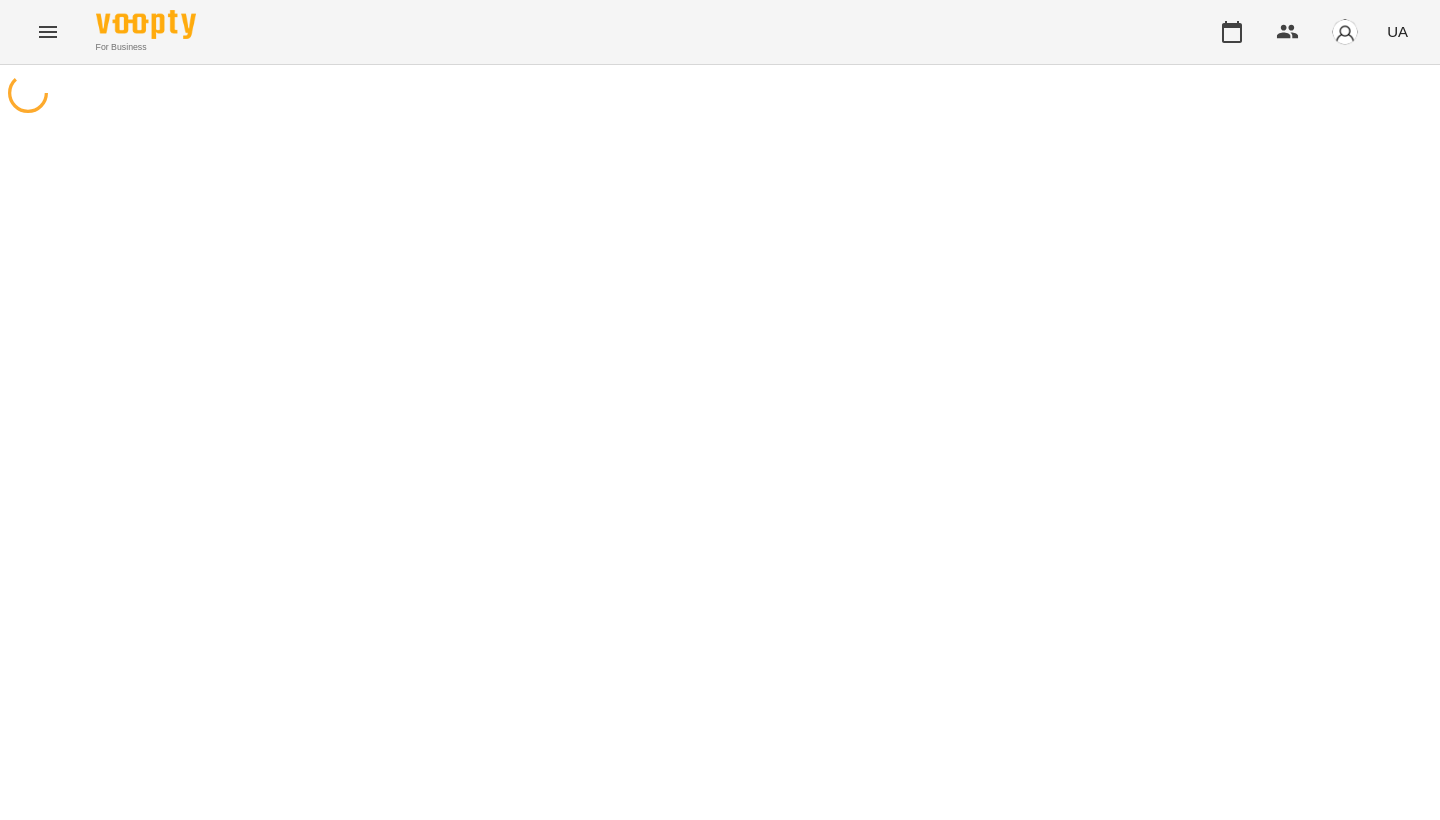 scroll, scrollTop: 0, scrollLeft: 0, axis: both 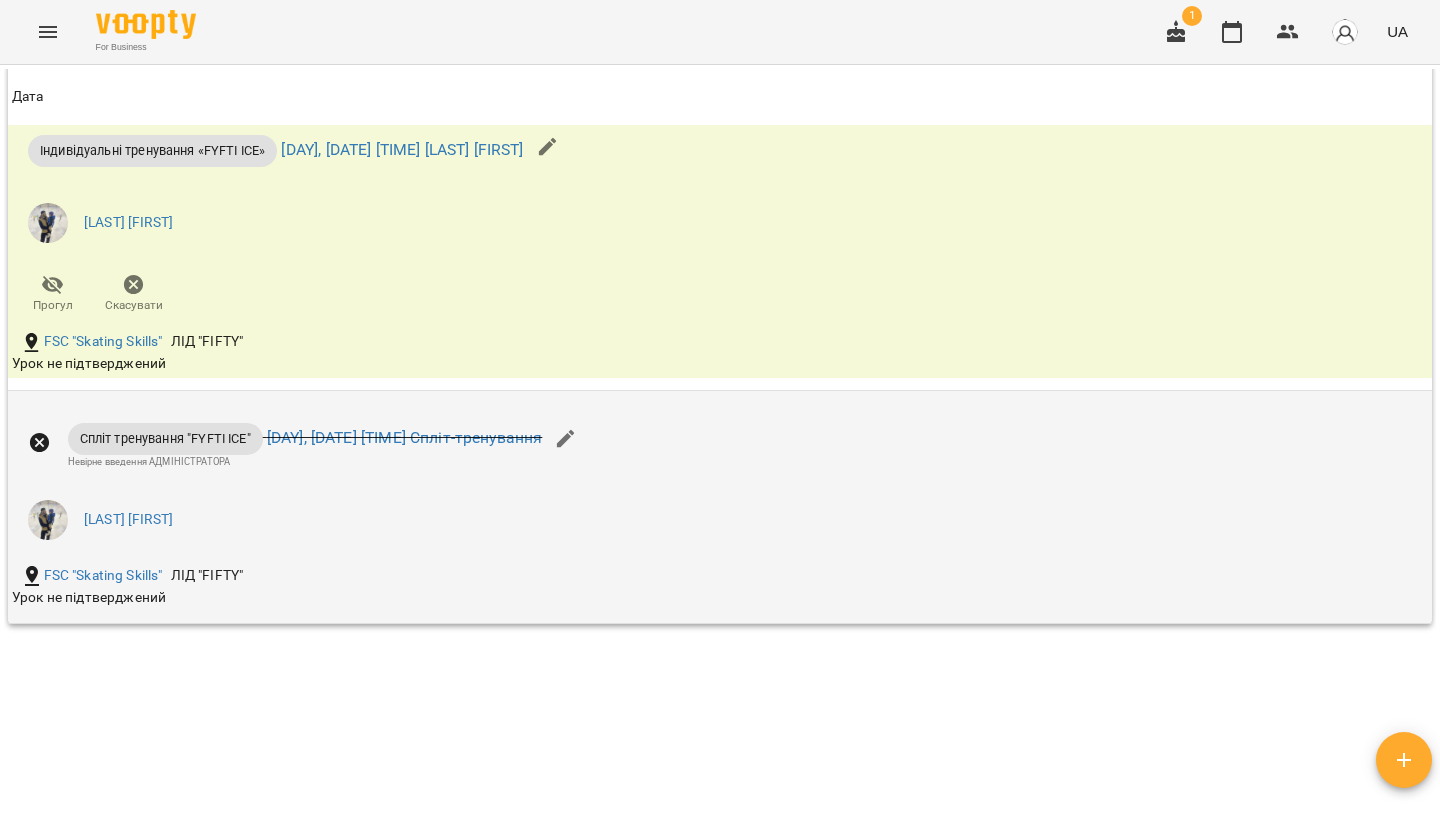 click 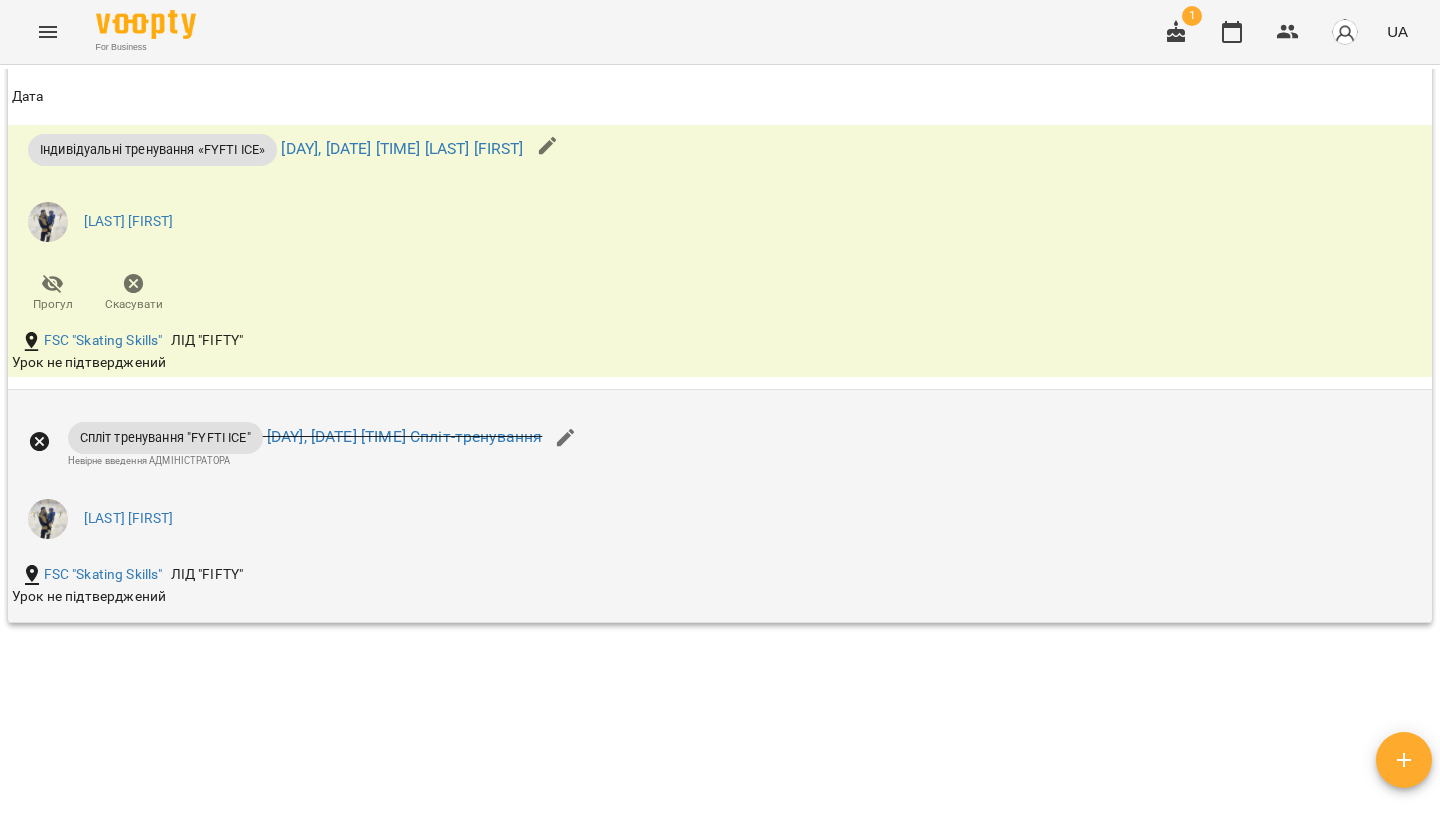 scroll, scrollTop: 1102, scrollLeft: 0, axis: vertical 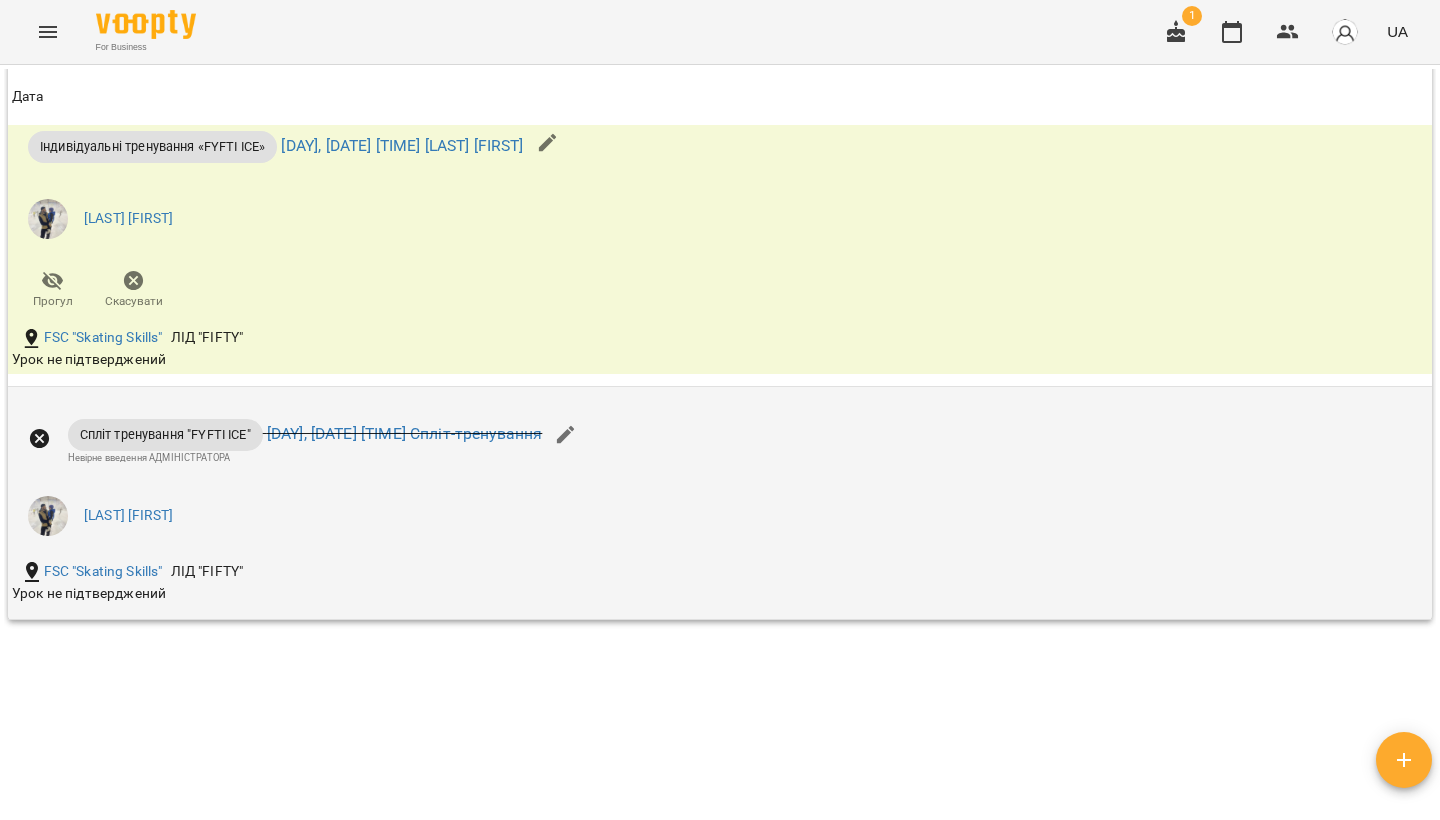 click 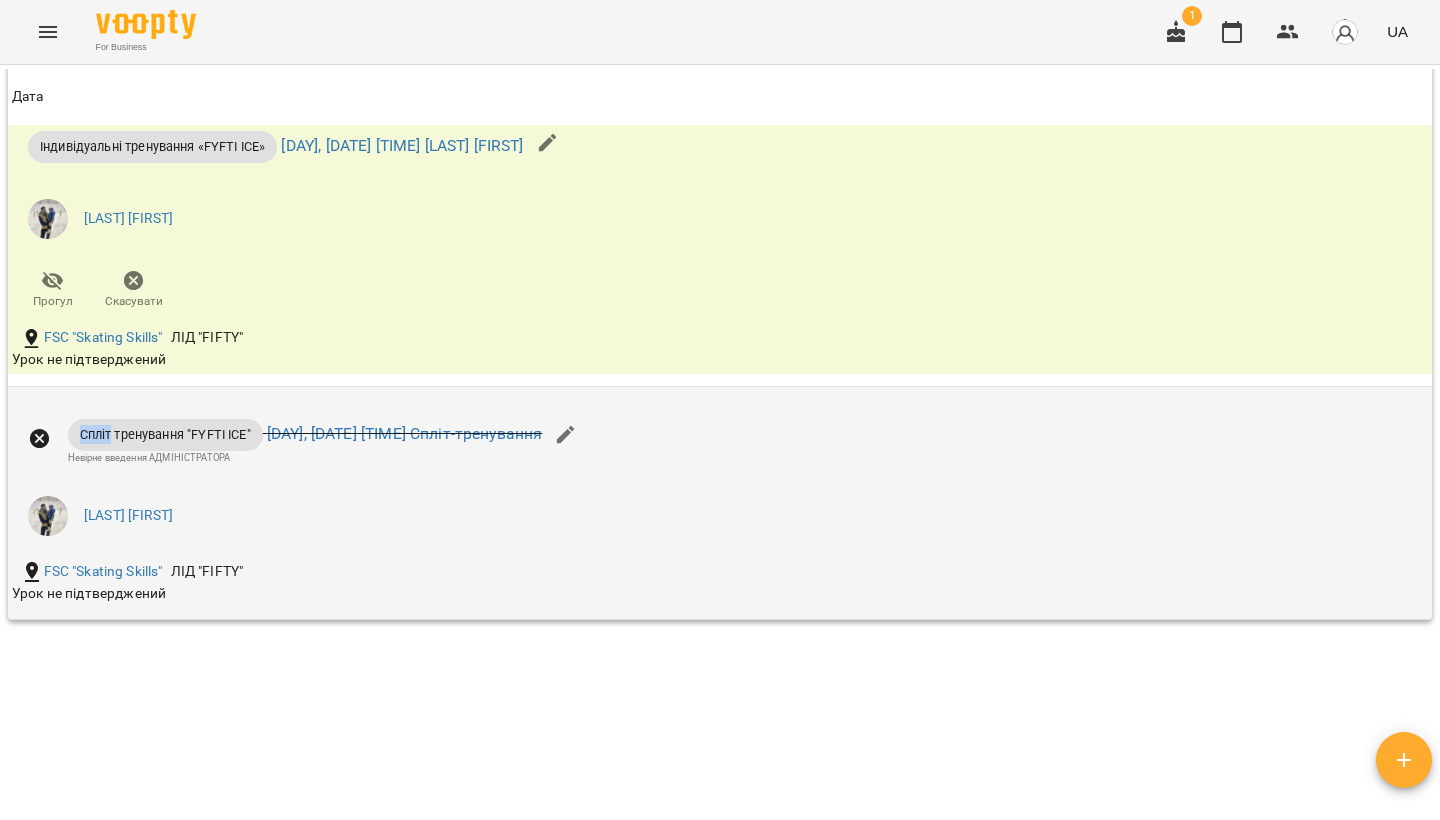 click 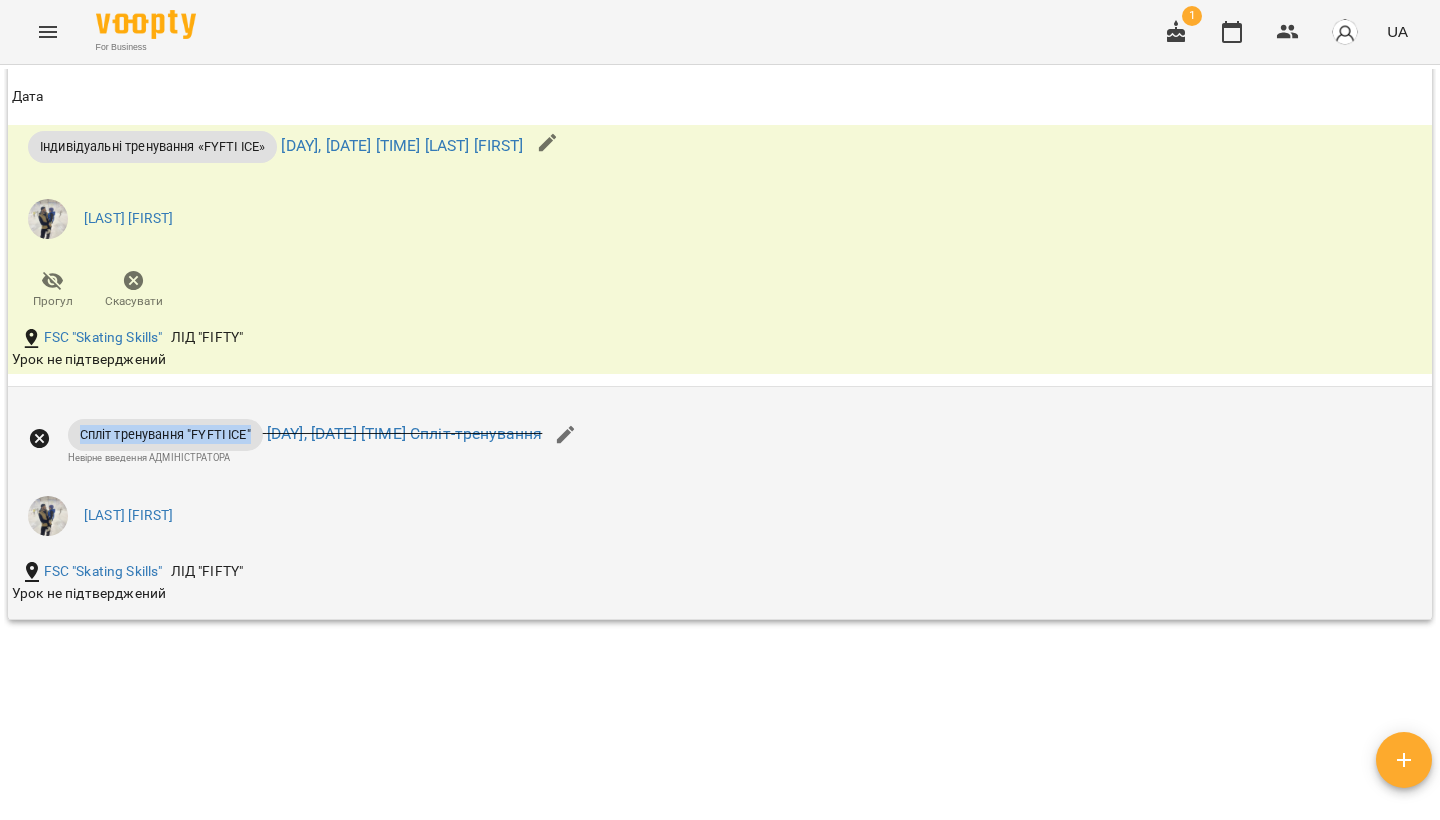 click 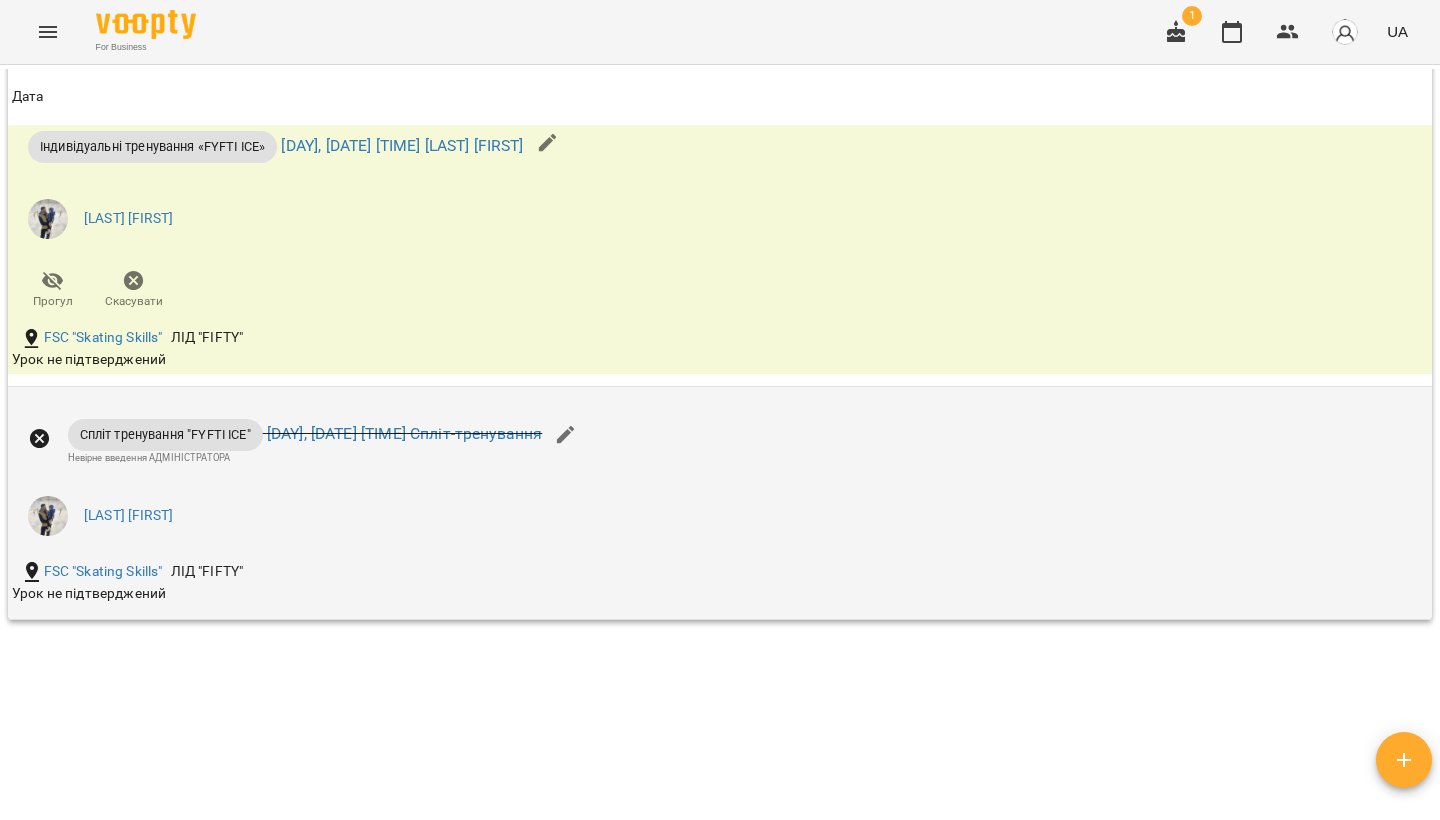 click on "Спліт тренування "FYFTI ICE"   пн 04 серп 2025 14:40 Спліт-тренування Невірне введення АДМІНІСТРАТОРА Бабін Микола FSC "Skating Skills" ЛІД "FIFTY" Урок не підтверджений" at bounding box center [720, 503] 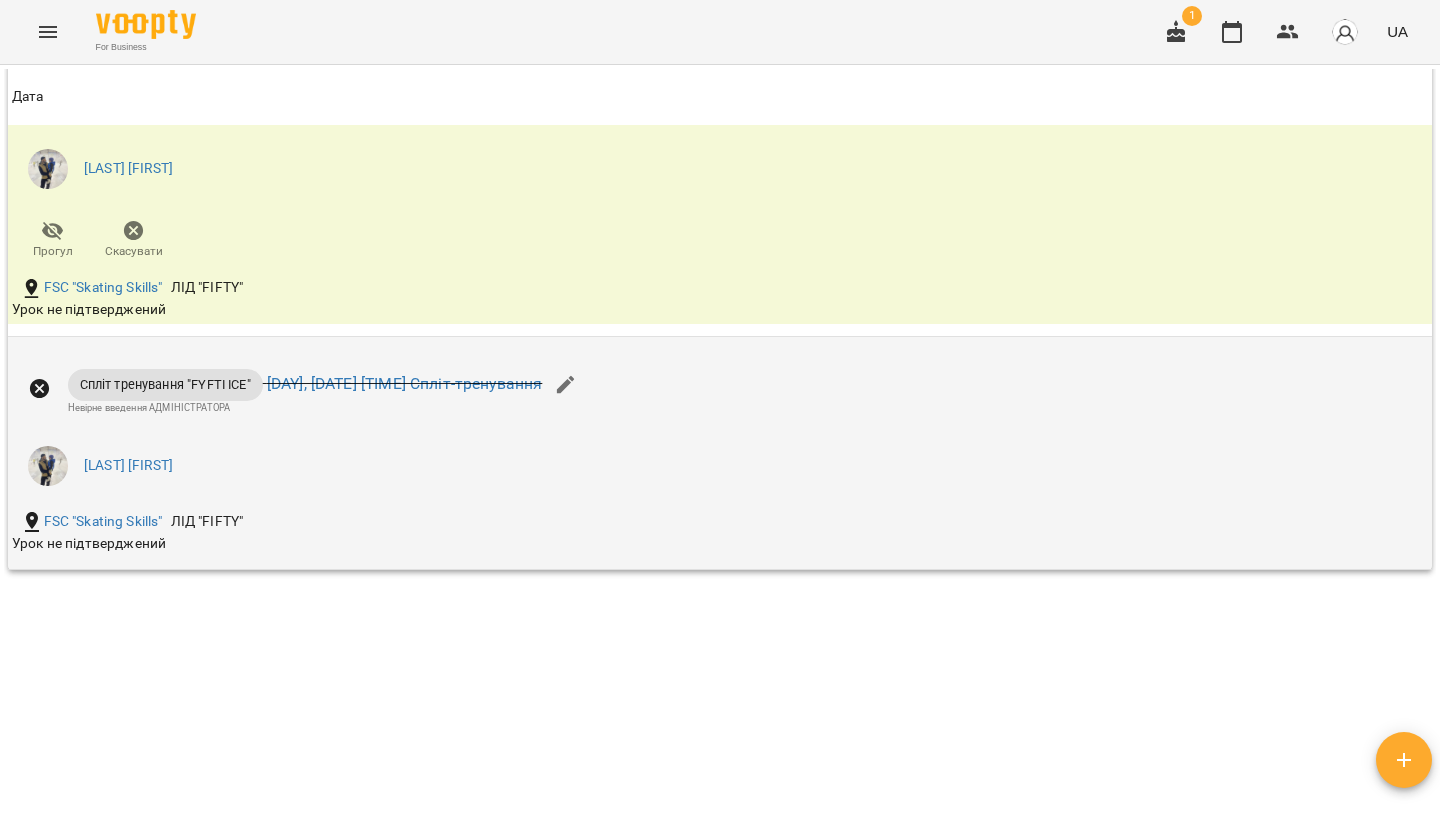 scroll, scrollTop: 1151, scrollLeft: 0, axis: vertical 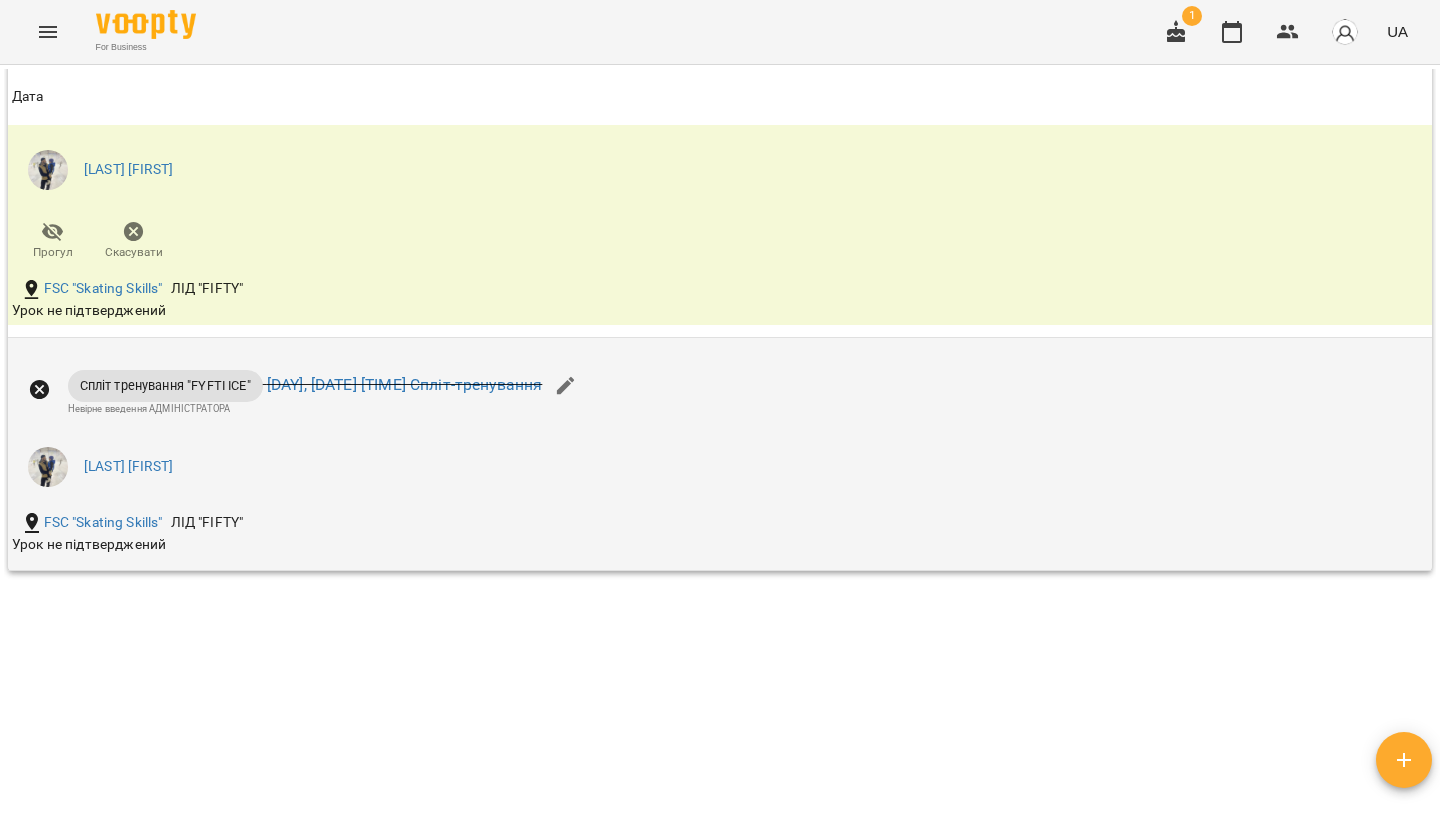 click 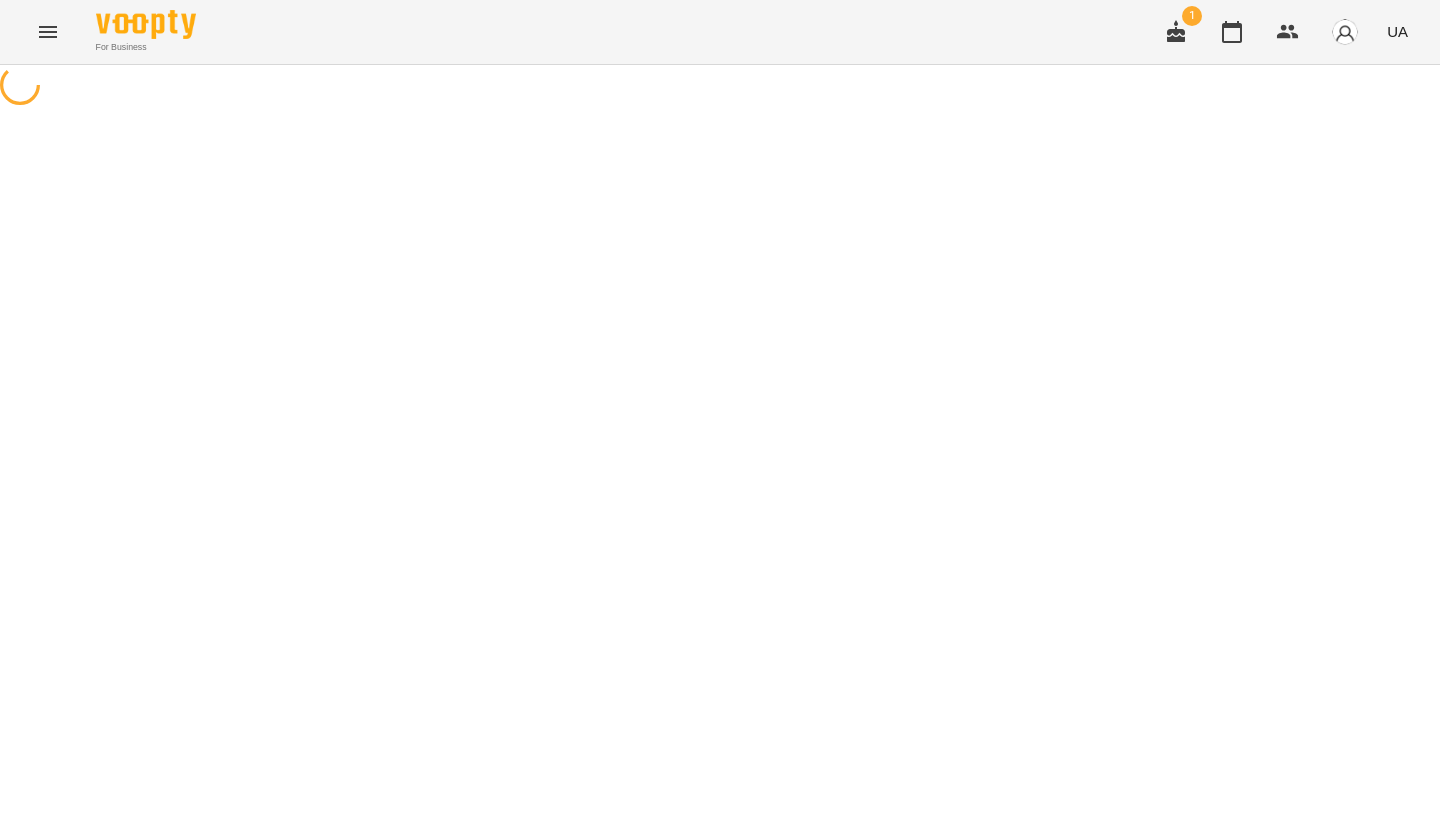 select on "**********" 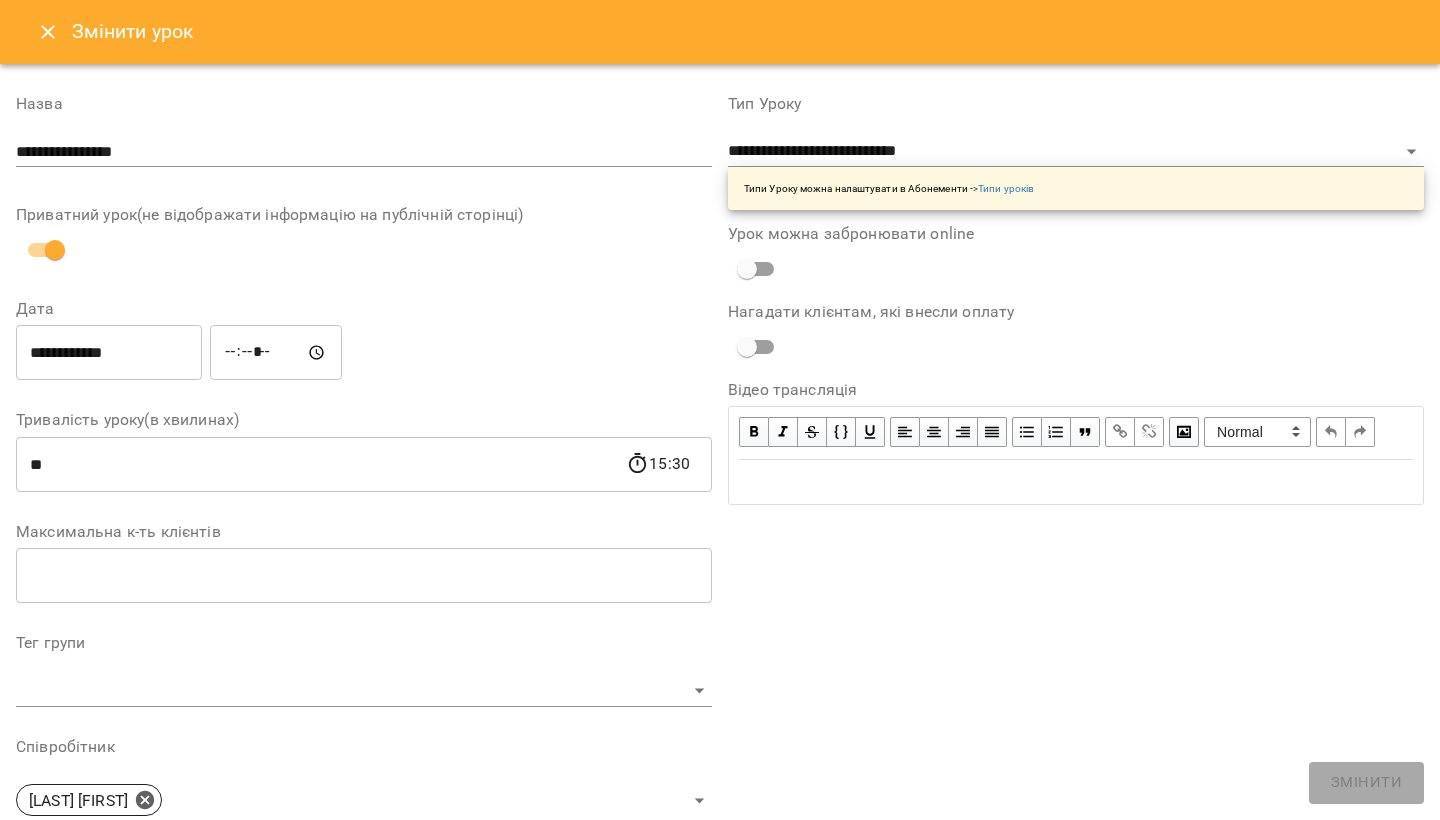 scroll, scrollTop: 0, scrollLeft: 0, axis: both 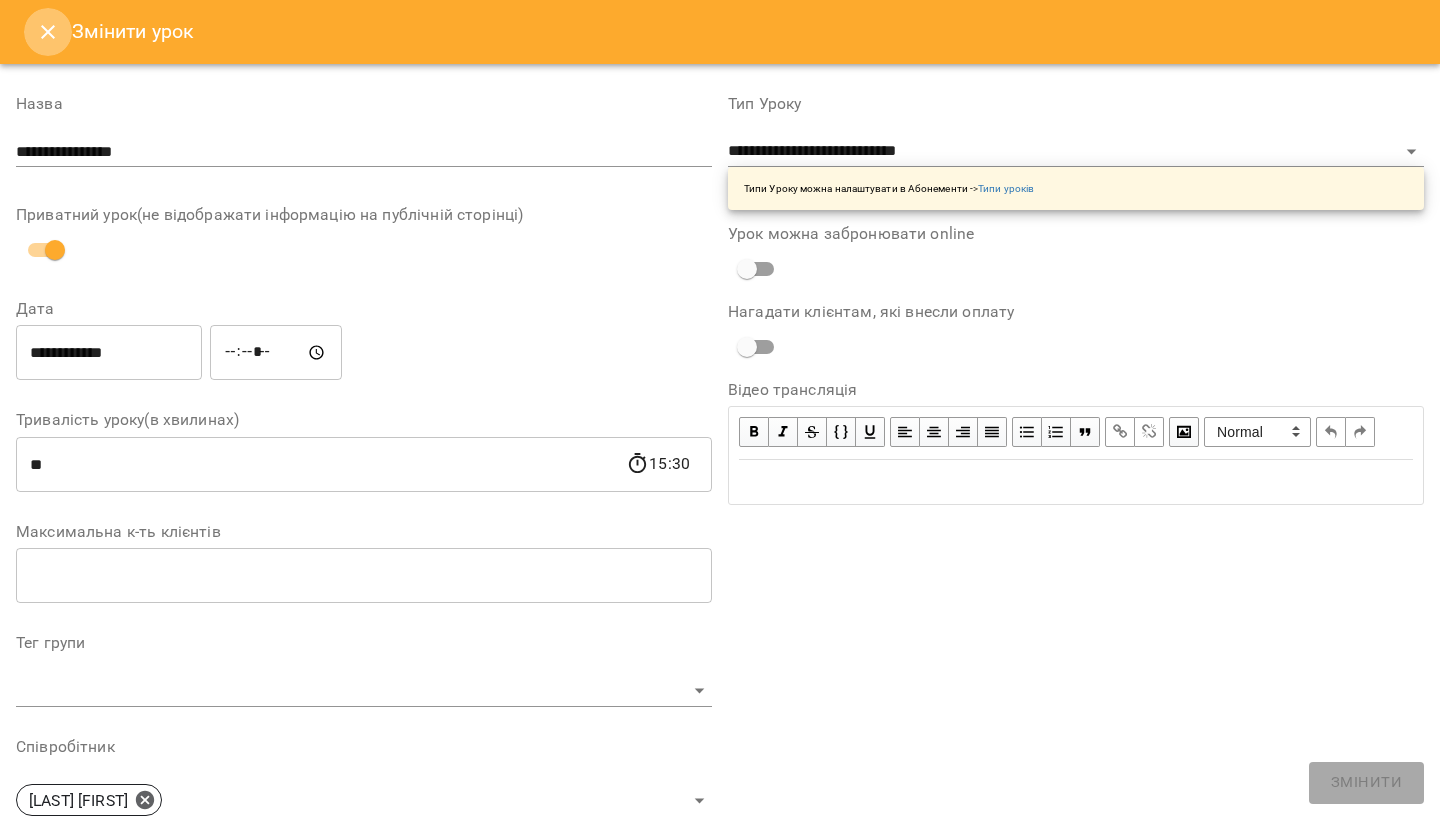 click 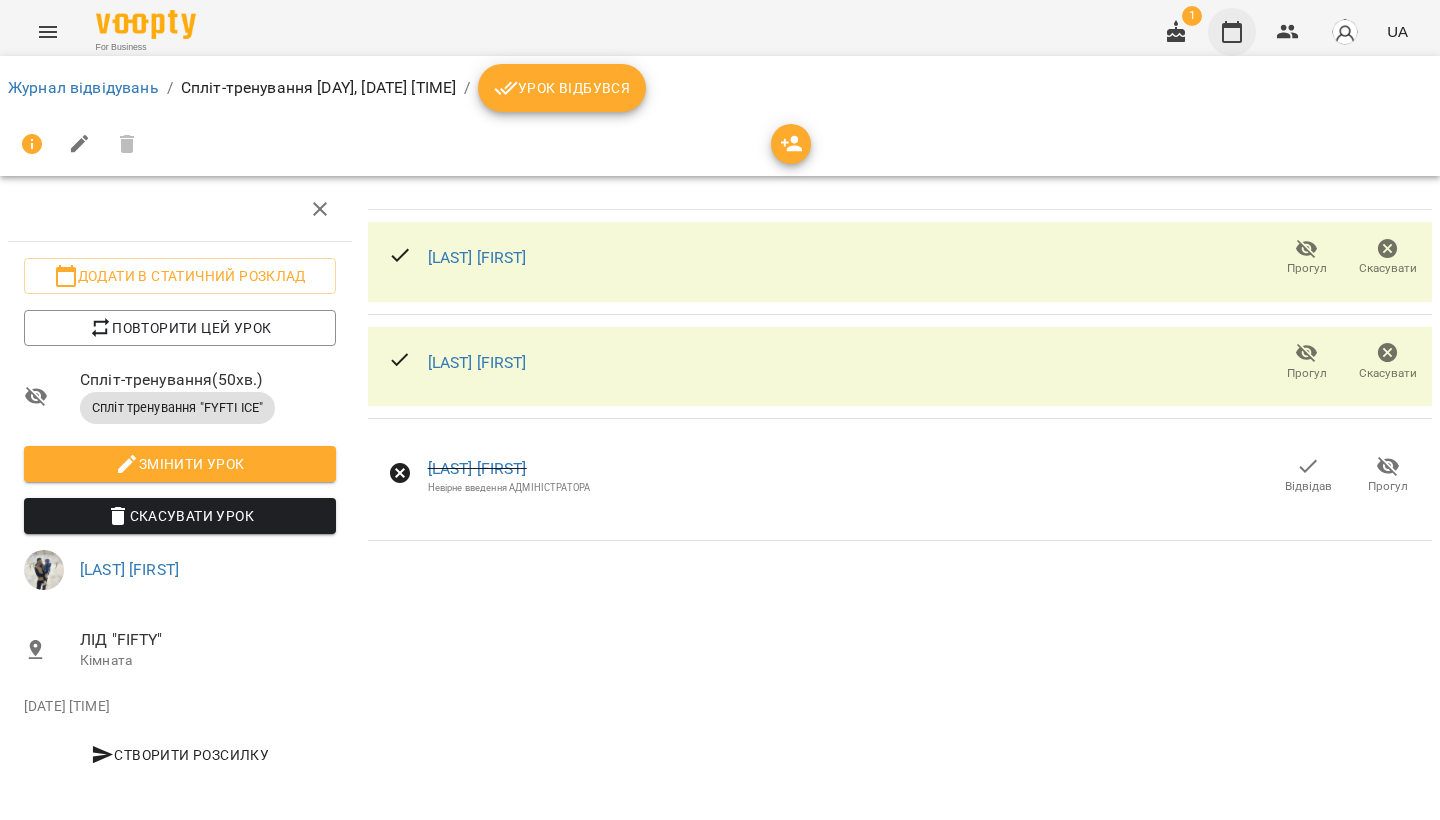 click 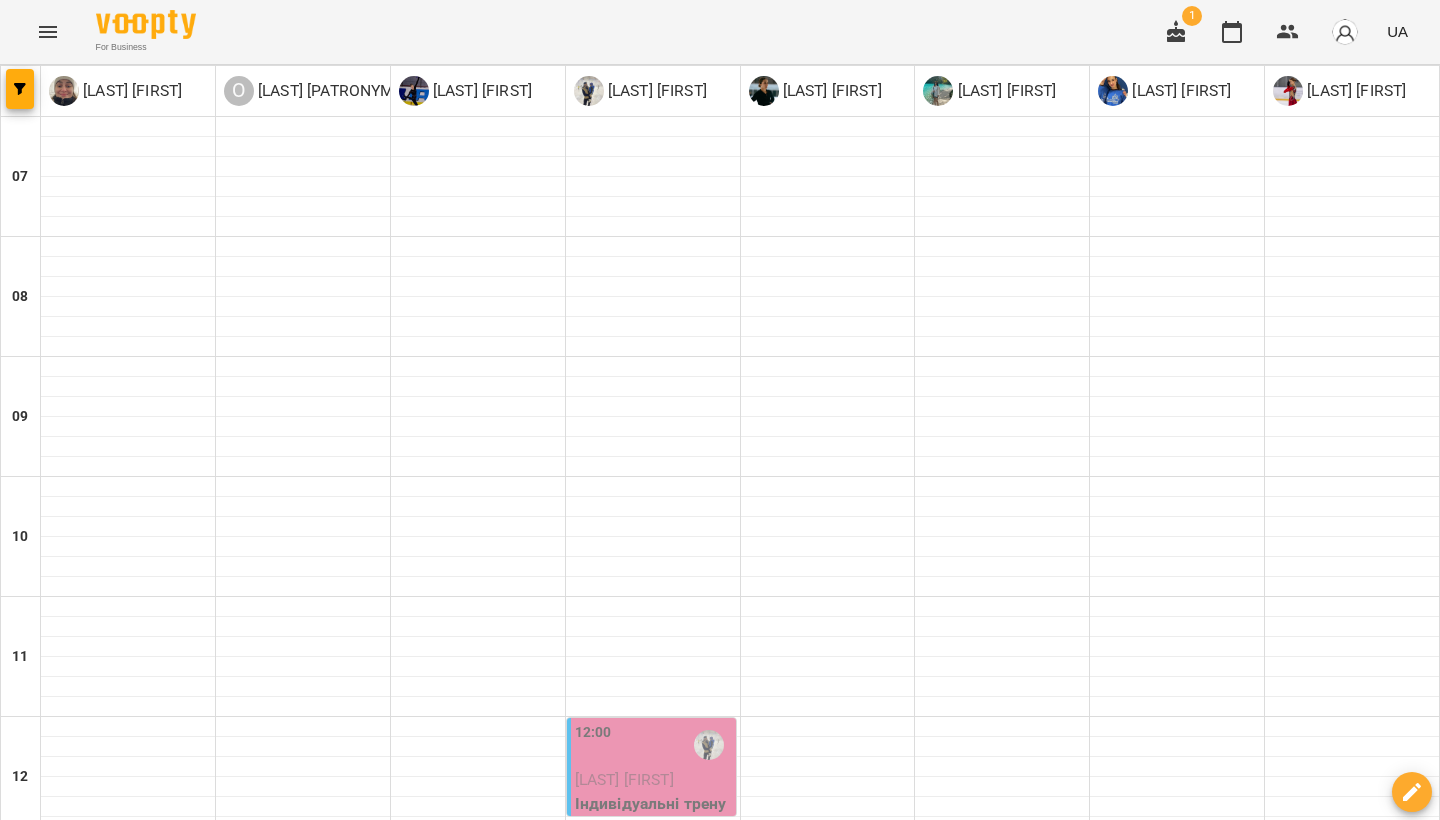 scroll, scrollTop: 709, scrollLeft: 0, axis: vertical 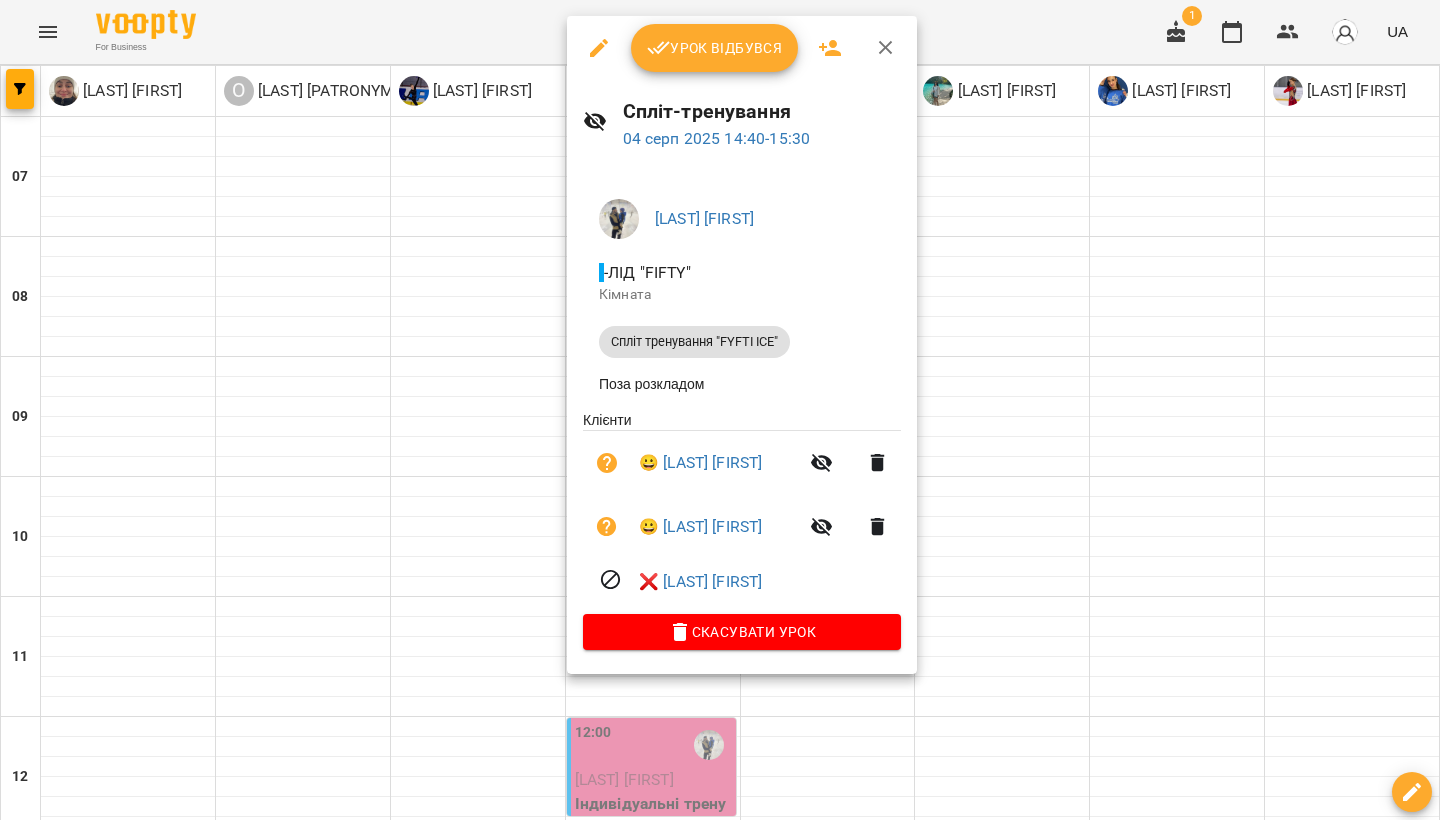 click at bounding box center (720, 410) 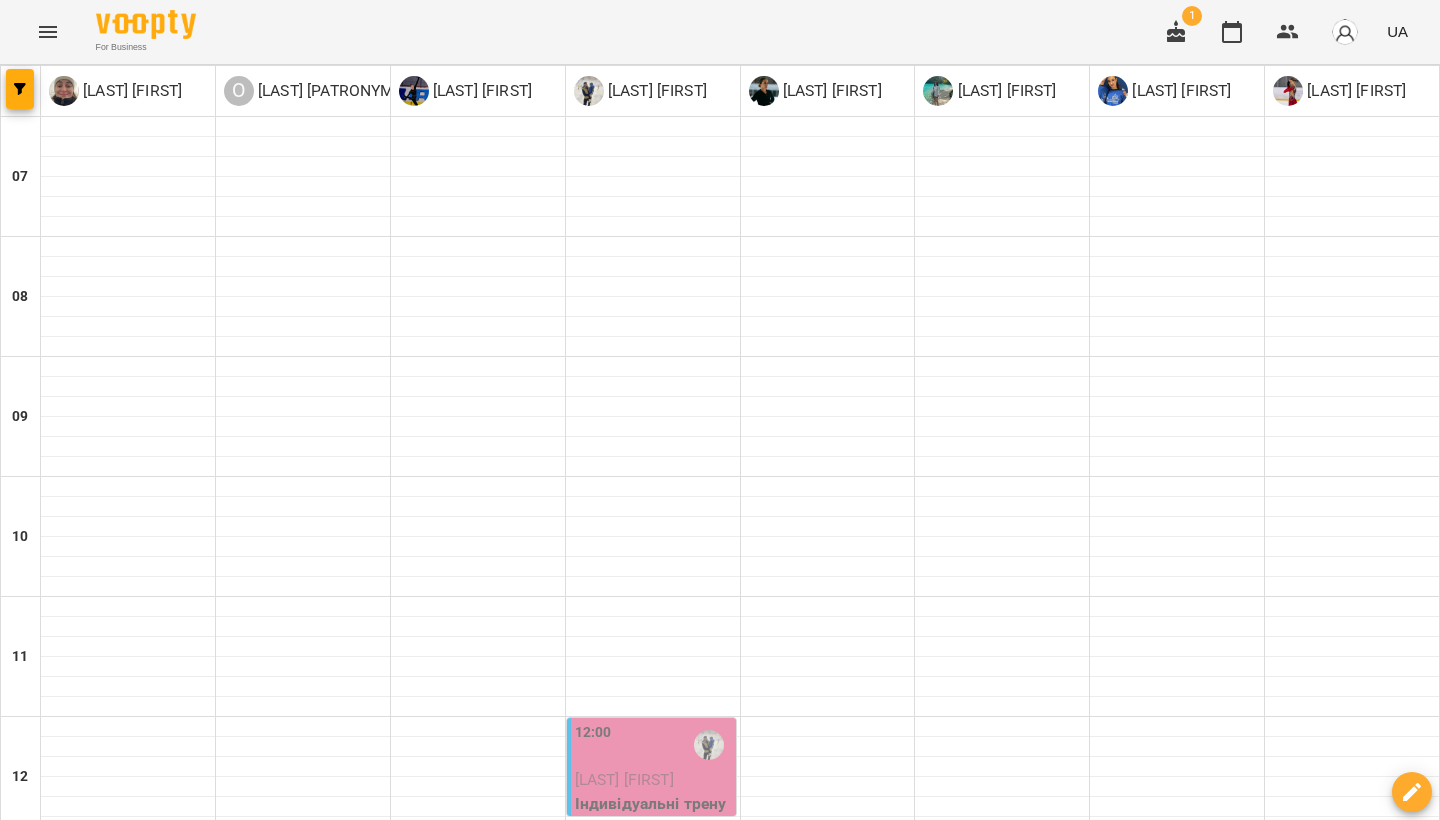 scroll, scrollTop: 659, scrollLeft: 0, axis: vertical 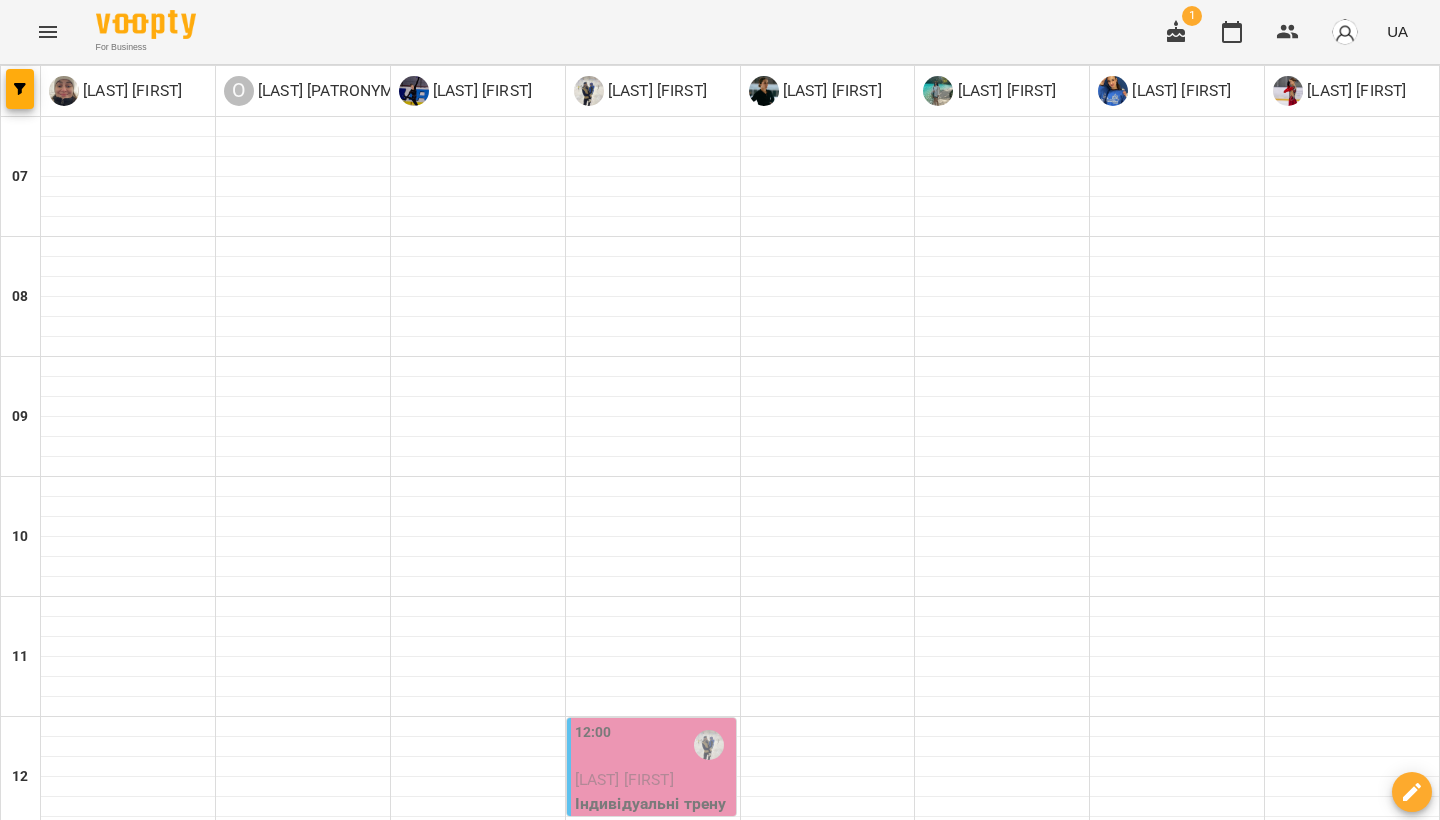 click at bounding box center (600, 2008) 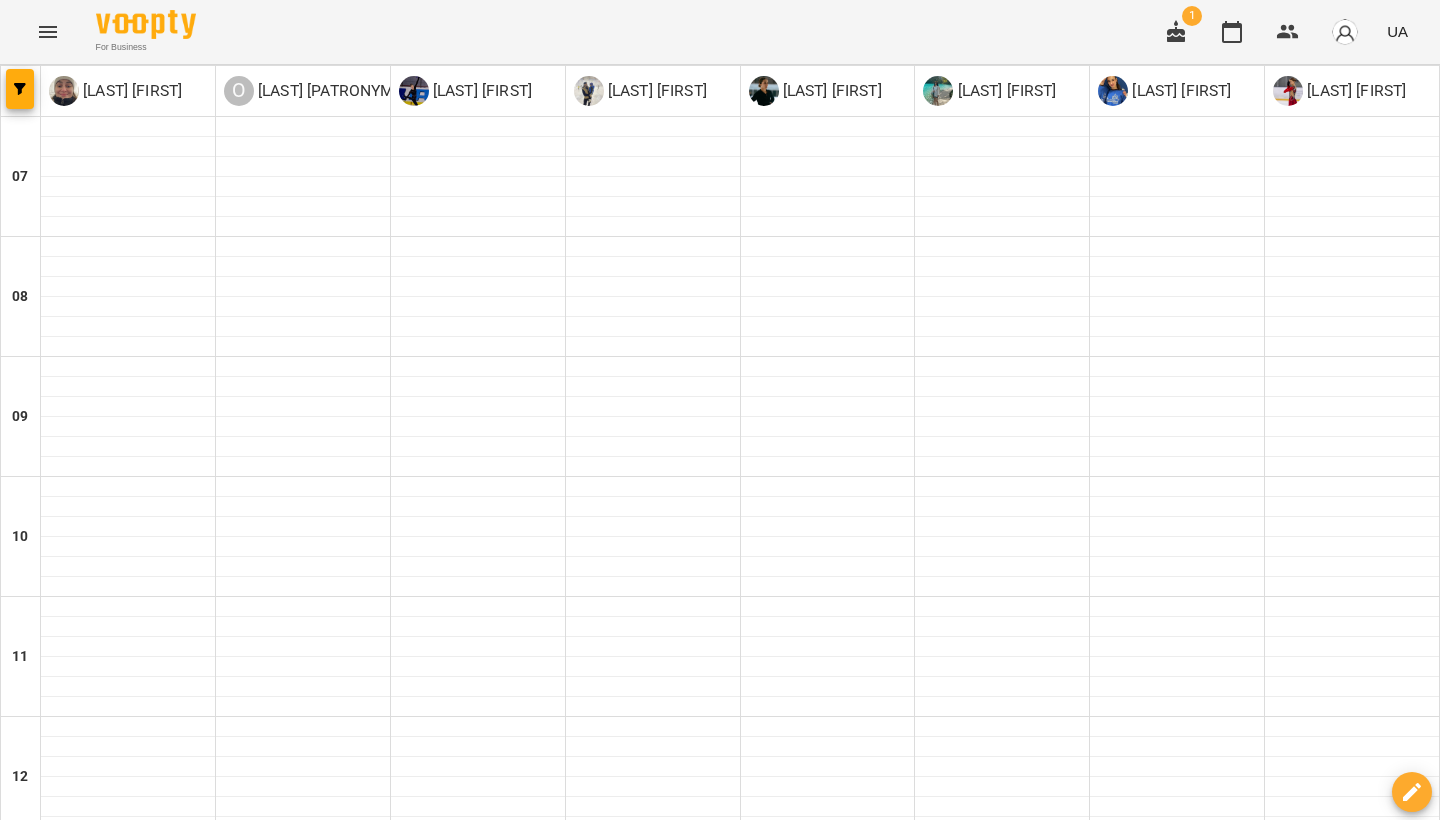 click at bounding box center (48, 32) 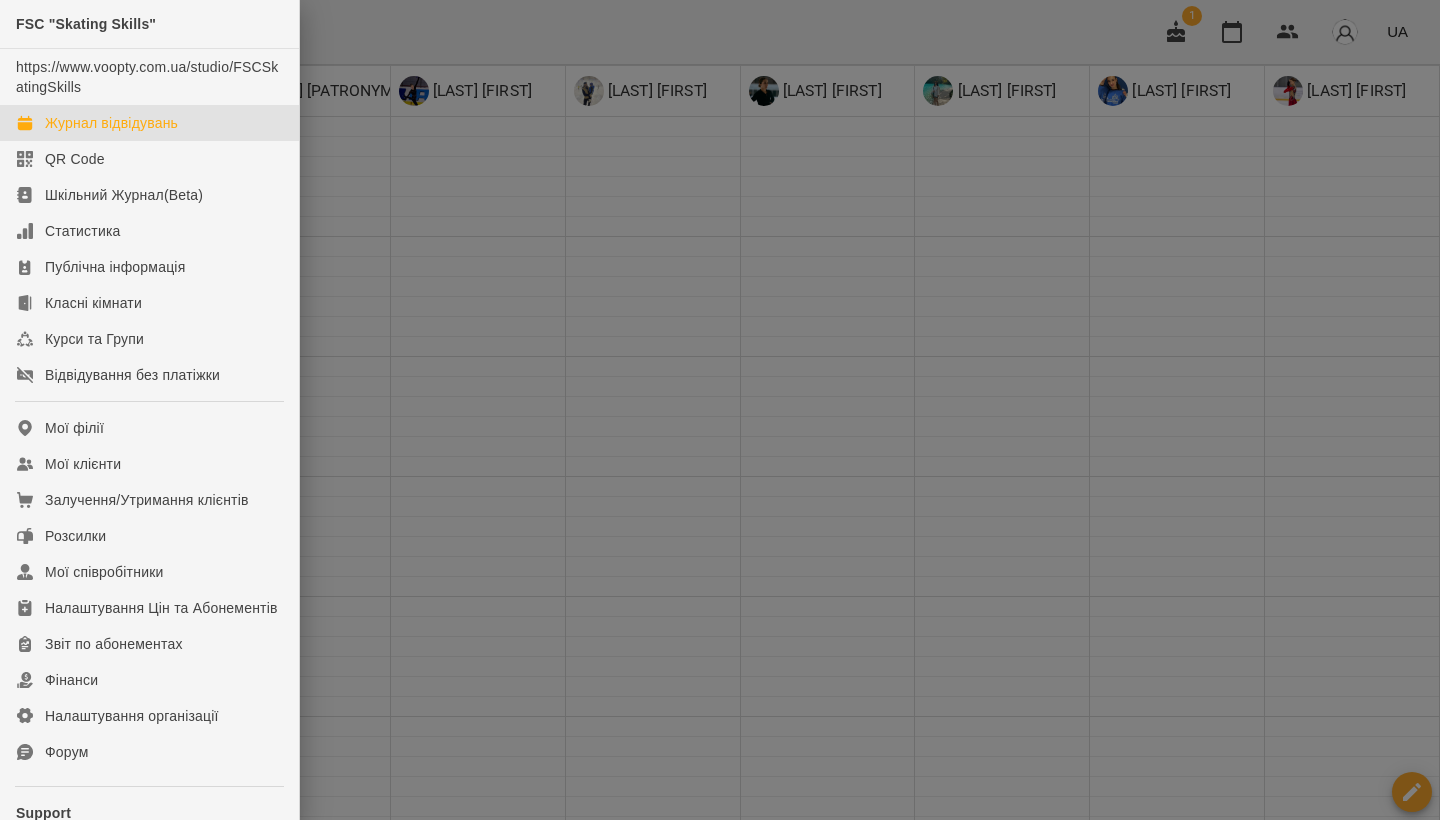drag, startPoint x: 606, startPoint y: 241, endPoint x: 1076, endPoint y: 217, distance: 470.61237 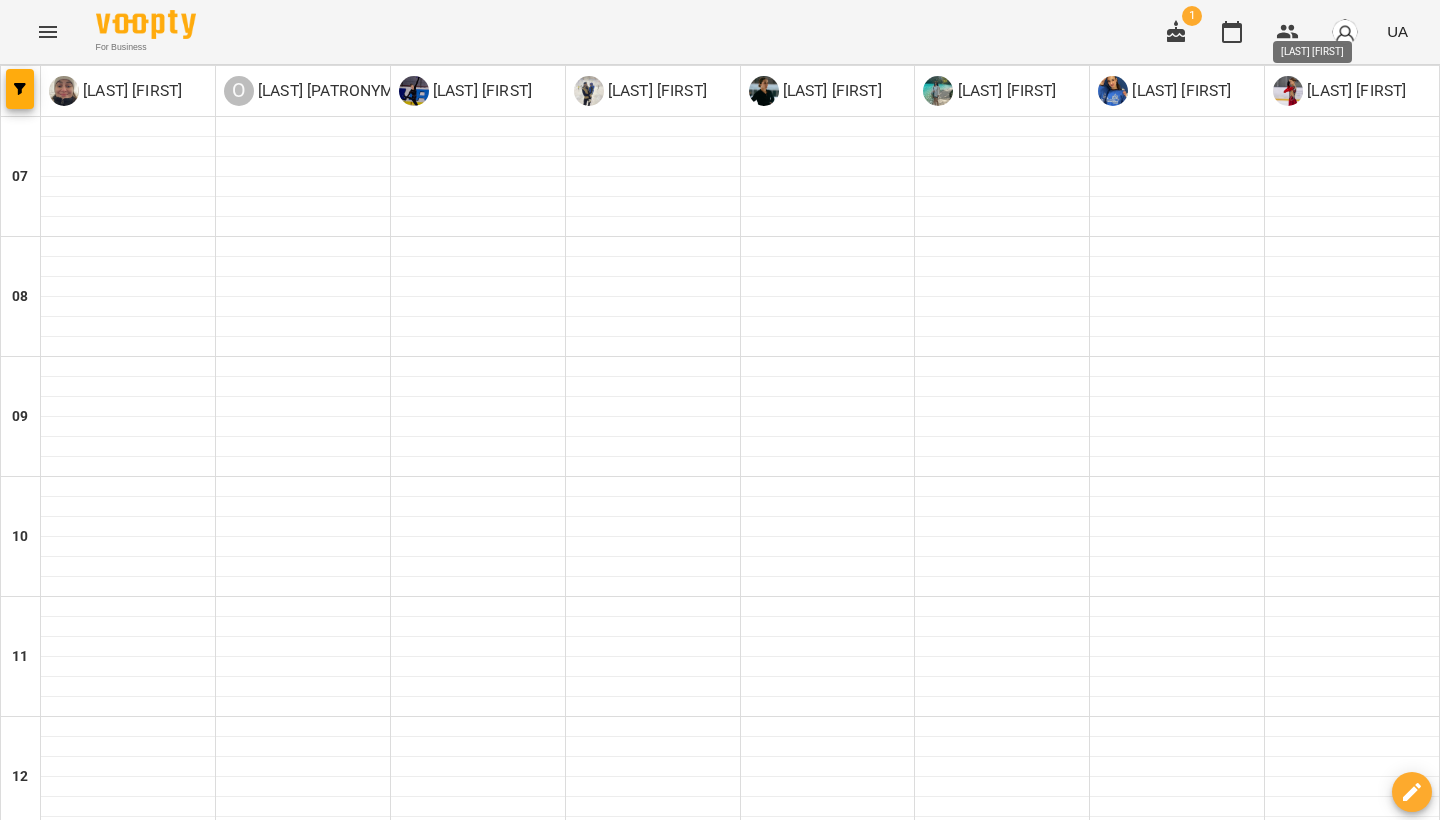 click on "[LAST] [FIRST]" at bounding box center [1354, 91] 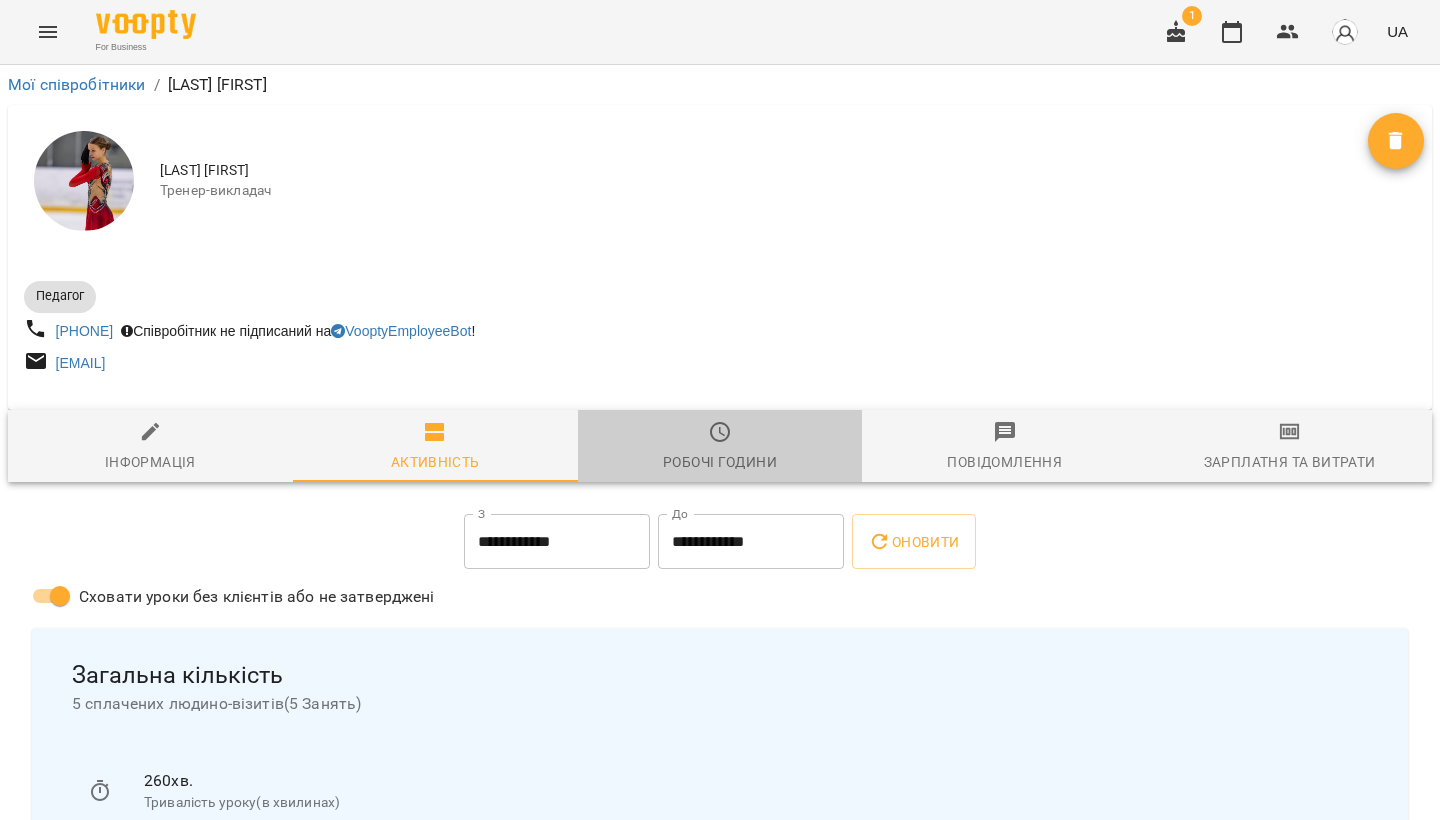 click on "Робочі години" at bounding box center (720, 447) 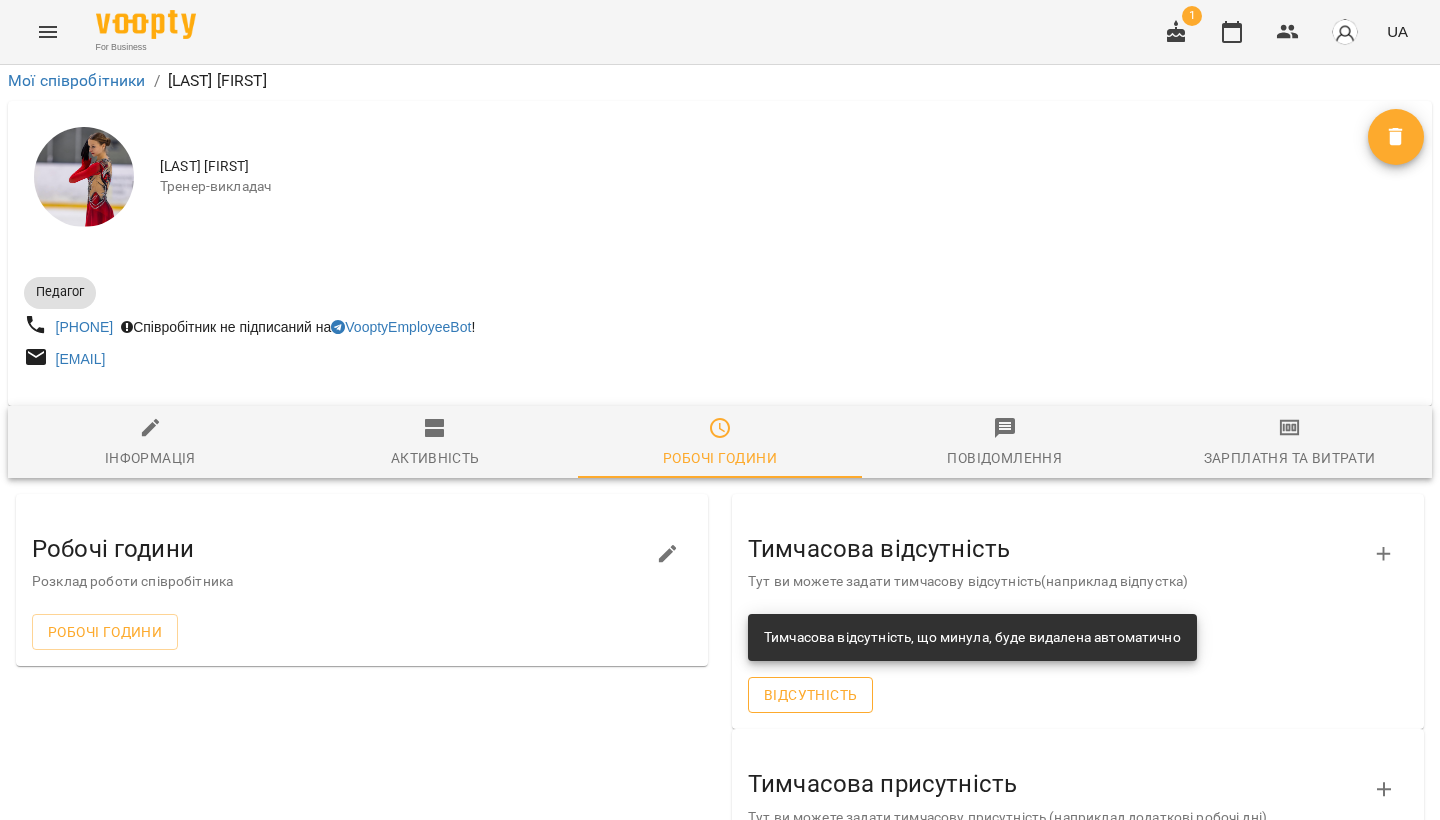 scroll, scrollTop: 153, scrollLeft: 0, axis: vertical 